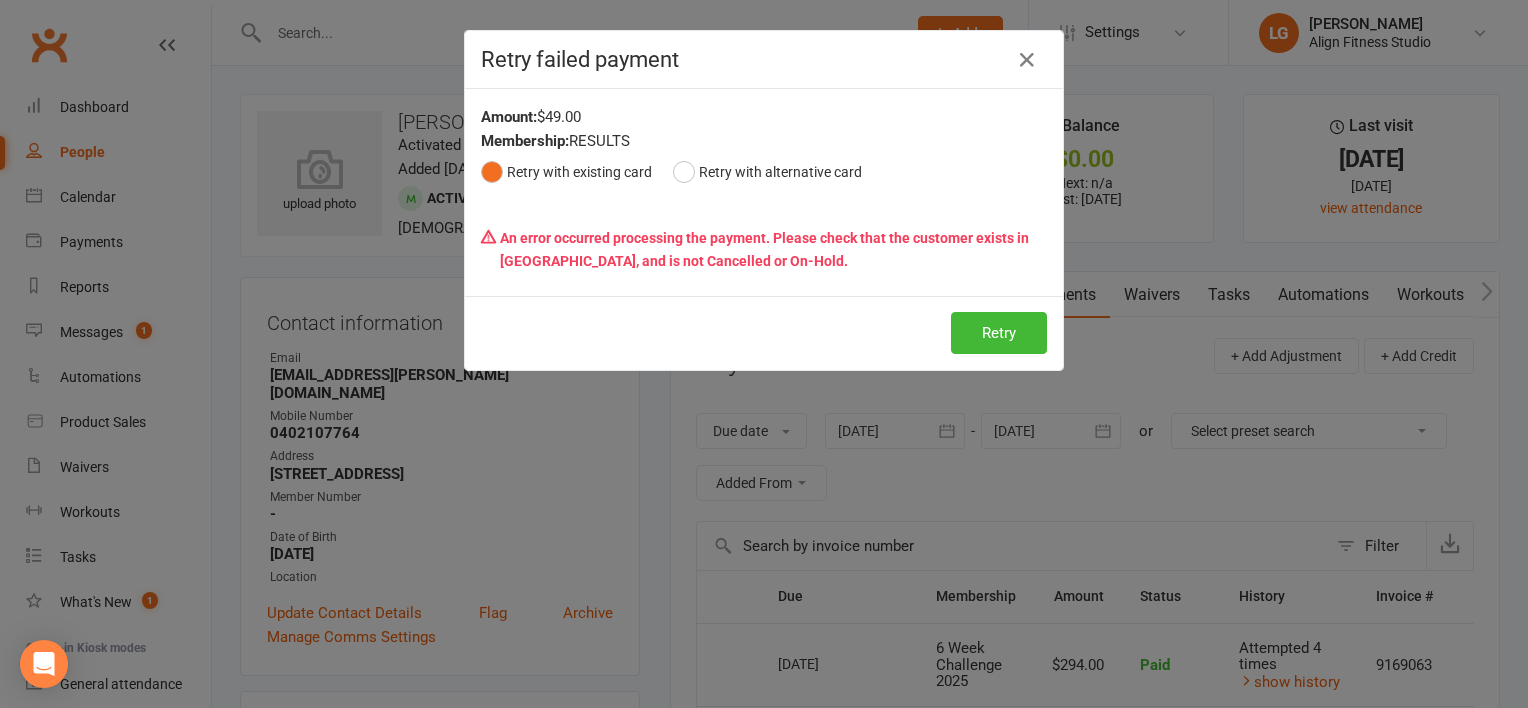 scroll, scrollTop: 1080, scrollLeft: 0, axis: vertical 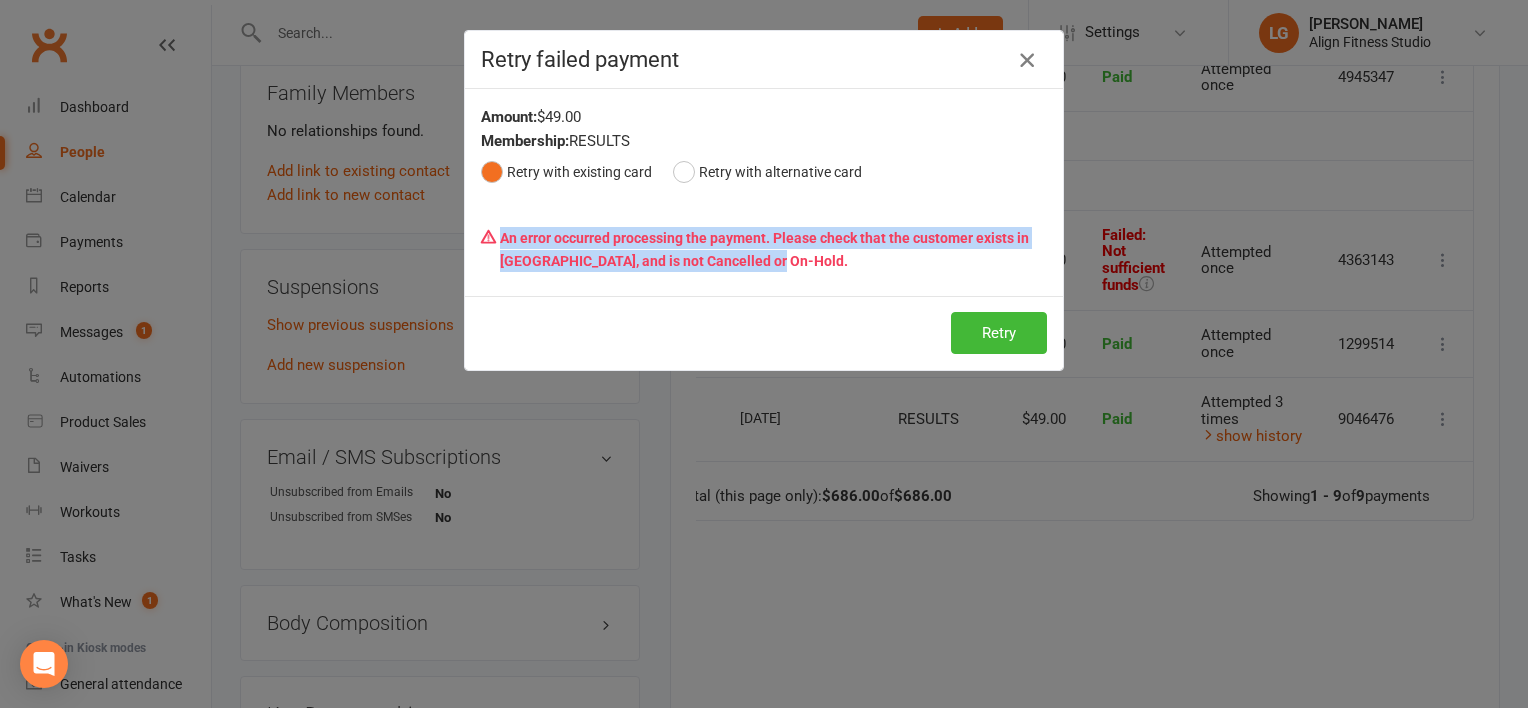 drag, startPoint x: 0, startPoint y: 0, endPoint x: 1025, endPoint y: 66, distance: 1027.1227 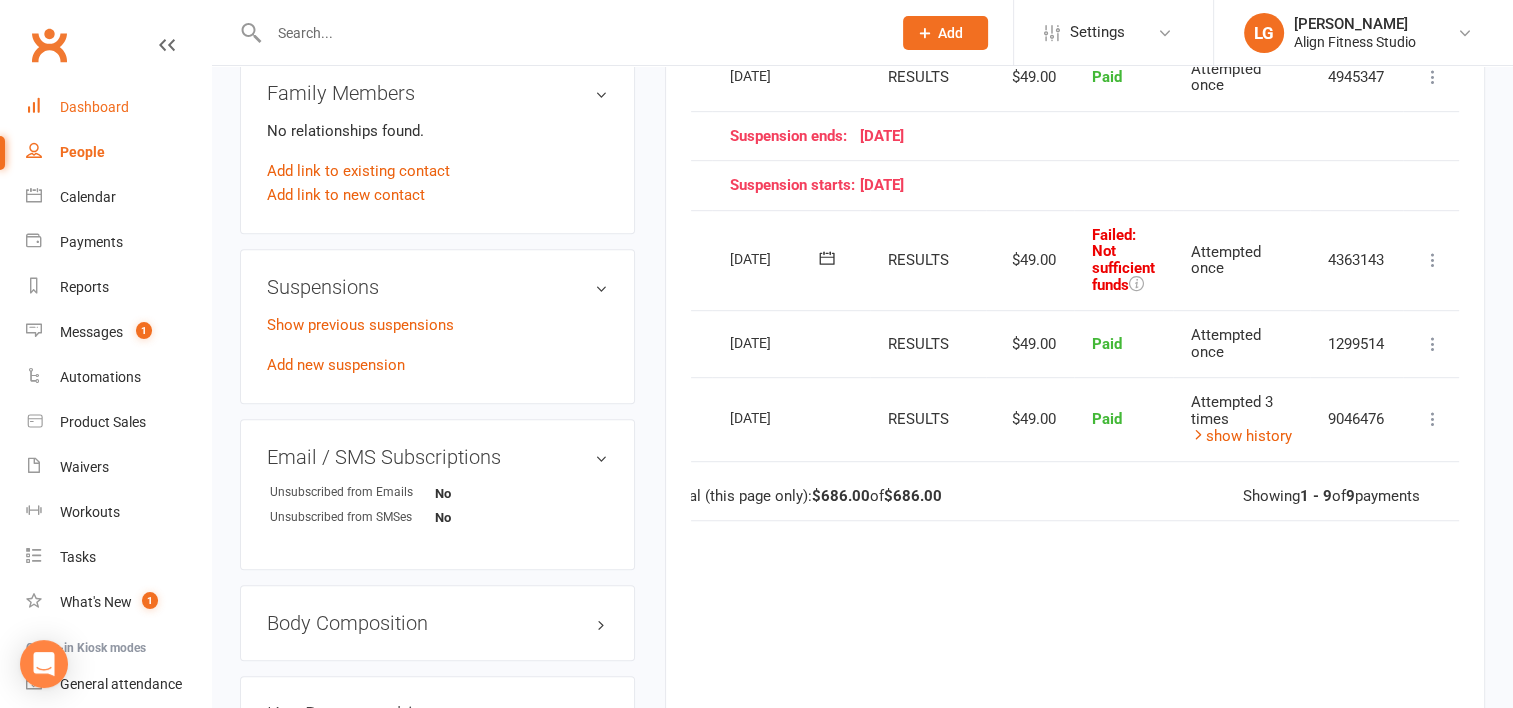 click on "Dashboard" at bounding box center [94, 107] 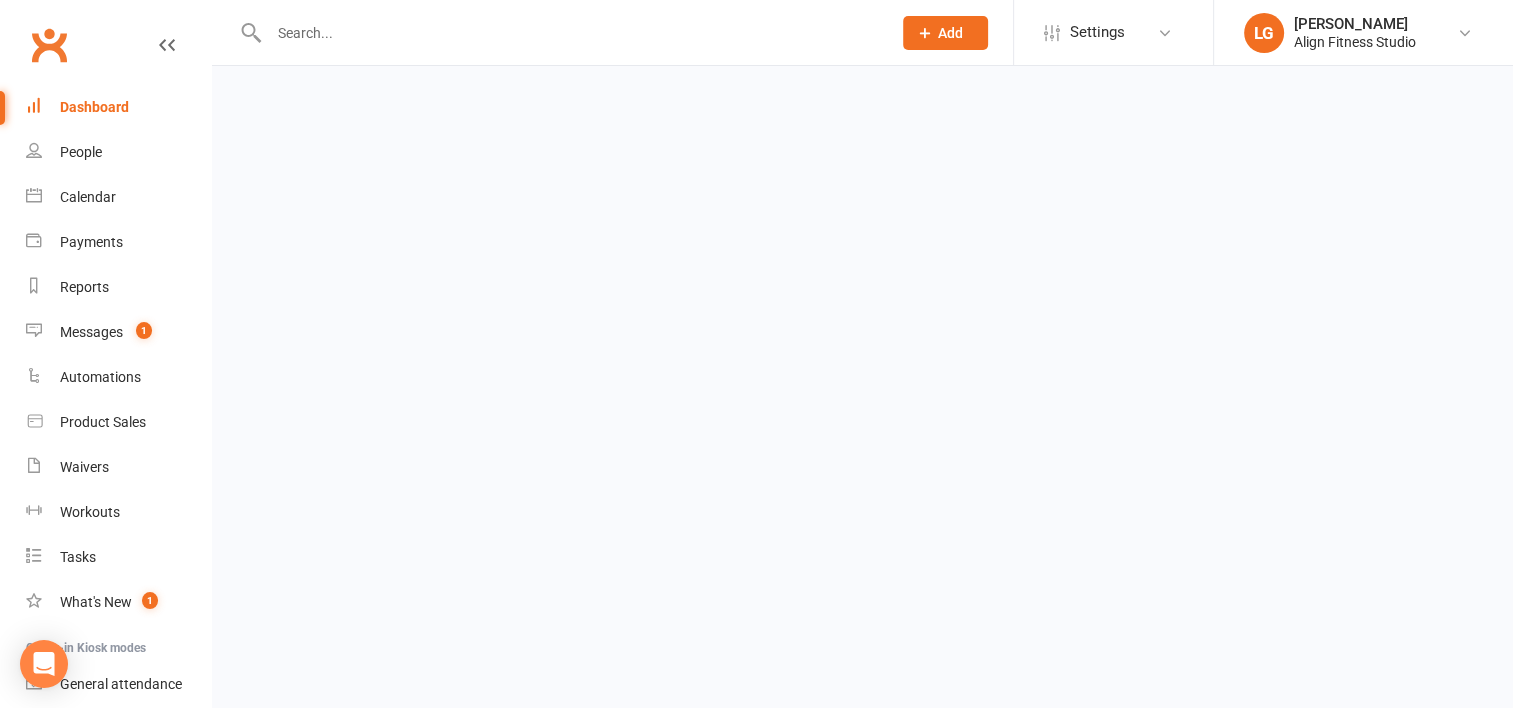 scroll, scrollTop: 0, scrollLeft: 0, axis: both 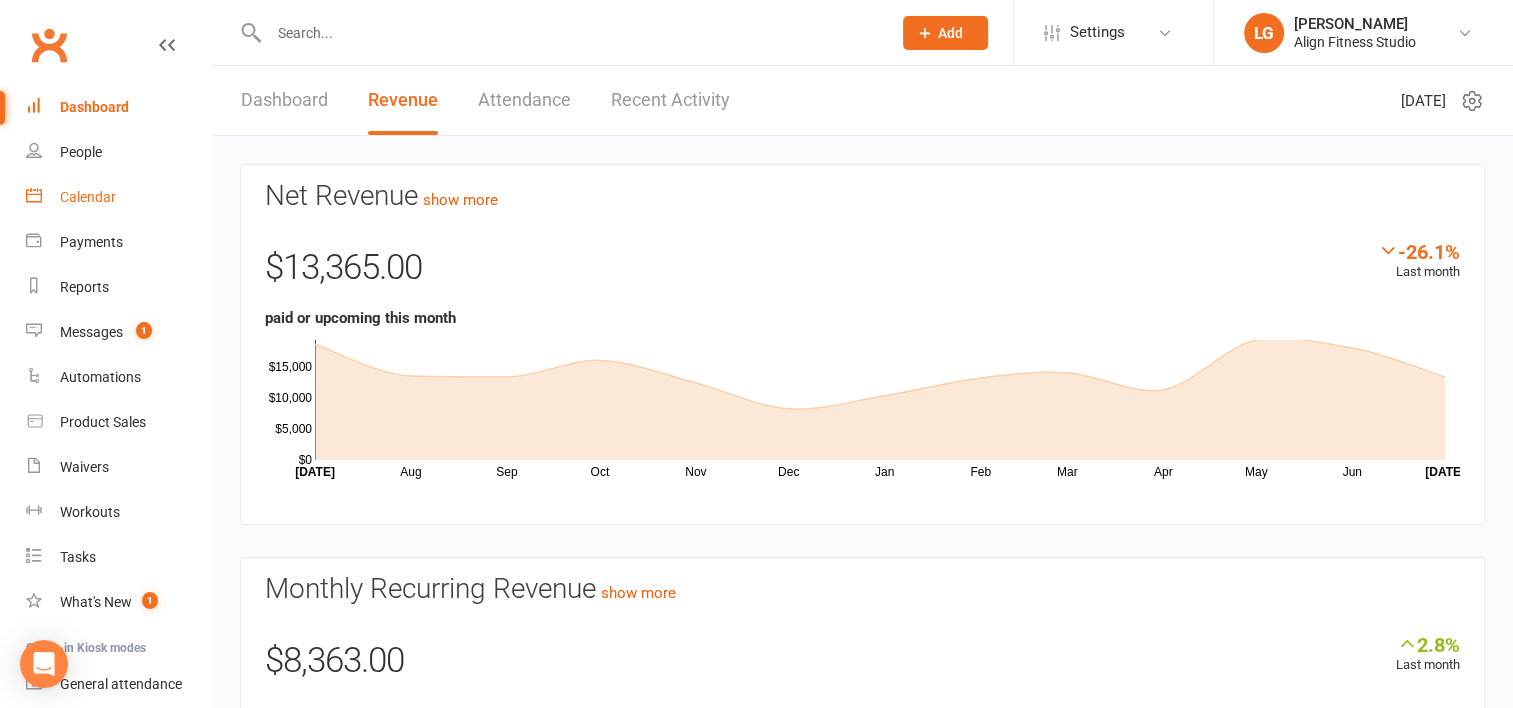 click on "Calendar" at bounding box center (88, 197) 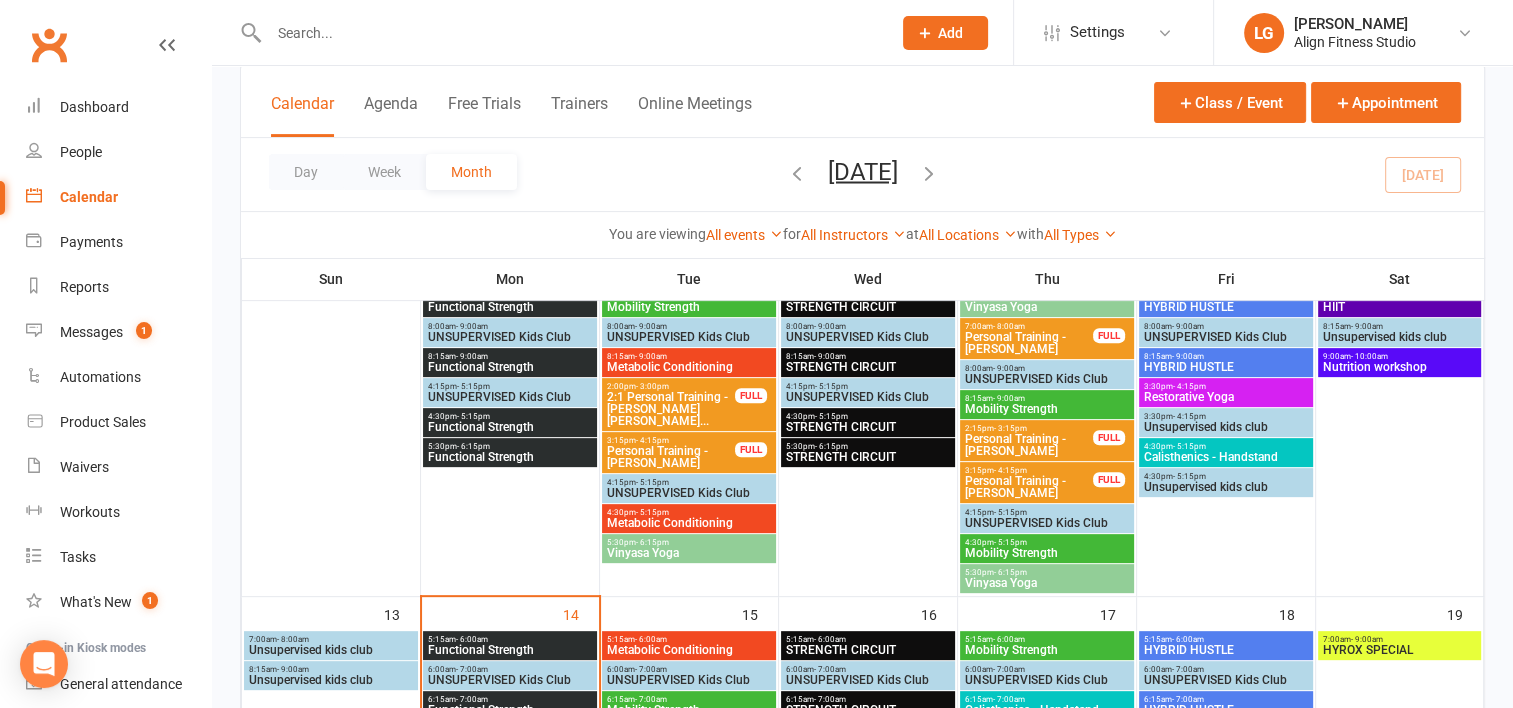 scroll, scrollTop: 504, scrollLeft: 0, axis: vertical 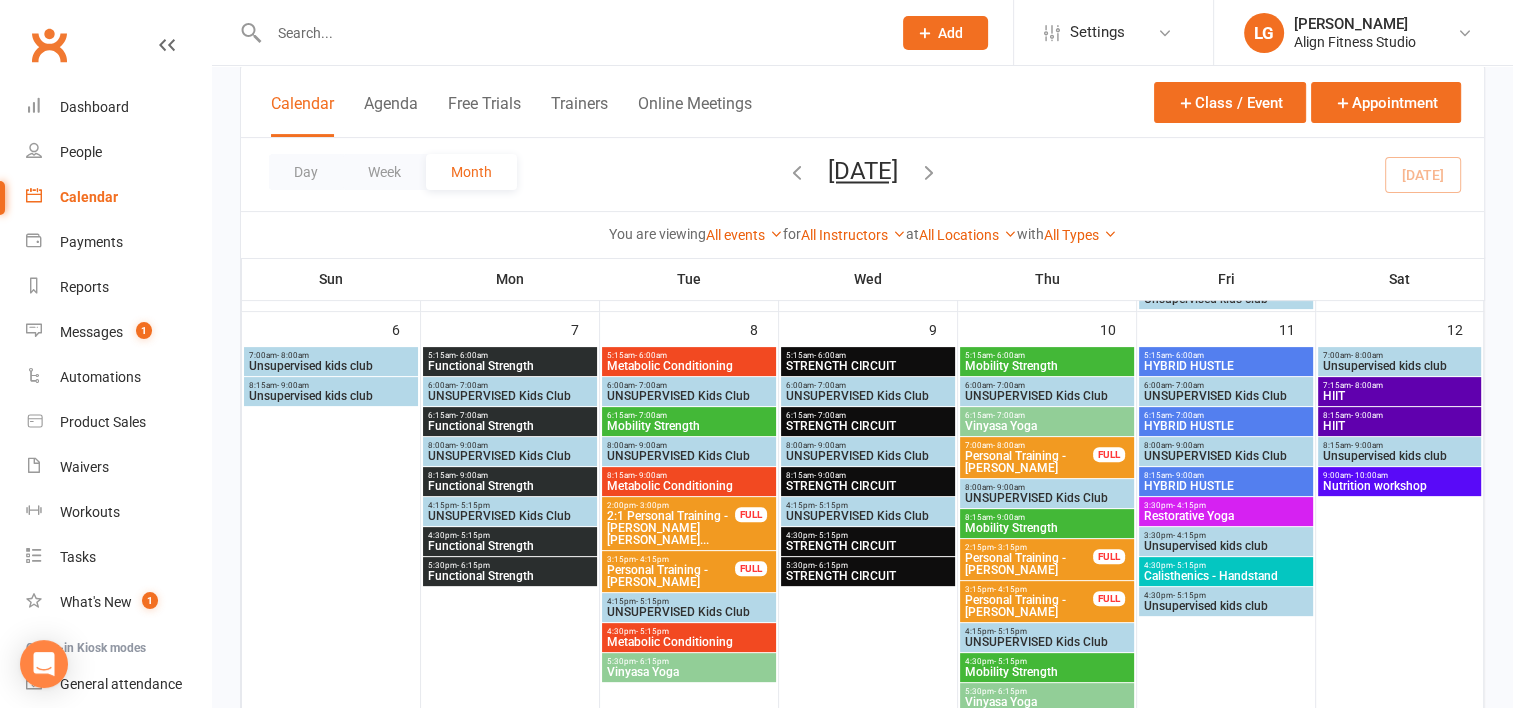 click on "HIIT" at bounding box center (1400, 396) 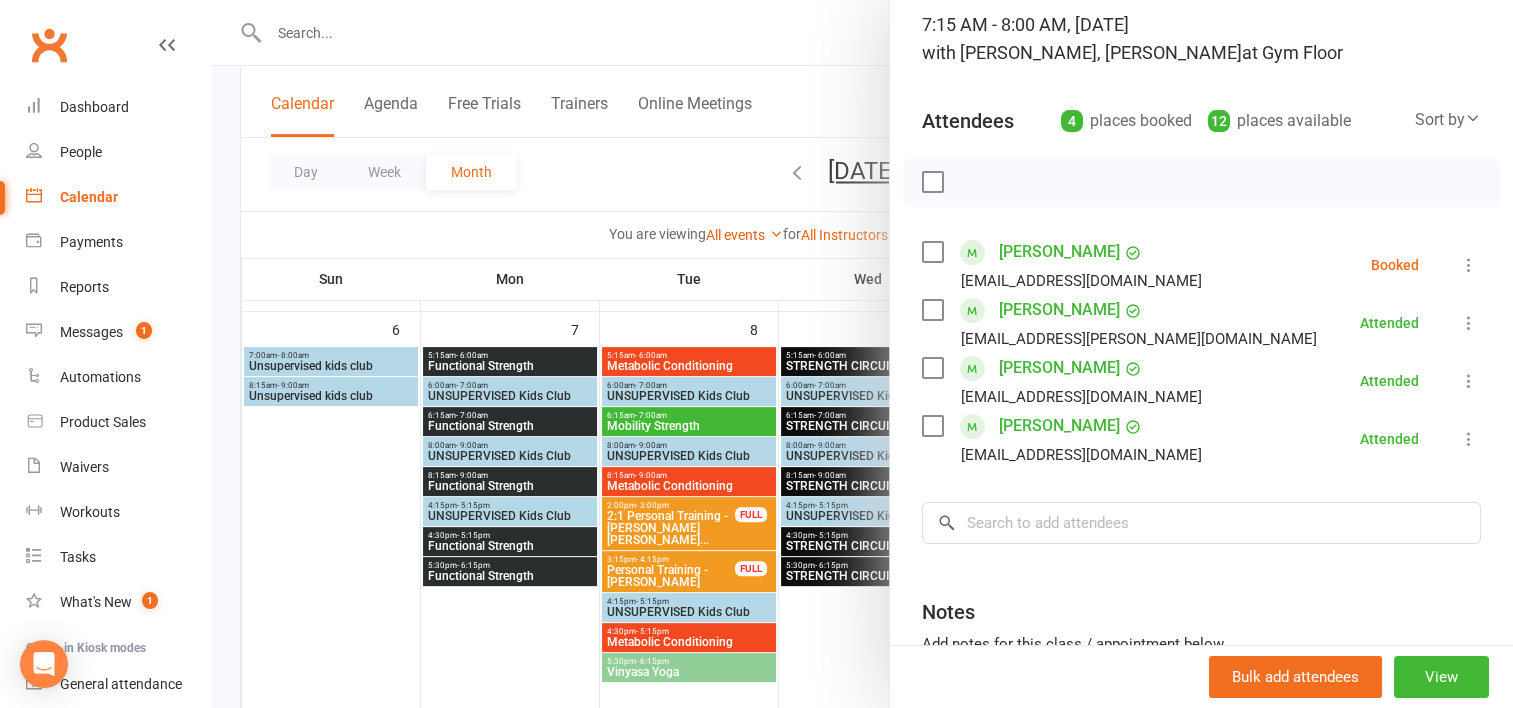 scroll, scrollTop: 136, scrollLeft: 0, axis: vertical 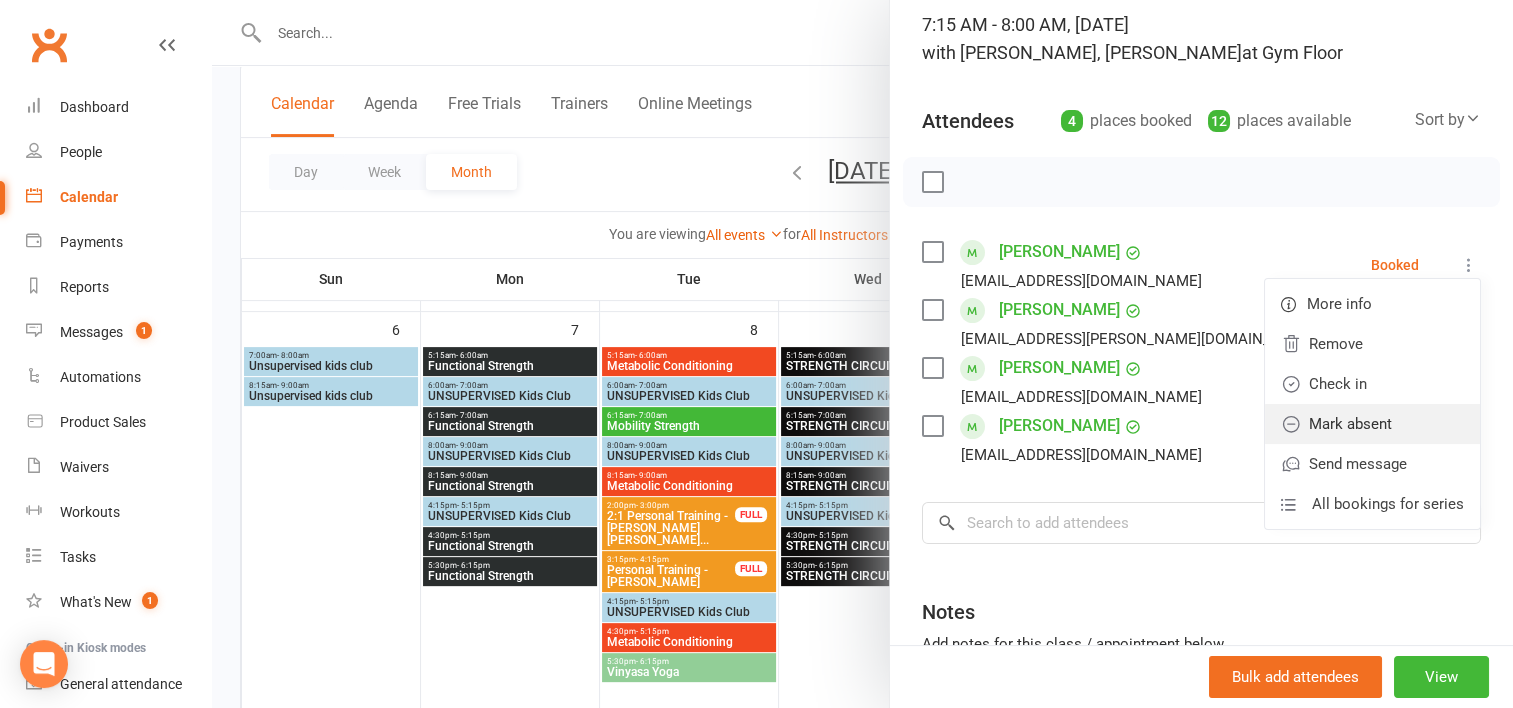 click on "Mark absent" at bounding box center [1372, 424] 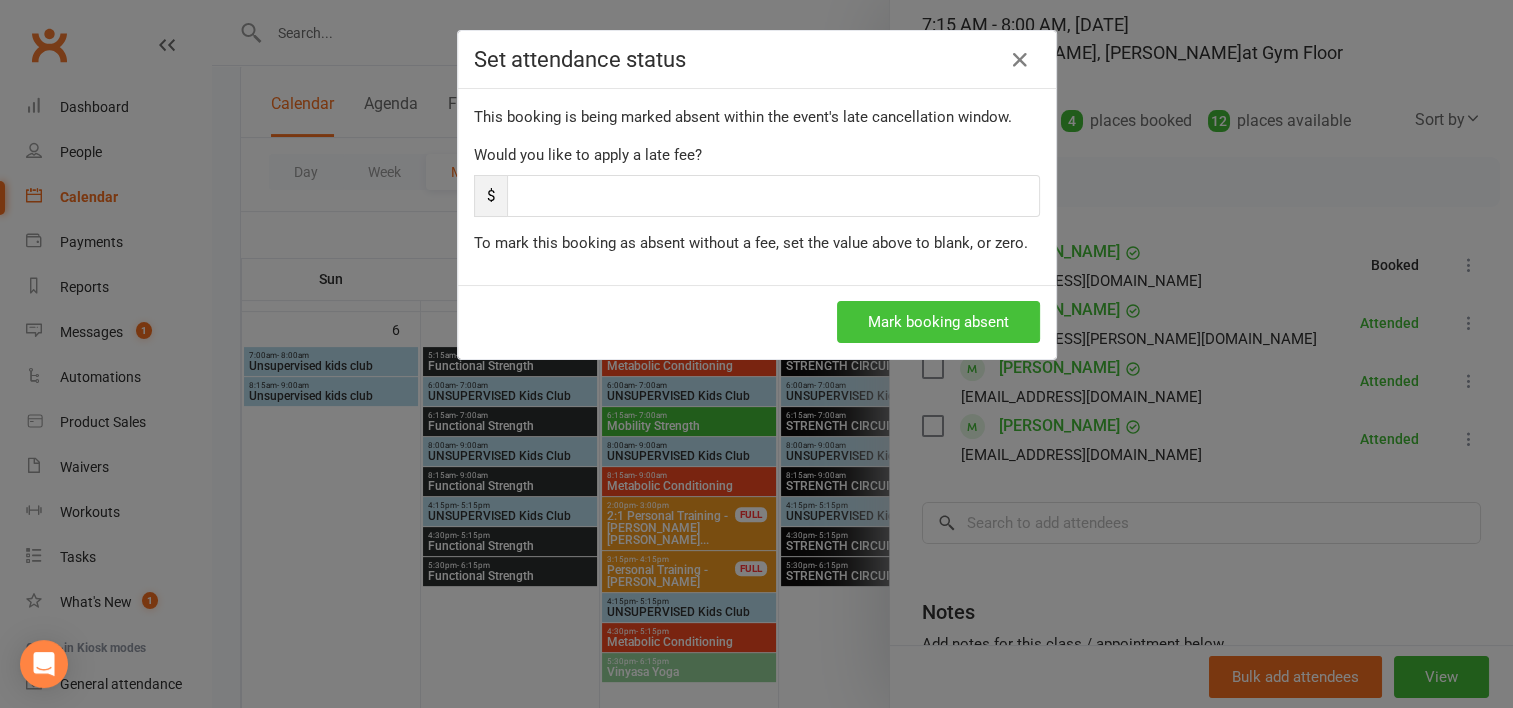 click on "Mark booking absent" at bounding box center [938, 322] 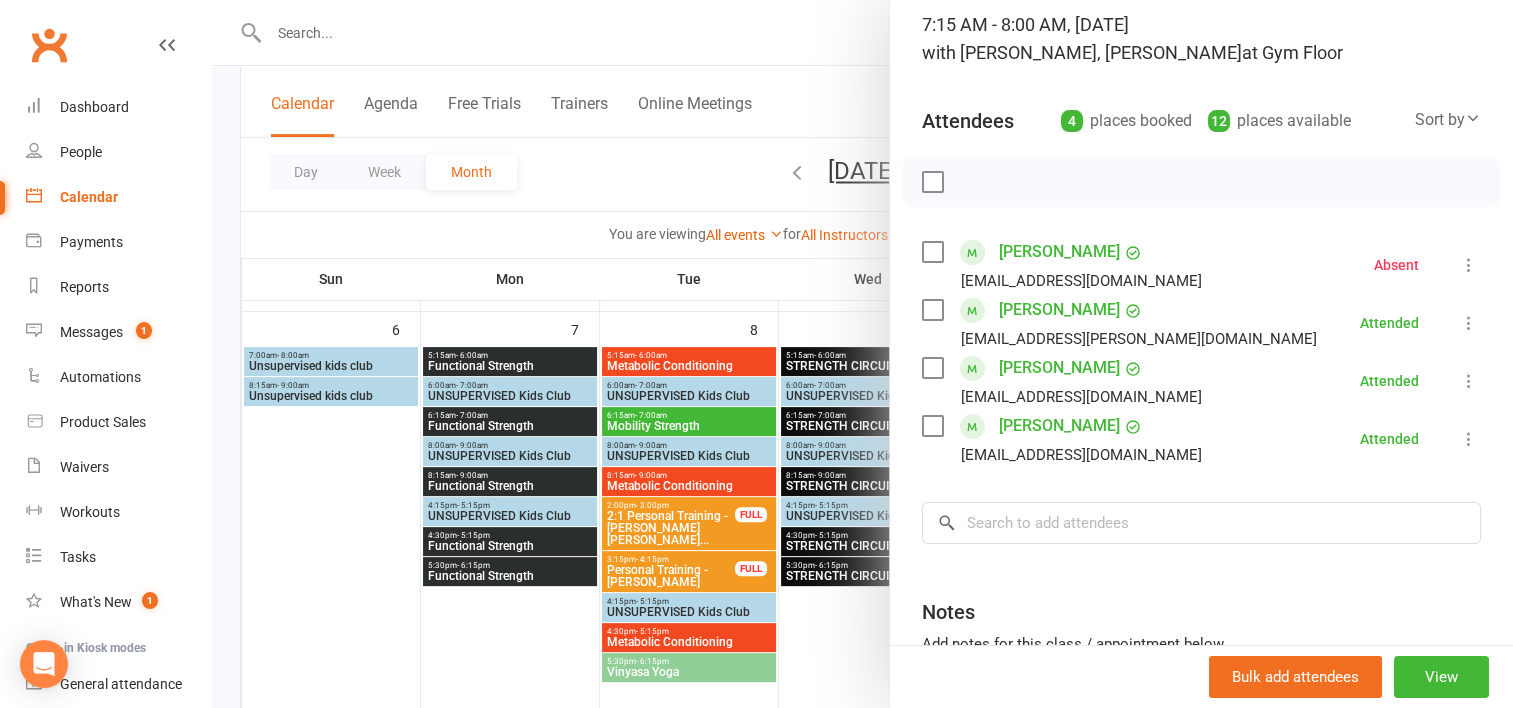 click at bounding box center [862, 354] 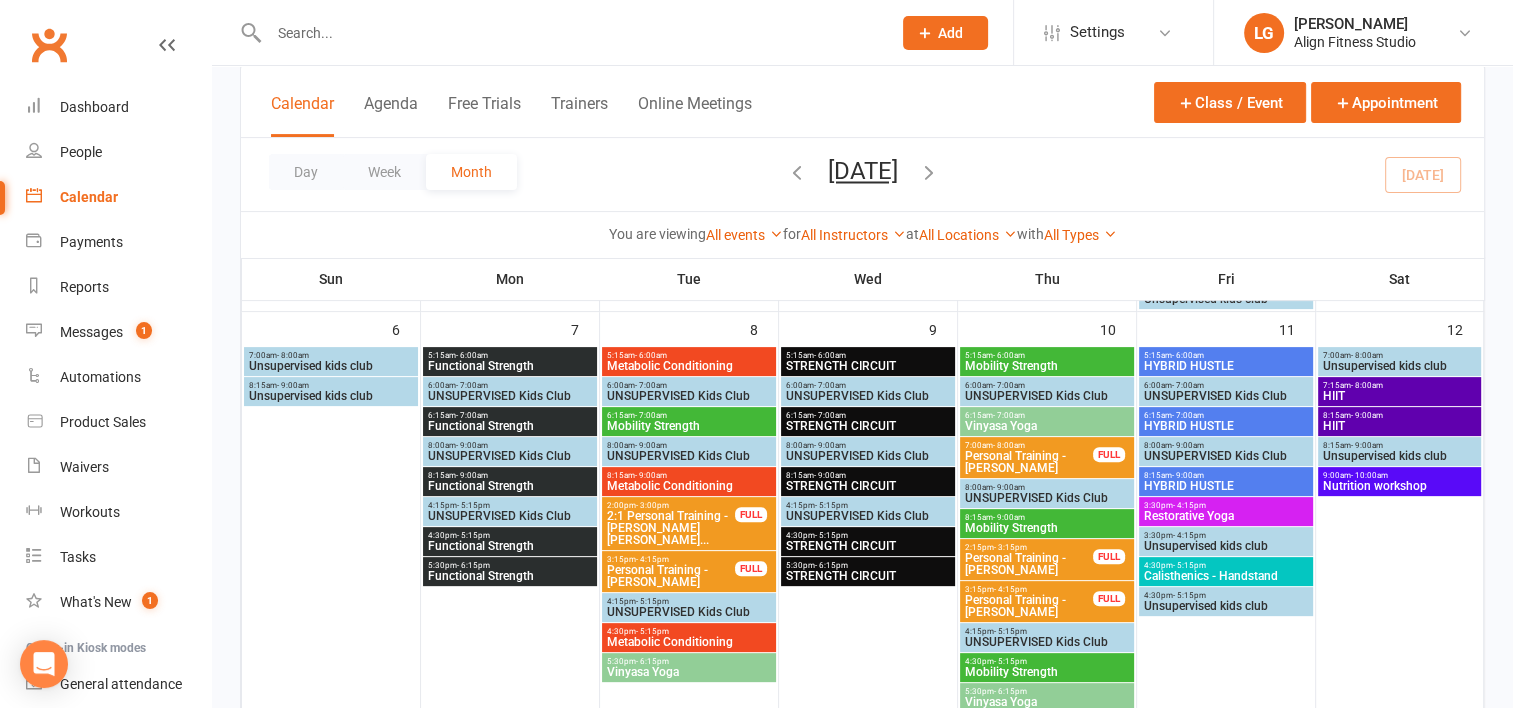 click on "7:15am  - 8:00am HIIT" at bounding box center [1400, 391] 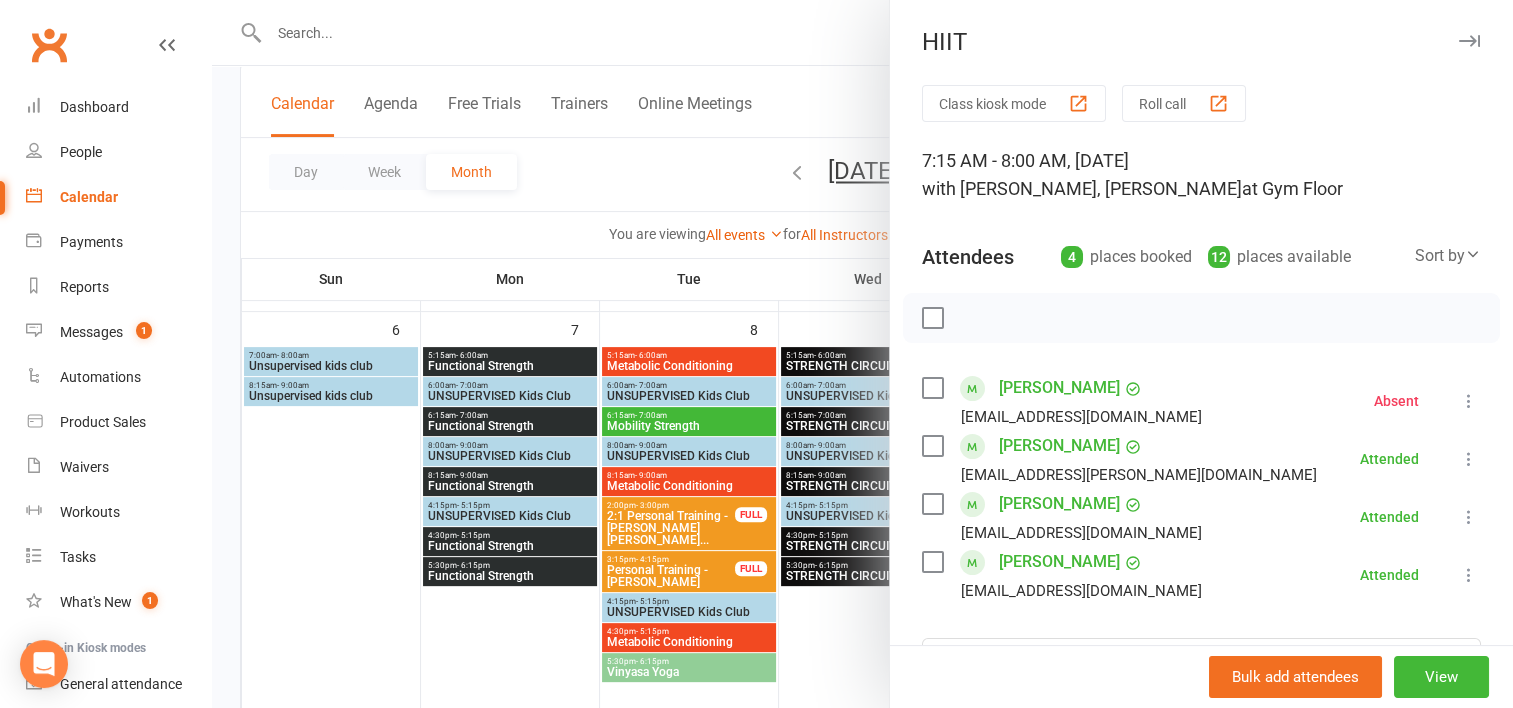 click at bounding box center (862, 354) 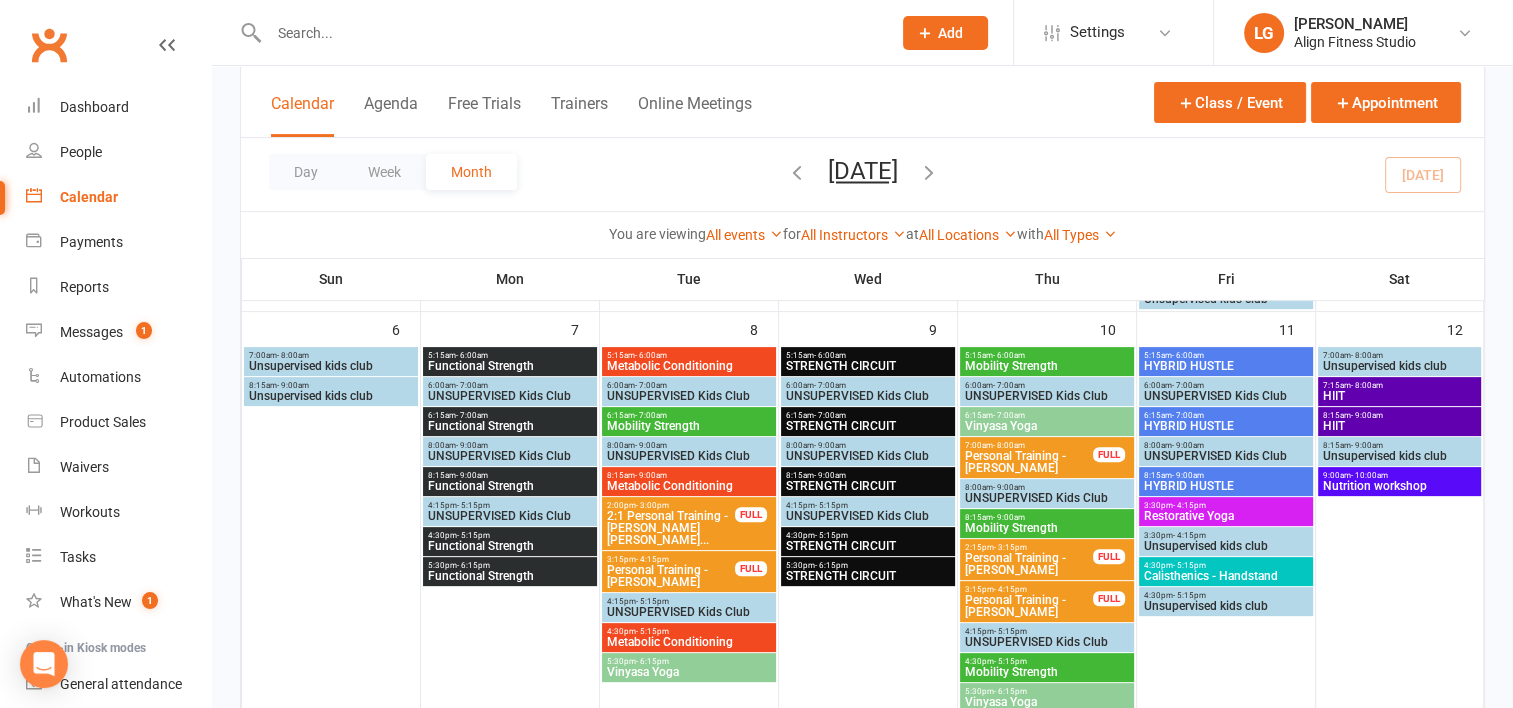click on "HIIT" at bounding box center (1400, 426) 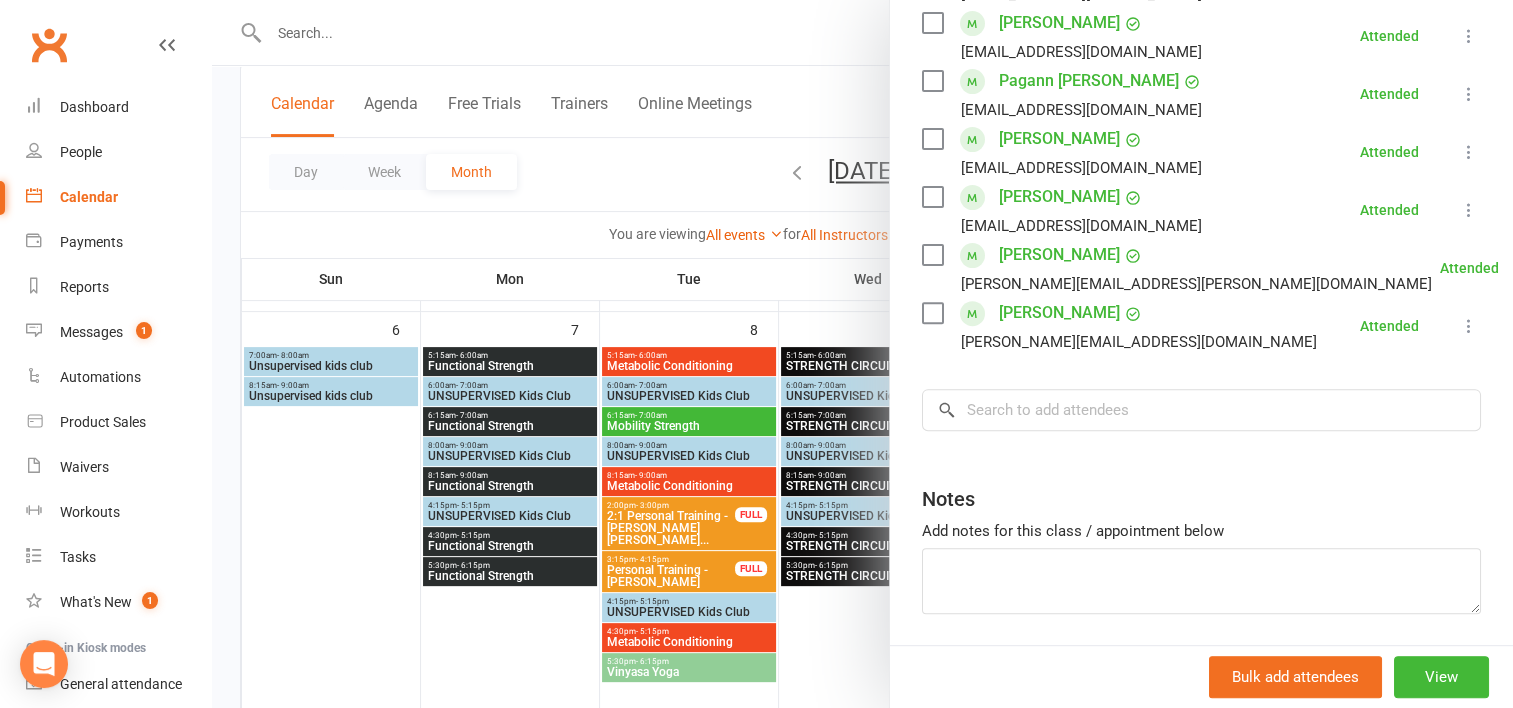 scroll, scrollTop: 664, scrollLeft: 0, axis: vertical 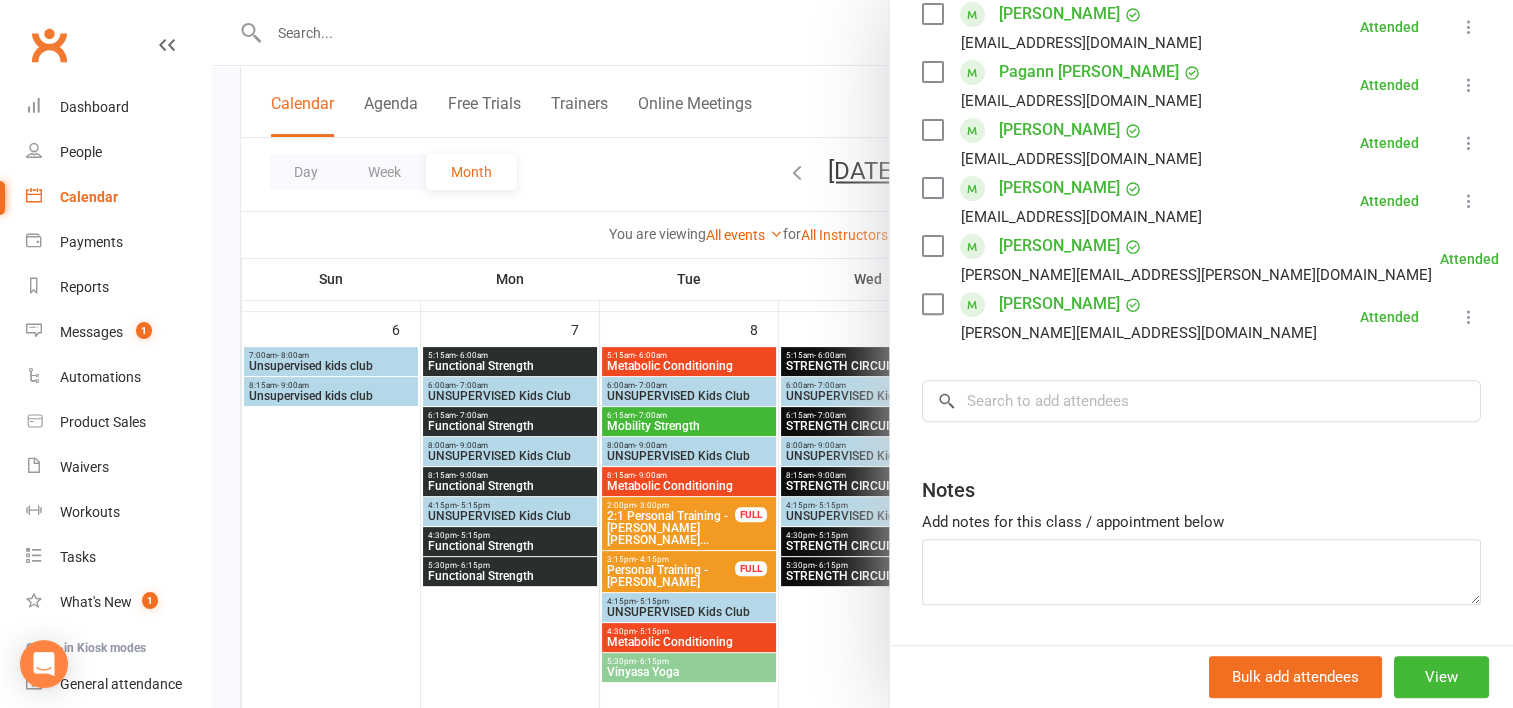 click at bounding box center (862, 354) 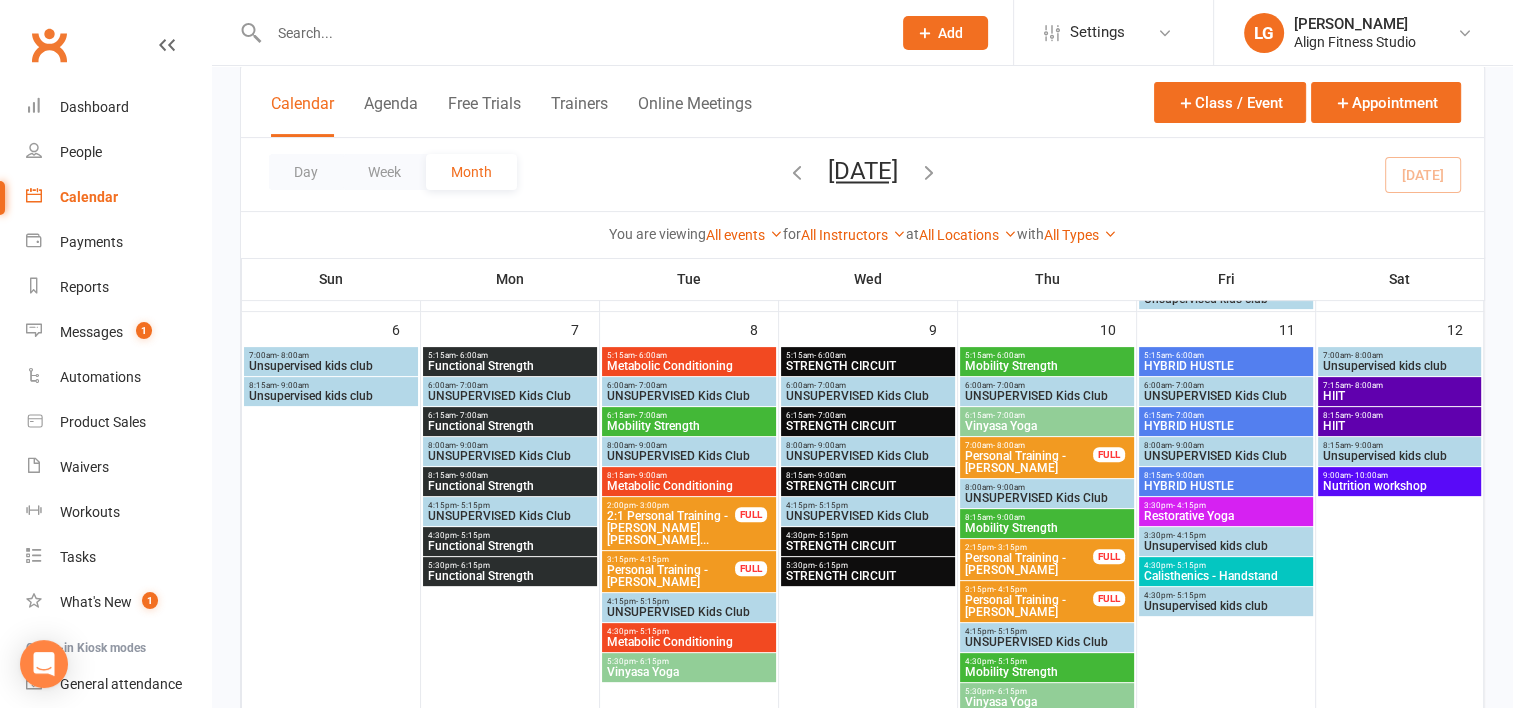 click on "- 10:00am" at bounding box center [1369, 475] 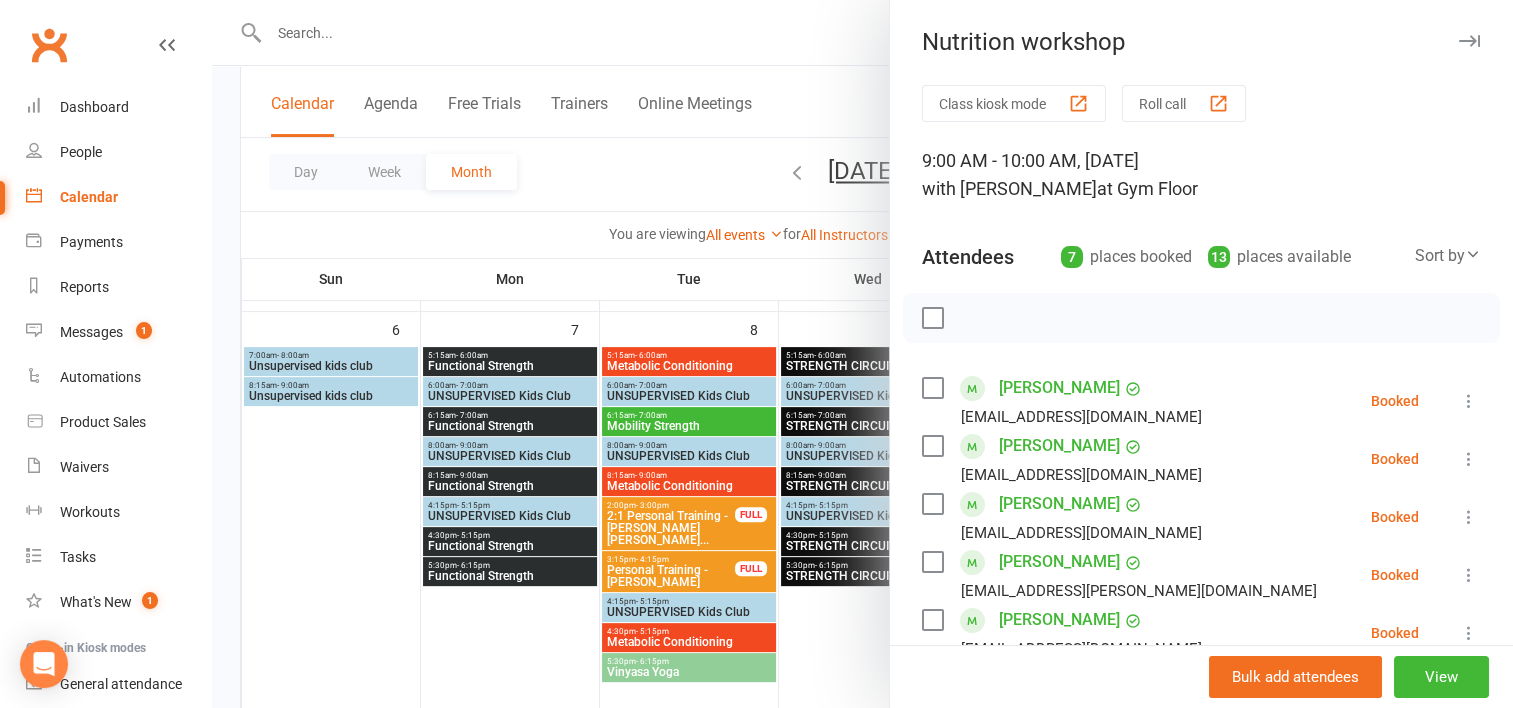 scroll, scrollTop: 315, scrollLeft: 0, axis: vertical 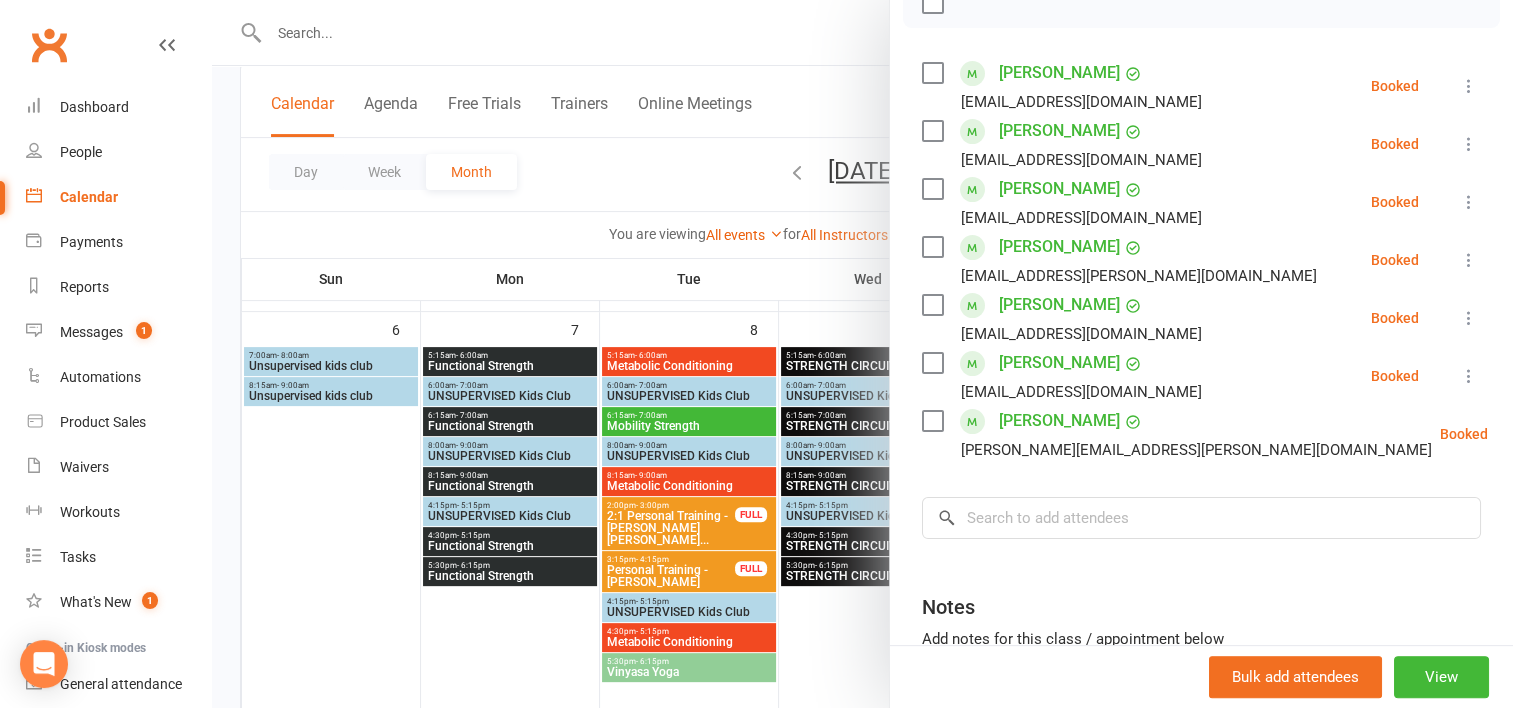 click at bounding box center [1538, 434] 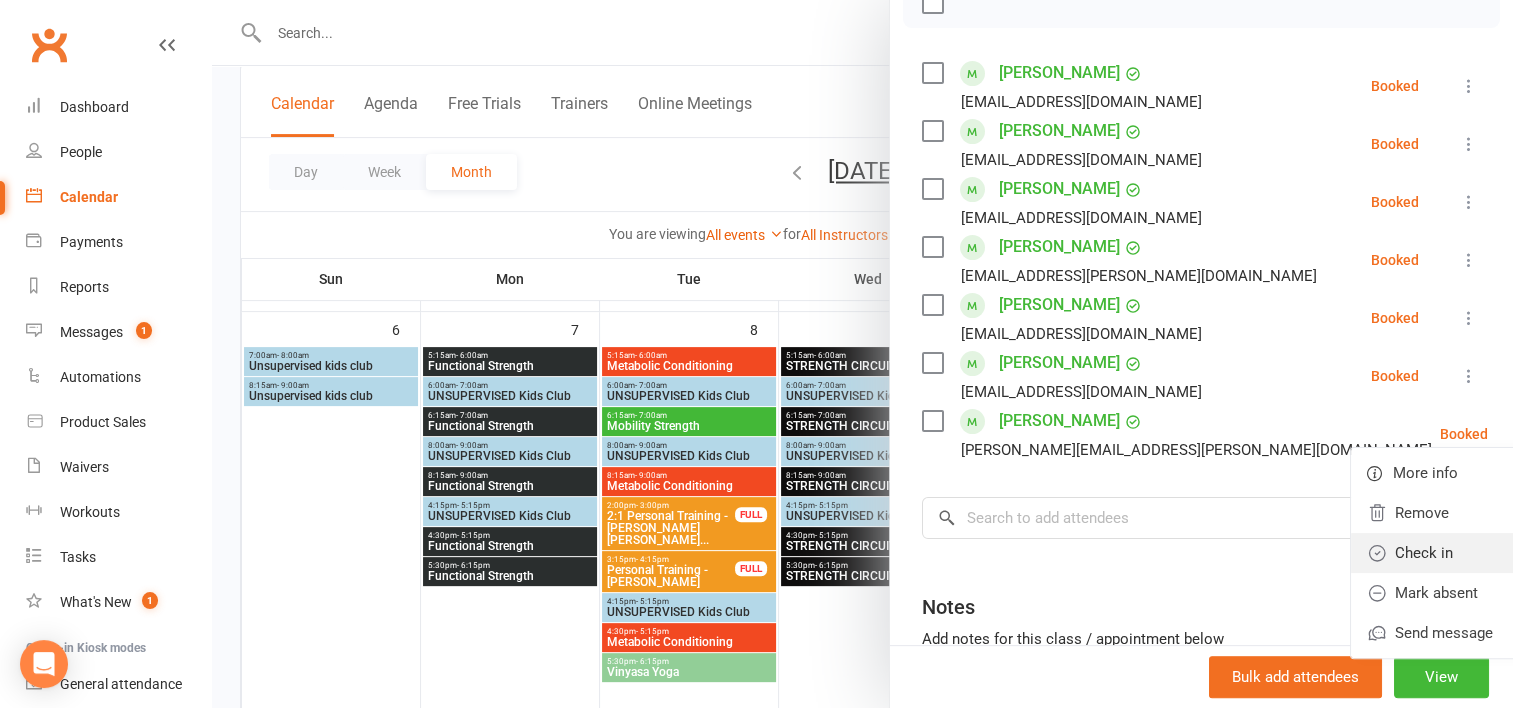 click on "Check in" at bounding box center [1450, 553] 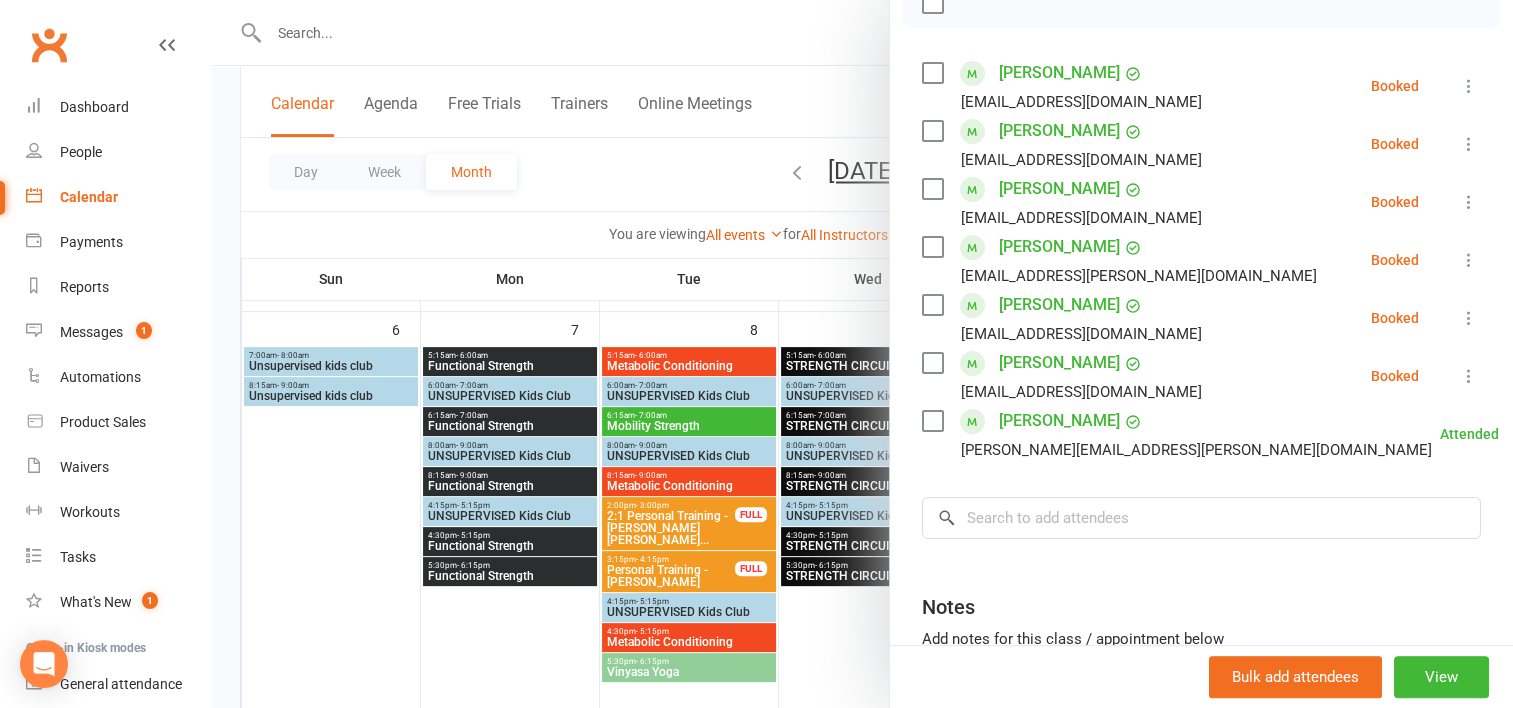 click at bounding box center (1469, 376) 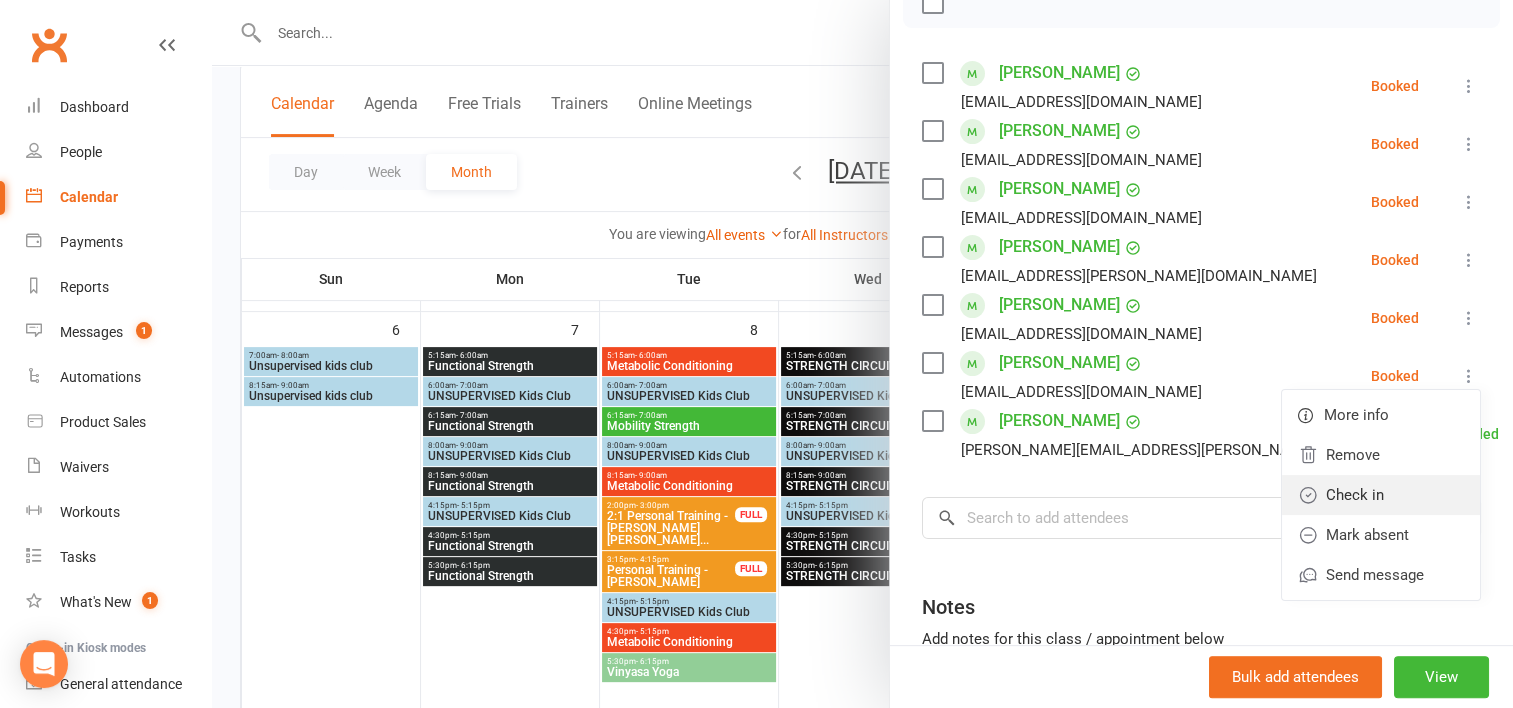 click on "Check in" at bounding box center [1381, 495] 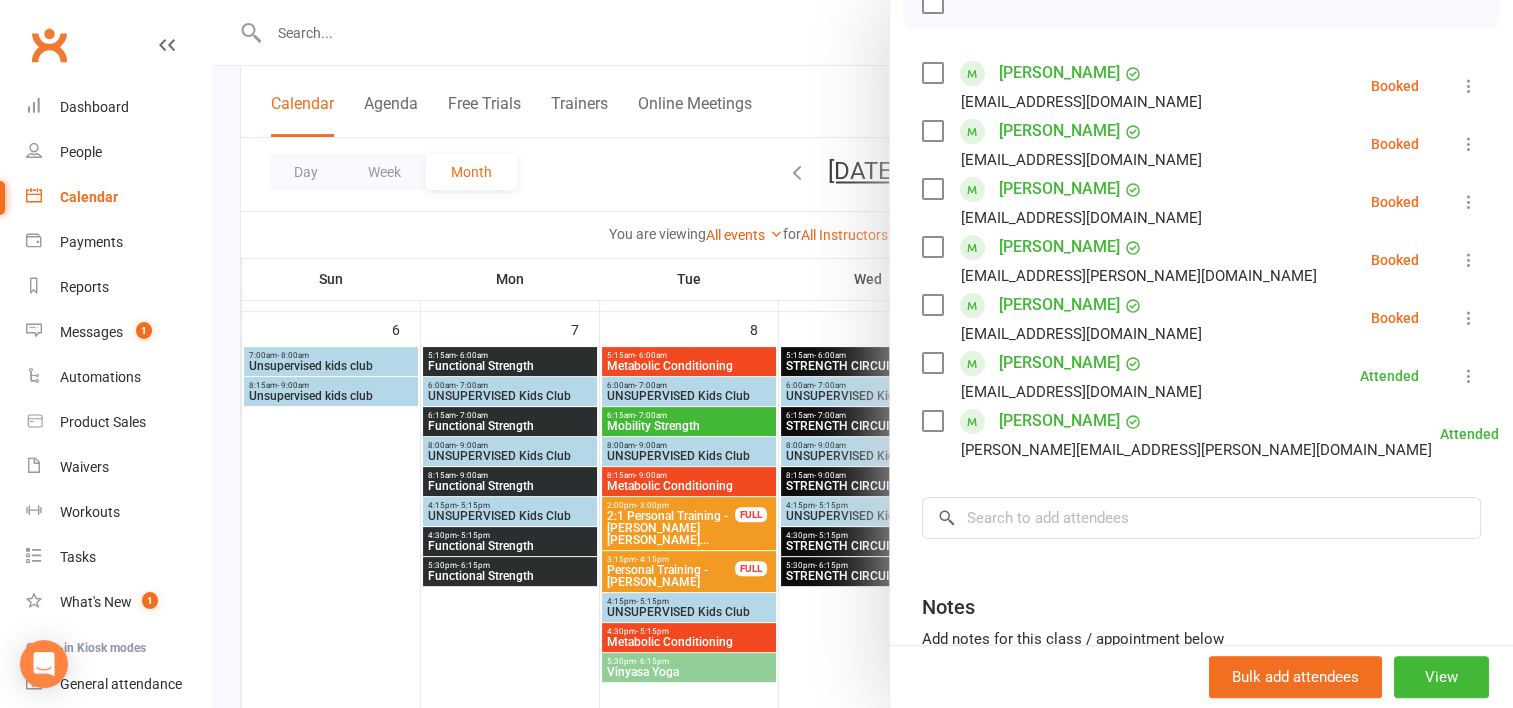 click at bounding box center (1469, 318) 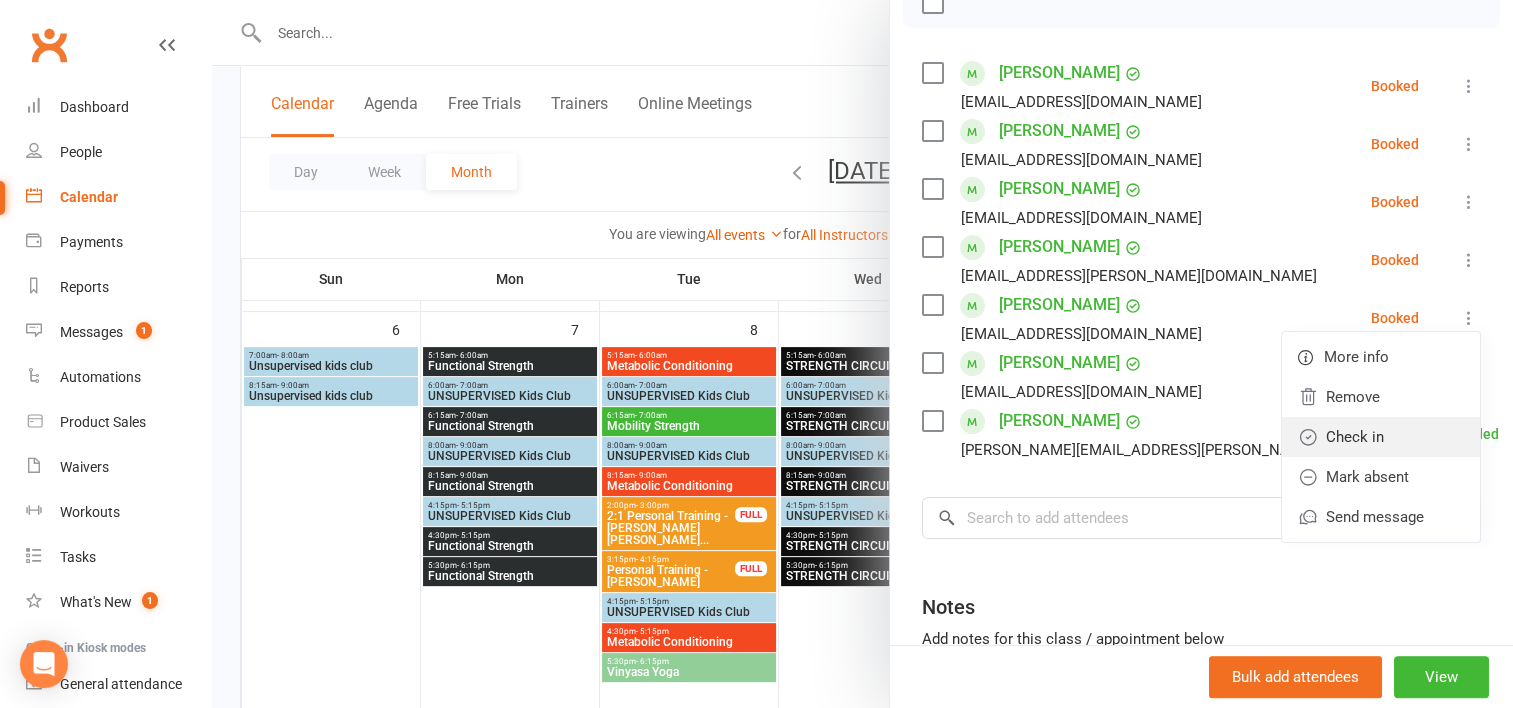 click on "Check in" at bounding box center (1381, 437) 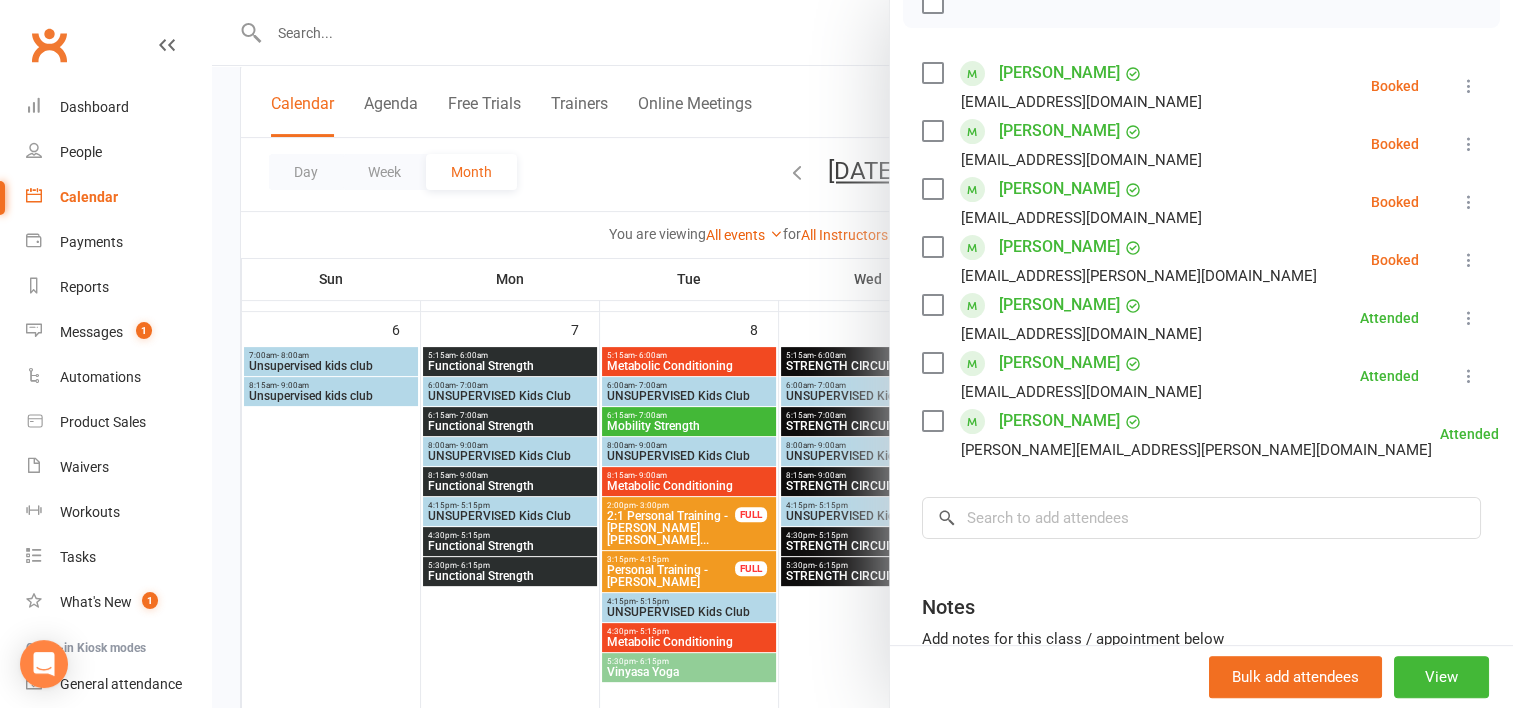 click at bounding box center (1469, 260) 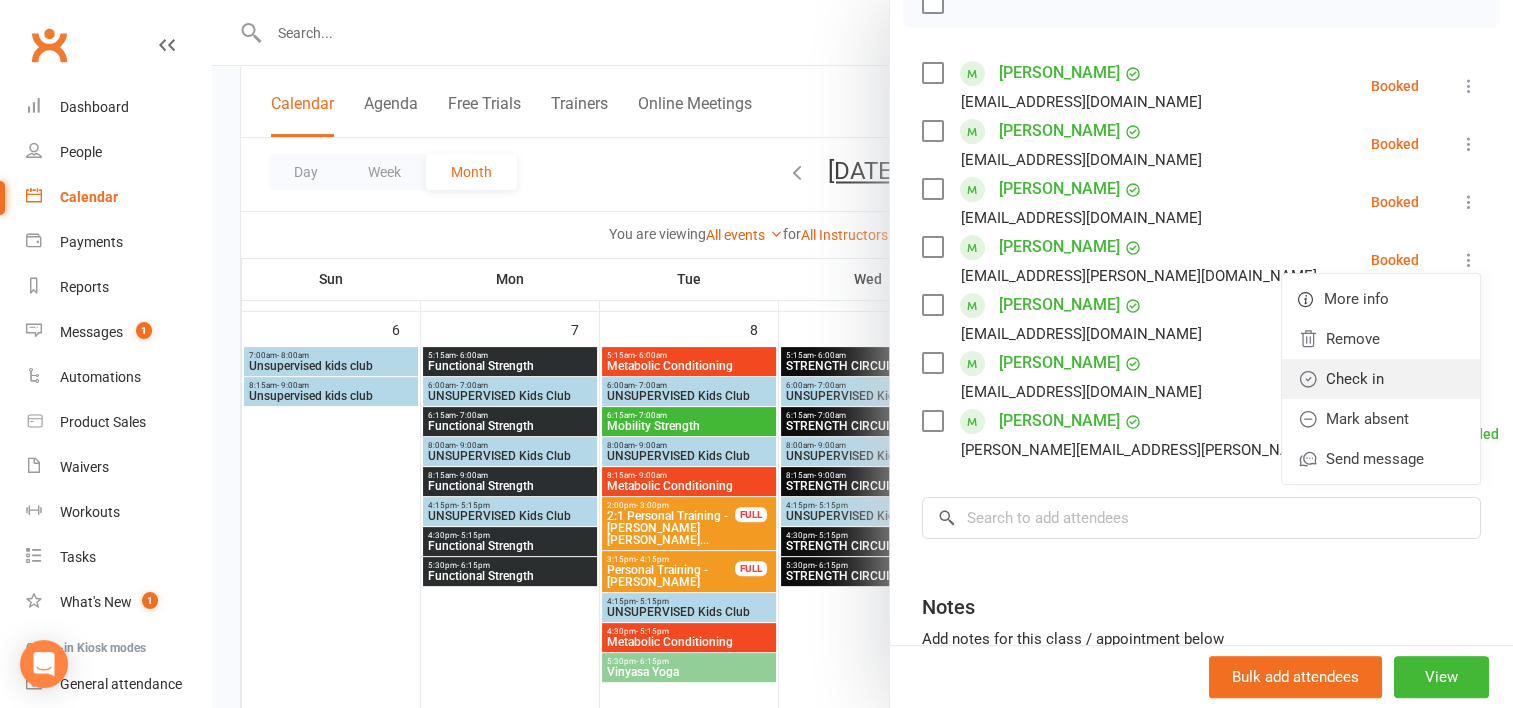 click on "Check in" at bounding box center [1381, 379] 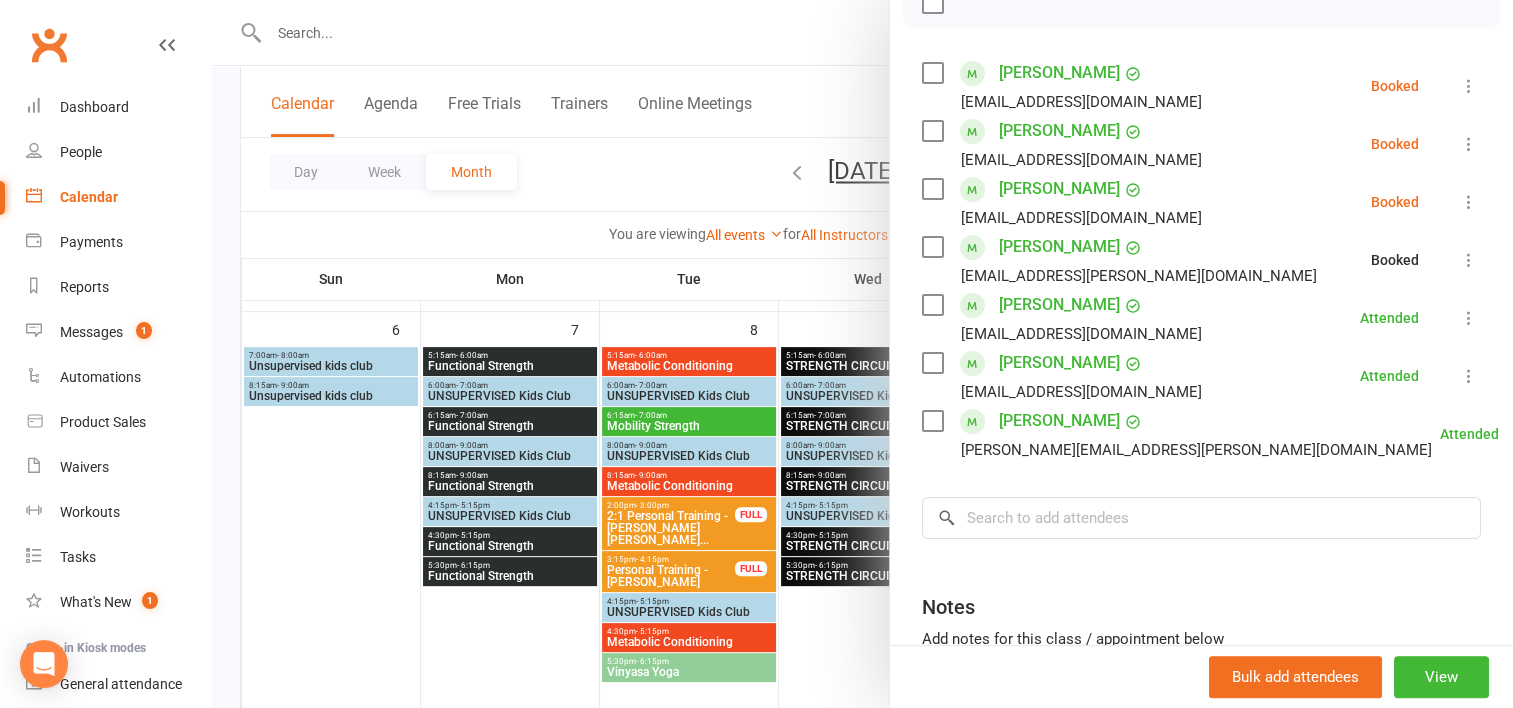 click at bounding box center (1469, 260) 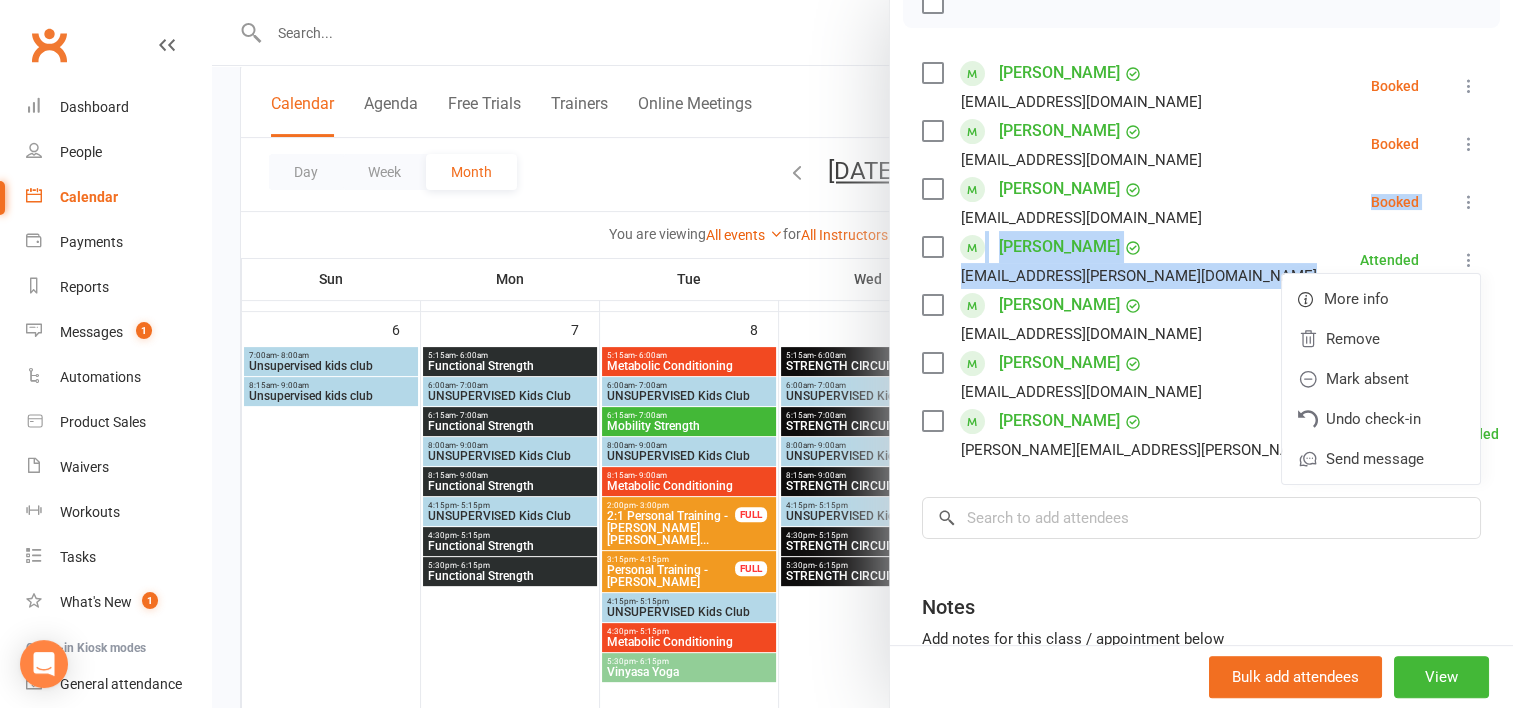 drag, startPoint x: 1278, startPoint y: 262, endPoint x: 1304, endPoint y: 199, distance: 68.154236 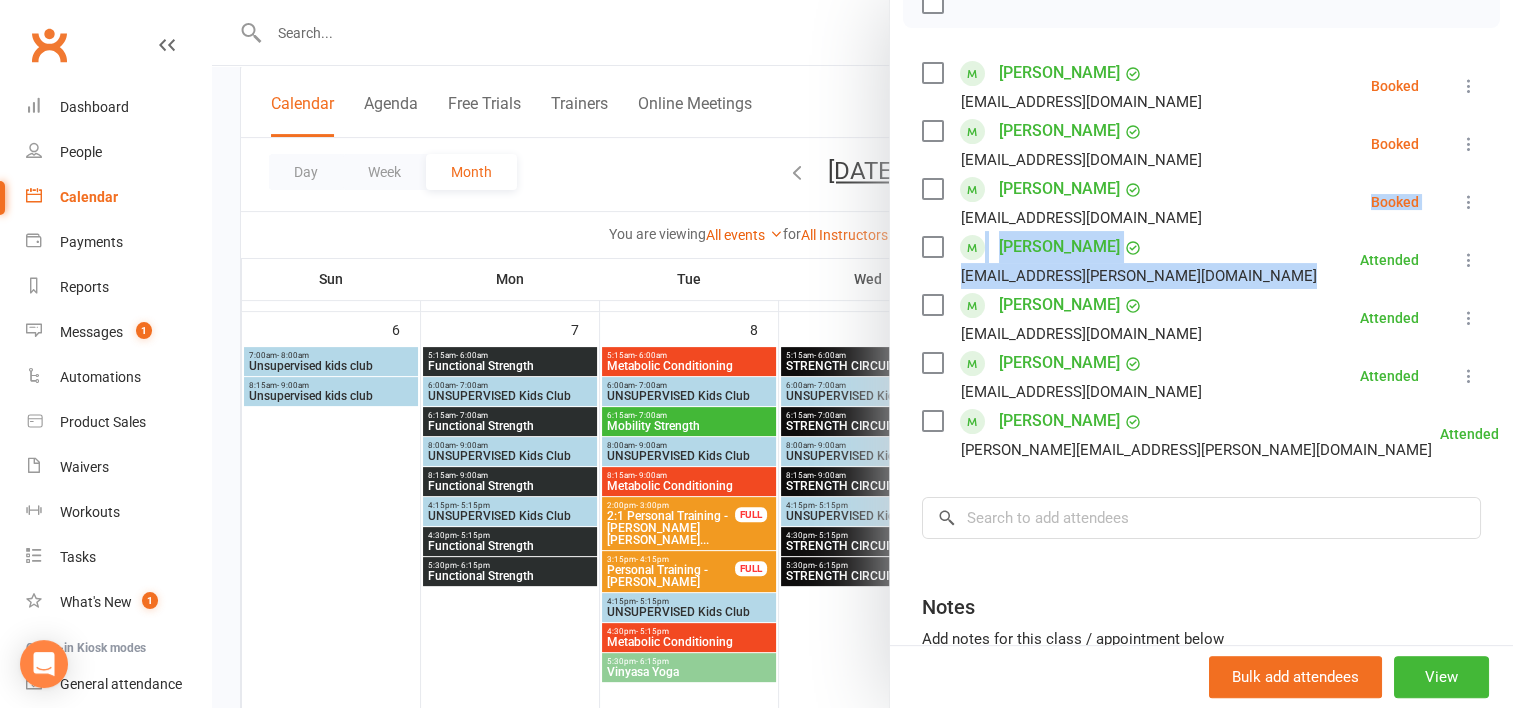 drag, startPoint x: 1304, startPoint y: 199, endPoint x: 1282, endPoint y: 190, distance: 23.769728 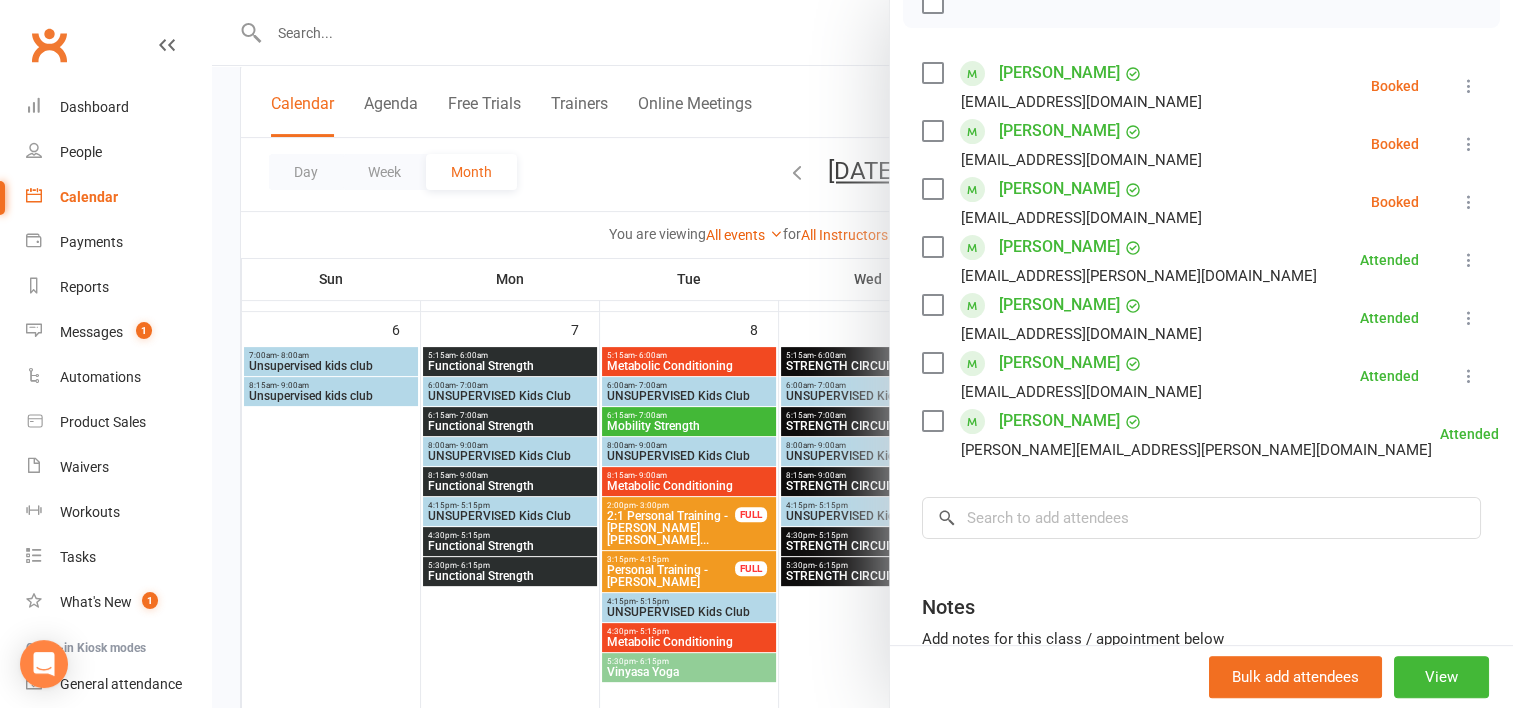 click on "Class kiosk mode  Roll call  9:00 AM - 10:00 AM, [DATE] with [PERSON_NAME]  at  Gym Floor  Attendees  7  places booked 13  places available Sort by  Last name  First name  Booking created    [PERSON_NAME]  [EMAIL_ADDRESS][DOMAIN_NAME] Booked More info  Remove  Check in  Mark absent  Send message    [PERSON_NAME]  [EMAIL_ADDRESS][DOMAIN_NAME] Booked More info  Remove  Check in  Mark absent  Send message    [PERSON_NAME]  [EMAIL_ADDRESS][DOMAIN_NAME] Booked More info  Remove  Check in  Mark absent  Send message    [PERSON_NAME]  [EMAIL_ADDRESS][PERSON_NAME][DOMAIN_NAME] Attended More info  Remove  [PERSON_NAME] absent  Undo check-in  Send message    [PERSON_NAME]  [EMAIL_ADDRESS][DOMAIN_NAME] Attended More info  Remove  Mark absent  Undo check-in  Send message    [PERSON_NAME]  [EMAIL_ADDRESS][DOMAIN_NAME] Attended More info  Remove  Mark absent  Undo check-in  Send message    [PERSON_NAME]  [PERSON_NAME][EMAIL_ADDRESS][PERSON_NAME][DOMAIN_NAME] Attended More info  Remove  Mark absent  Undo check-in  Send message  × No results
Notes" at bounding box center (1201, 296) 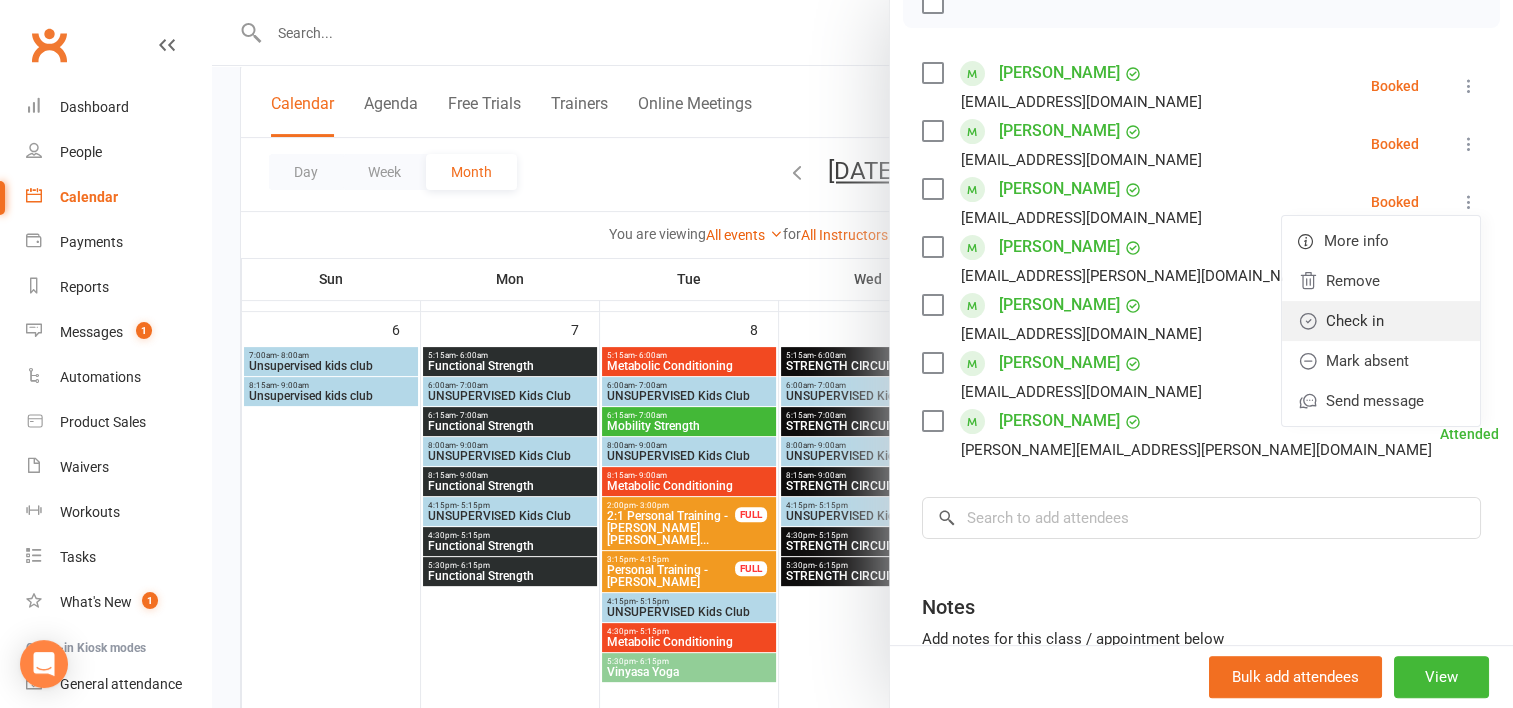 click on "Check in" at bounding box center (1381, 321) 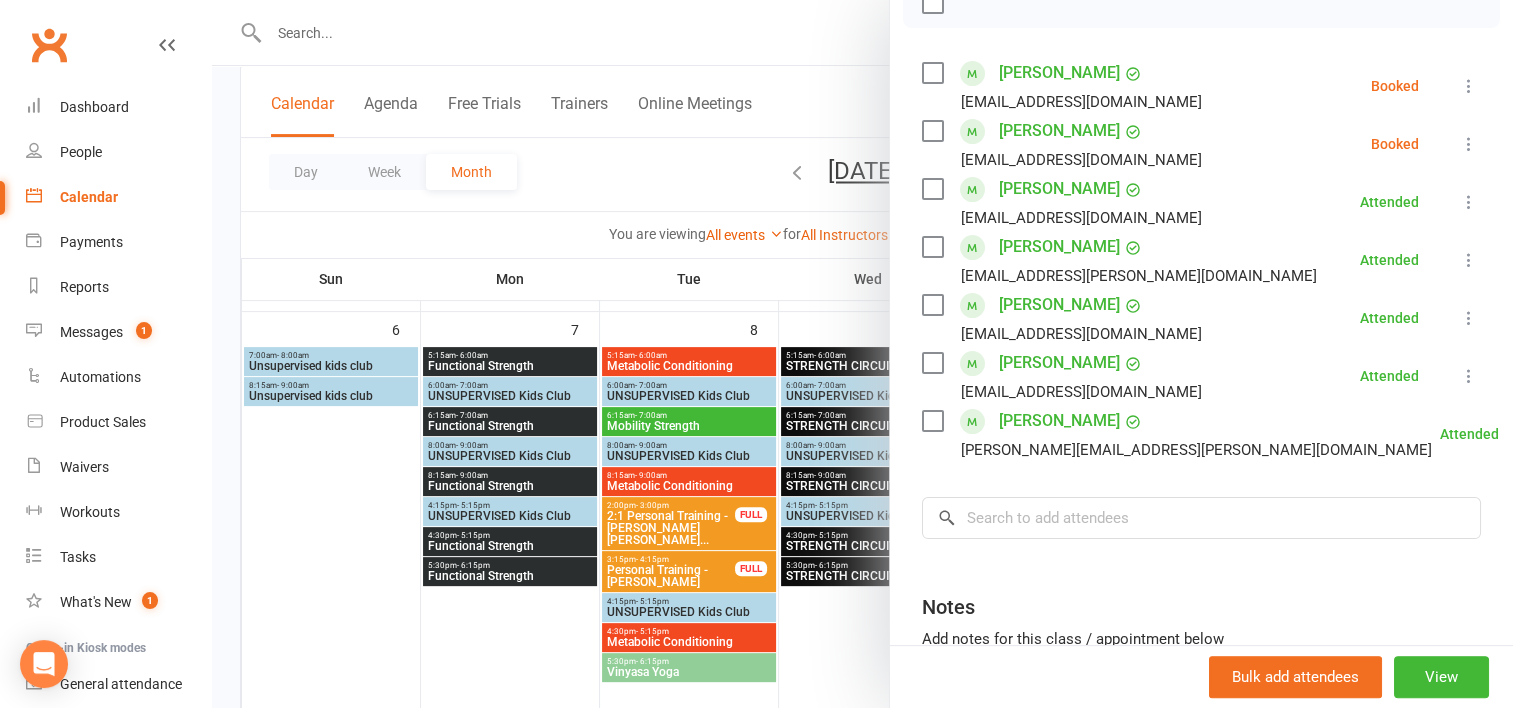 click at bounding box center (1469, 144) 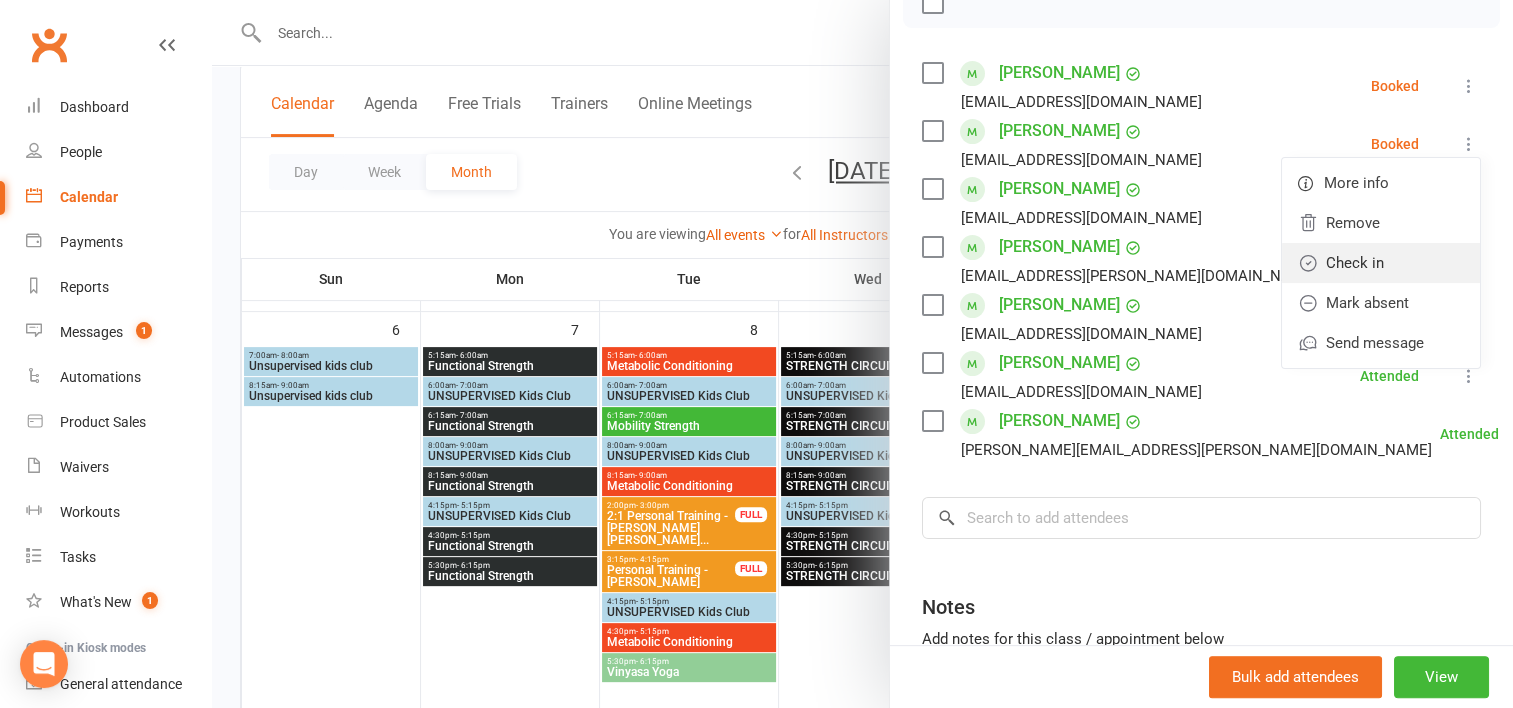 click on "Check in" at bounding box center (1381, 263) 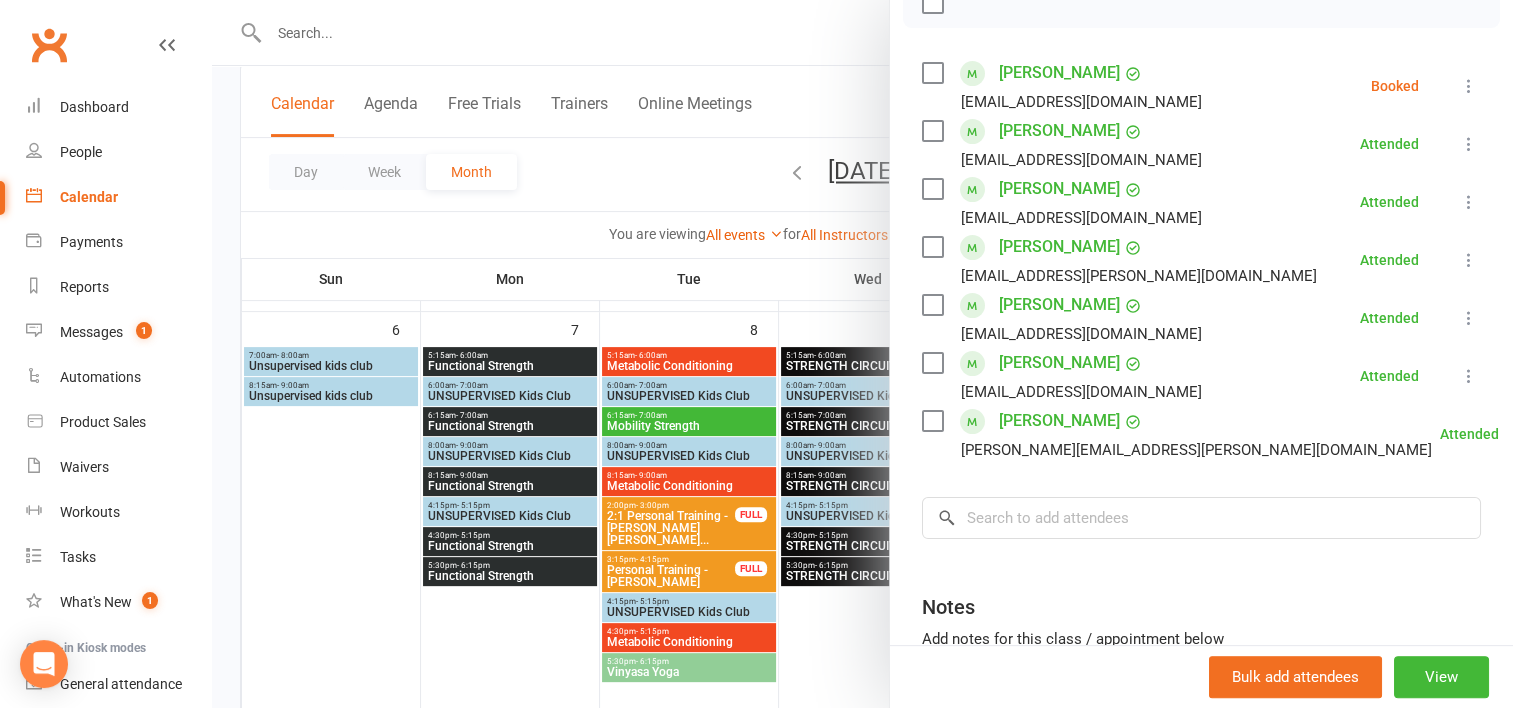 click at bounding box center [1469, 86] 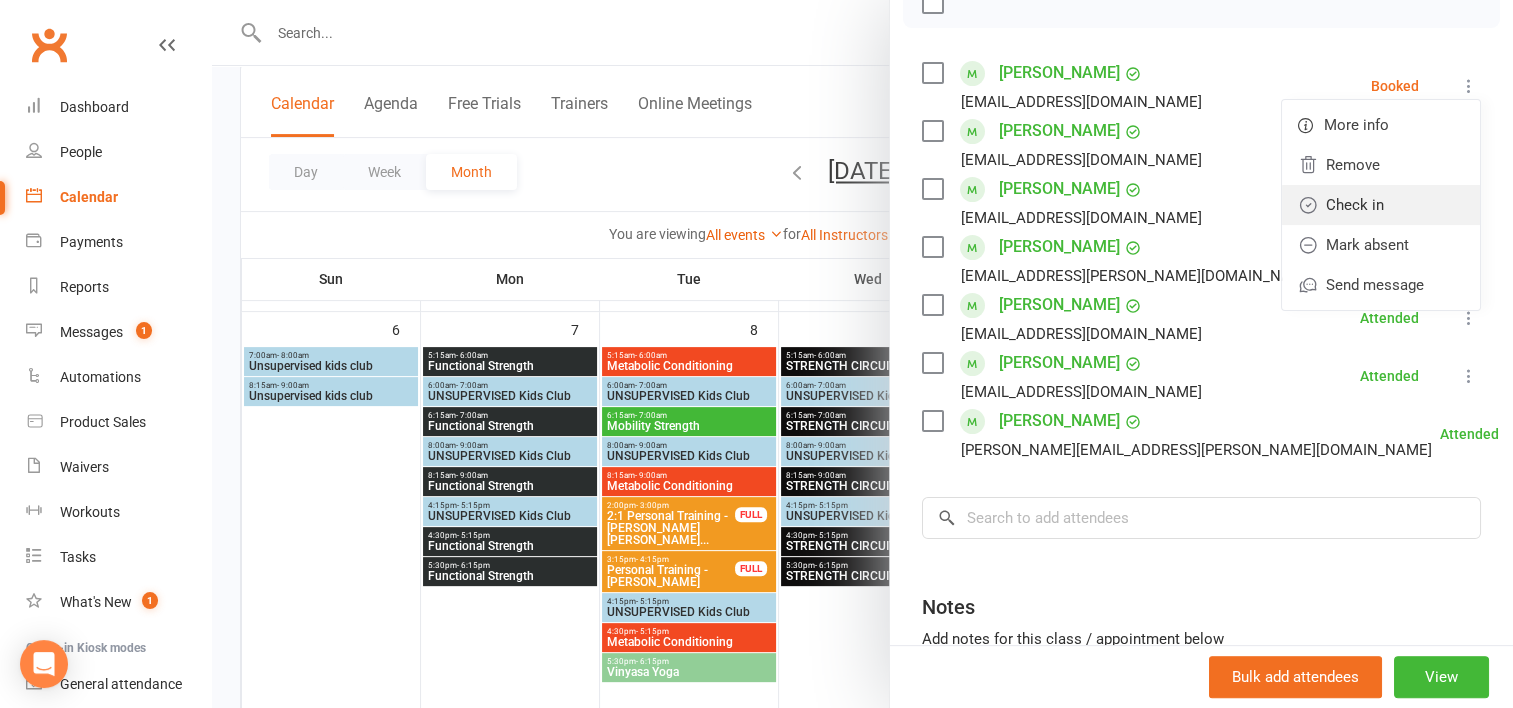 click on "Check in" at bounding box center [1381, 205] 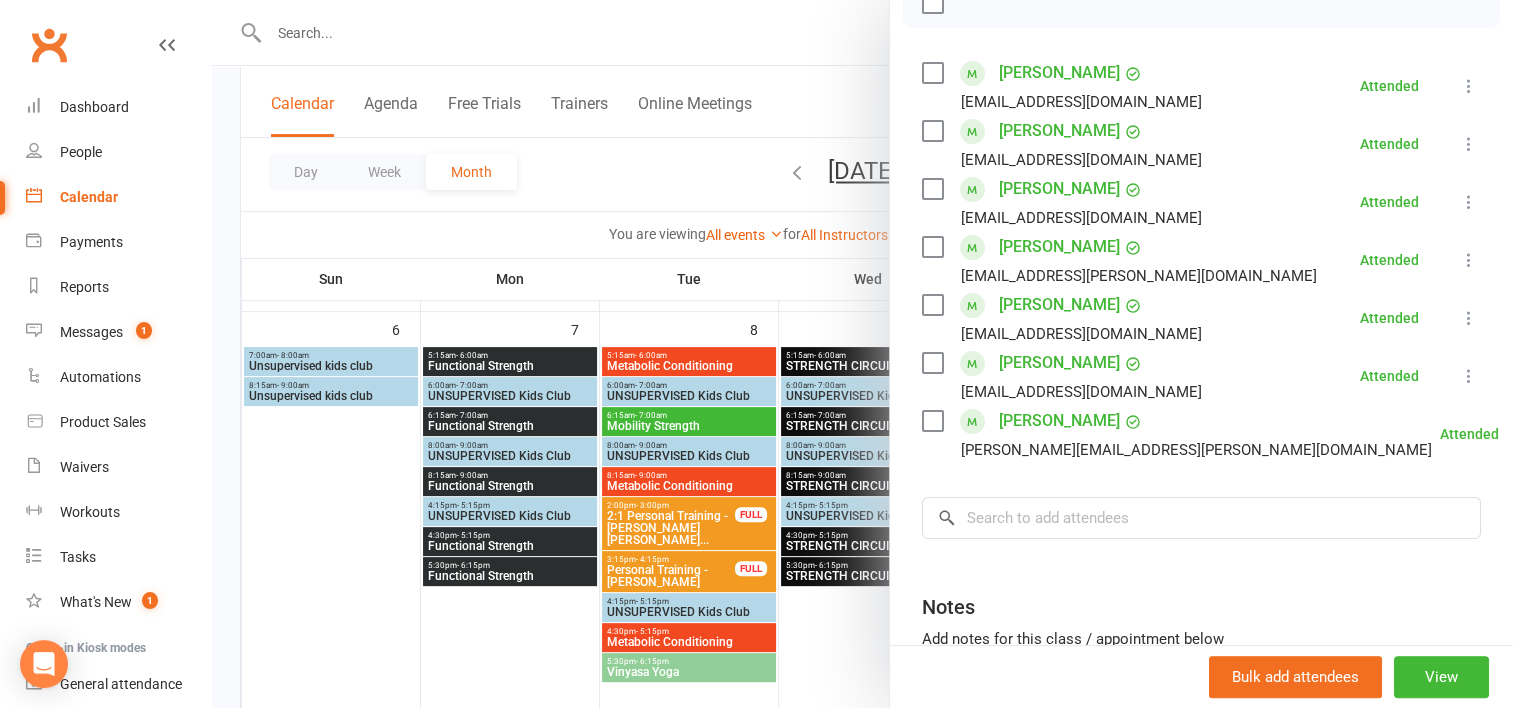 click at bounding box center (862, 354) 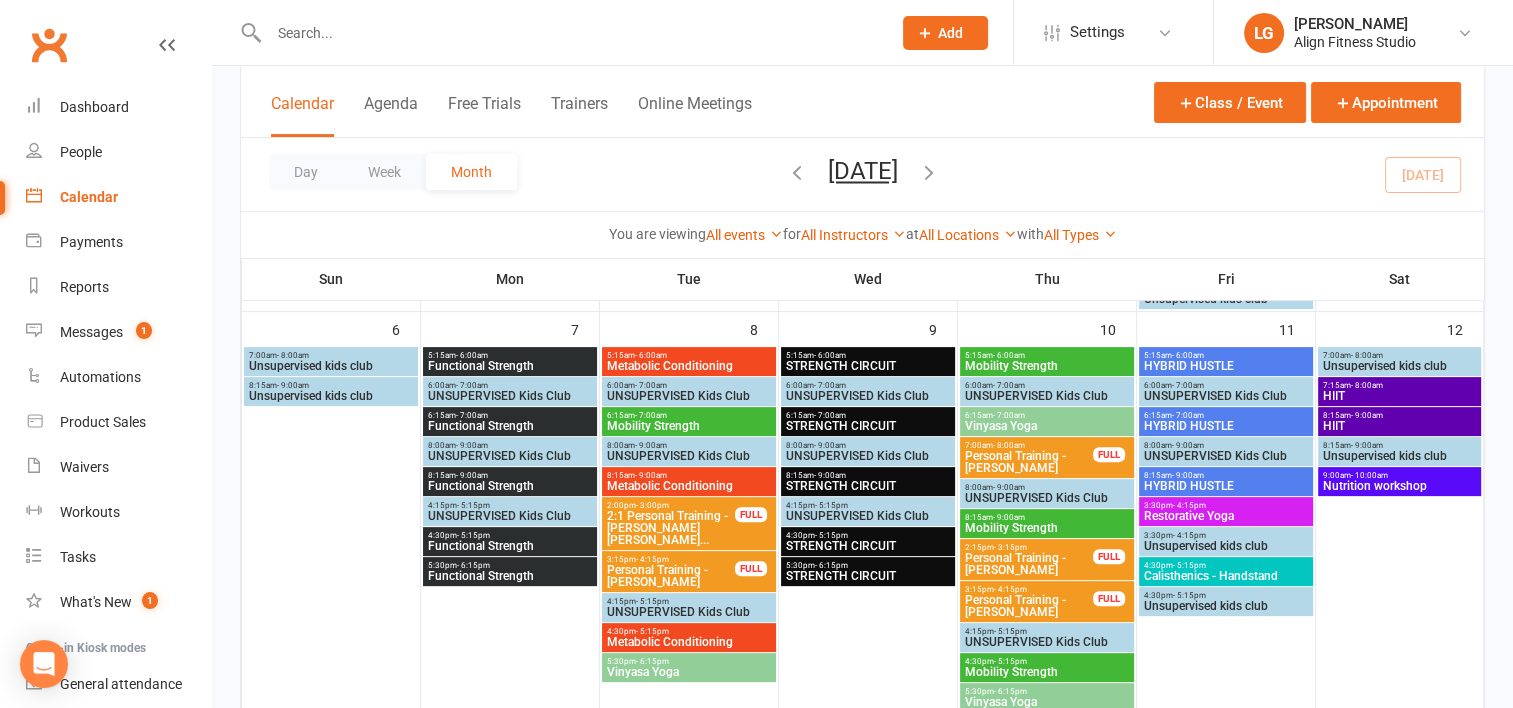 scroll, scrollTop: 544, scrollLeft: 0, axis: vertical 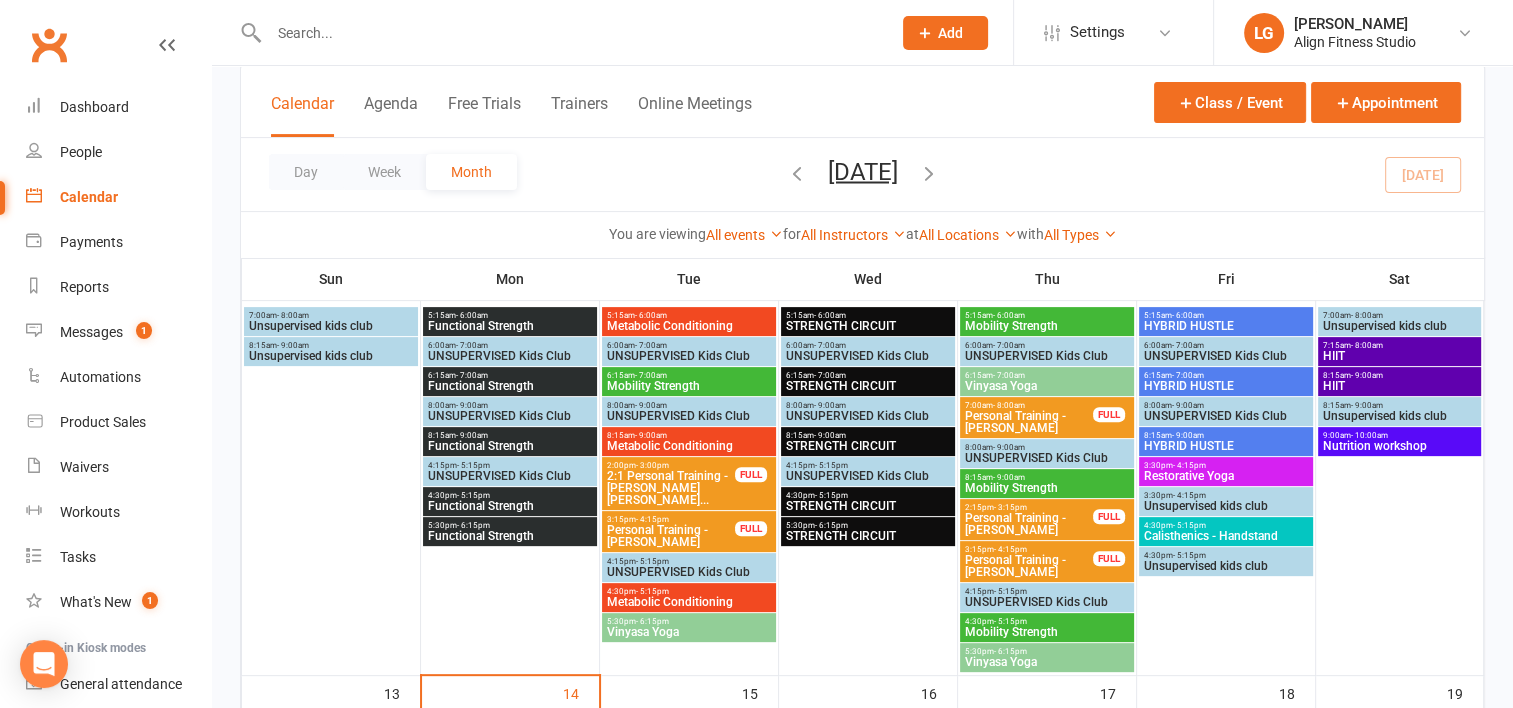 click on "4:30pm  - 5:15pm" at bounding box center (1226, 525) 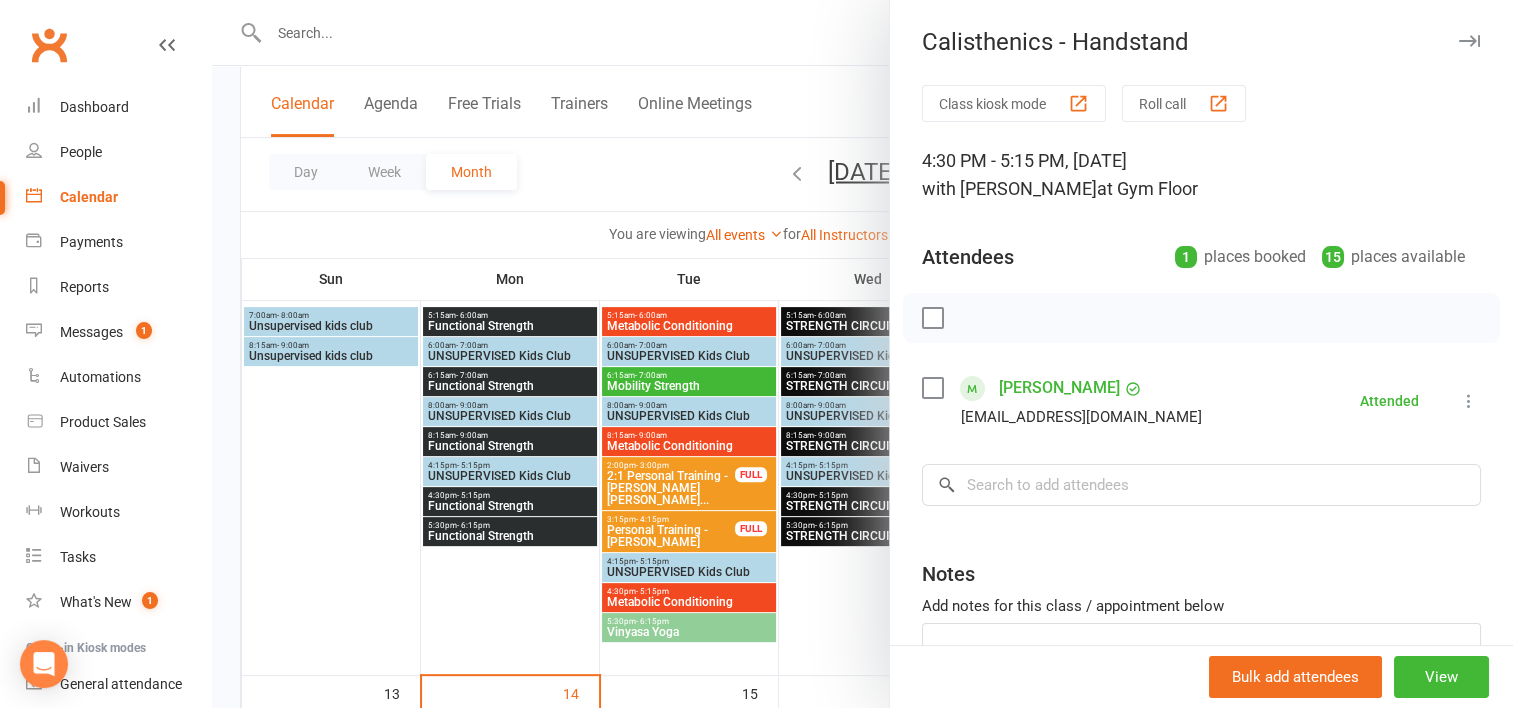 click at bounding box center [862, 354] 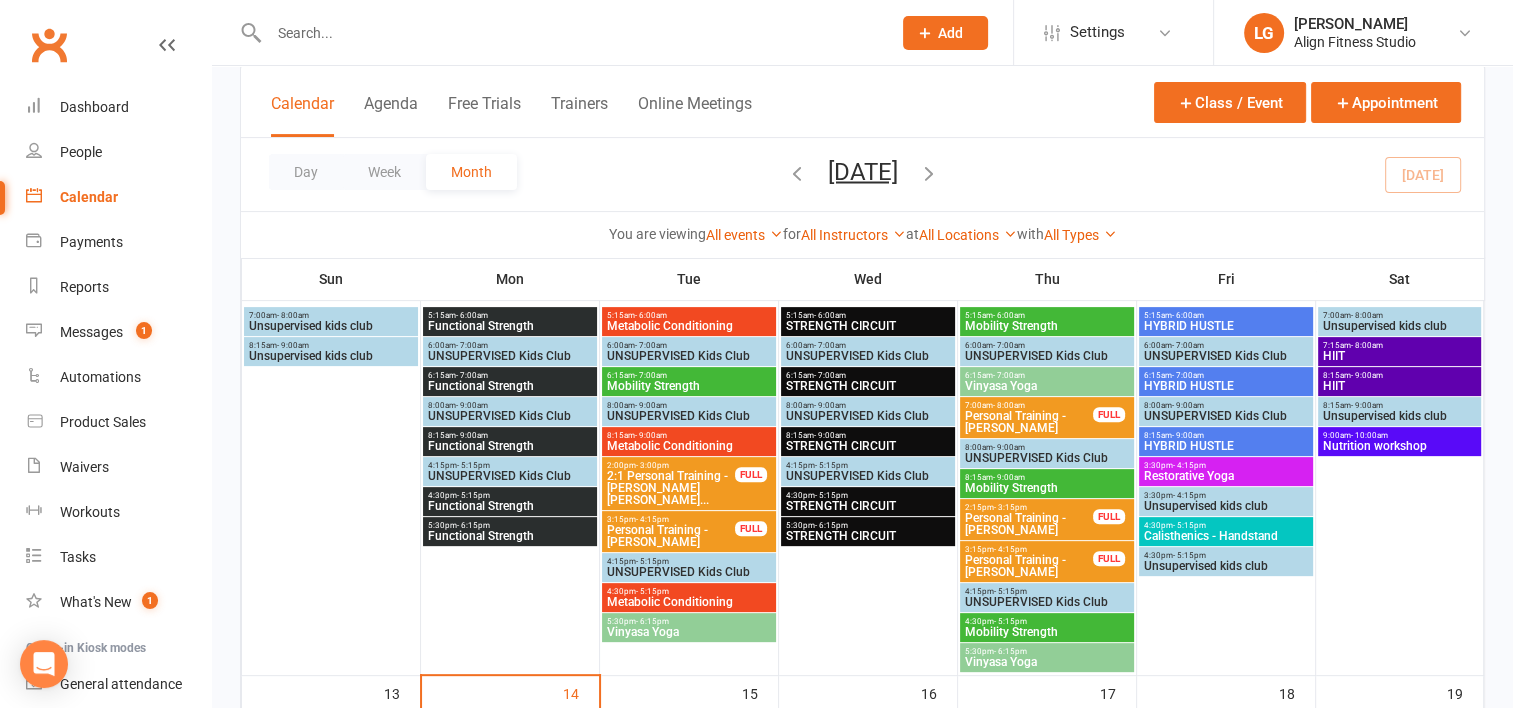 click on "Restorative Yoga" at bounding box center (1226, 476) 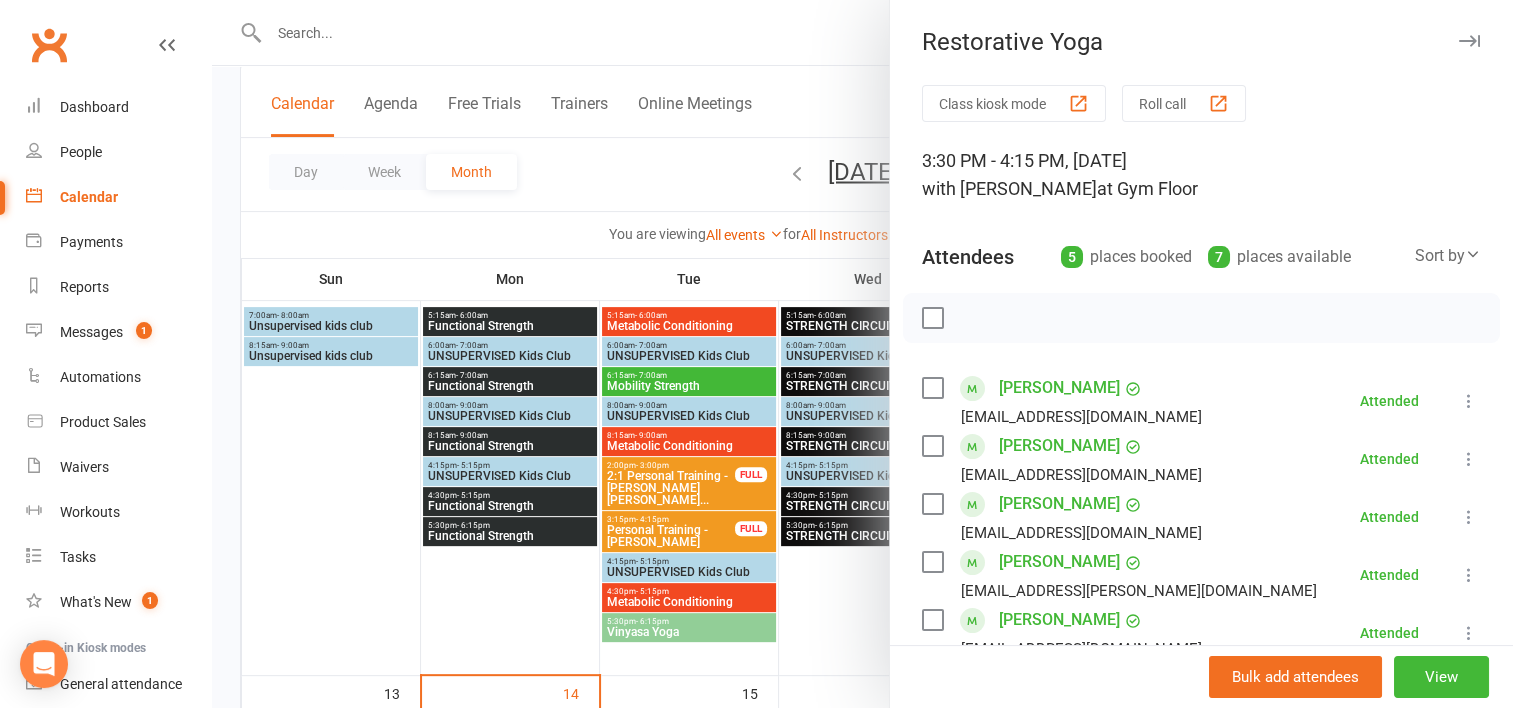 scroll, scrollTop: 258, scrollLeft: 0, axis: vertical 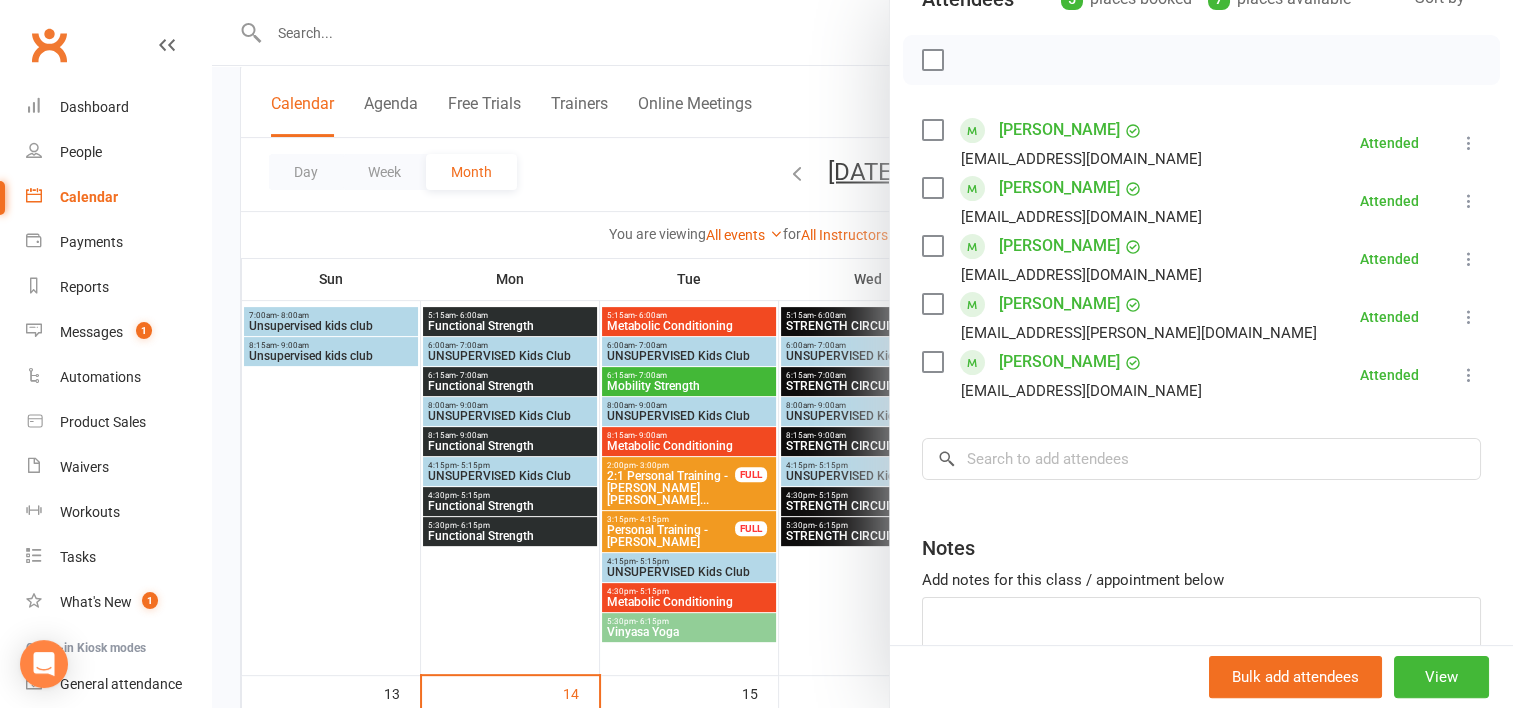 click at bounding box center [862, 354] 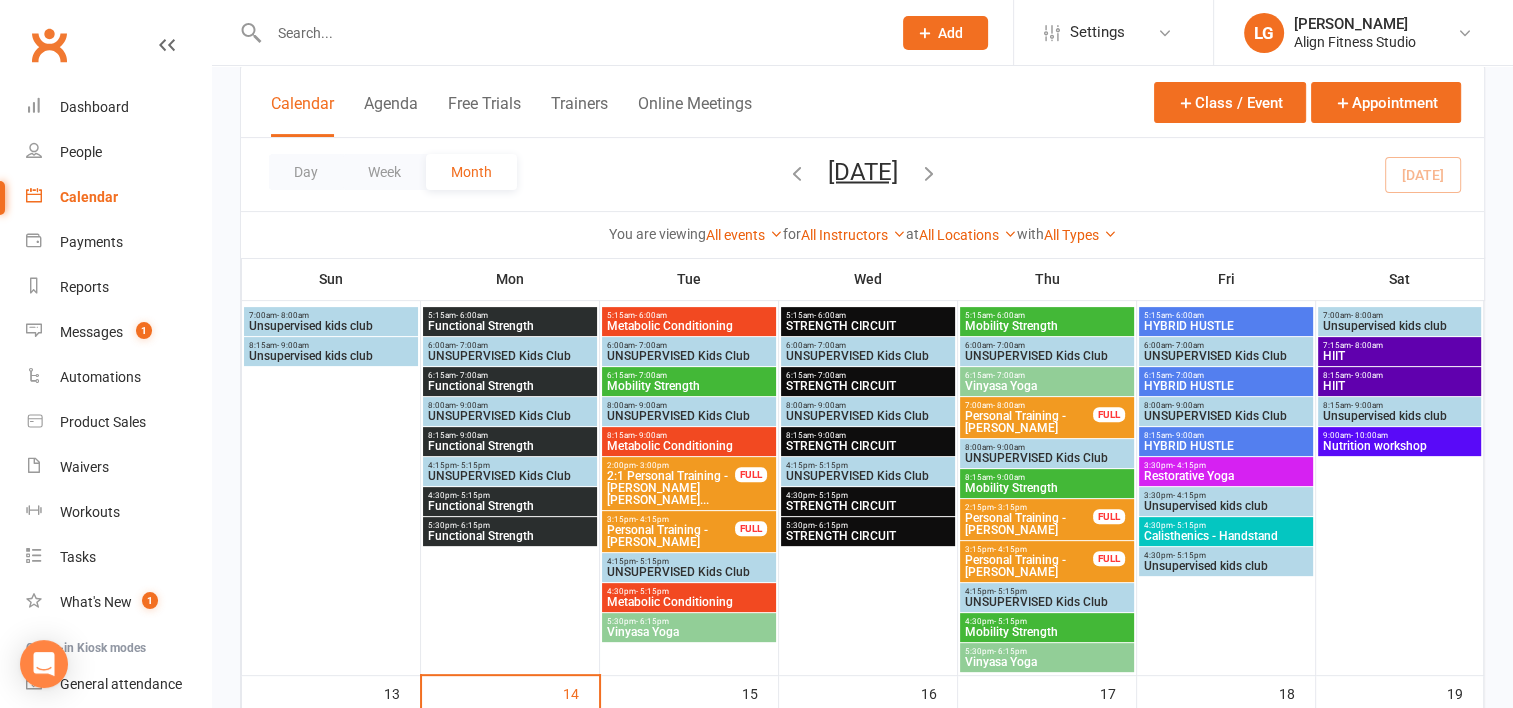 click on "STRENGTH CIRCUIT" at bounding box center [868, 536] 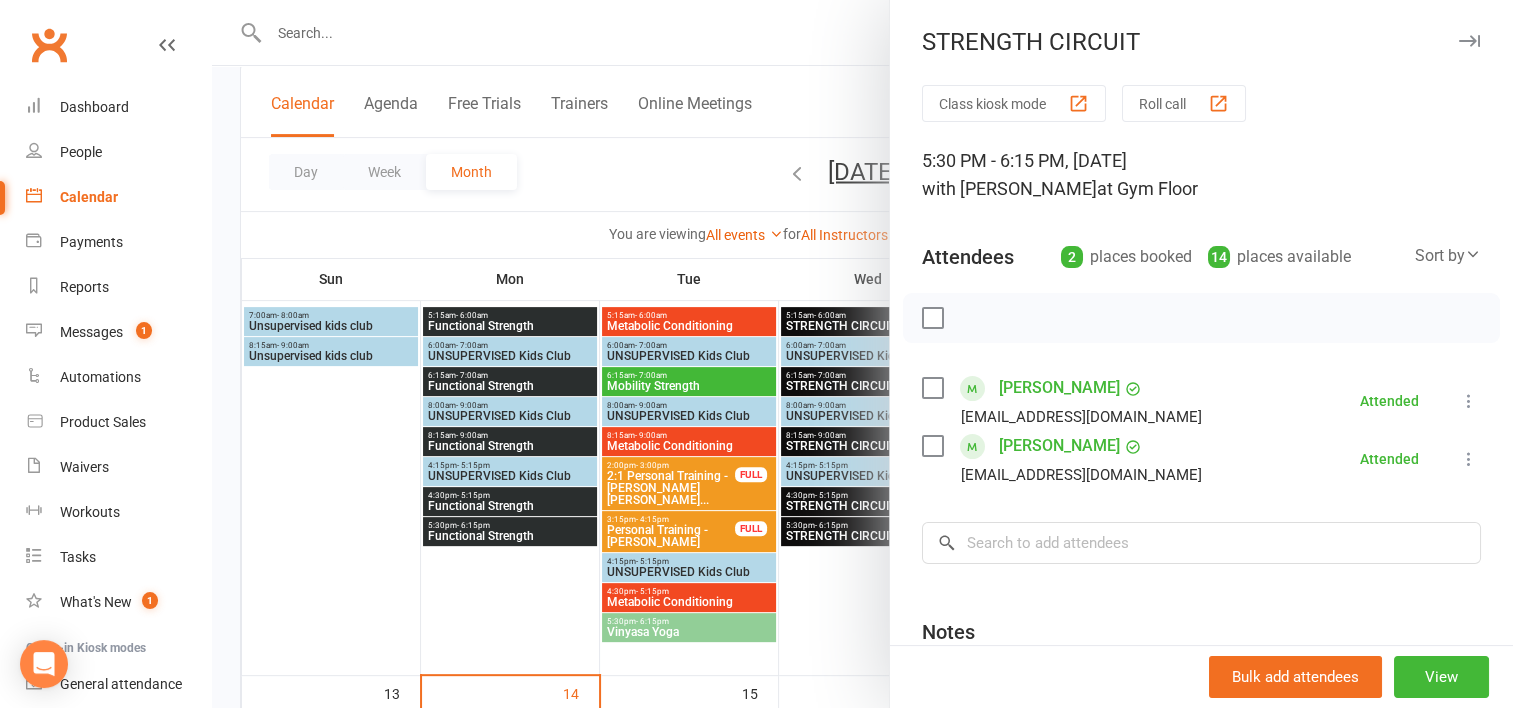 click at bounding box center [862, 354] 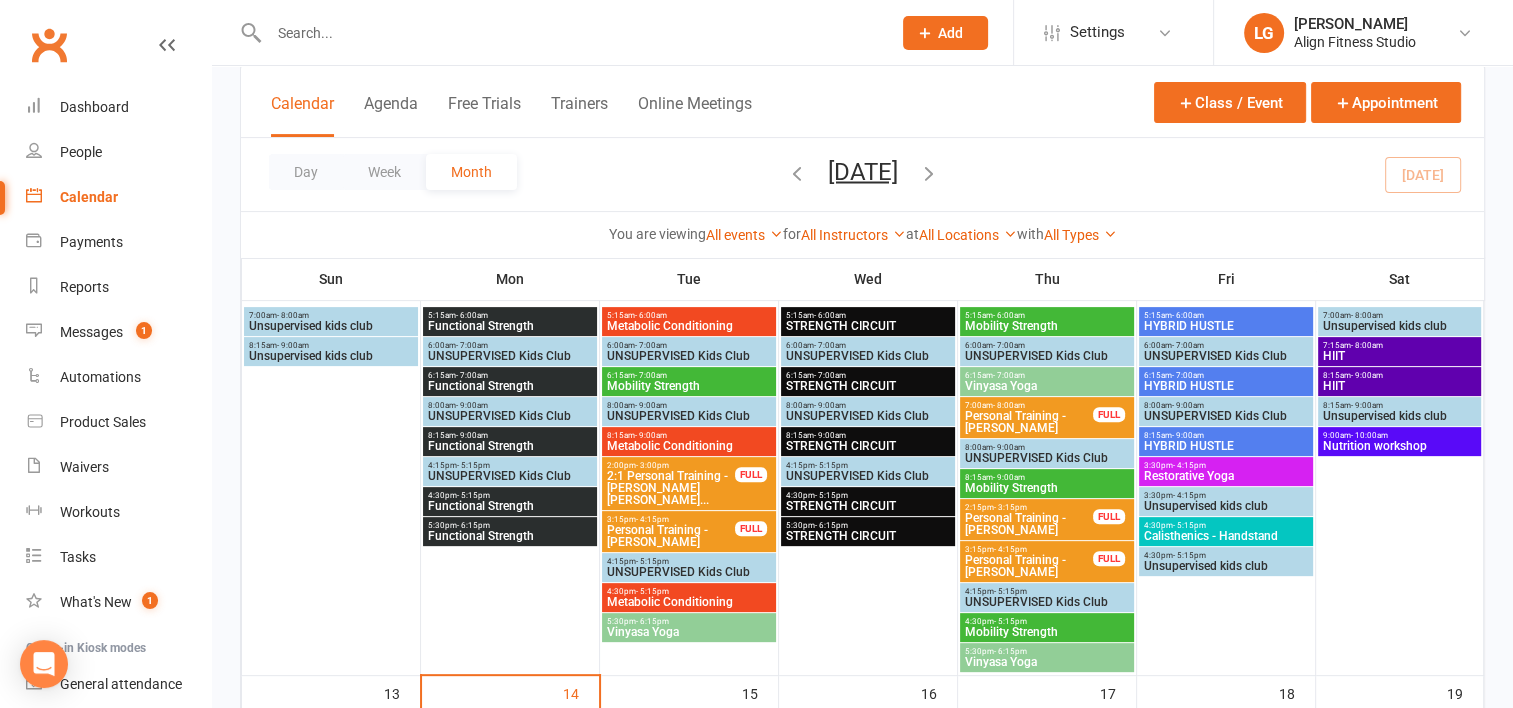 click on "Vinyasa Yoga" at bounding box center [1047, 662] 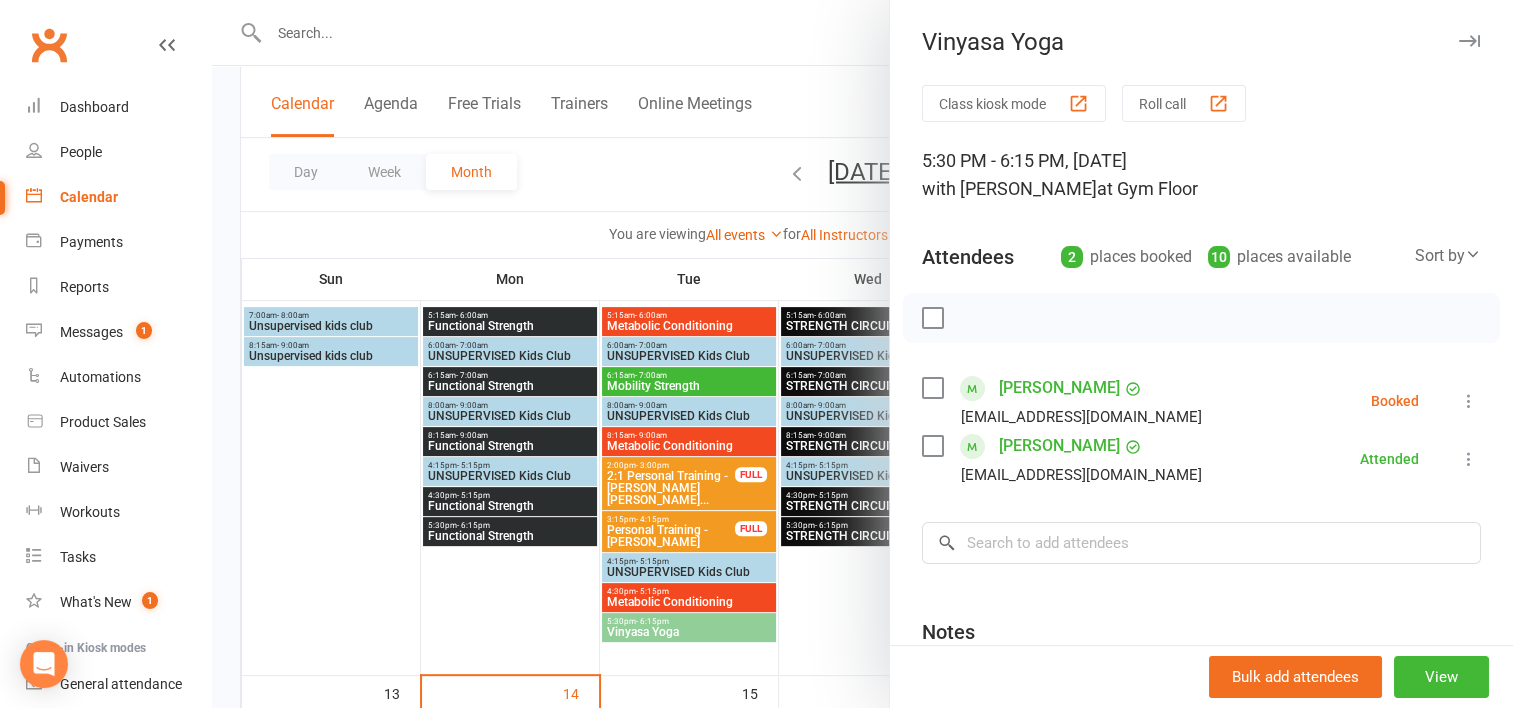click at bounding box center [1469, 401] 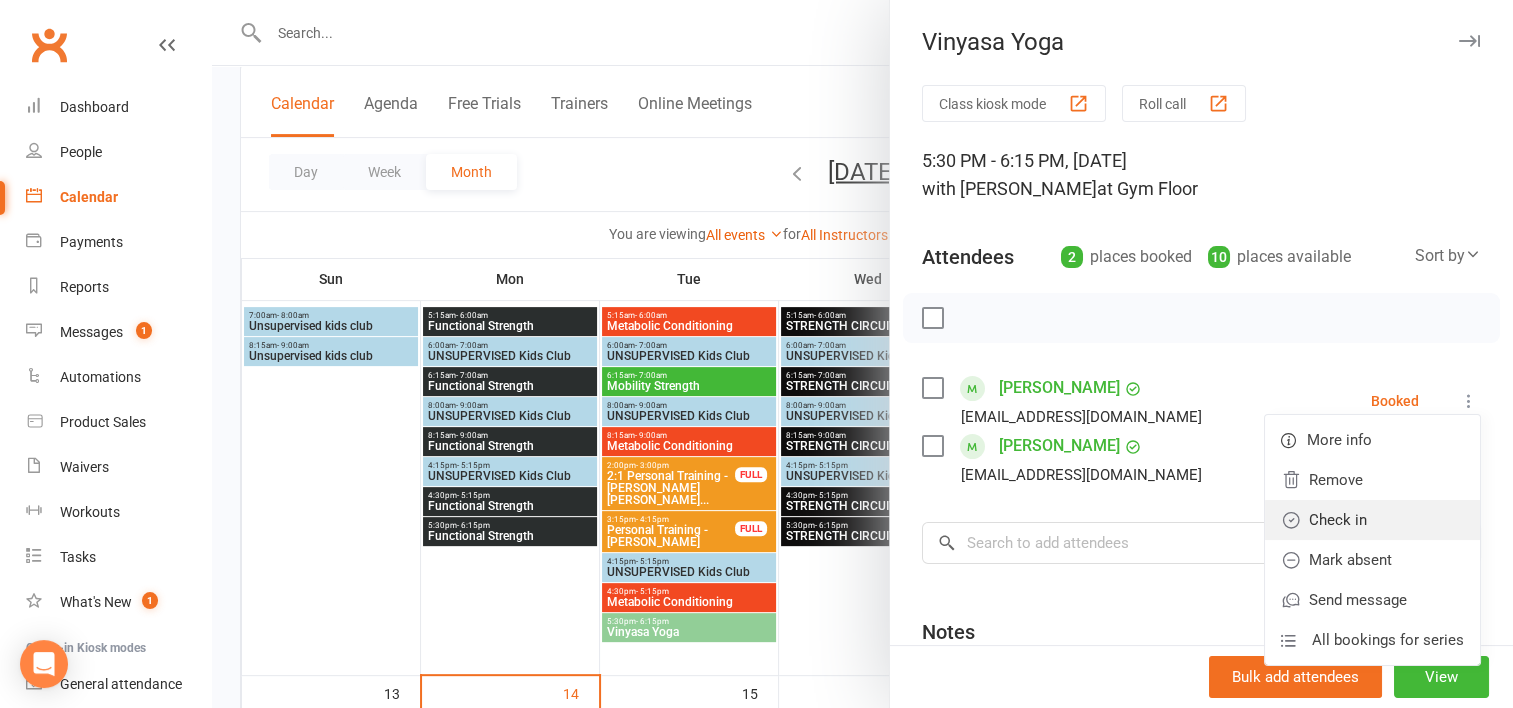 click on "Check in" at bounding box center (1372, 520) 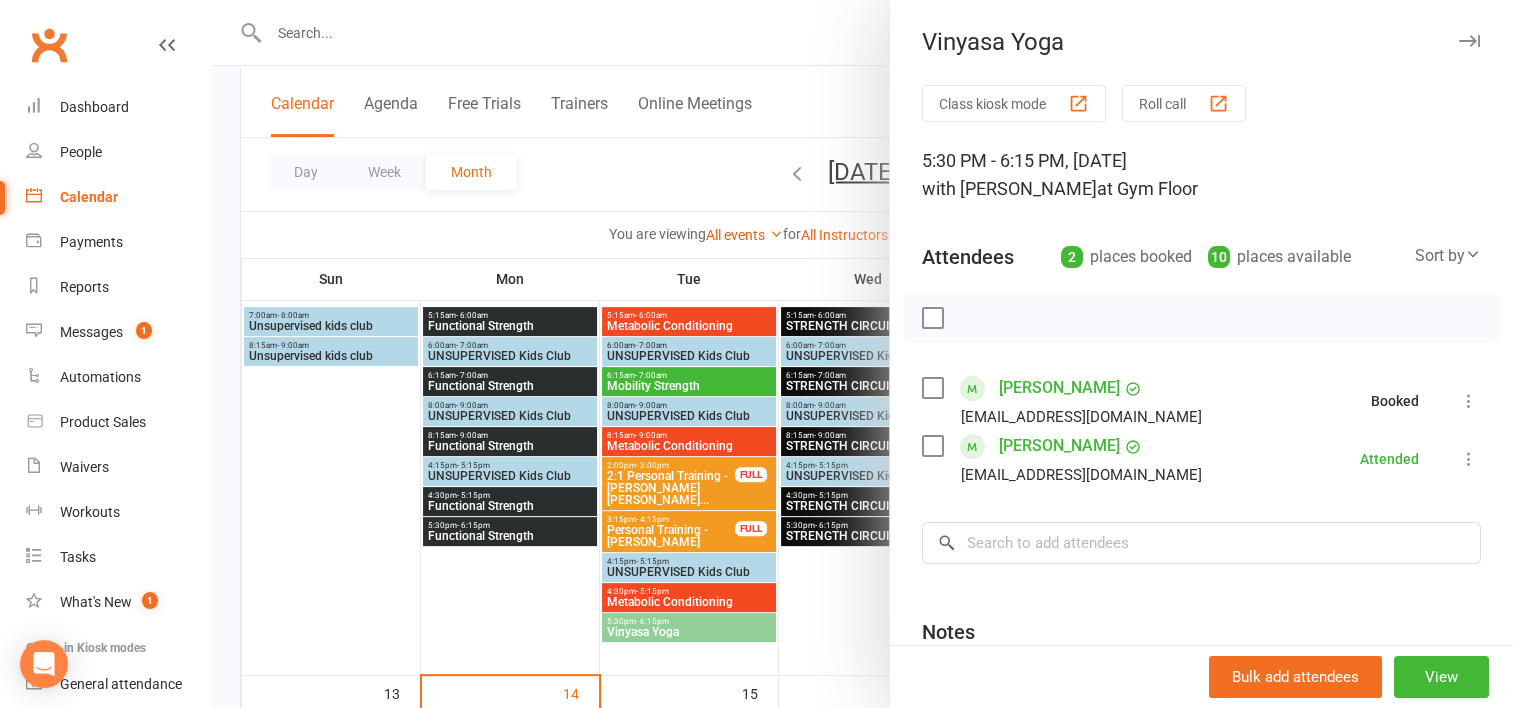 click at bounding box center (862, 354) 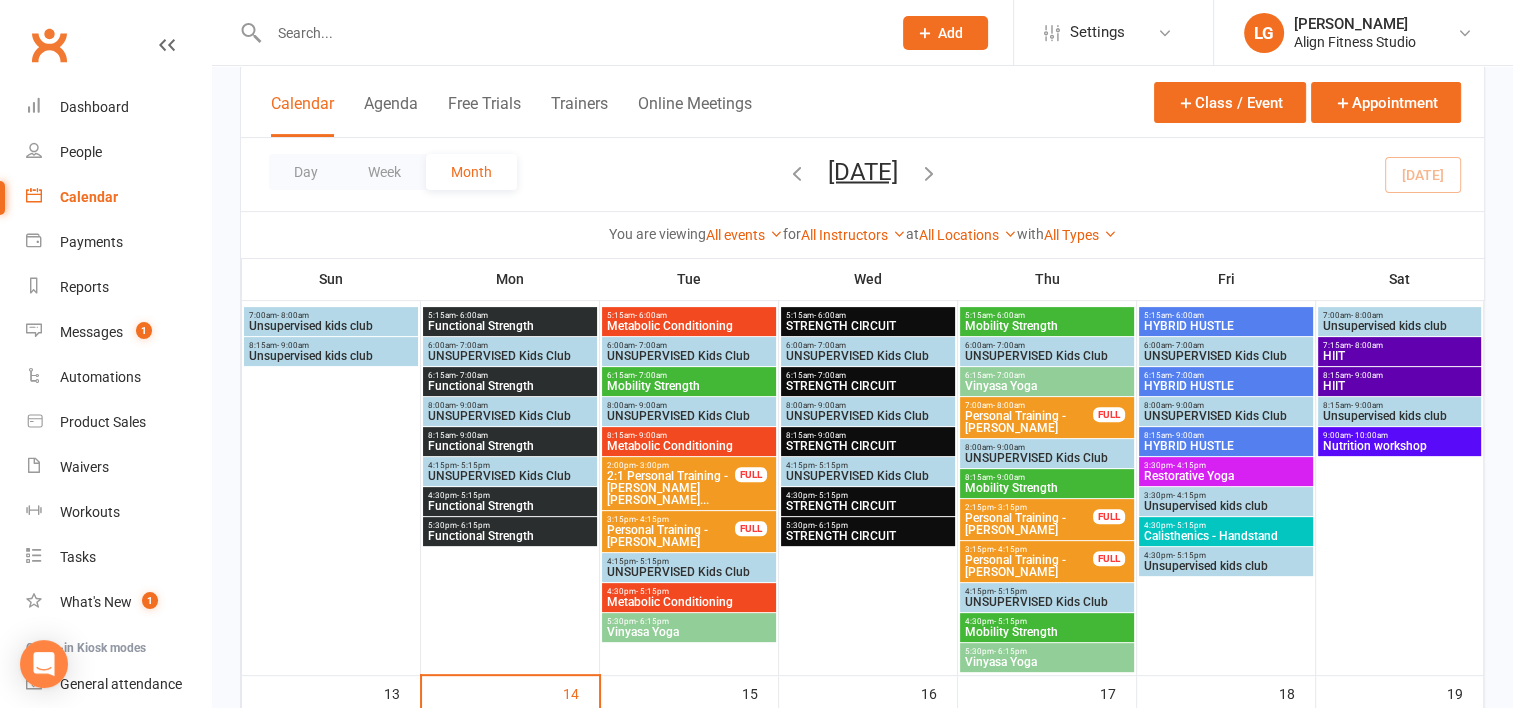 click on "5:15am  - 6:00am" at bounding box center [1226, 315] 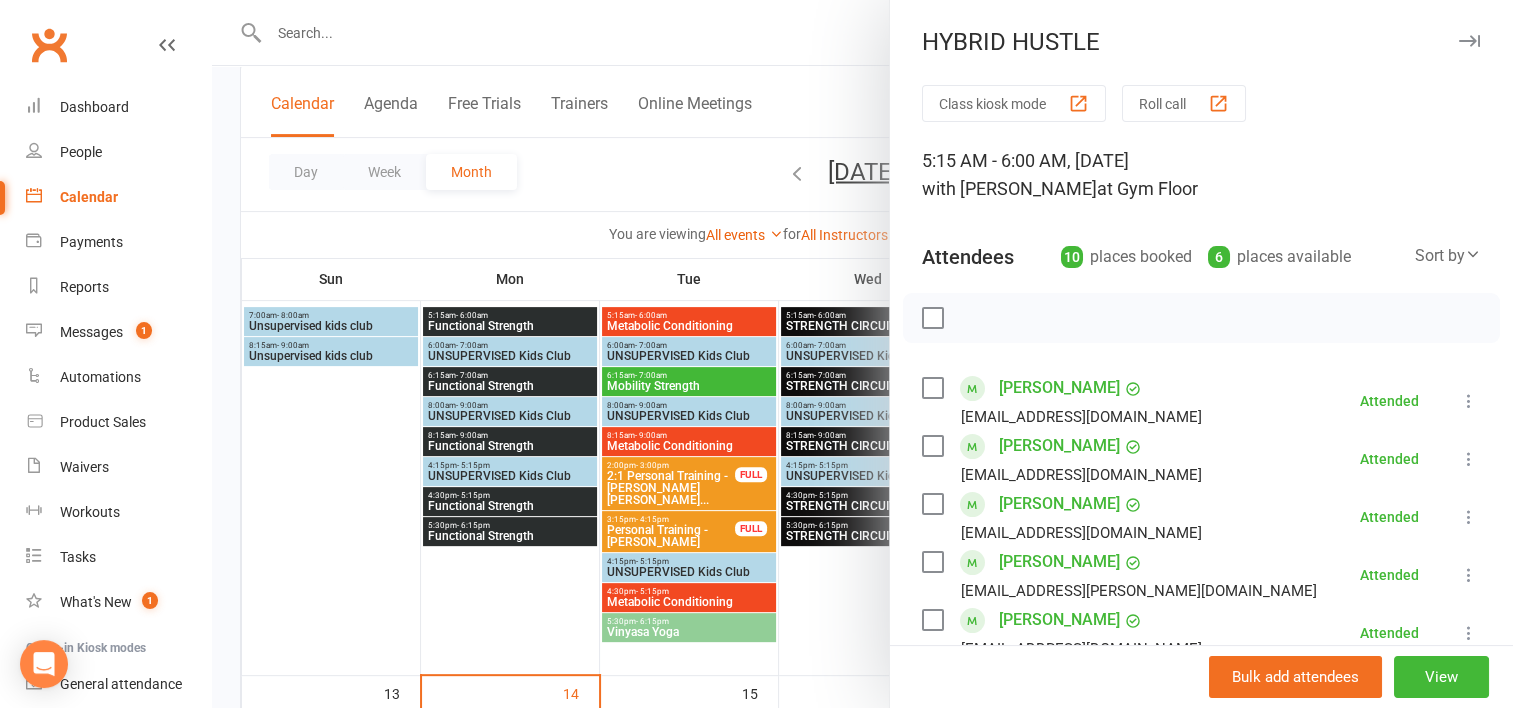 click at bounding box center [862, 354] 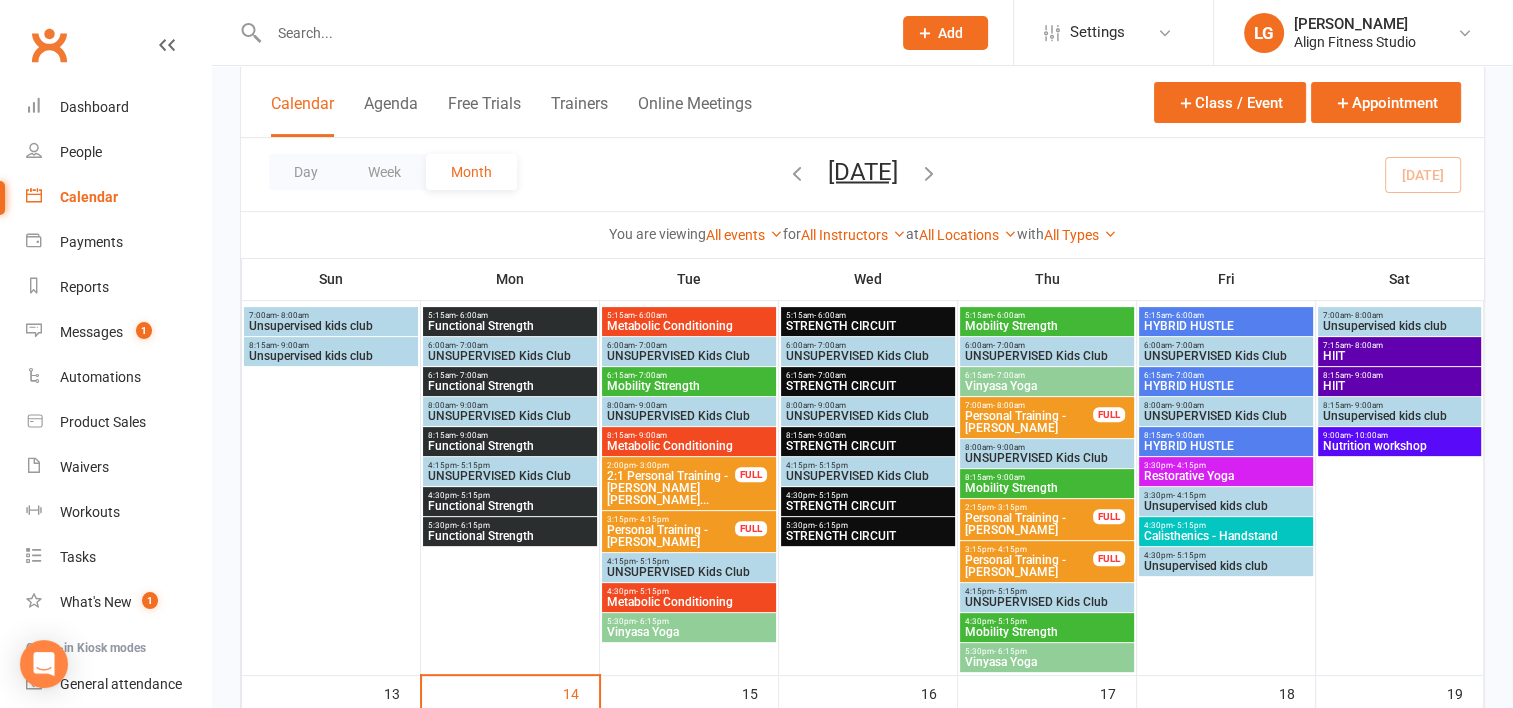 click on "HYBRID HUSTLE" at bounding box center [1226, 386] 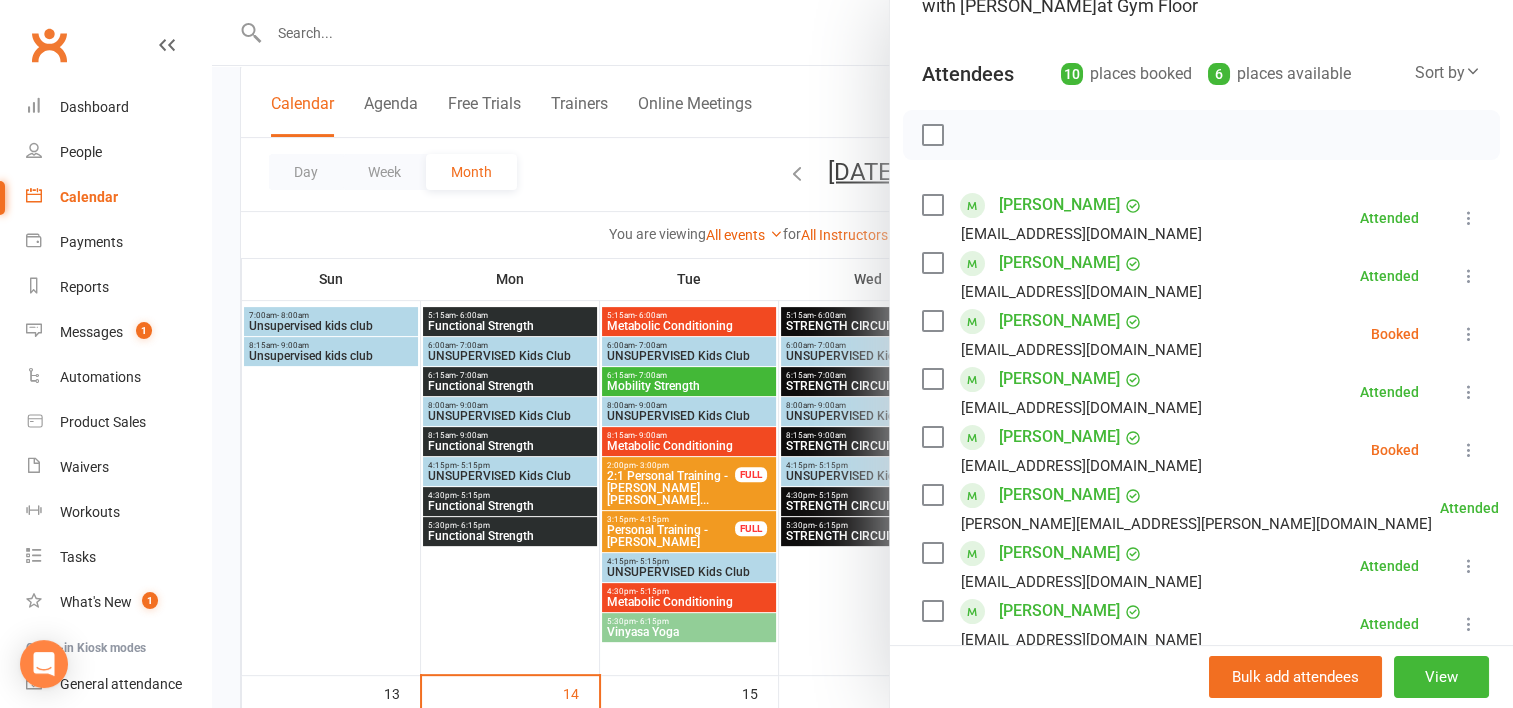 scroll, scrollTop: 184, scrollLeft: 0, axis: vertical 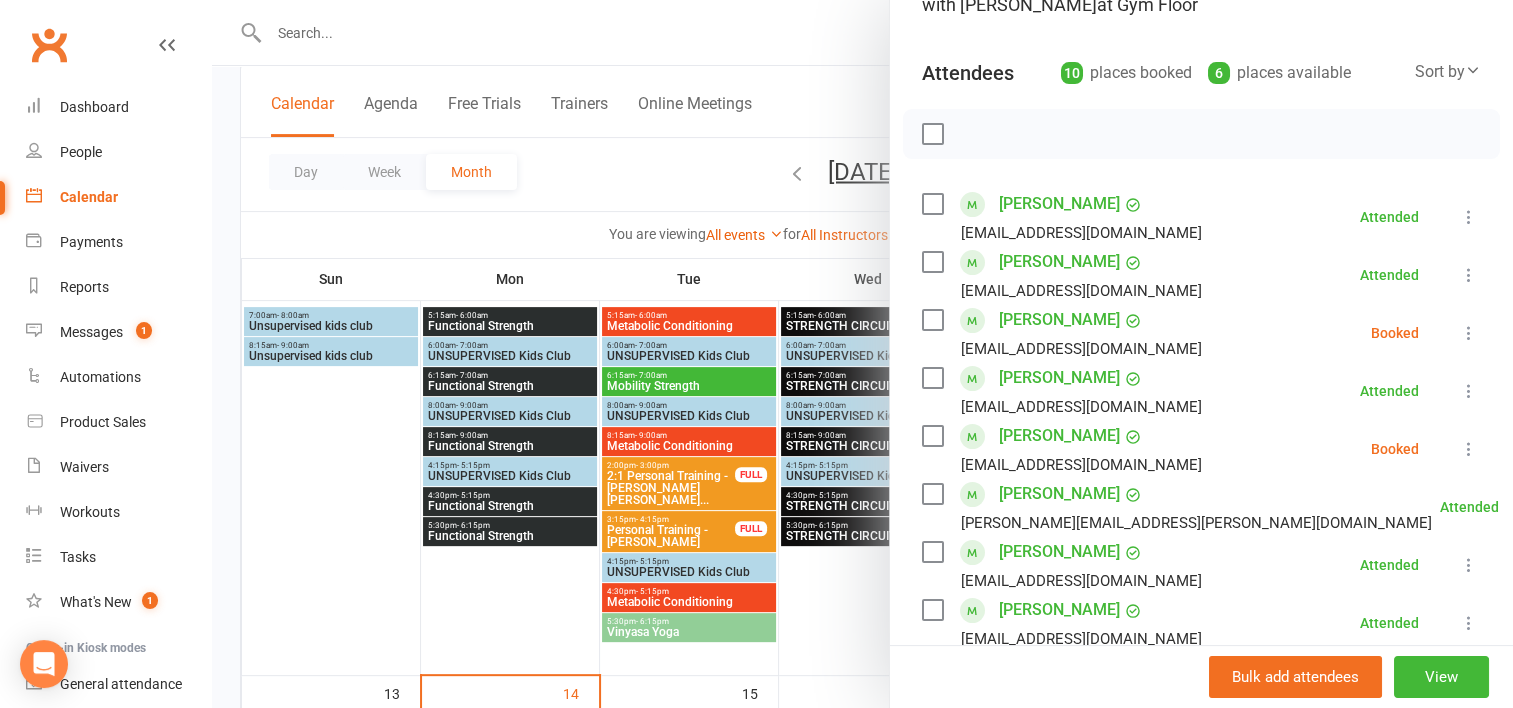 click at bounding box center [1469, 449] 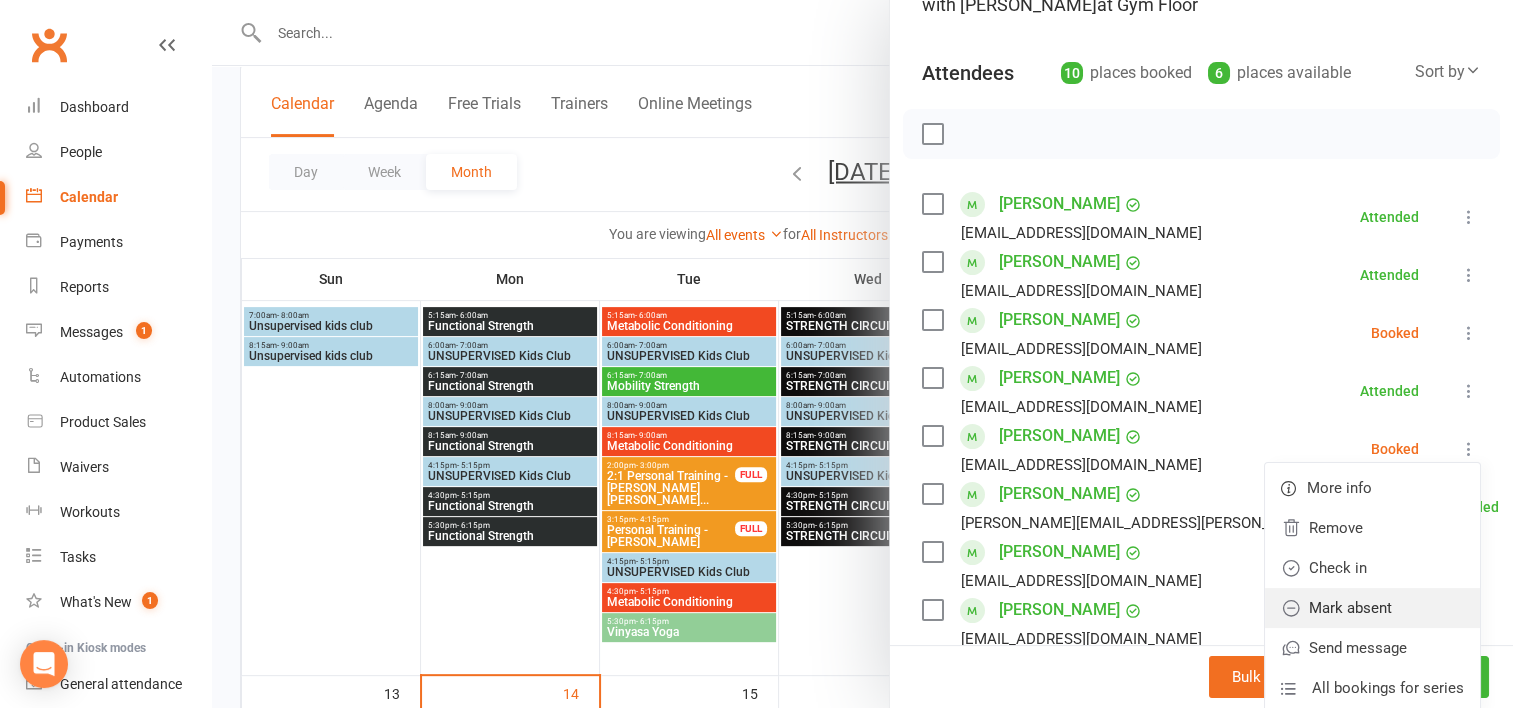 click on "Mark absent" at bounding box center [1372, 608] 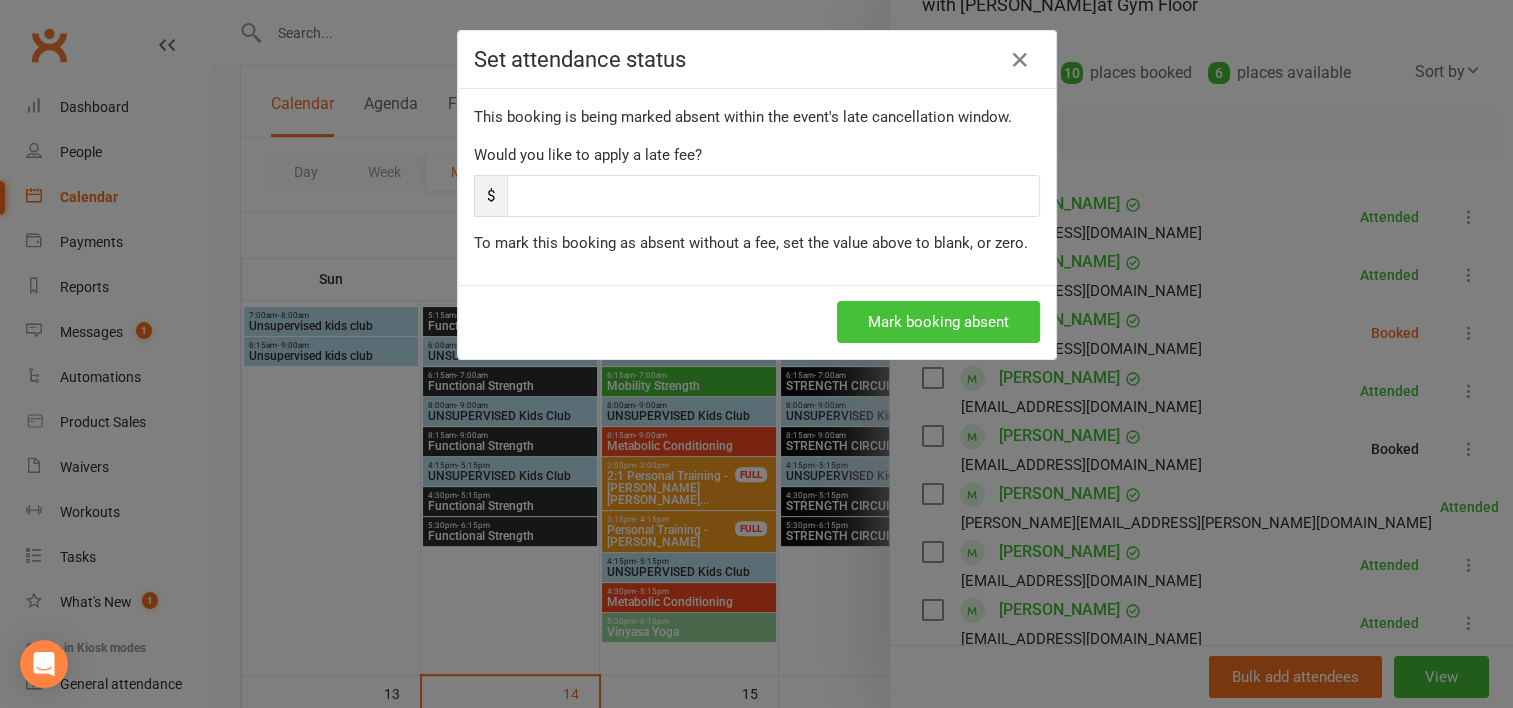 click on "Mark booking absent" at bounding box center (938, 322) 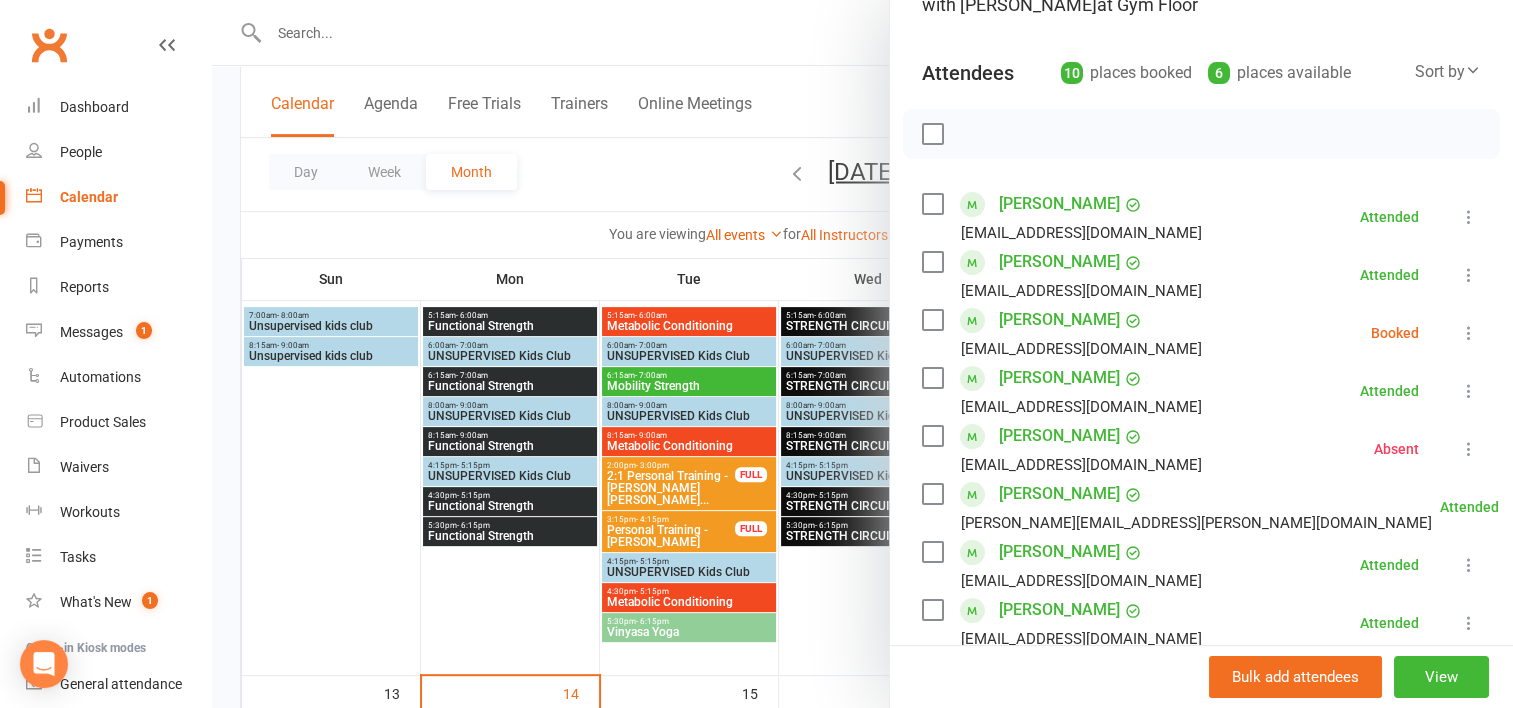 click at bounding box center [1469, 333] 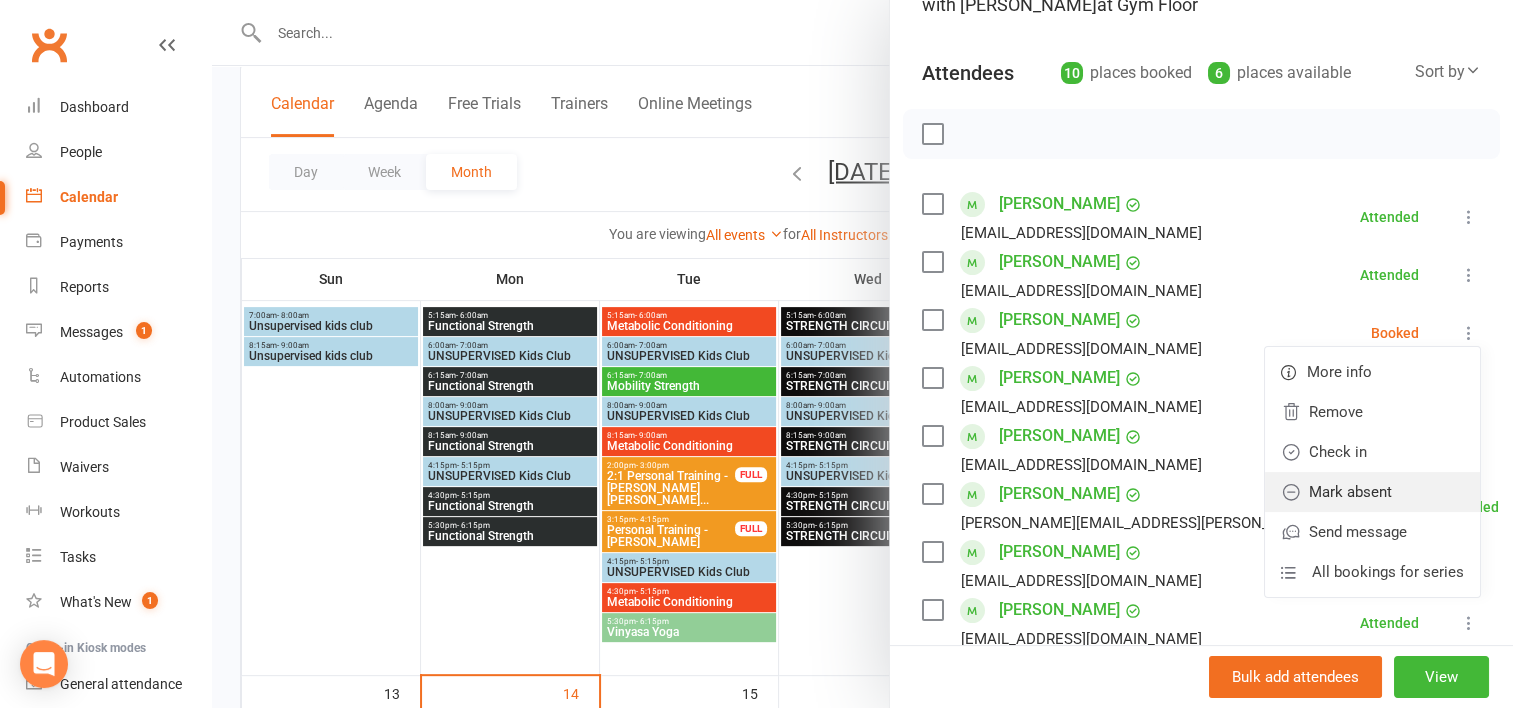 click on "Mark absent" at bounding box center (1372, 492) 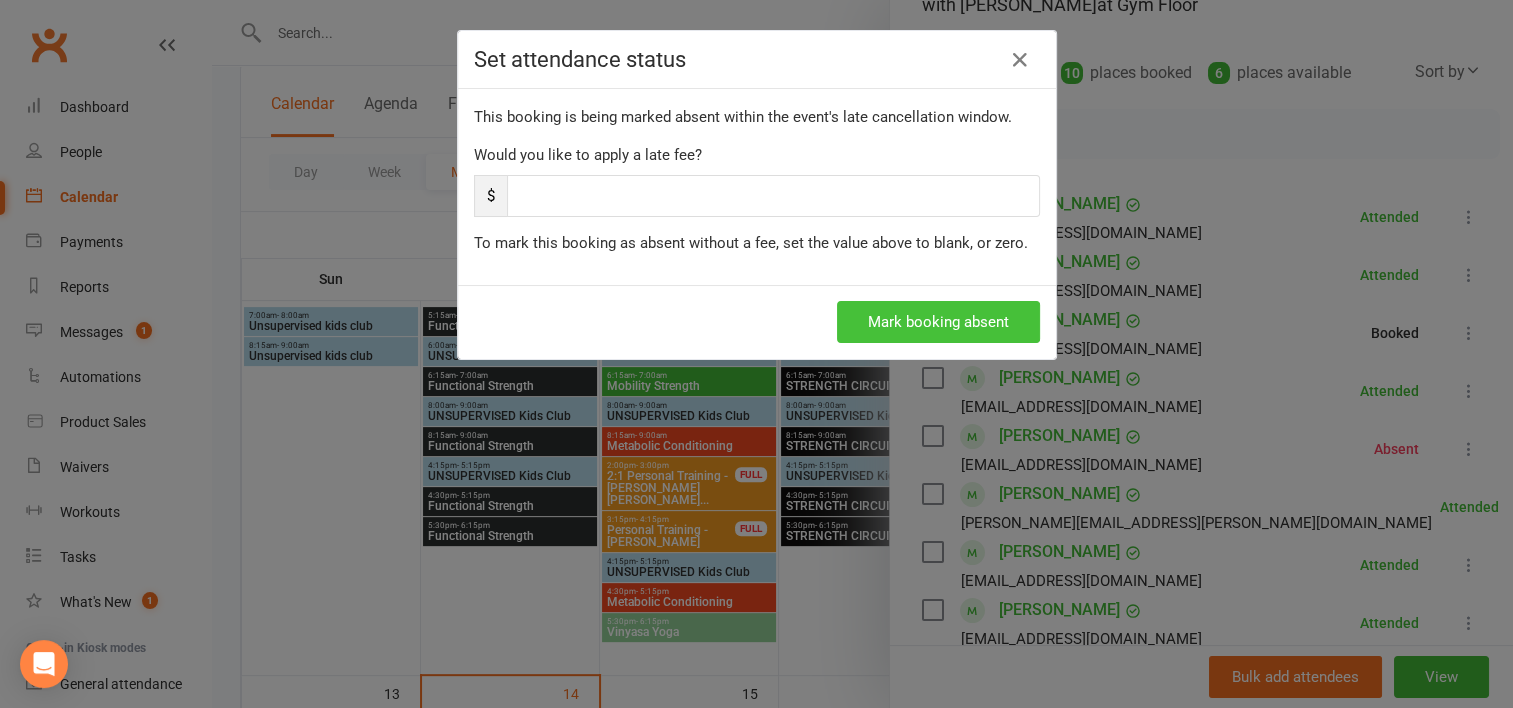 click on "Mark booking absent" at bounding box center [938, 322] 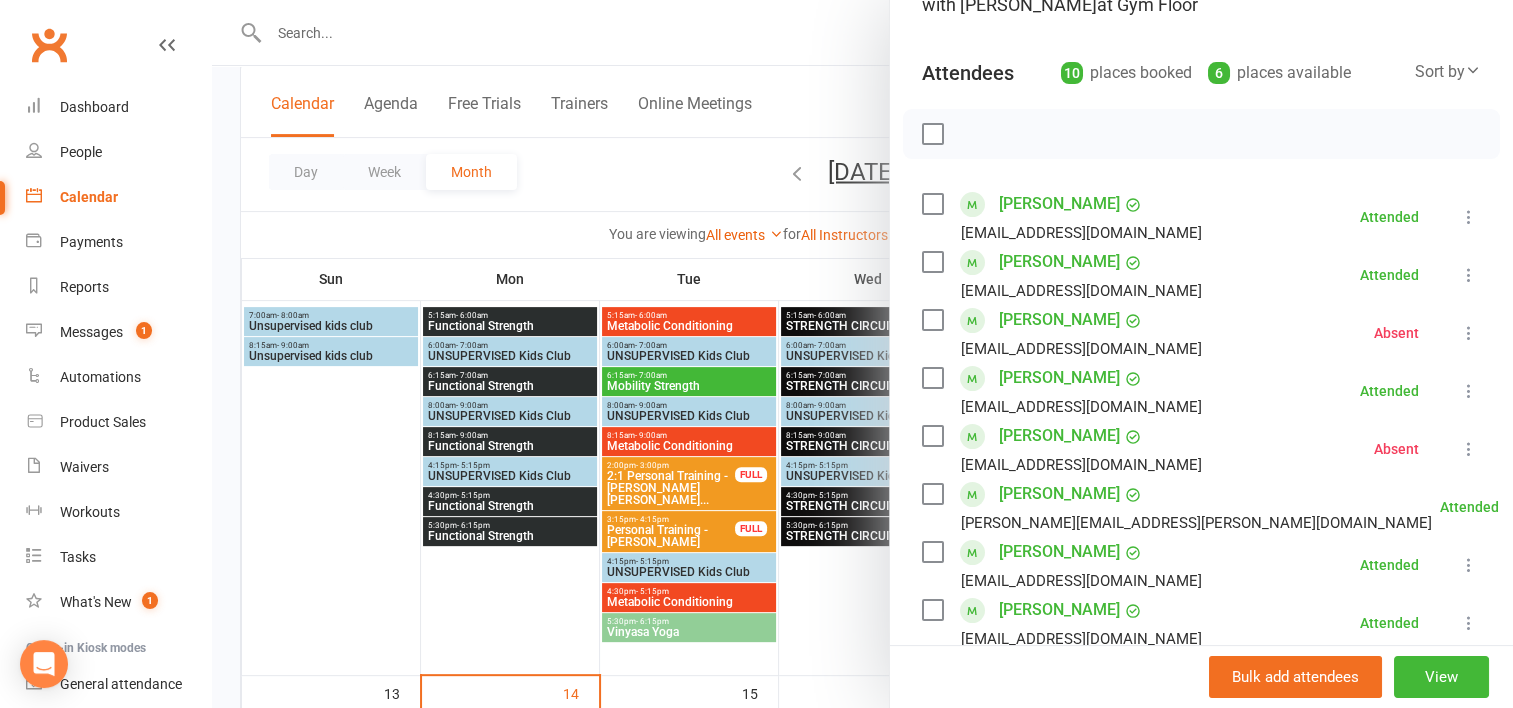 click at bounding box center (862, 354) 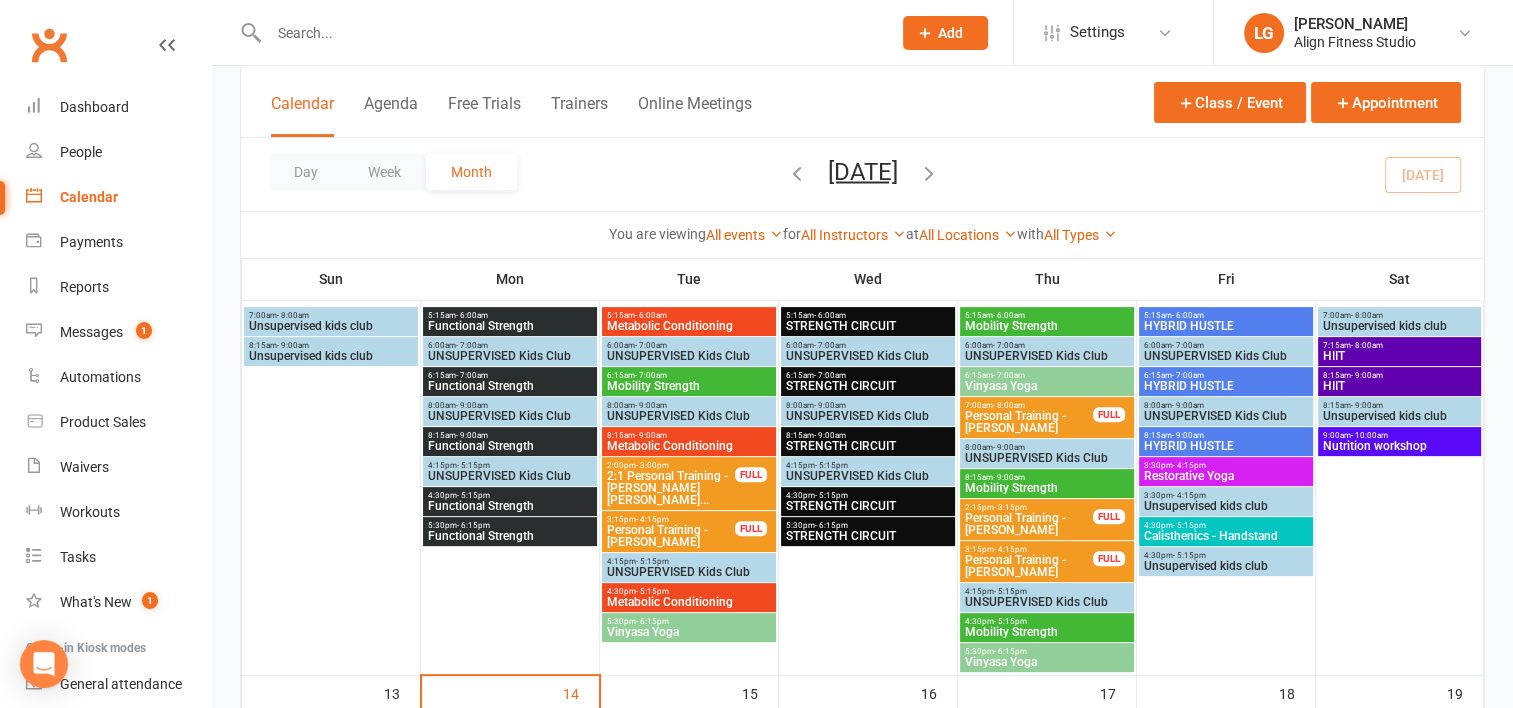 scroll, scrollTop: 876, scrollLeft: 0, axis: vertical 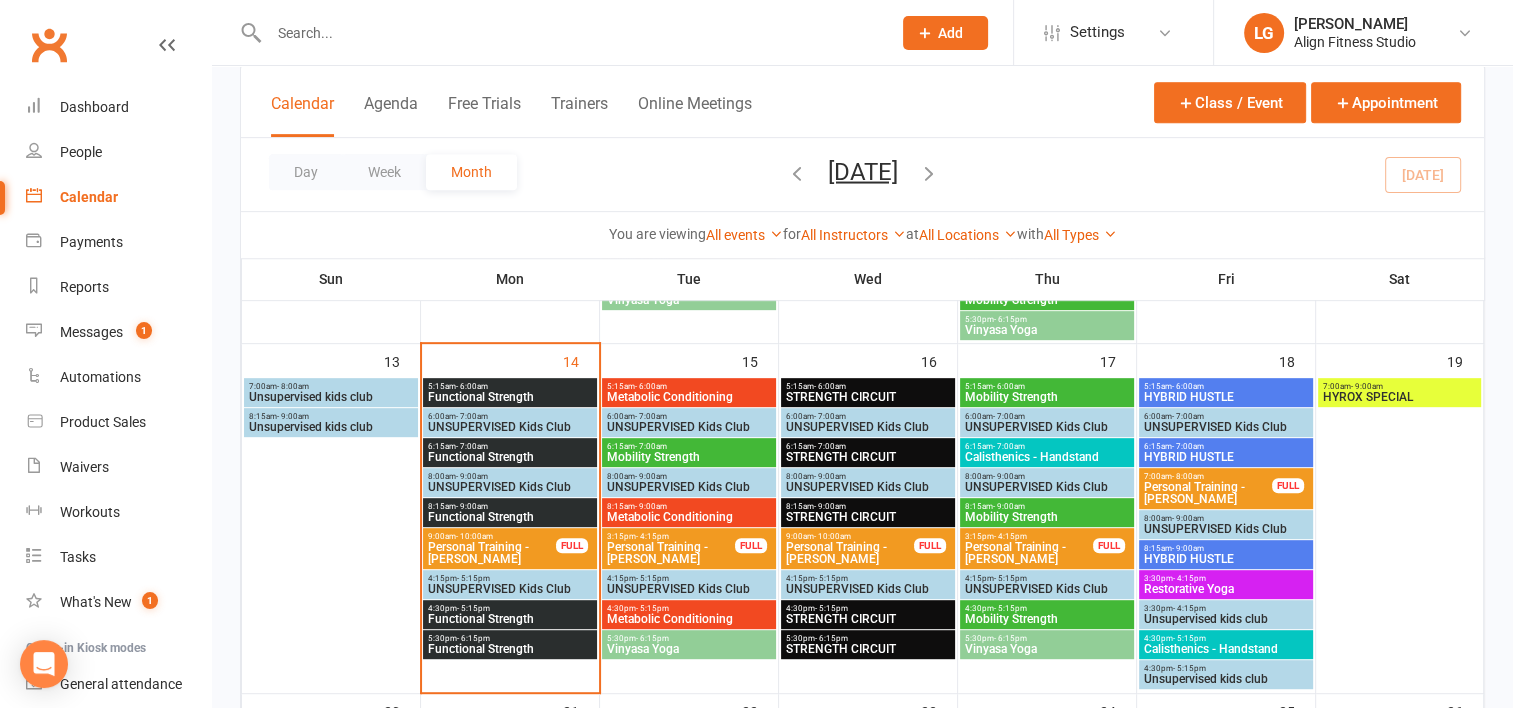 click on "7:00am  - 9:00am" at bounding box center [1400, 386] 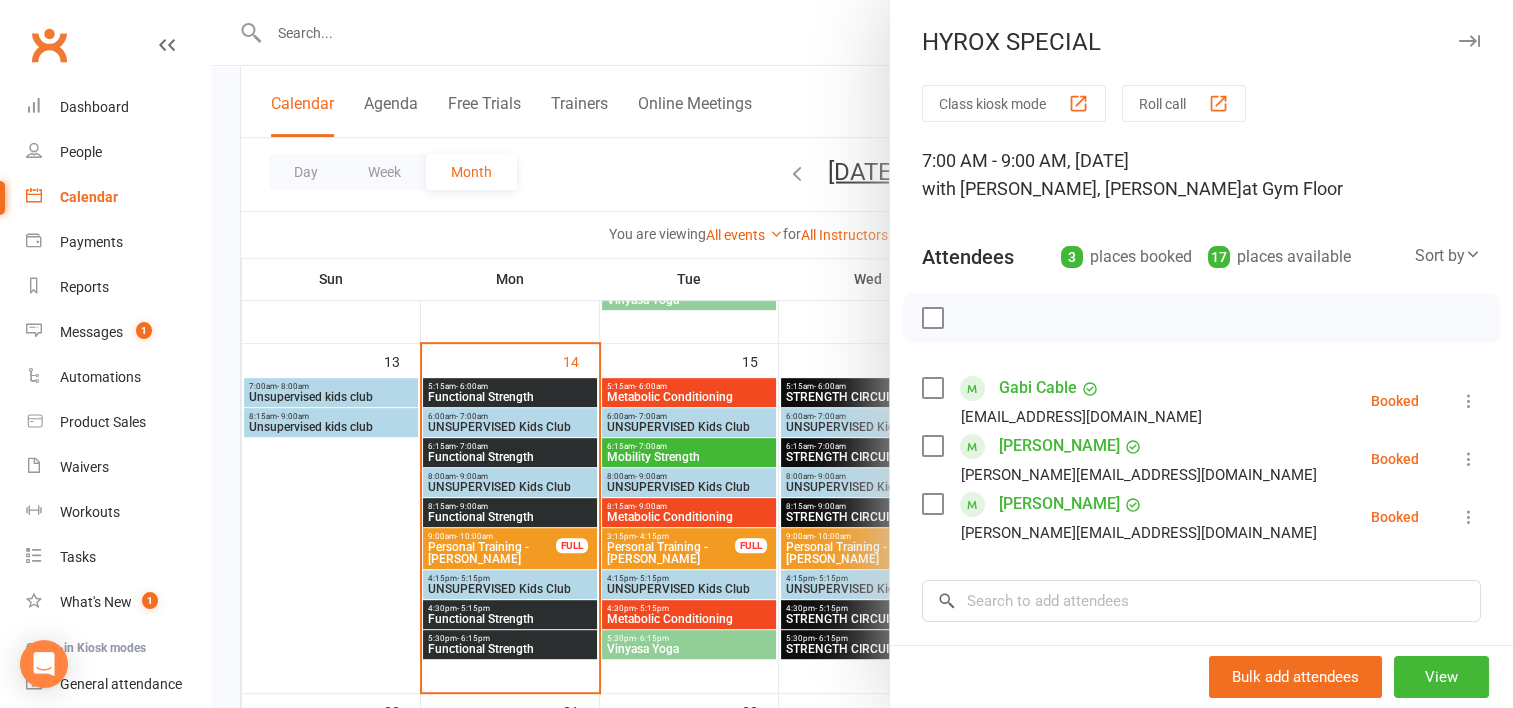 click at bounding box center (862, 354) 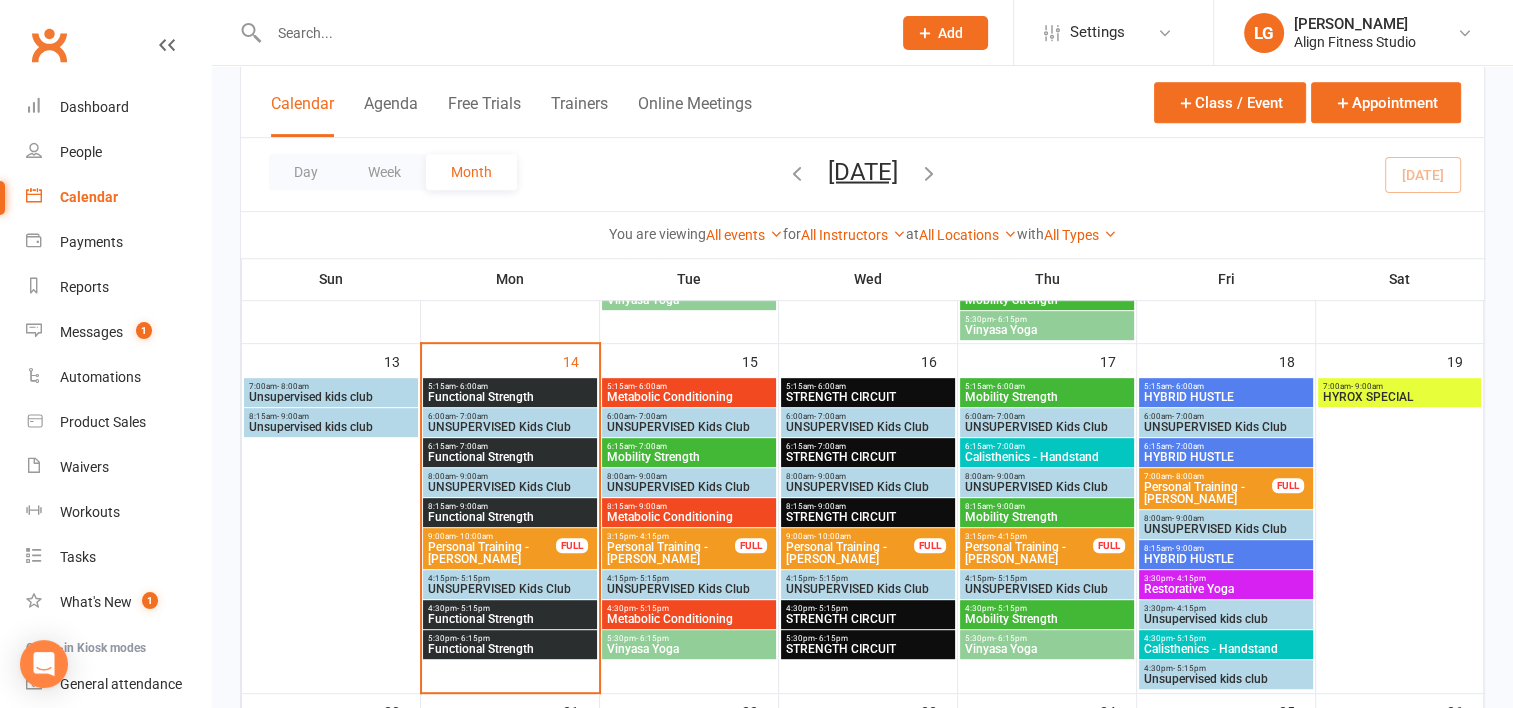 click on "Calisthenics - Handstand" at bounding box center [1226, 649] 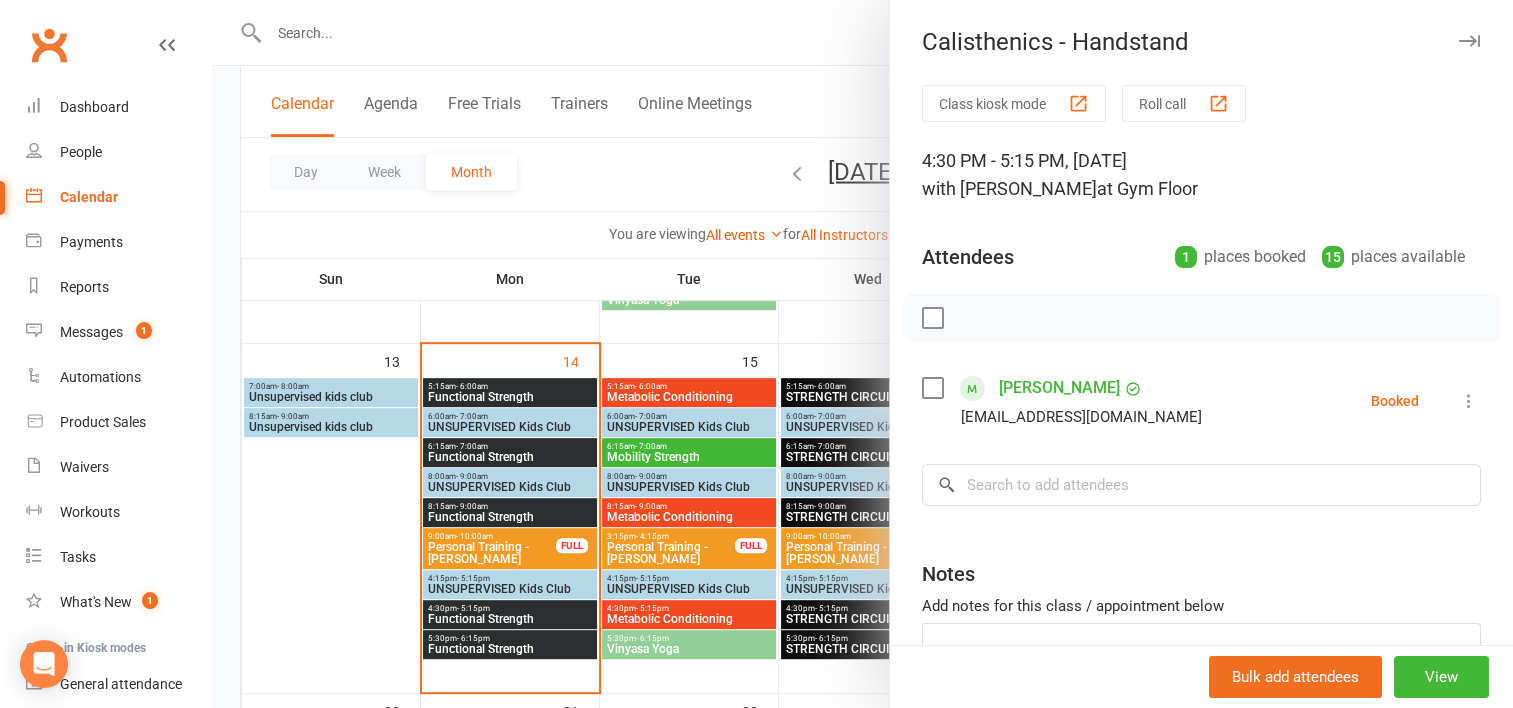 click at bounding box center [862, 354] 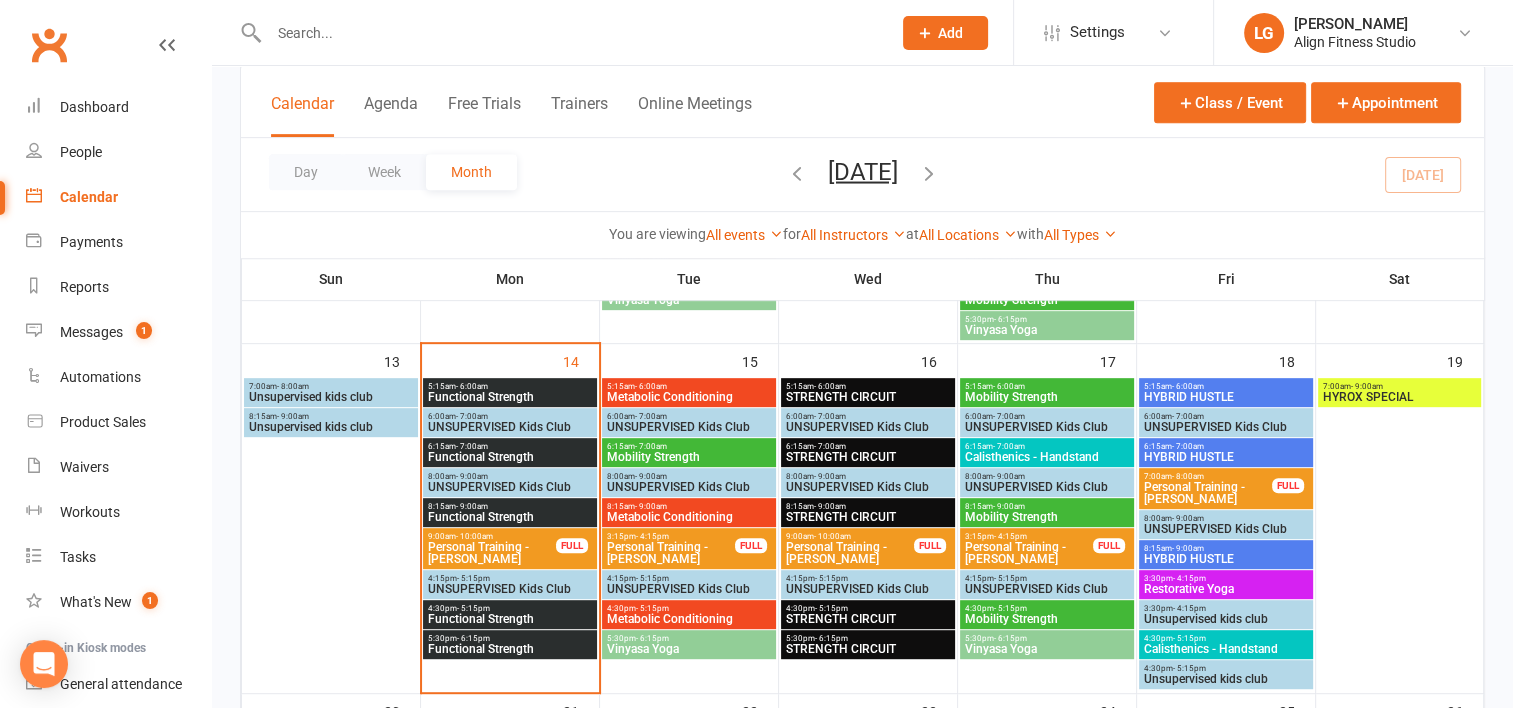 click on "Restorative Yoga" at bounding box center (1226, 589) 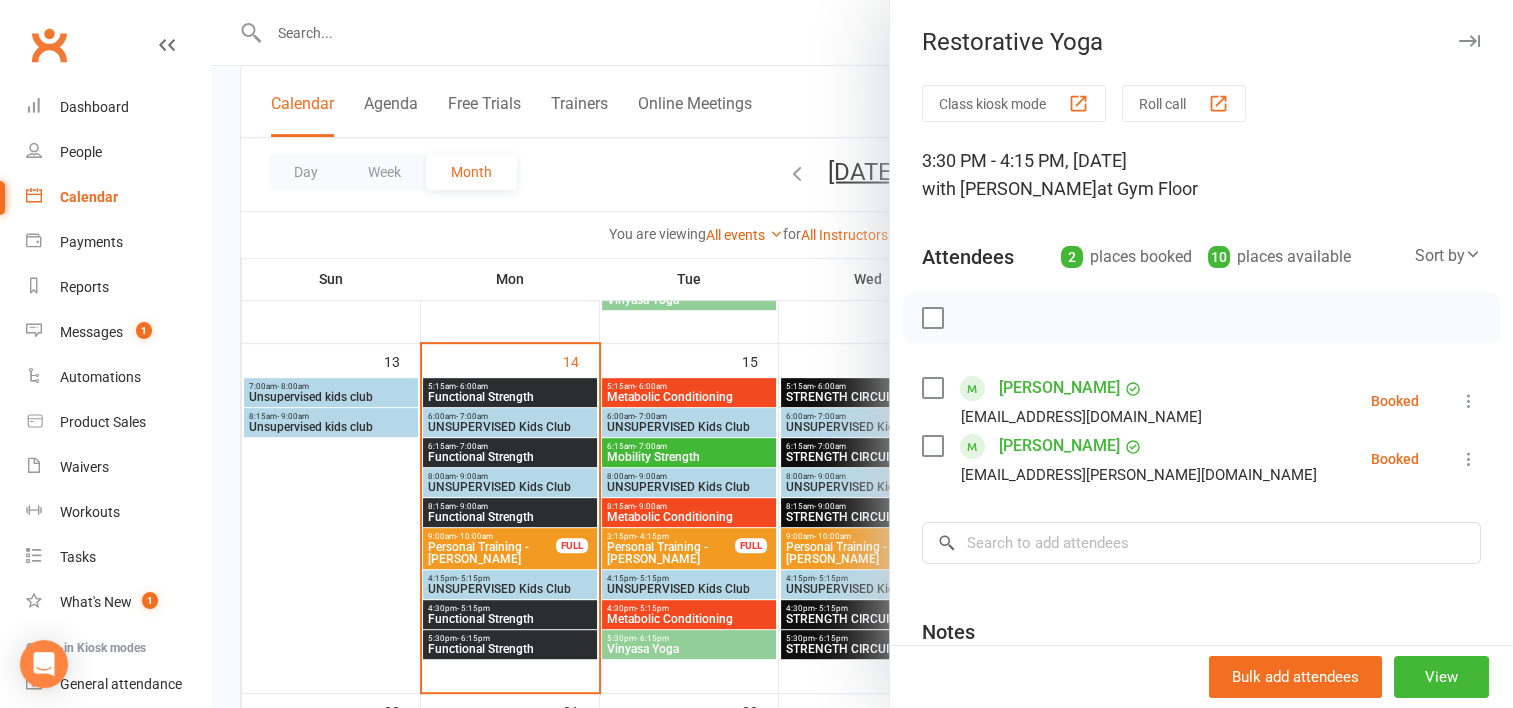 click at bounding box center [862, 354] 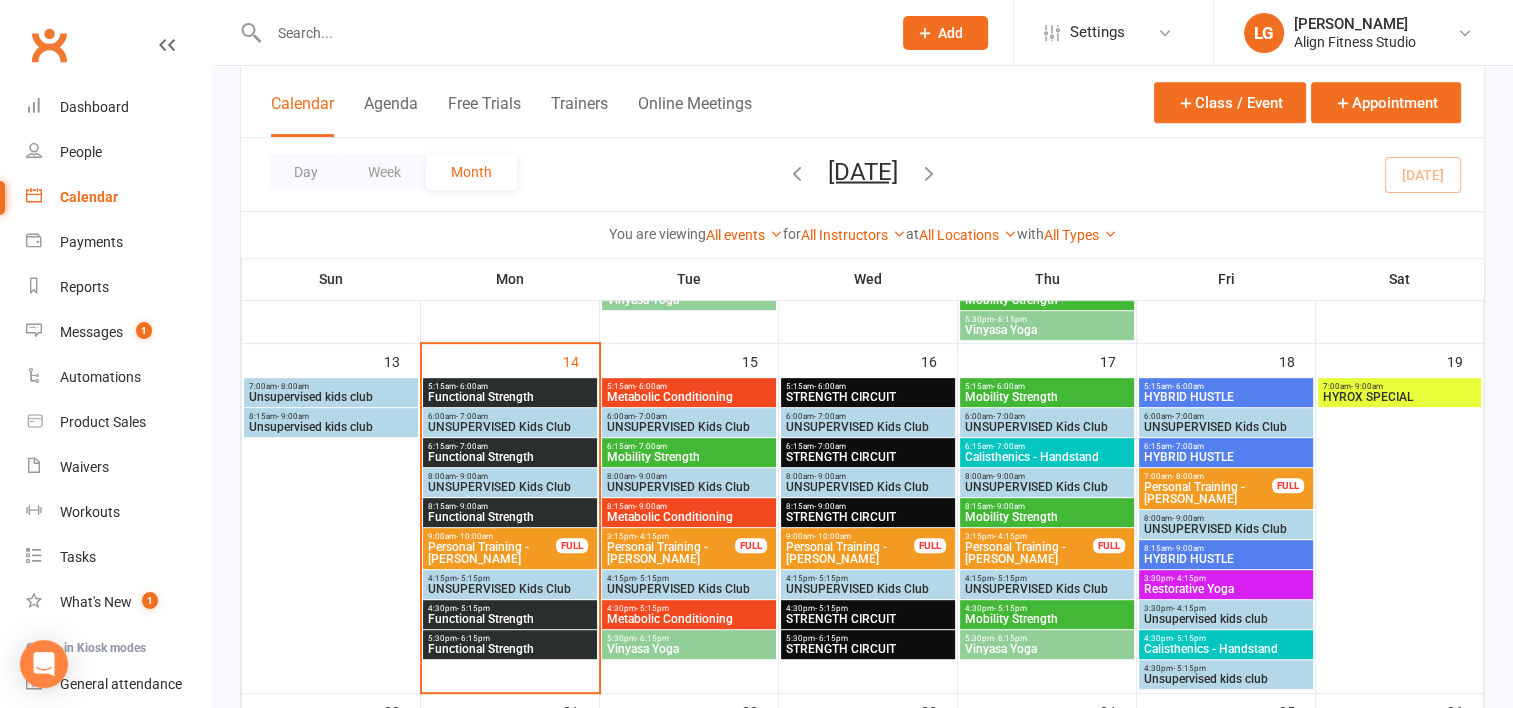click on "HYBRID HUSTLE" at bounding box center (1226, 559) 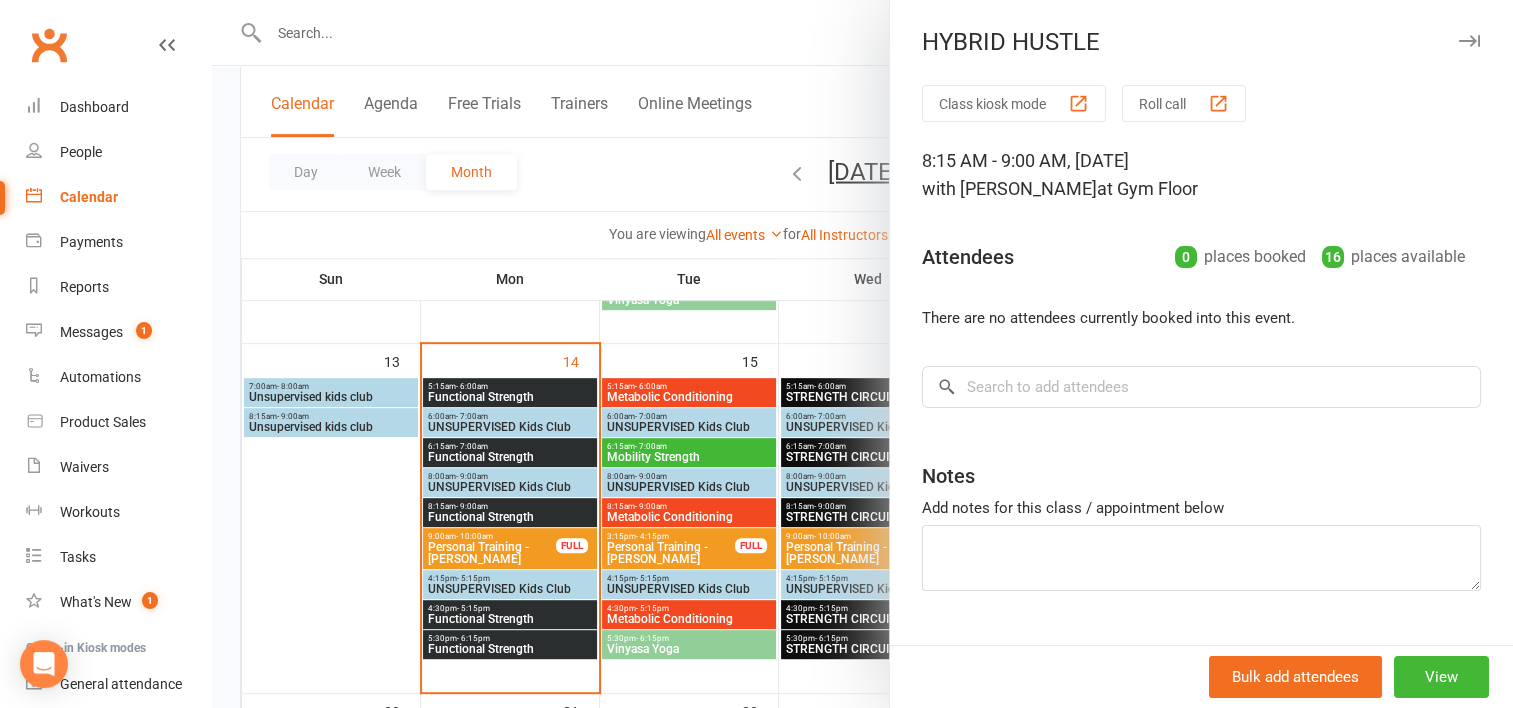 click at bounding box center (862, 354) 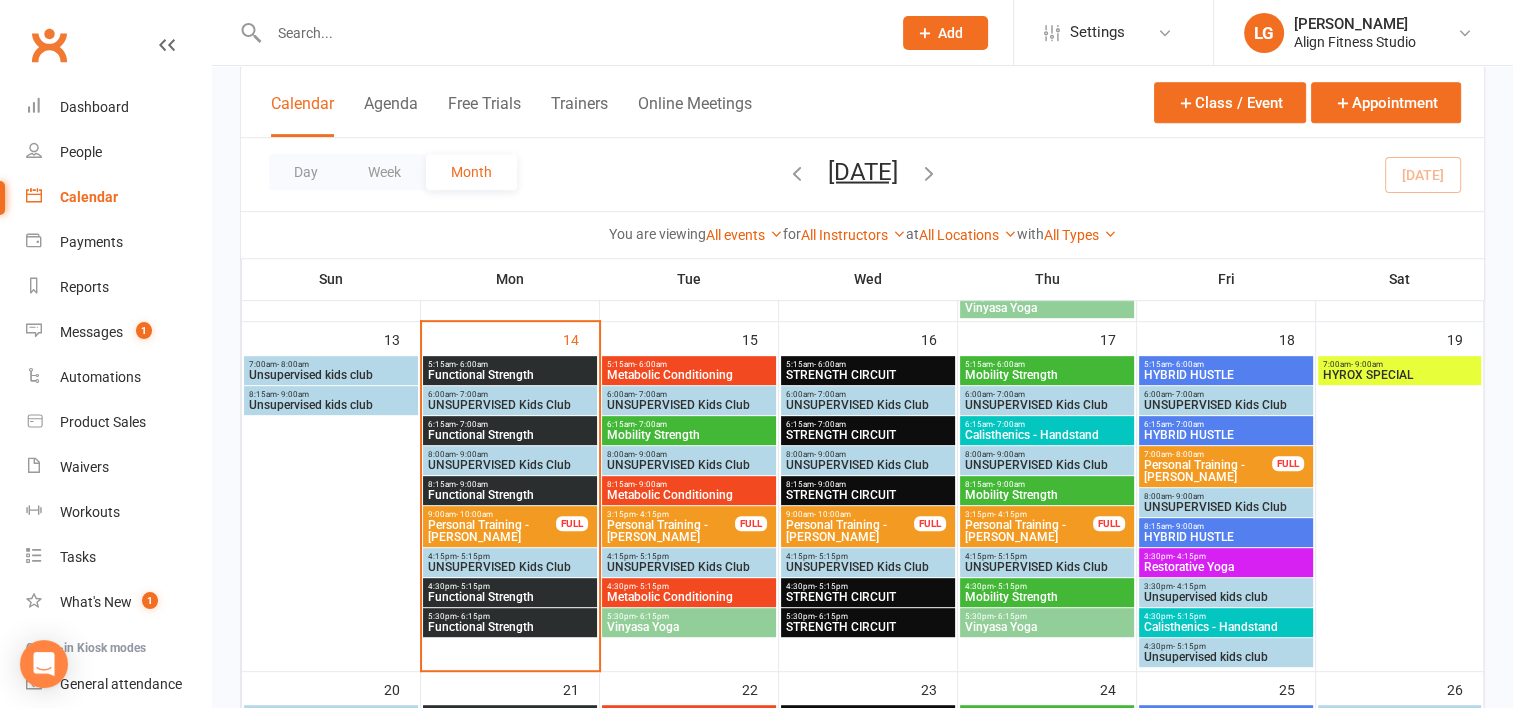 scroll, scrollTop: 899, scrollLeft: 0, axis: vertical 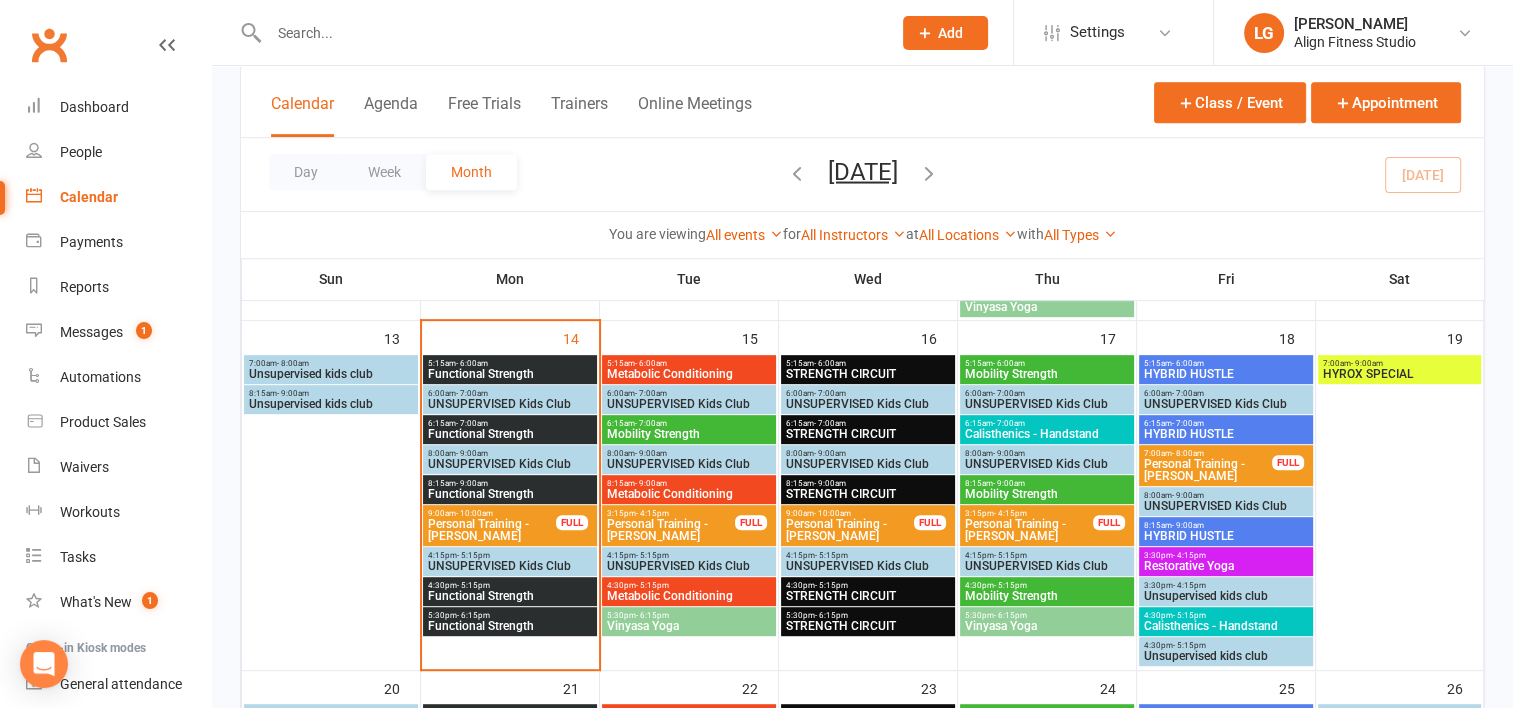 click at bounding box center [570, 33] 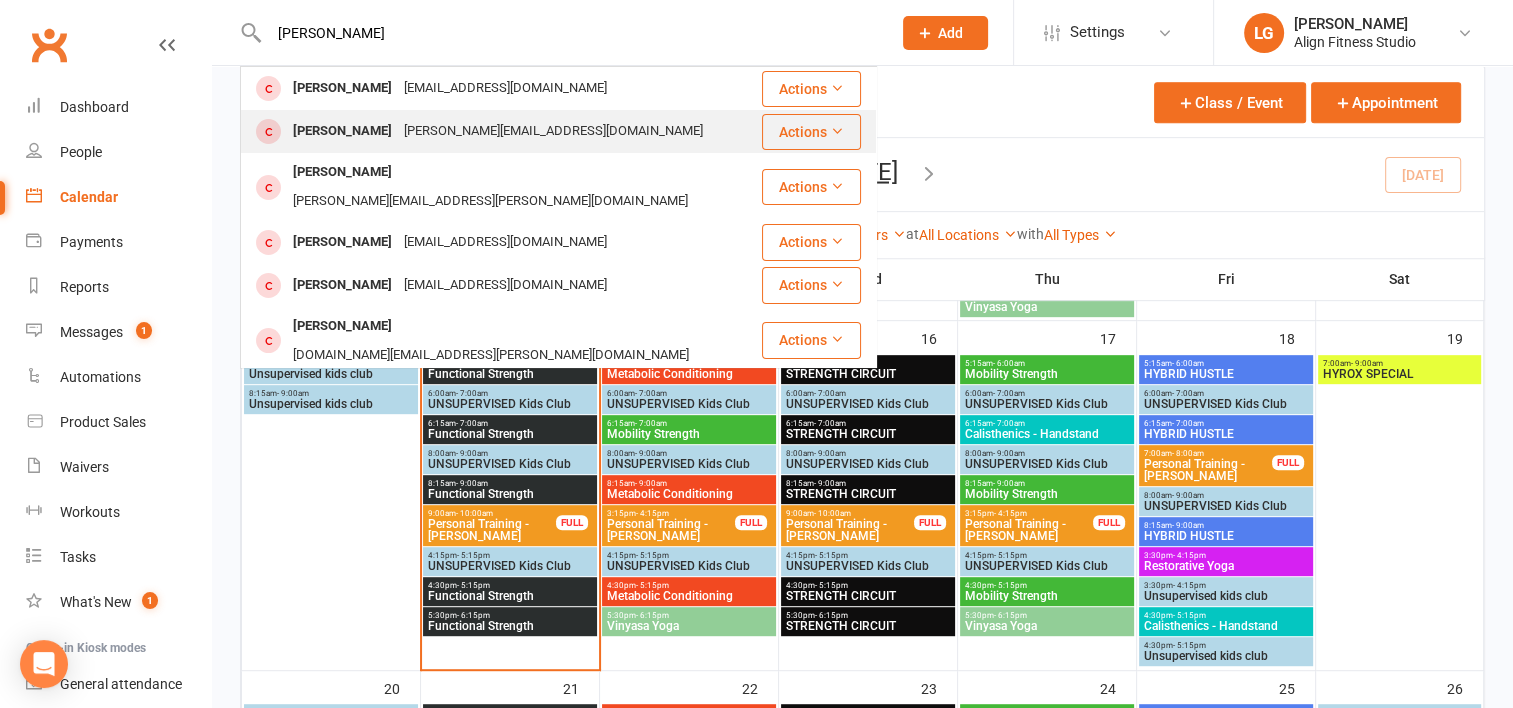 type on "[PERSON_NAME]" 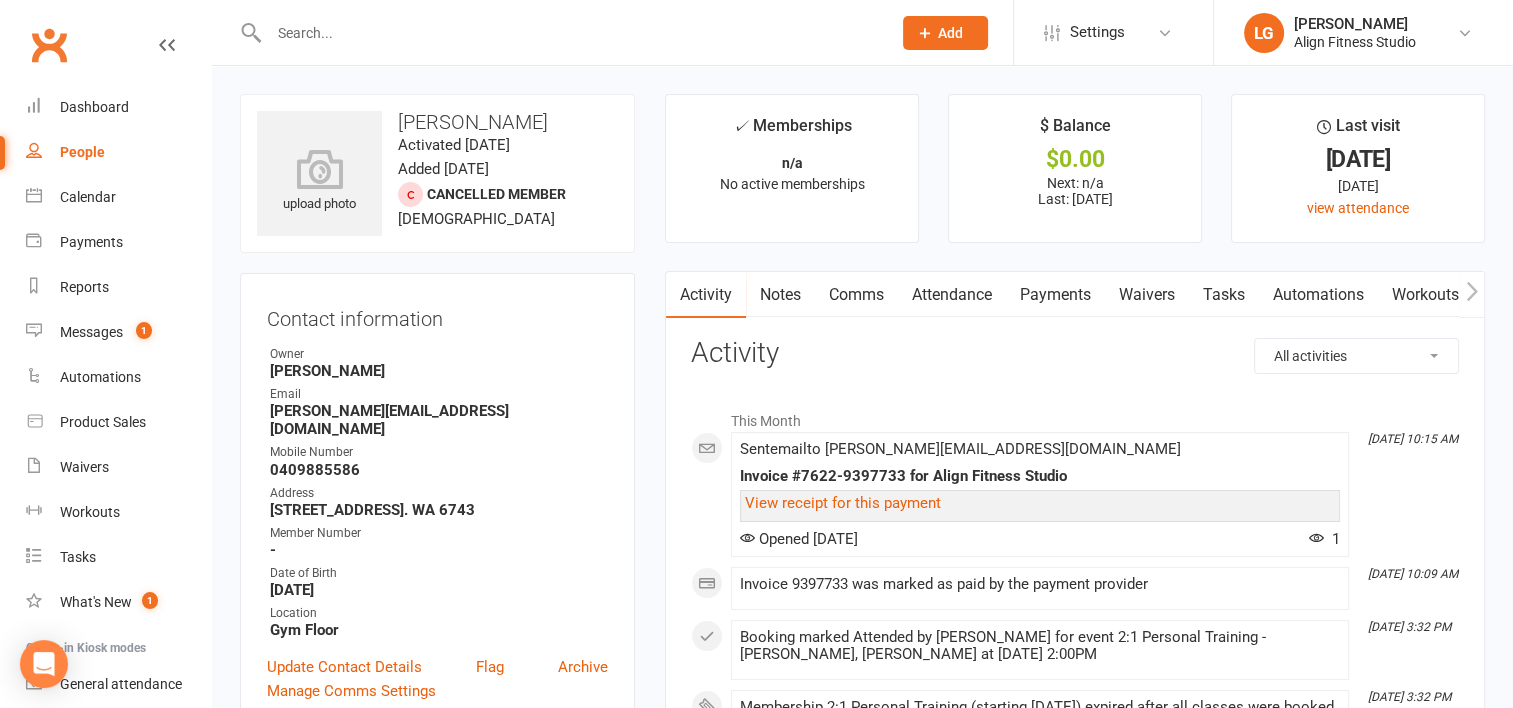 scroll, scrollTop: 527, scrollLeft: 0, axis: vertical 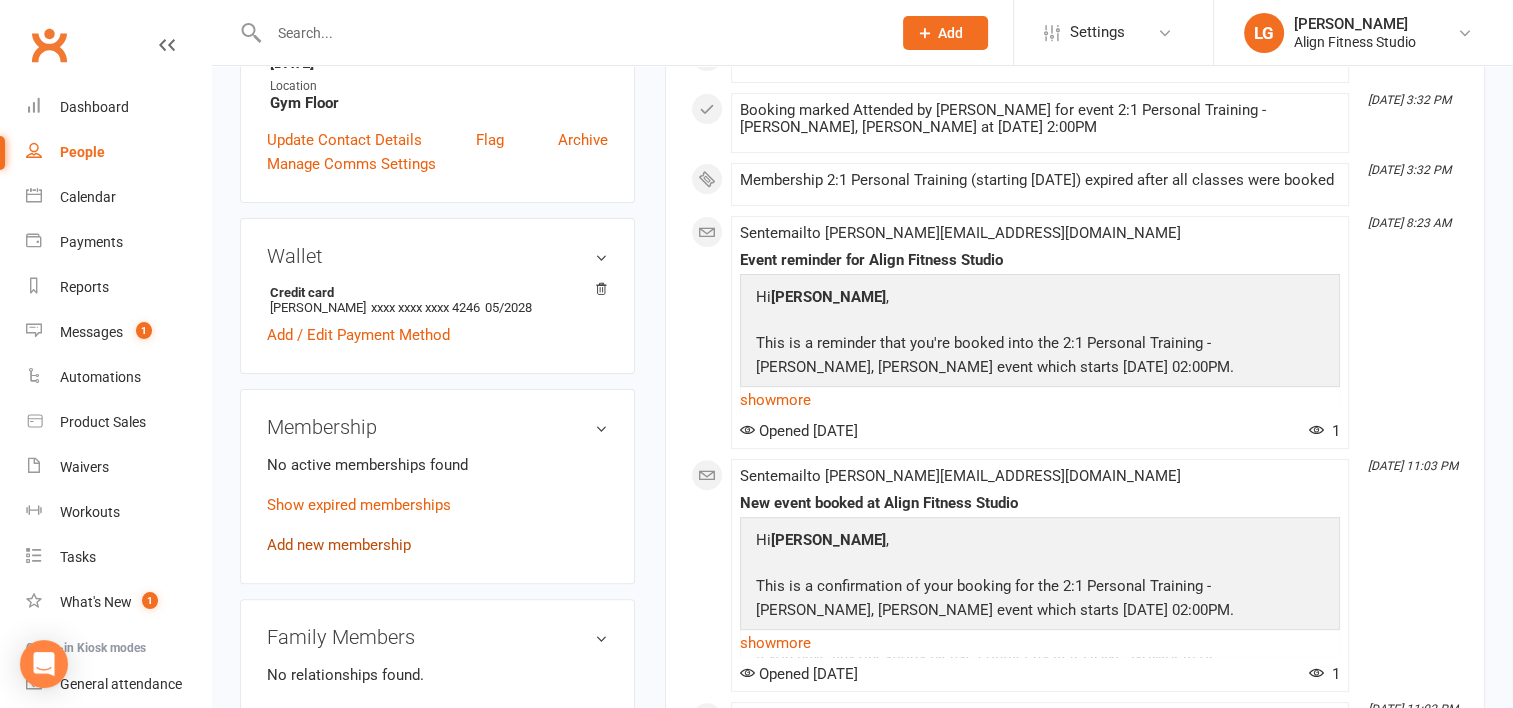 click on "Add new membership" at bounding box center (339, 545) 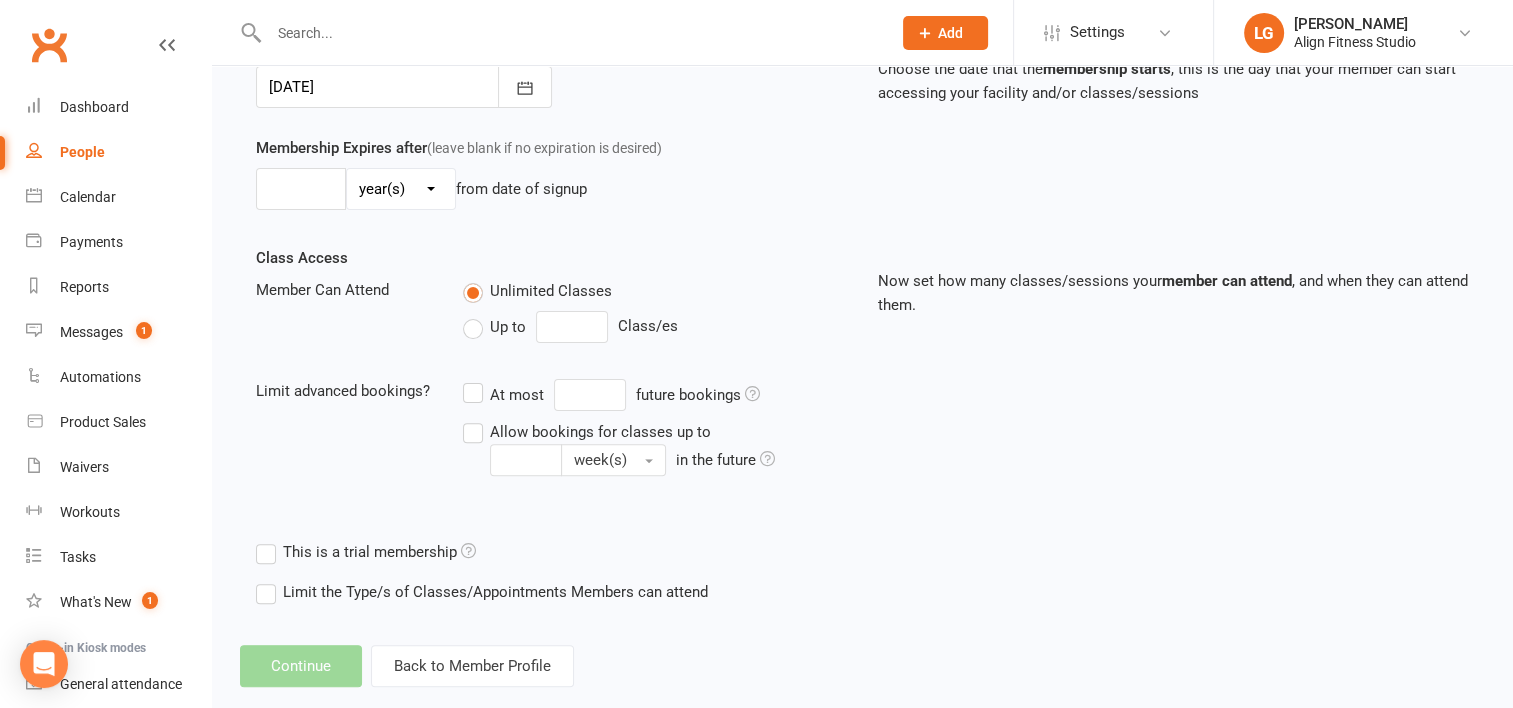 scroll, scrollTop: 0, scrollLeft: 0, axis: both 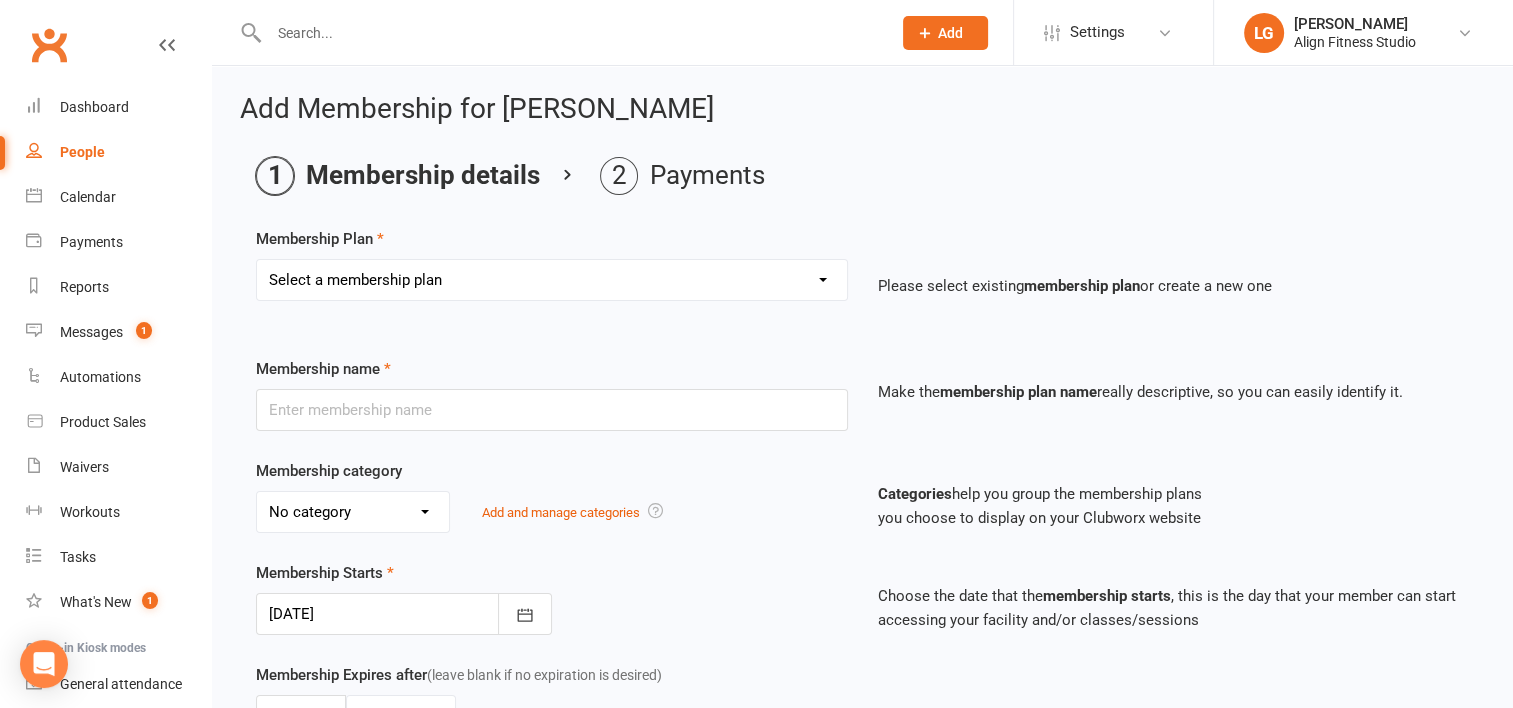 click on "Select a membership plan Create new Membership Plan RESULTS RESULTS FIFO RESULTS PLUS RESULTS PLUS FIFO RESULTS PLUS - PROMO 10 x classes 5 x Personal Training Pass 1x Personal Training Session 5 x 2:1 Personal Training Pass 2:1 Personal Training Kids Club (RP) 1:1 Pilates 5 x Pilates Pass Casual 7 Day Trial 12 Month UPFRONT - RP 12 Month UPFRONT - R KIDS Club (R) Weekly Pilates 6 Week Challenge (members only) New Waiver - No new membership 6 week challenge - Payment plan 6 Week Challenge Staff Nutritional support 4 Weeks $99 3 month special (weekly) 3 Month Special (upfront) Hospital- RP Pilates Membership Teen Gym - 6 x classes Teen Gym - 10 x classes 4 x Teen Gym Pass Casual Teen Gym Open sessions pass (Solo work out) 1 Casual class 15 x classes 10 x Personal Training sessions Hospital RESULTS 1 week unlimited classes 1 month free membership (competition winner) RESULTS PLUS - EOFY 6 Week Challenge 2025" at bounding box center (552, 280) 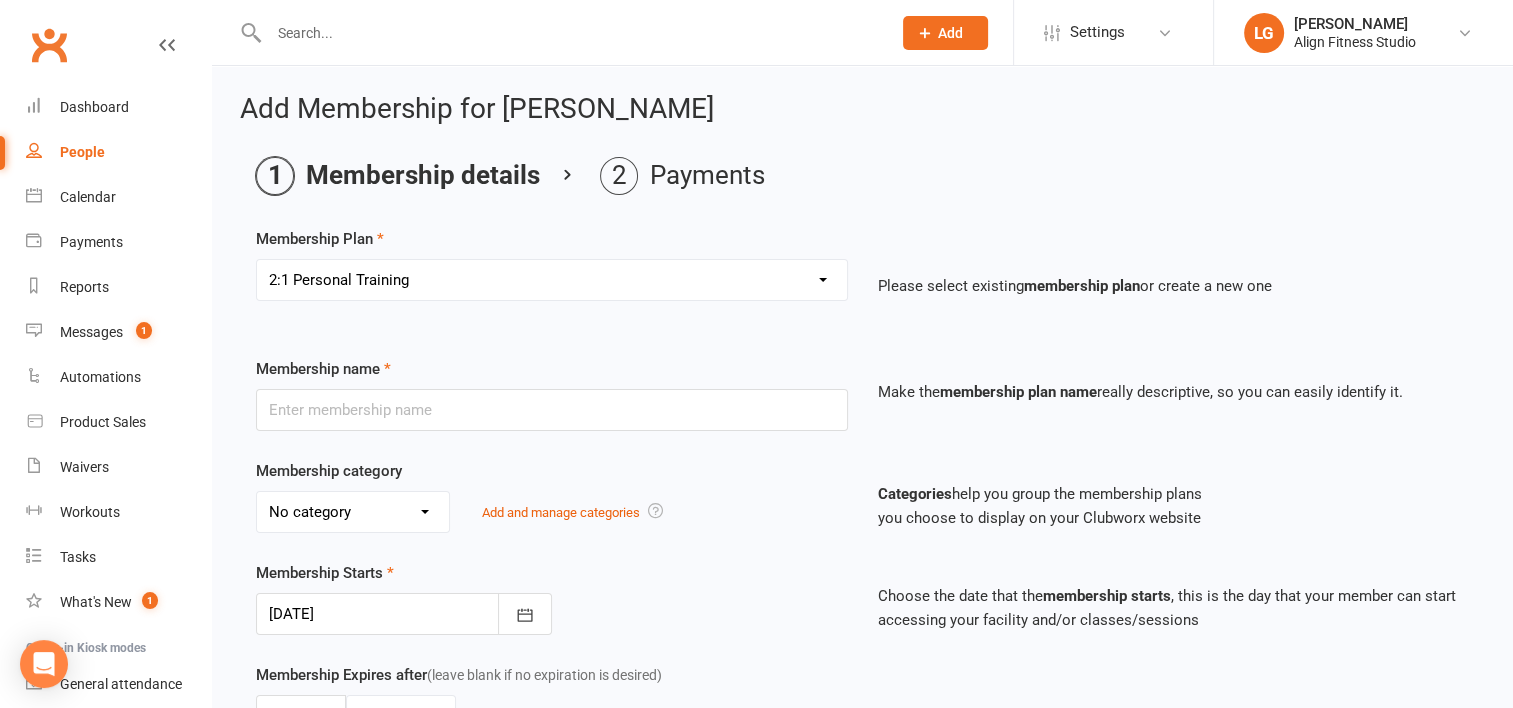 click on "Select a membership plan Create new Membership Plan RESULTS RESULTS FIFO RESULTS PLUS RESULTS PLUS FIFO RESULTS PLUS - PROMO 10 x classes 5 x Personal Training Pass 1x Personal Training Session 5 x 2:1 Personal Training Pass 2:1 Personal Training Kids Club (RP) 1:1 Pilates 5 x Pilates Pass Casual 7 Day Trial 12 Month UPFRONT - RP 12 Month UPFRONT - R KIDS Club (R) Weekly Pilates 6 Week Challenge (members only) New Waiver - No new membership 6 week challenge - Payment plan 6 Week Challenge Staff Nutritional support 4 Weeks $99 3 month special (weekly) 3 Month Special (upfront) Hospital- RP Pilates Membership Teen Gym - 6 x classes Teen Gym - 10 x classes 4 x Teen Gym Pass Casual Teen Gym Open sessions pass (Solo work out) 1 Casual class 15 x classes 10 x Personal Training sessions Hospital RESULTS 1 week unlimited classes 1 month free membership (competition winner) RESULTS PLUS - EOFY 6 Week Challenge 2025" at bounding box center (552, 280) 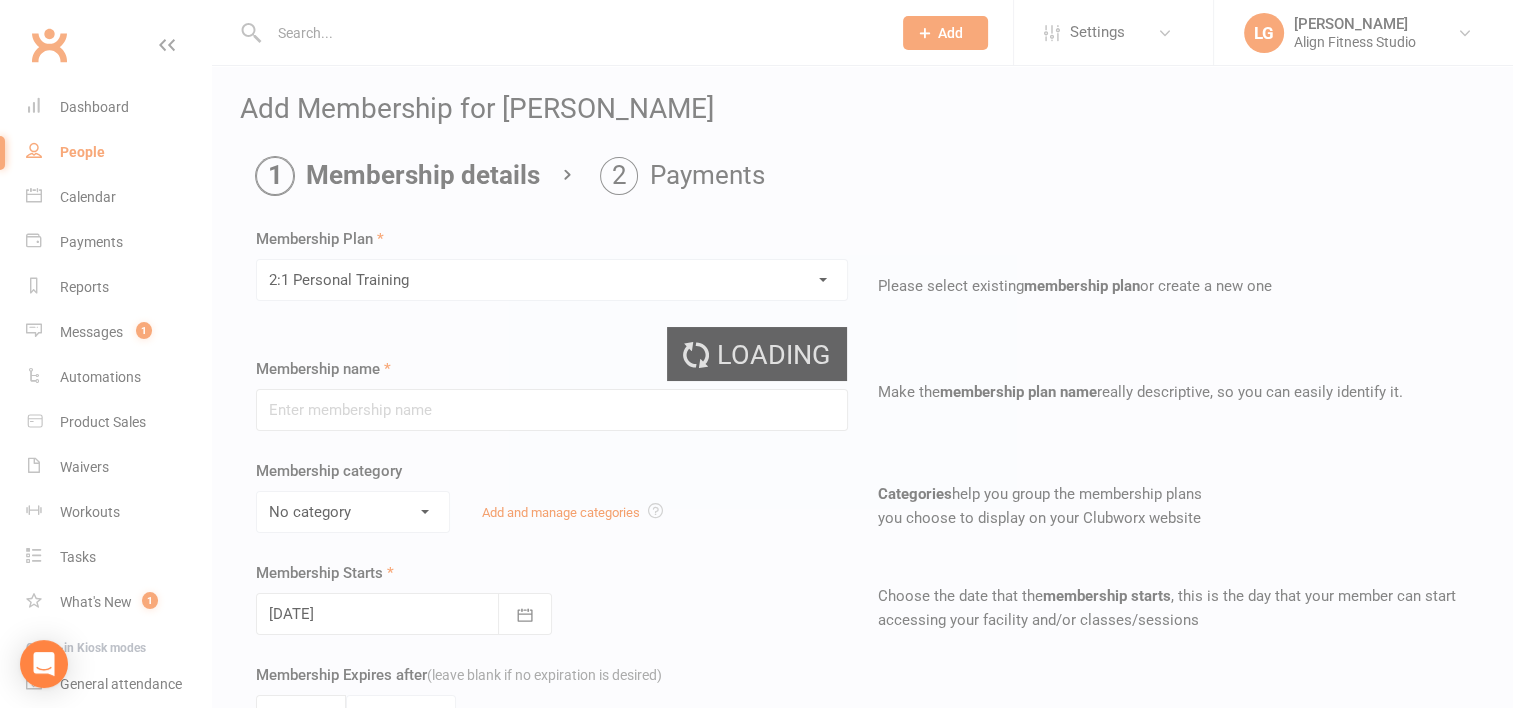 type on "2:1 Personal Training" 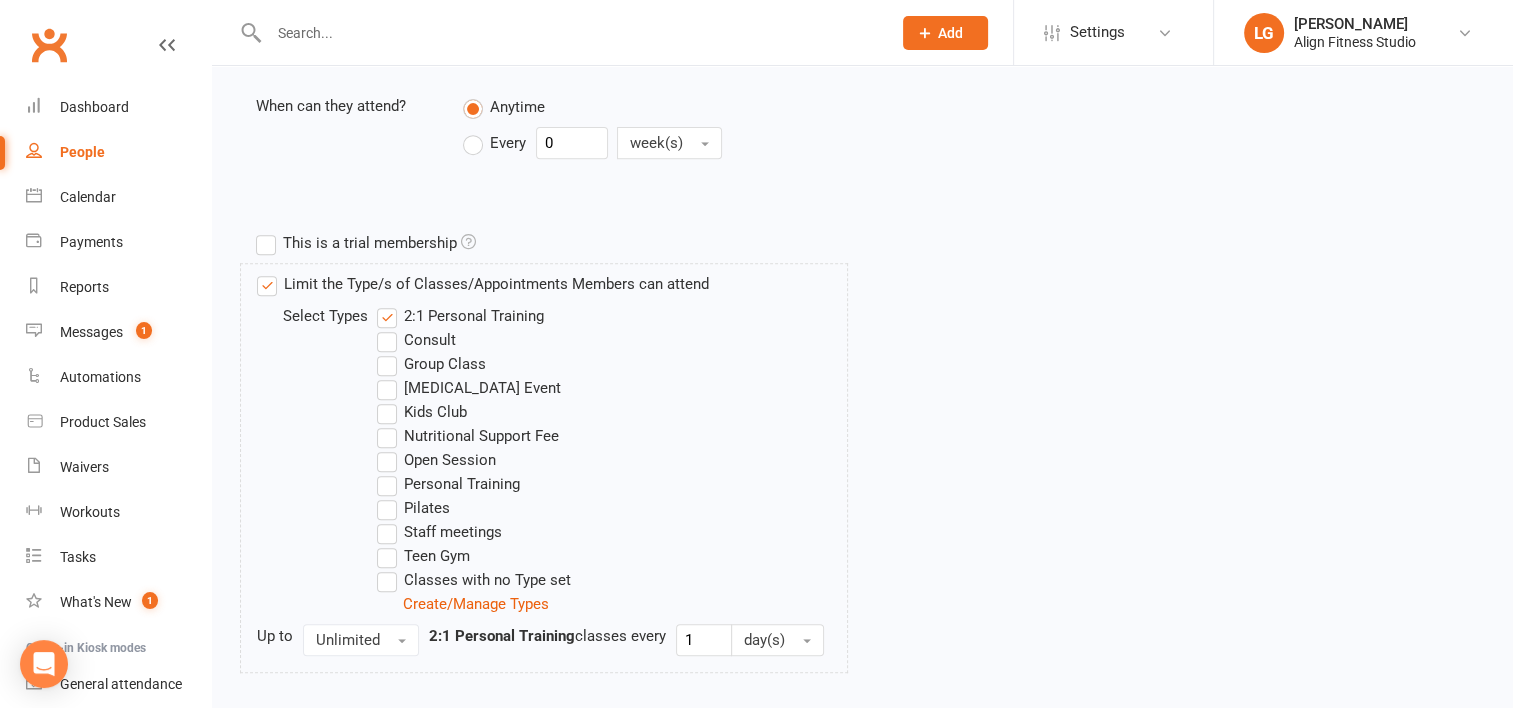 scroll, scrollTop: 921, scrollLeft: 0, axis: vertical 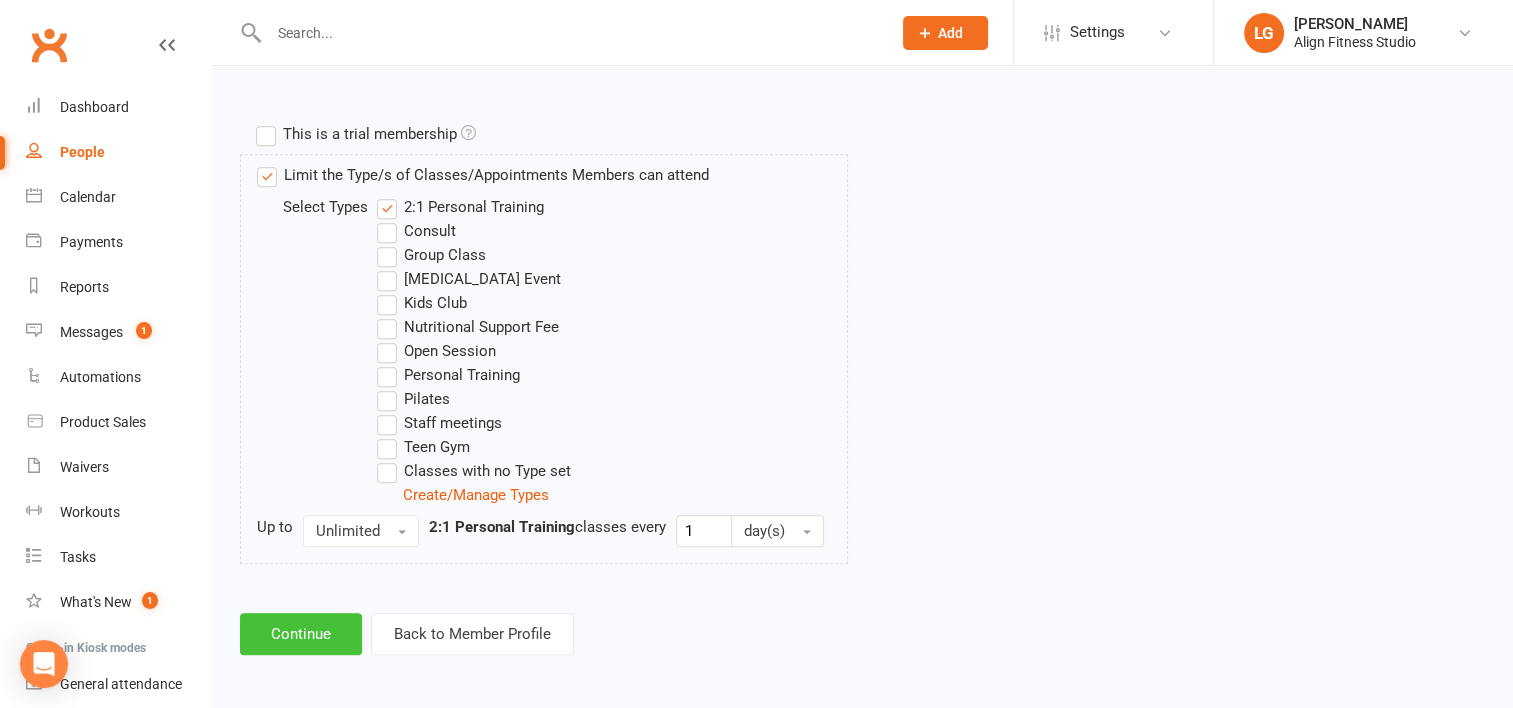 click on "Continue" at bounding box center (301, 634) 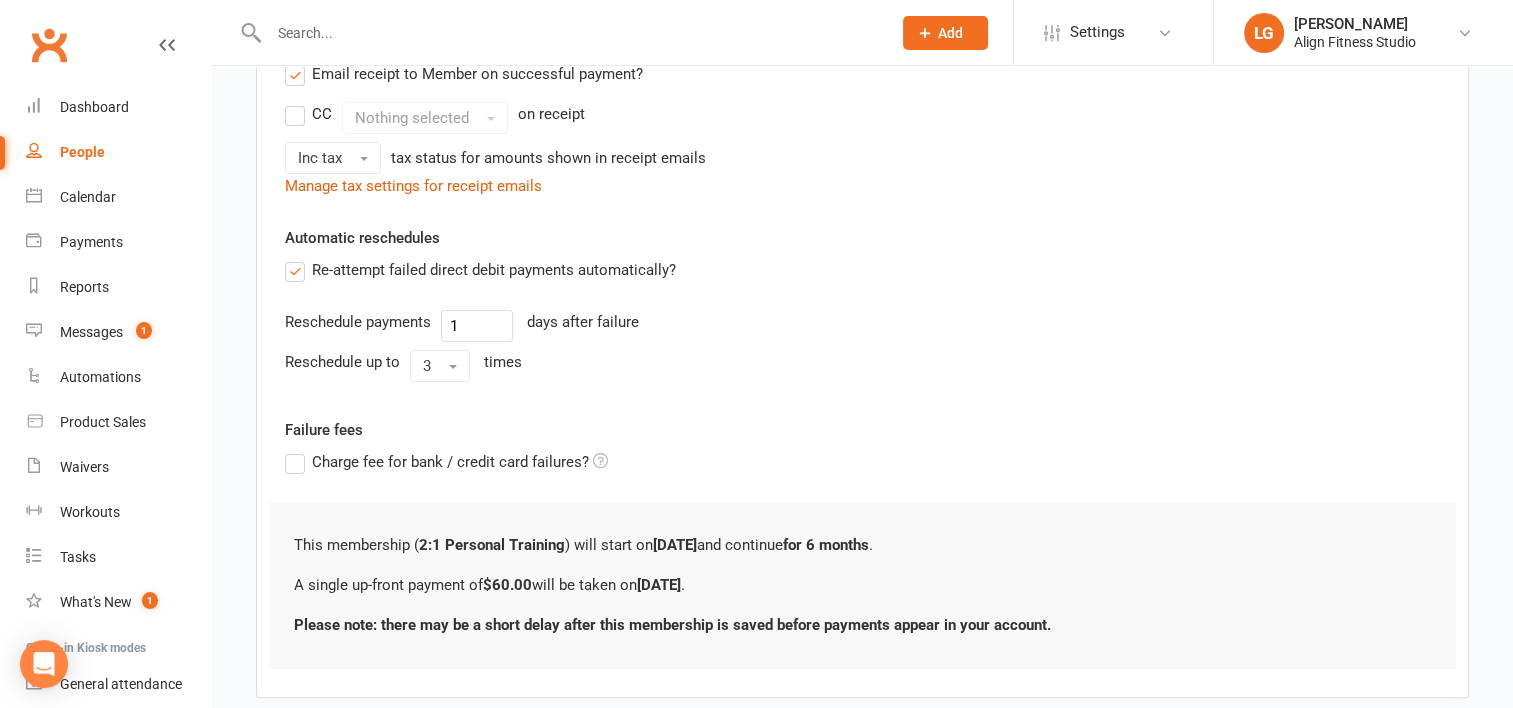 scroll, scrollTop: 538, scrollLeft: 0, axis: vertical 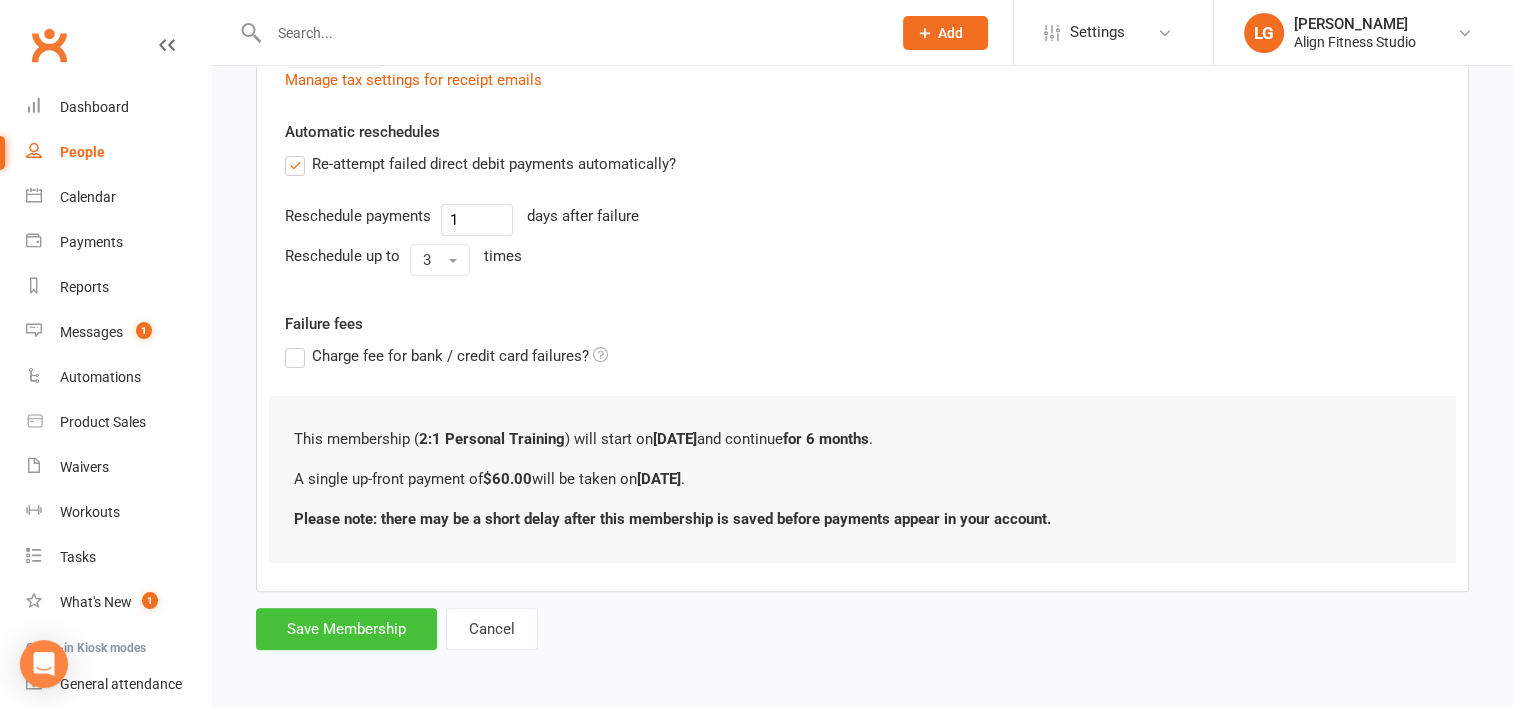 click on "Save Membership" at bounding box center [346, 629] 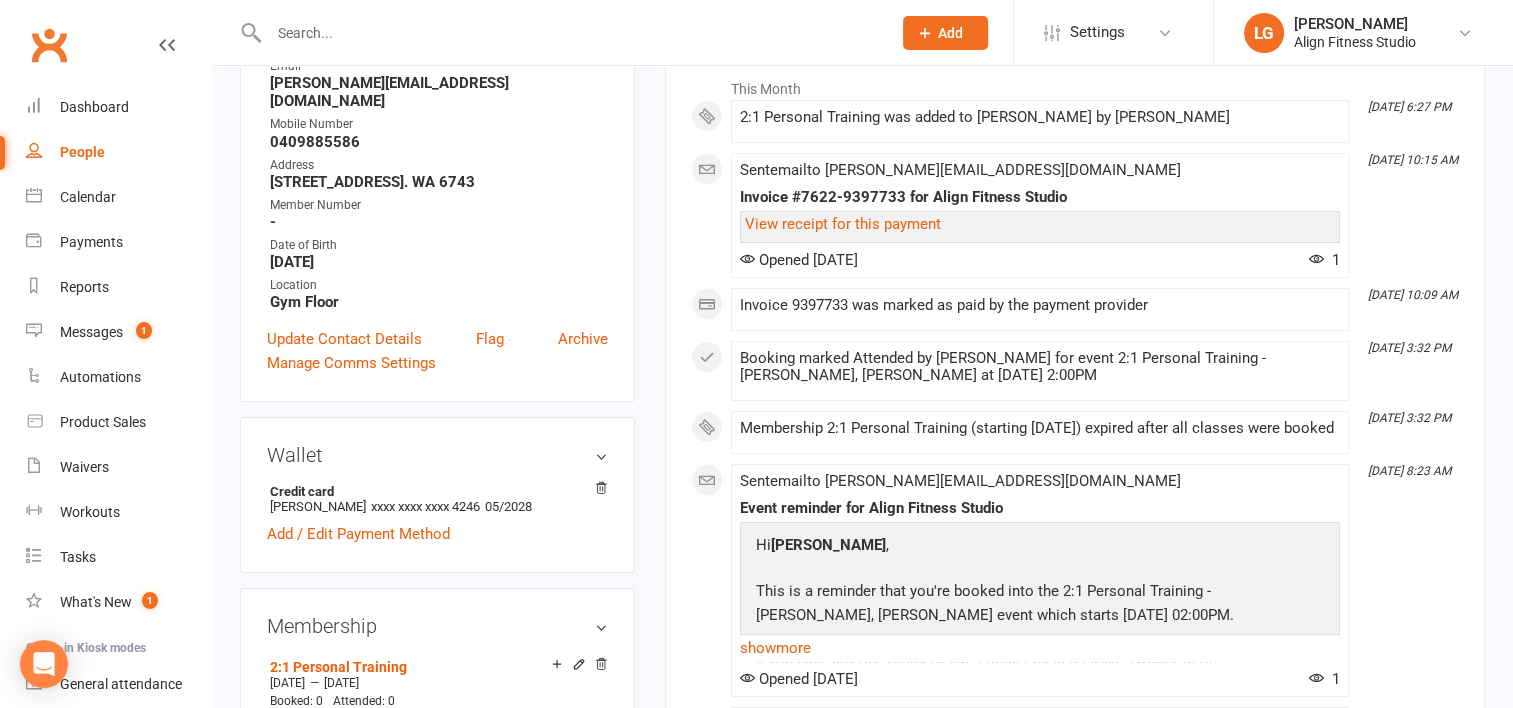 scroll, scrollTop: 618, scrollLeft: 0, axis: vertical 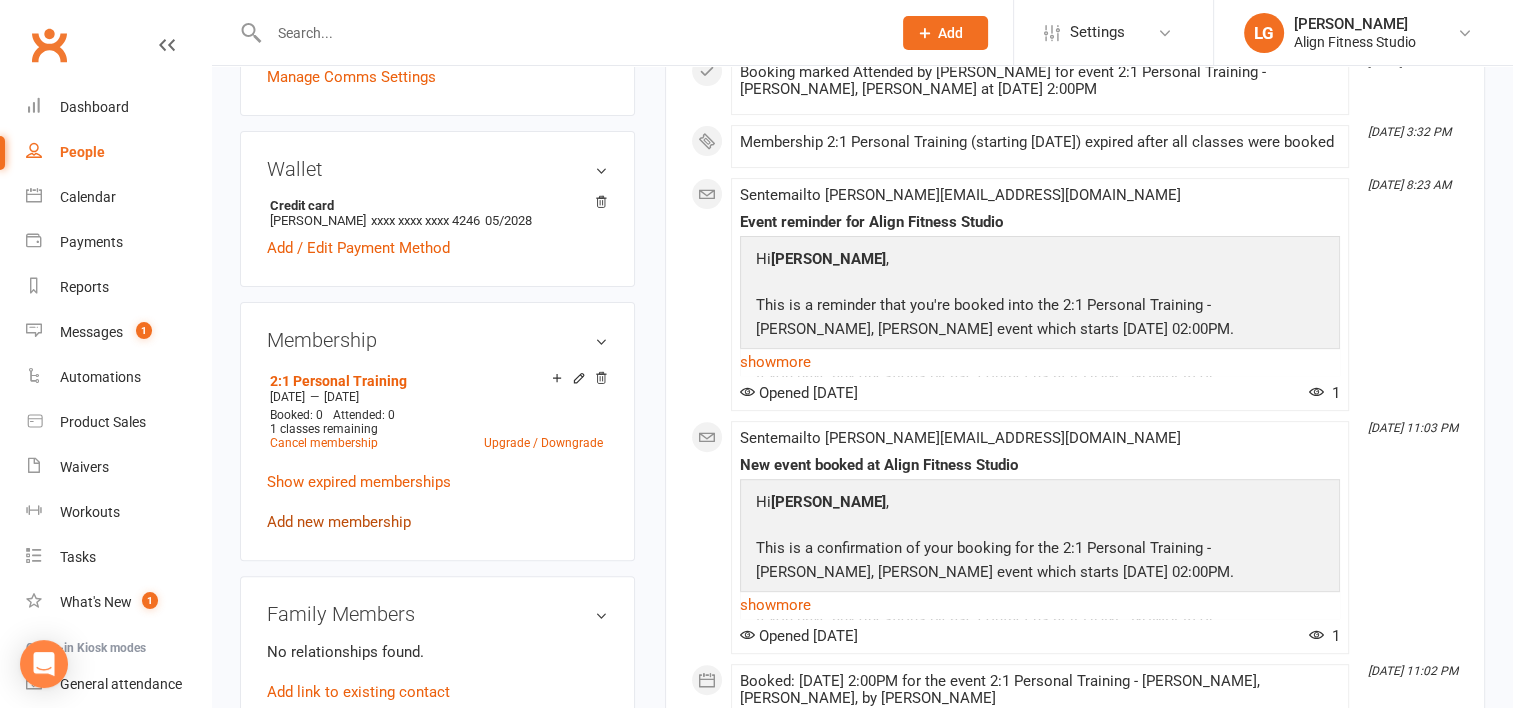 click on "Add new membership" at bounding box center (339, 522) 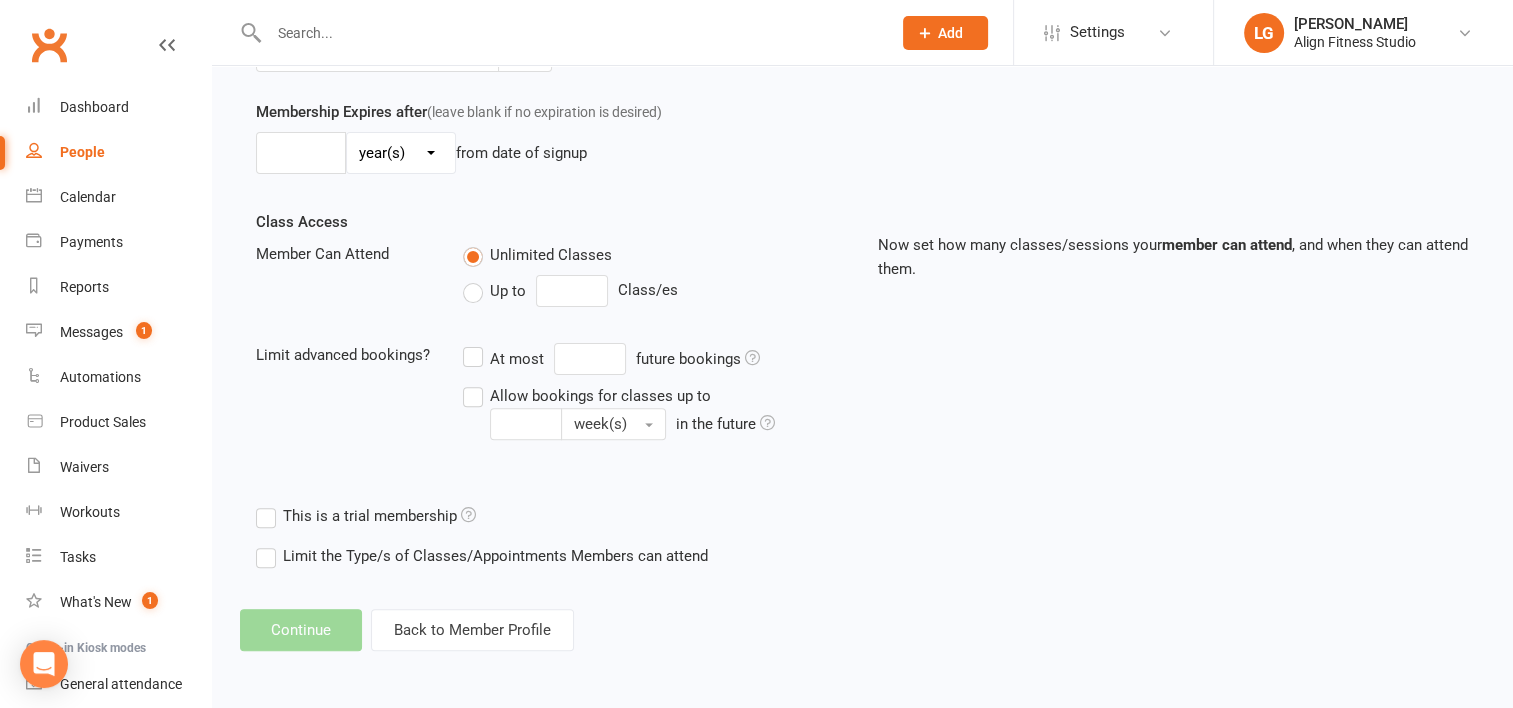 scroll, scrollTop: 0, scrollLeft: 0, axis: both 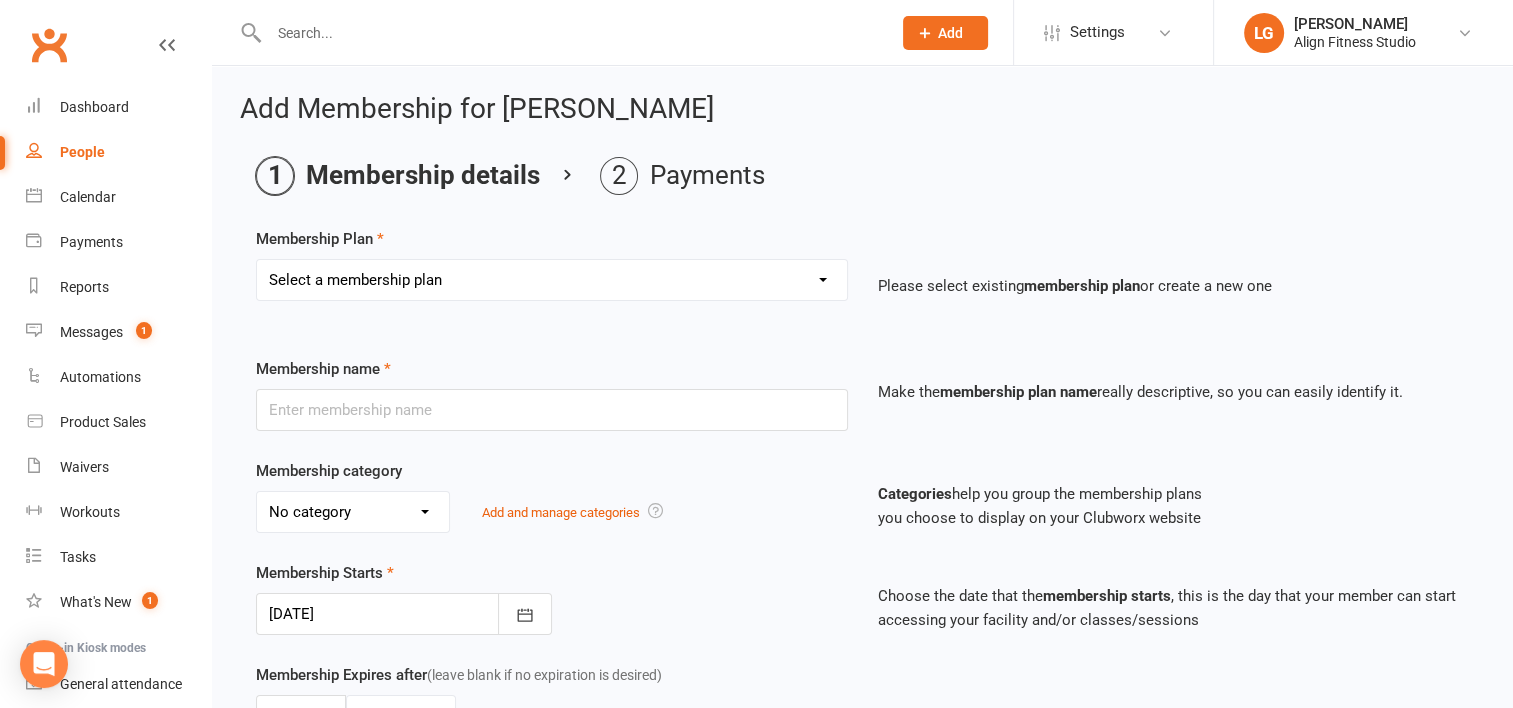 click on "Select a membership plan Create new Membership Plan RESULTS RESULTS FIFO RESULTS PLUS RESULTS PLUS FIFO RESULTS PLUS - PROMO 10 x classes 5 x Personal Training Pass 1x Personal Training Session 5 x 2:1 Personal Training Pass 2:1 Personal Training Kids Club (RP) 1:1 Pilates 5 x Pilates Pass Casual 7 Day Trial 12 Month UPFRONT - RP 12 Month UPFRONT - R KIDS Club (R) Weekly Pilates 6 Week Challenge (members only) New Waiver - No new membership 6 week challenge - Payment plan 6 Week Challenge Staff Nutritional support 4 Weeks $99 3 month special (weekly) 3 Month Special (upfront) Hospital- RP Pilates Membership Teen Gym - 6 x classes Teen Gym - 10 x classes 4 x Teen Gym Pass Casual Teen Gym Open sessions pass (Solo work out) 1 Casual class 15 x classes 10 x Personal Training sessions Hospital RESULTS 1 week unlimited classes 1 month free membership (competition winner) RESULTS PLUS - EOFY 6 Week Challenge 2025" at bounding box center (552, 280) 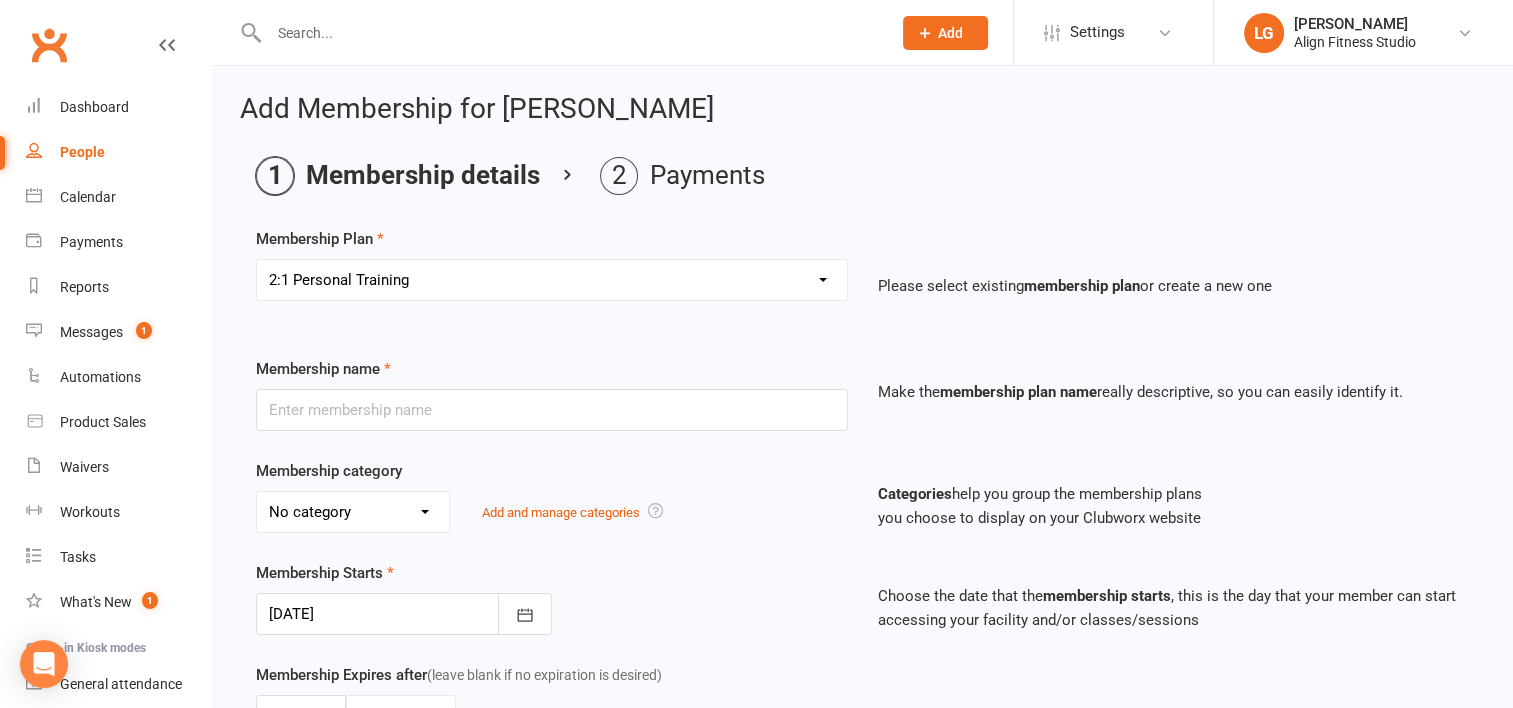 click on "Select a membership plan Create new Membership Plan RESULTS RESULTS FIFO RESULTS PLUS RESULTS PLUS FIFO RESULTS PLUS - PROMO 10 x classes 5 x Personal Training Pass 1x Personal Training Session 5 x 2:1 Personal Training Pass 2:1 Personal Training Kids Club (RP) 1:1 Pilates 5 x Pilates Pass Casual 7 Day Trial 12 Month UPFRONT - RP 12 Month UPFRONT - R KIDS Club (R) Weekly Pilates 6 Week Challenge (members only) New Waiver - No new membership 6 week challenge - Payment plan 6 Week Challenge Staff Nutritional support 4 Weeks $99 3 month special (weekly) 3 Month Special (upfront) Hospital- RP Pilates Membership Teen Gym - 6 x classes Teen Gym - 10 x classes 4 x Teen Gym Pass Casual Teen Gym Open sessions pass (Solo work out) 1 Casual class 15 x classes 10 x Personal Training sessions Hospital RESULTS 1 week unlimited classes 1 month free membership (competition winner) RESULTS PLUS - EOFY 6 Week Challenge 2025" at bounding box center (552, 280) 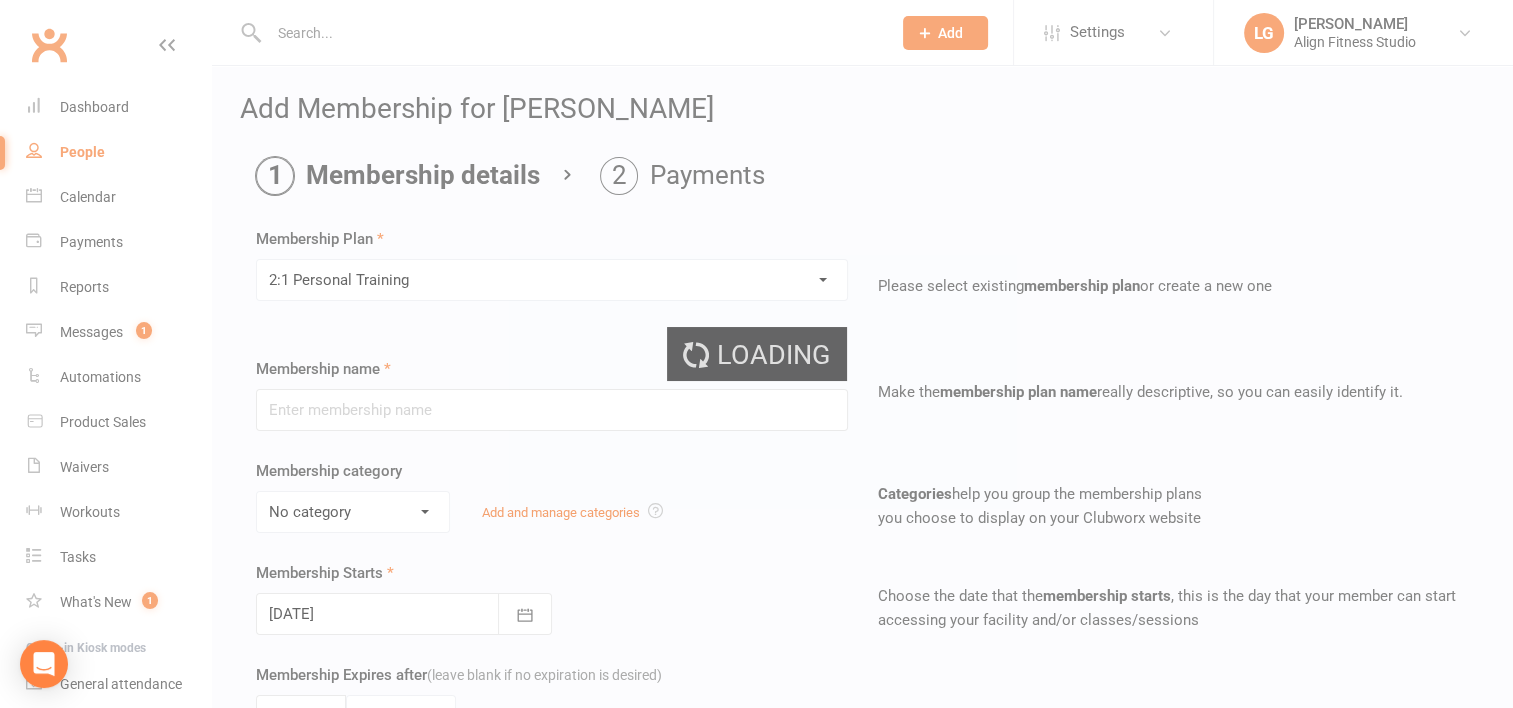 type on "2:1 Personal Training" 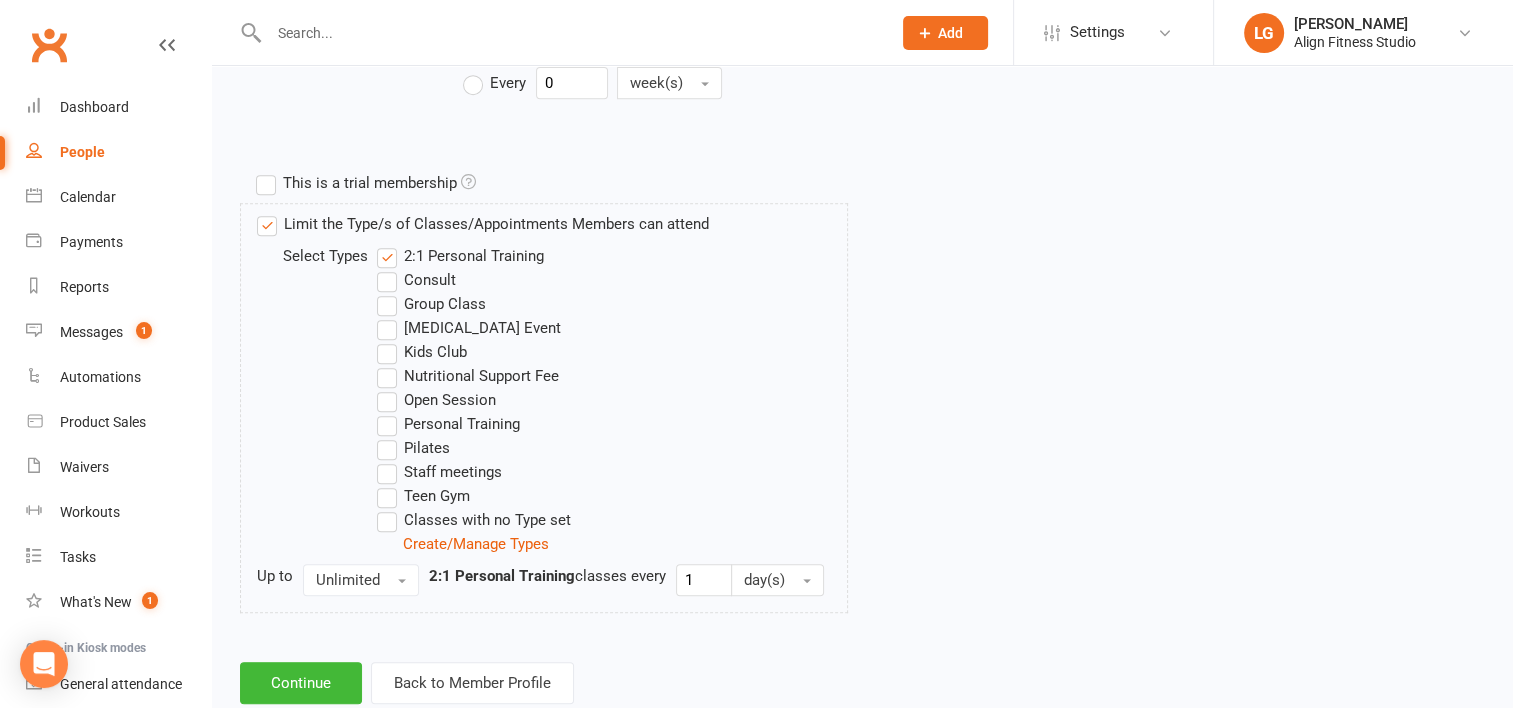 scroll, scrollTop: 921, scrollLeft: 0, axis: vertical 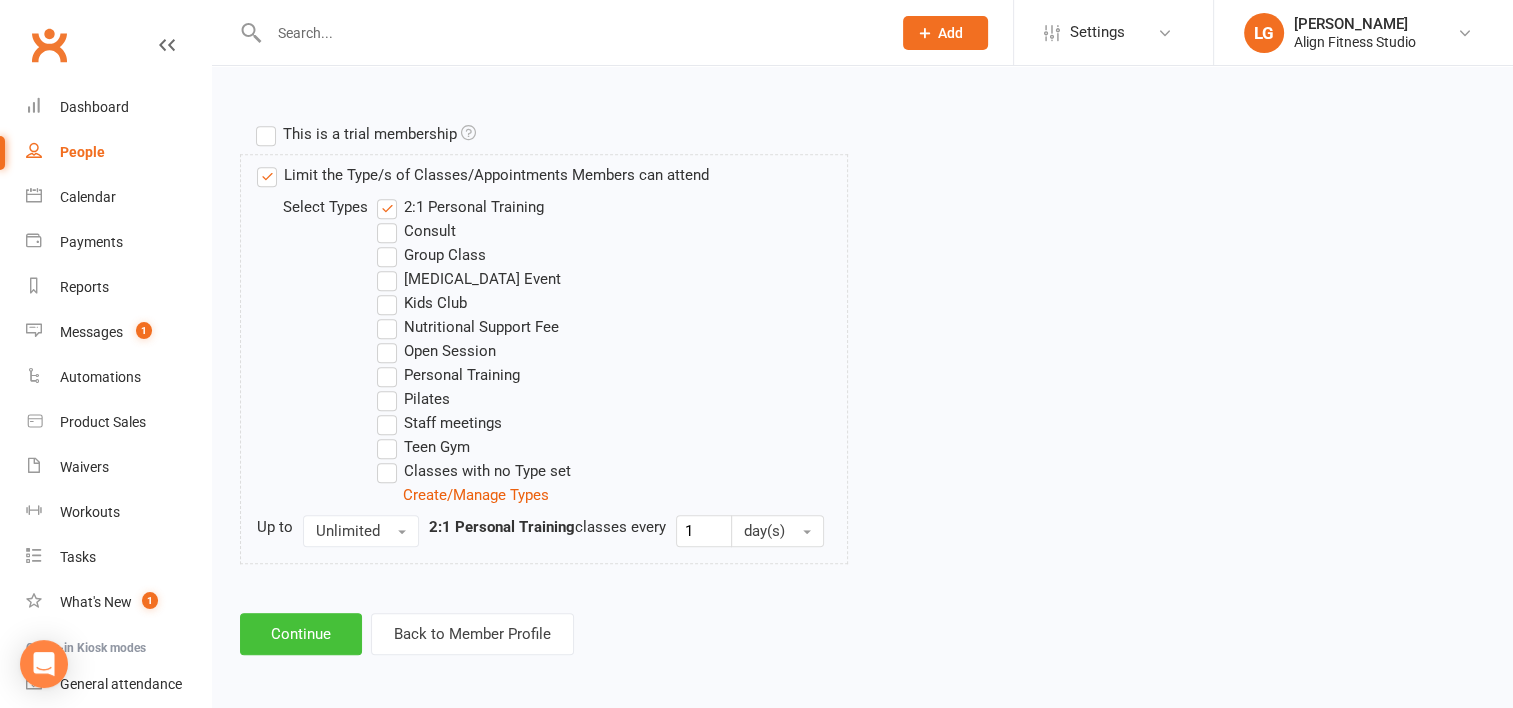 click on "Continue" at bounding box center [301, 634] 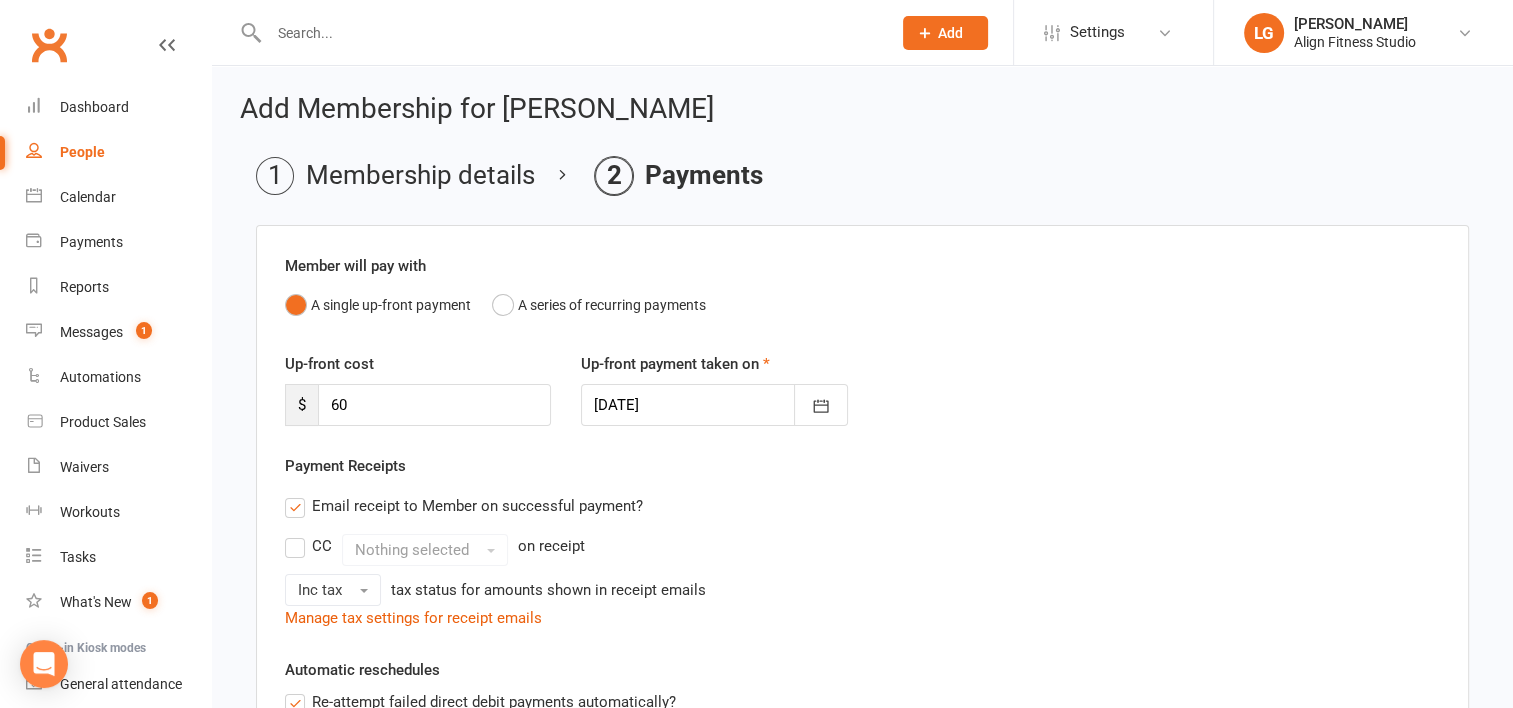 scroll, scrollTop: 538, scrollLeft: 0, axis: vertical 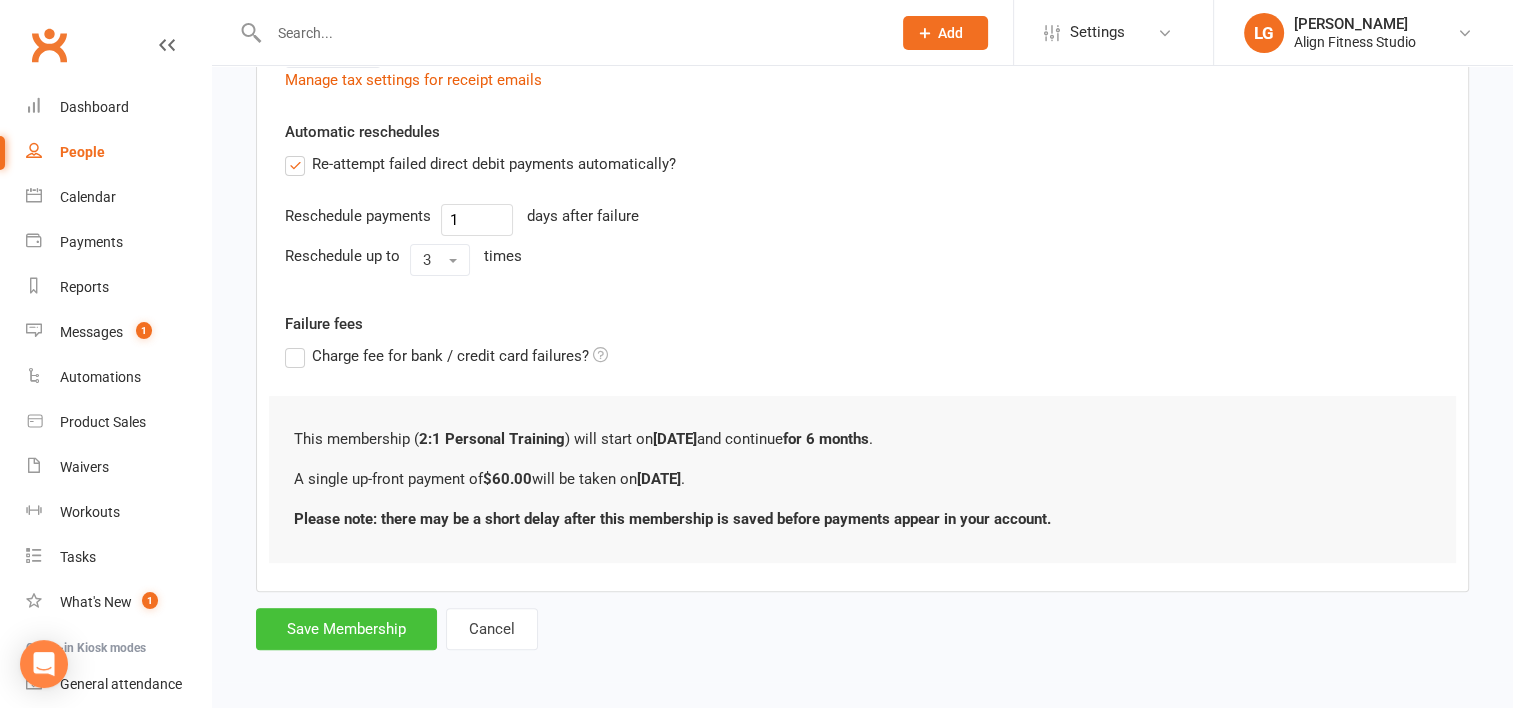 click on "Save Membership" at bounding box center (346, 629) 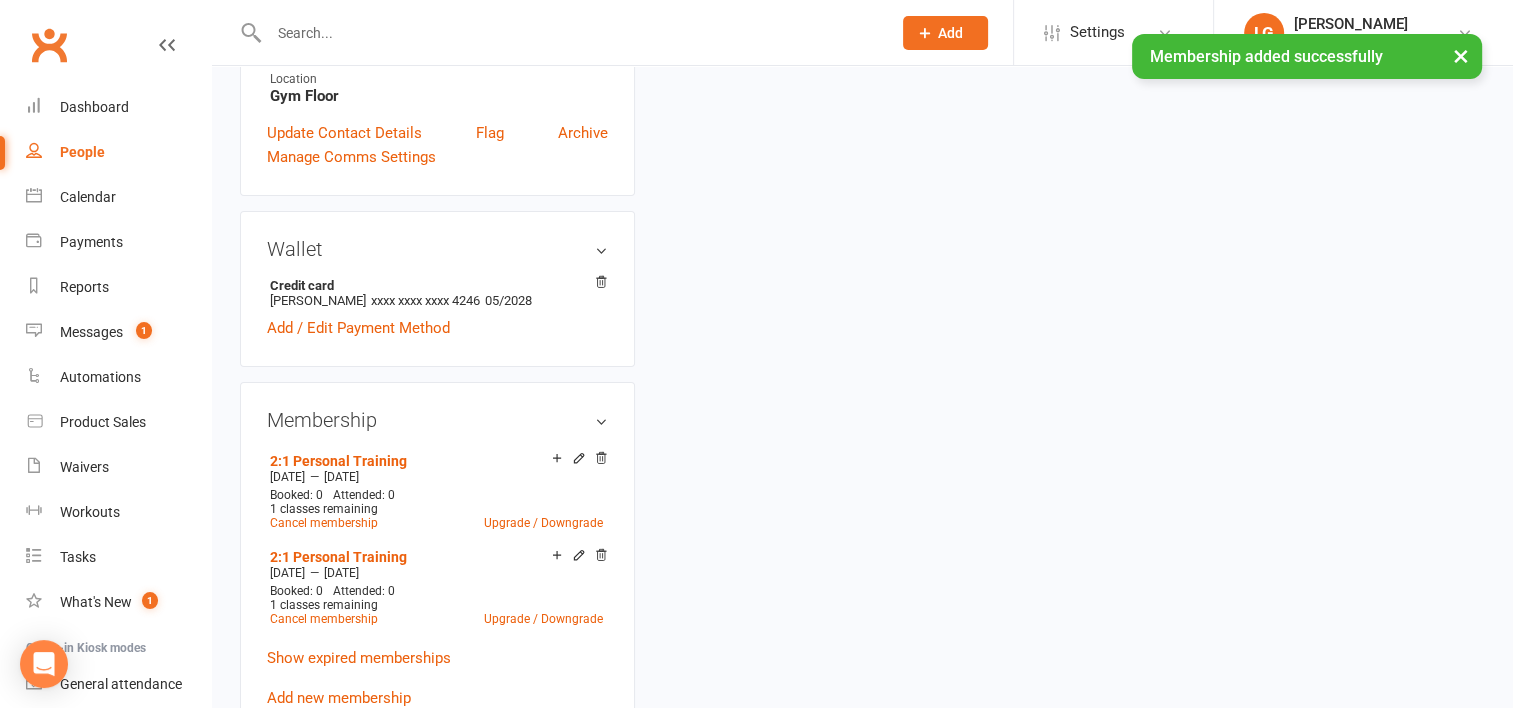 scroll, scrollTop: 0, scrollLeft: 0, axis: both 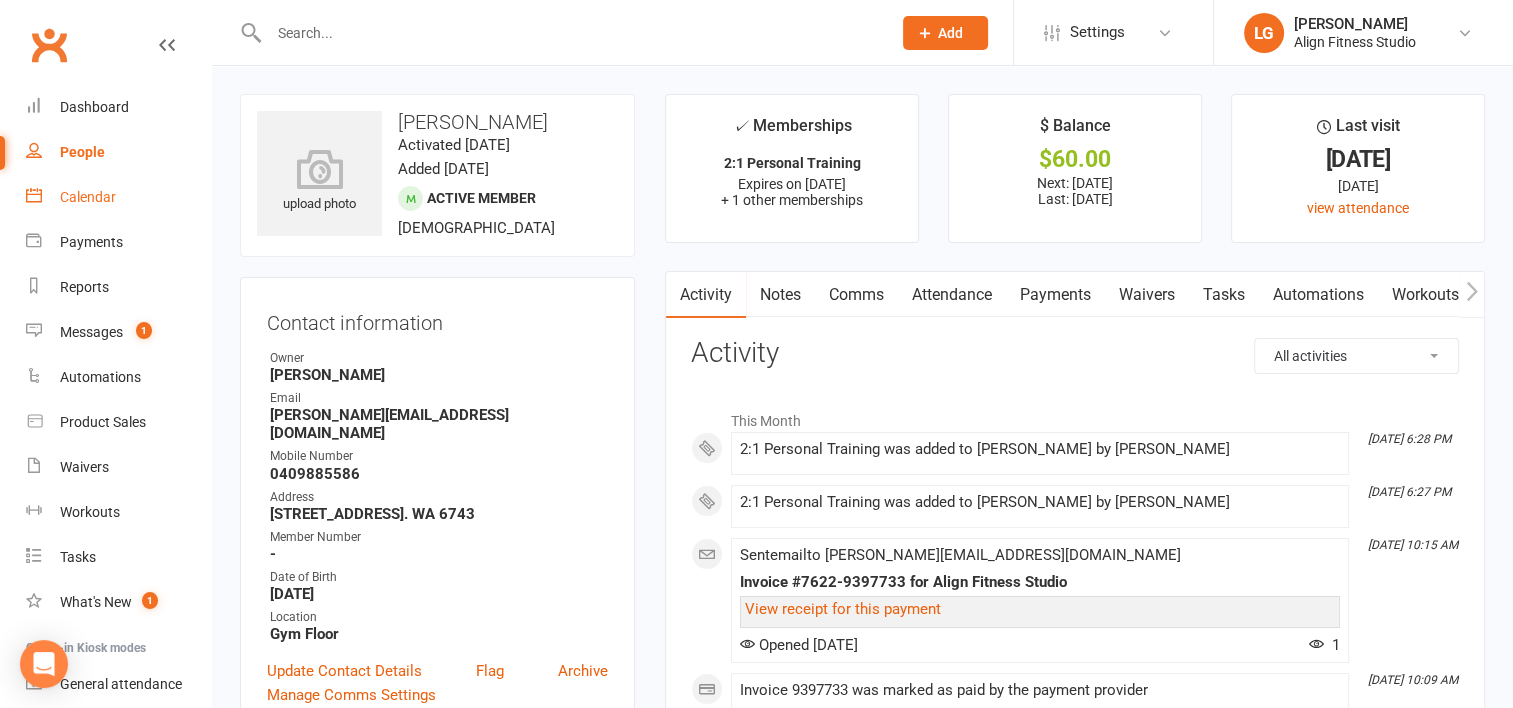 click on "Calendar" at bounding box center [88, 197] 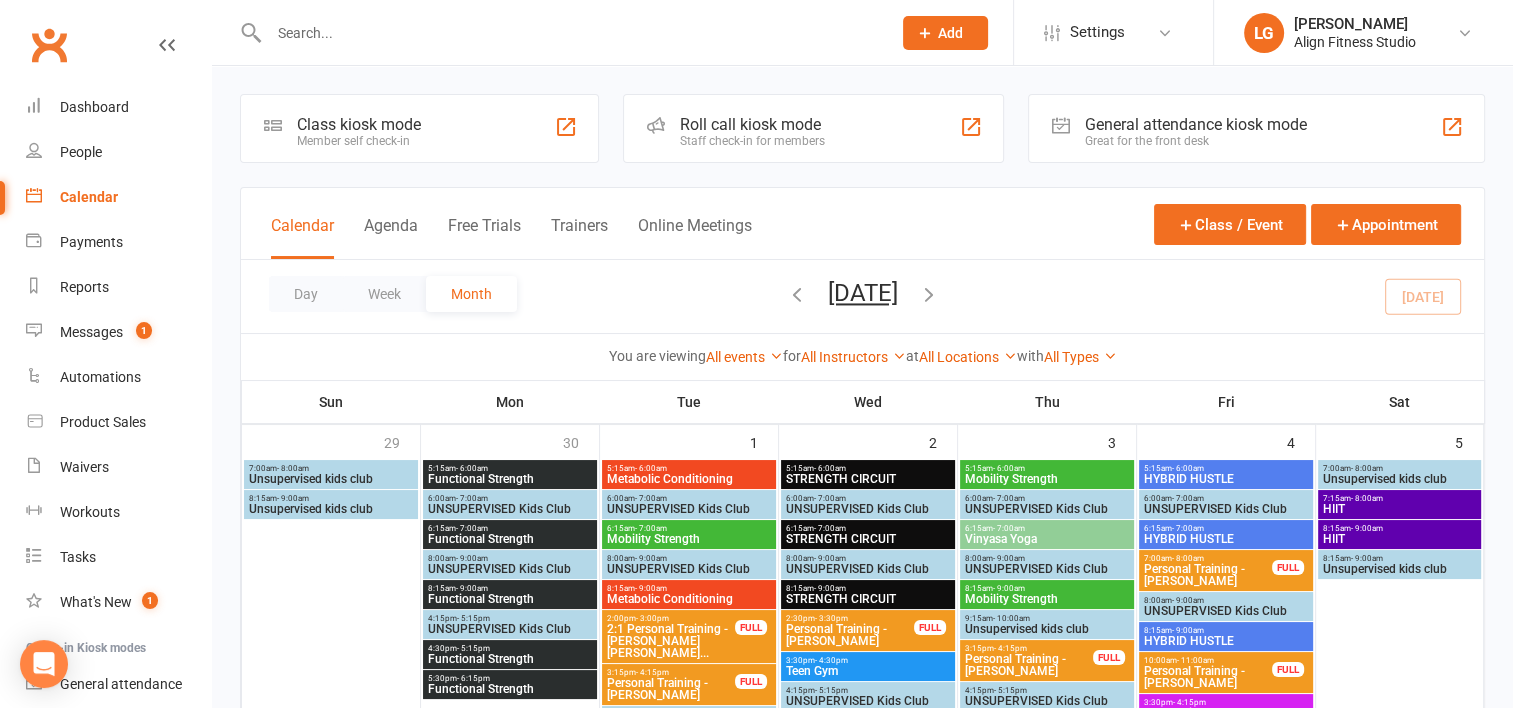 click at bounding box center [570, 33] 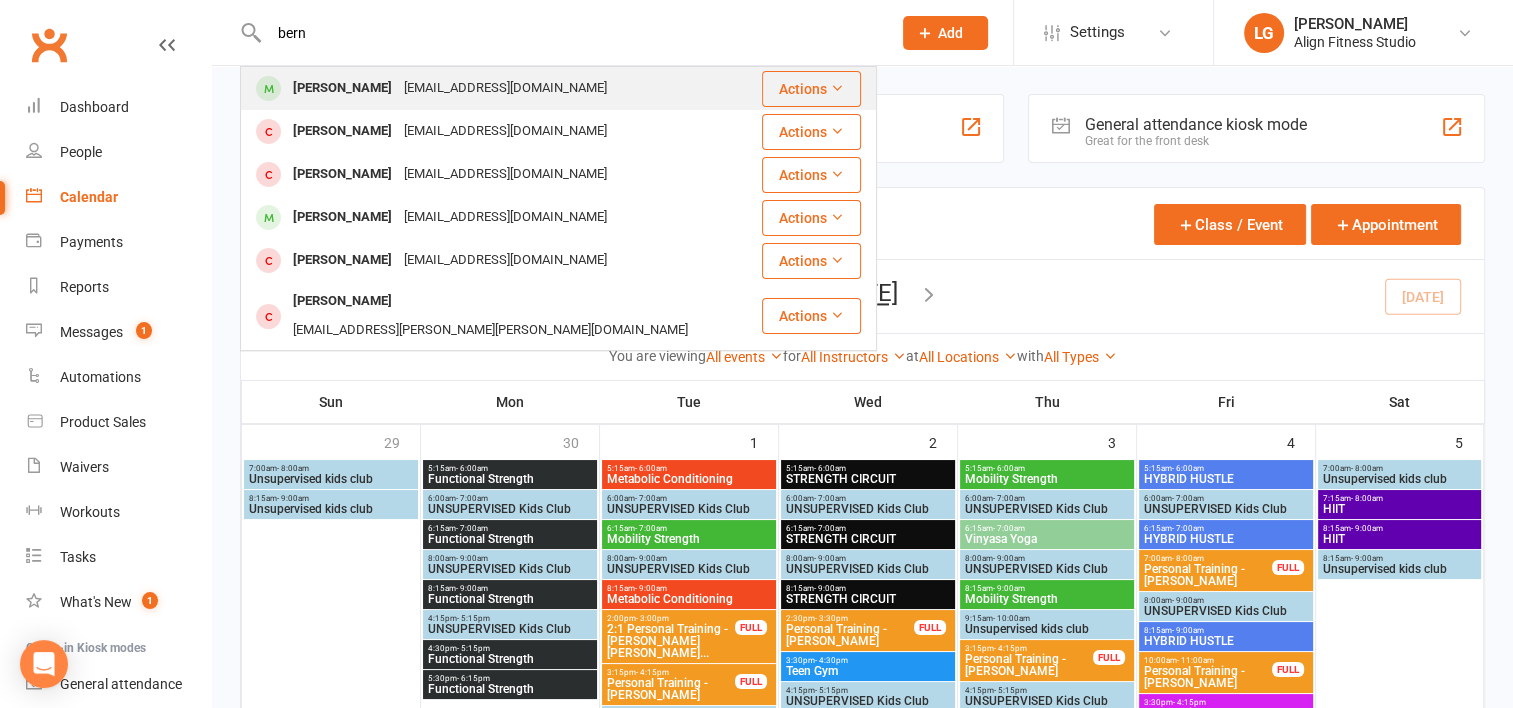 type on "bern" 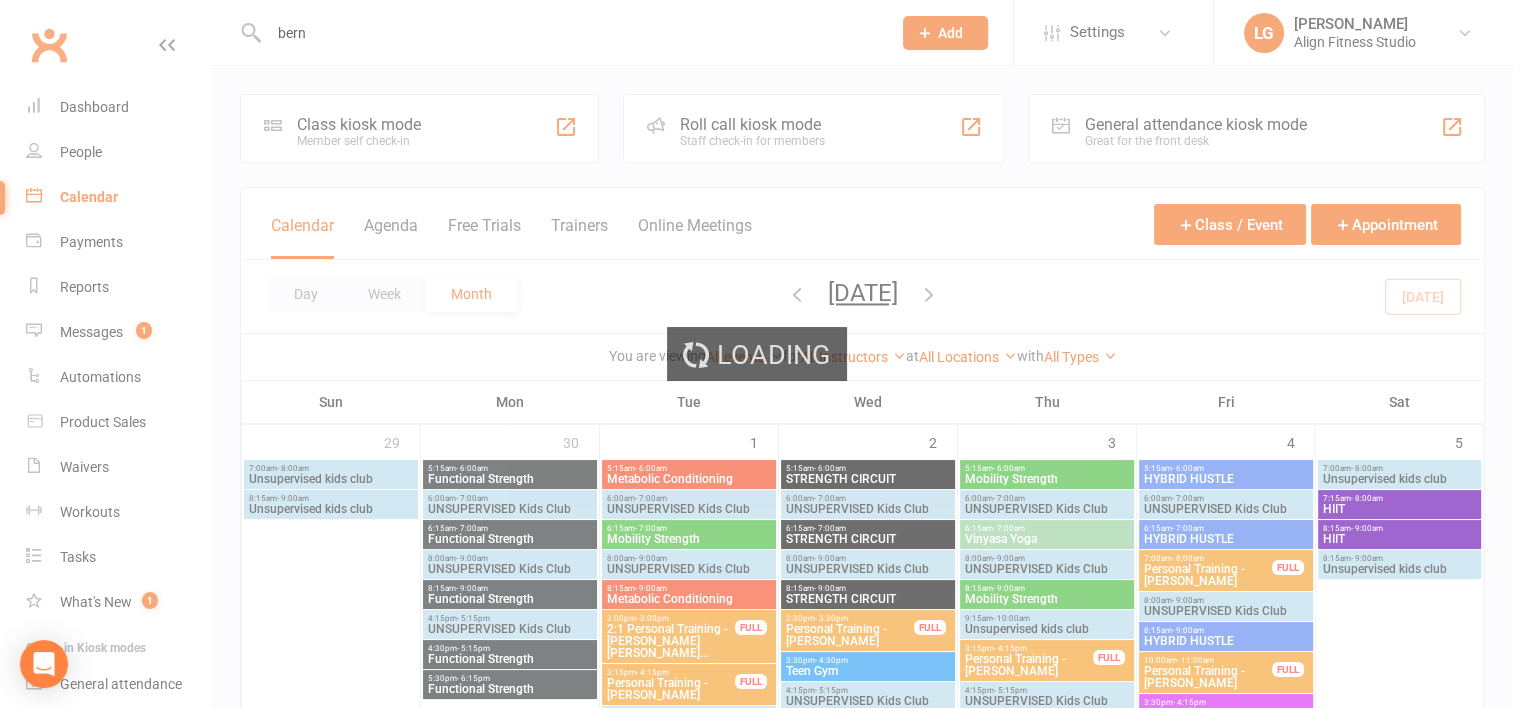 type 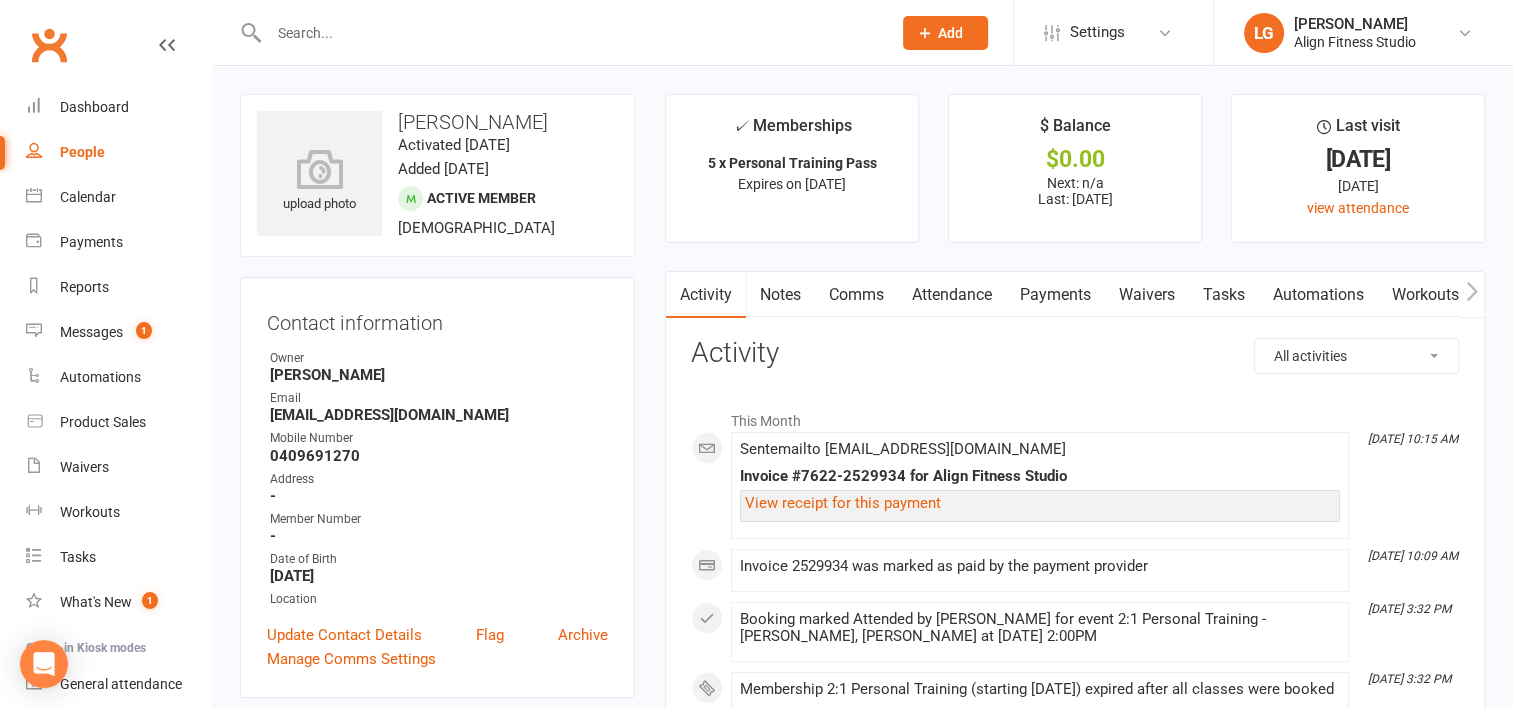 scroll, scrollTop: 523, scrollLeft: 0, axis: vertical 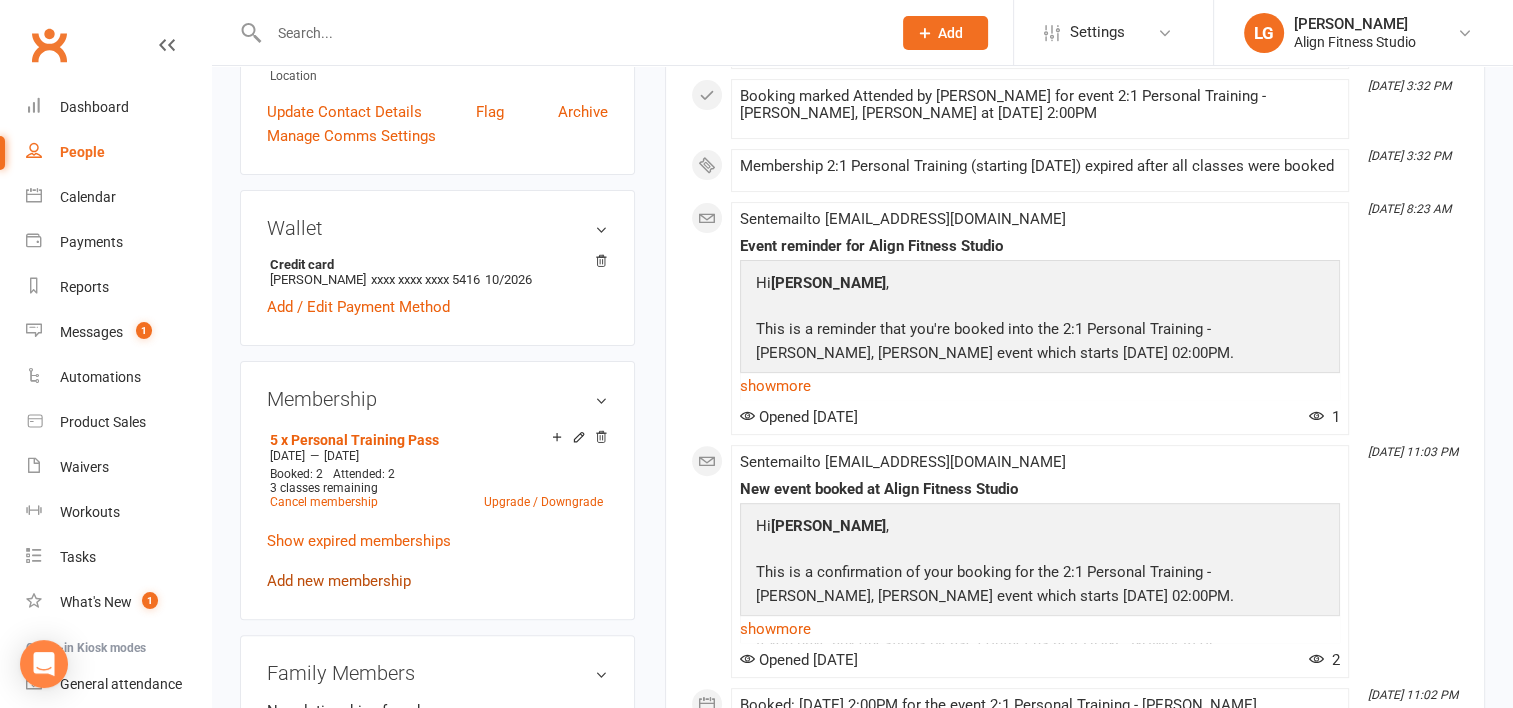 click on "Add new membership" at bounding box center (339, 581) 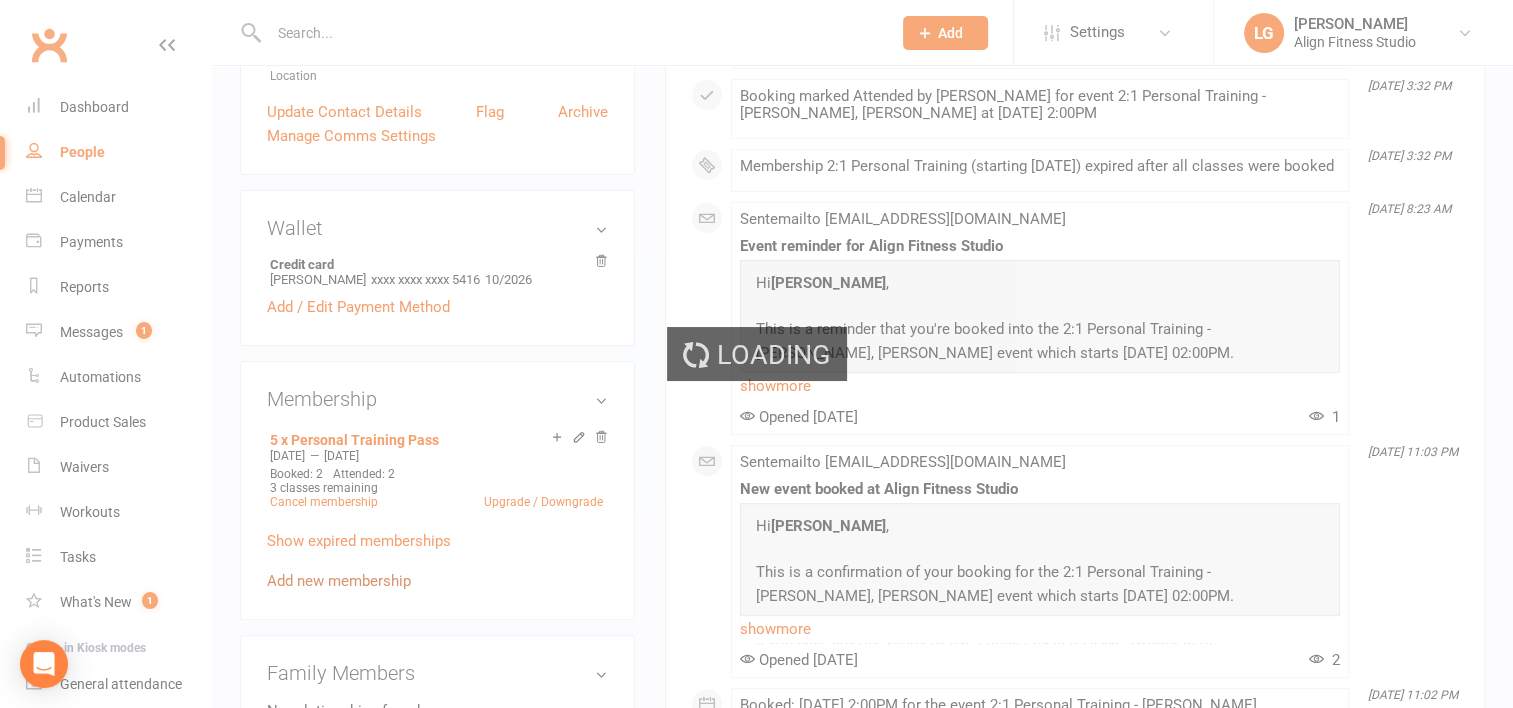 scroll, scrollTop: 0, scrollLeft: 0, axis: both 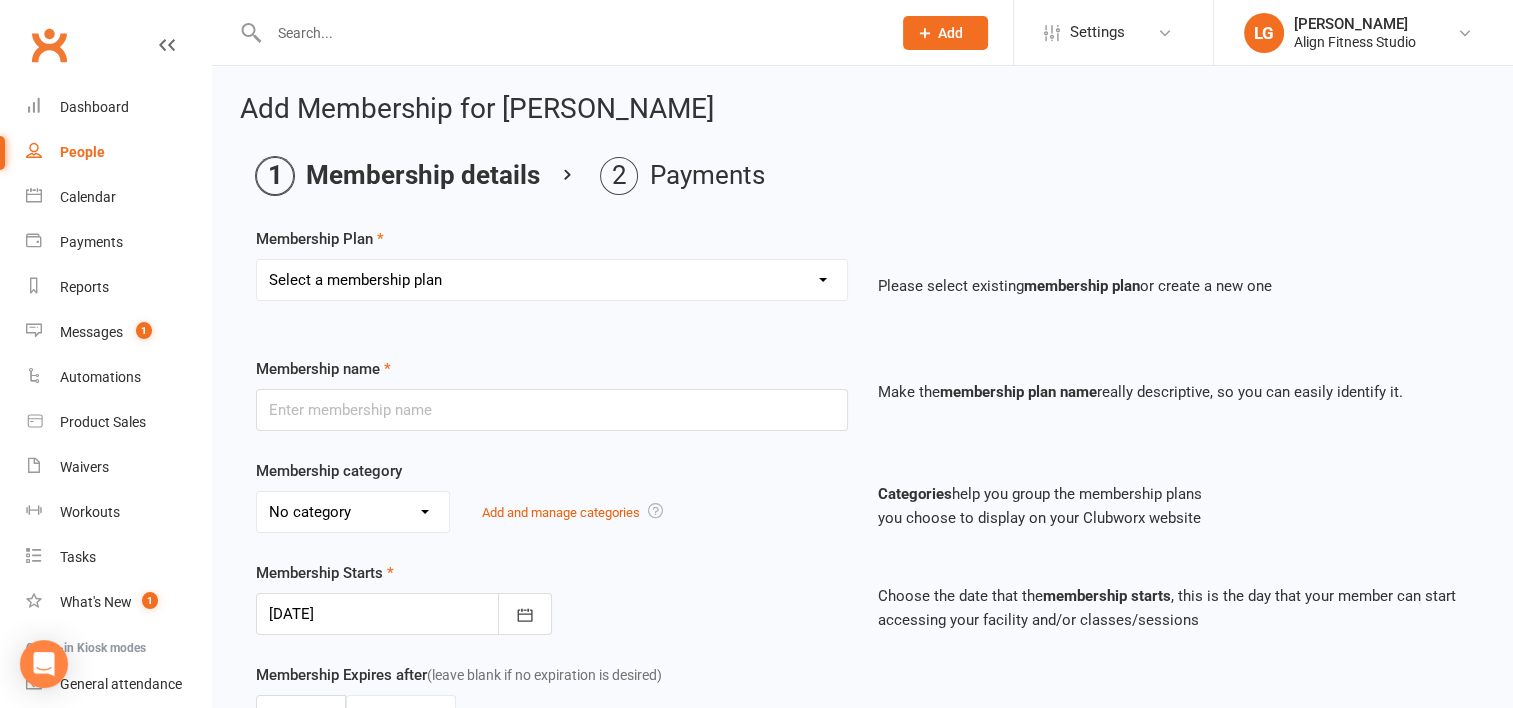 click on "Select a membership plan Create new Membership Plan RESULTS RESULTS FIFO RESULTS PLUS RESULTS PLUS FIFO RESULTS PLUS - PROMO 10 x classes 5 x Personal Training Pass 1x Personal Training Session 5 x 2:1 Personal Training Pass 2:1 Personal Training Kids Club (RP) 1:1 Pilates 5 x Pilates Pass Casual 7 Day Trial 12 Month UPFRONT - RP 12 Month UPFRONT - R KIDS Club (R) Weekly Pilates 6 Week Challenge (members only) New Waiver - No new membership 6 week challenge - Payment plan 6 Week Challenge Staff Nutritional support 4 Weeks $99 3 month special (weekly) 3 Month Special (upfront) Hospital- RP Pilates Membership Teen Gym - 6 x classes Teen Gym - 10 x classes 4 x Teen Gym Pass Casual Teen Gym Open sessions pass (Solo work out) 1 Casual class 15 x classes 10 x Personal Training sessions Hospital RESULTS 1 week unlimited classes 1 month free membership (competition winner) RESULTS PLUS - EOFY 6 Week Challenge 2025" at bounding box center [552, 280] 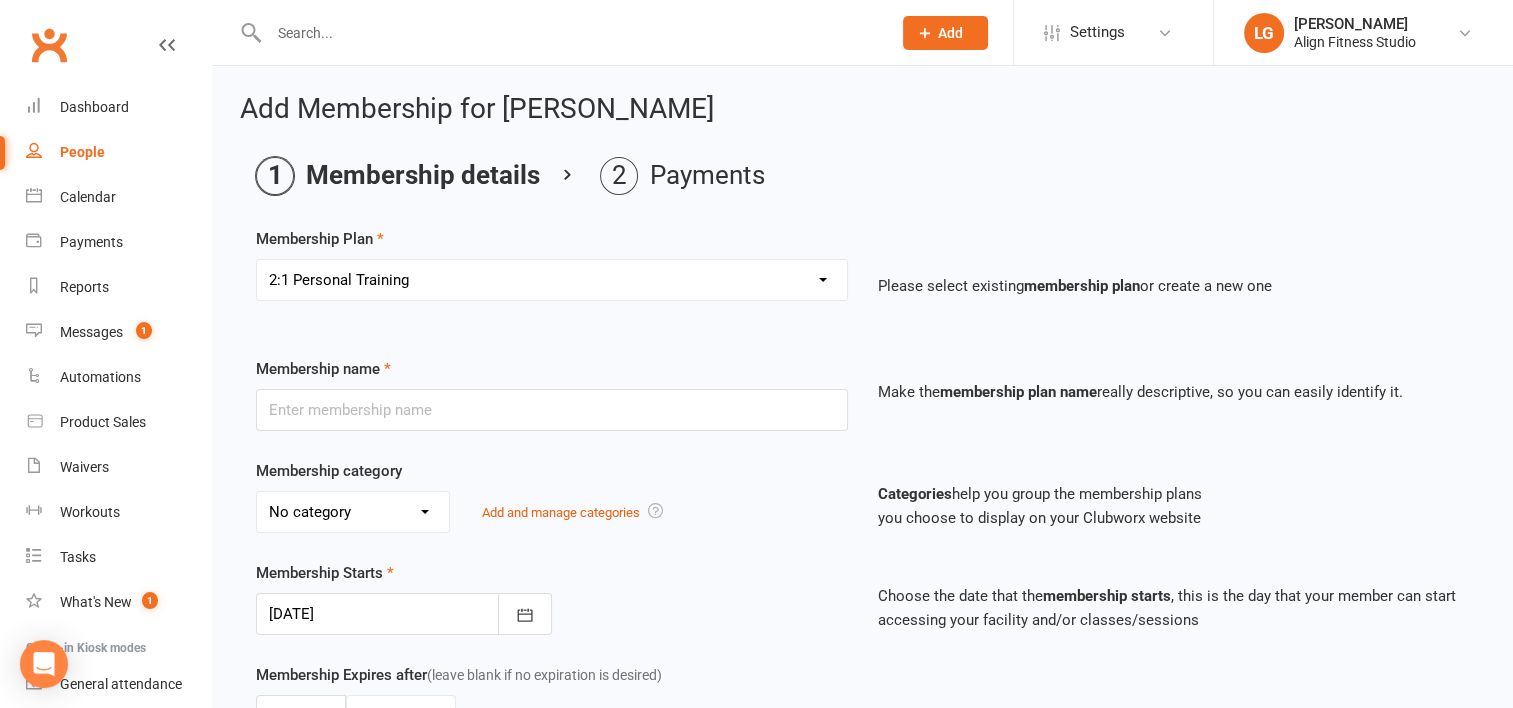 click on "Select a membership plan Create new Membership Plan RESULTS RESULTS FIFO RESULTS PLUS RESULTS PLUS FIFO RESULTS PLUS - PROMO 10 x classes 5 x Personal Training Pass 1x Personal Training Session 5 x 2:1 Personal Training Pass 2:1 Personal Training Kids Club (RP) 1:1 Pilates 5 x Pilates Pass Casual 7 Day Trial 12 Month UPFRONT - RP 12 Month UPFRONT - R KIDS Club (R) Weekly Pilates 6 Week Challenge (members only) New Waiver - No new membership 6 week challenge - Payment plan 6 Week Challenge Staff Nutritional support 4 Weeks $99 3 month special (weekly) 3 Month Special (upfront) Hospital- RP Pilates Membership Teen Gym - 6 x classes Teen Gym - 10 x classes 4 x Teen Gym Pass Casual Teen Gym Open sessions pass (Solo work out) 1 Casual class 15 x classes 10 x Personal Training sessions Hospital RESULTS 1 week unlimited classes 1 month free membership (competition winner) RESULTS PLUS - EOFY 6 Week Challenge 2025" at bounding box center (552, 280) 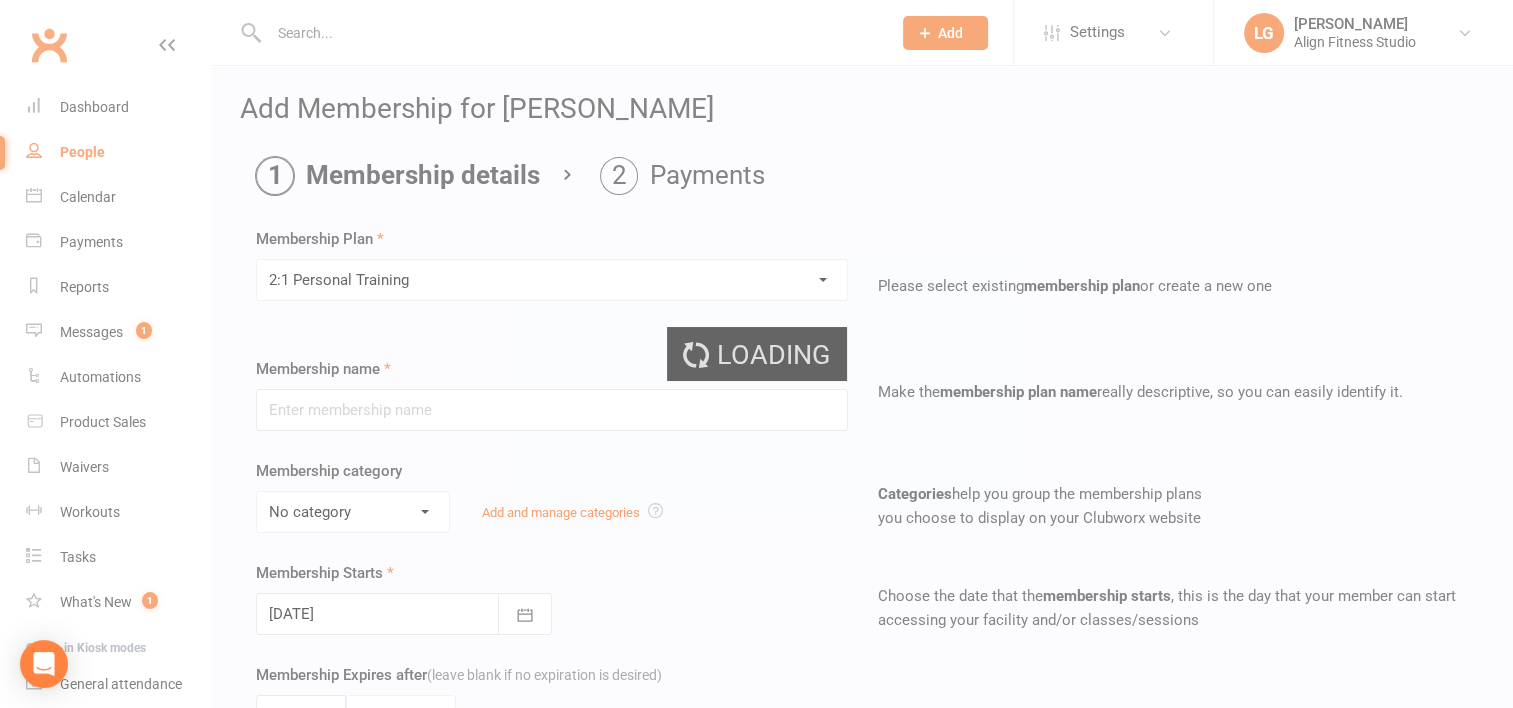 type on "2:1 Personal Training" 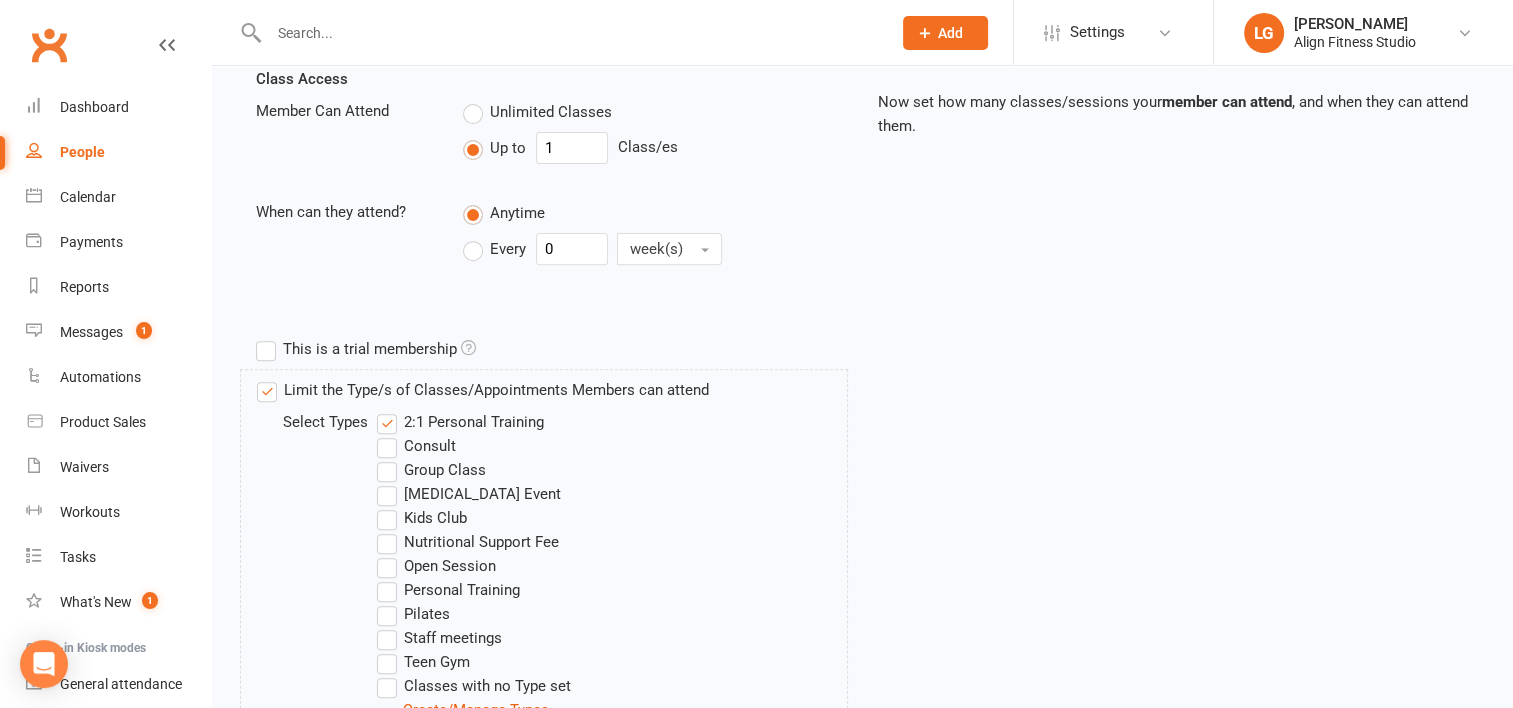 scroll, scrollTop: 921, scrollLeft: 0, axis: vertical 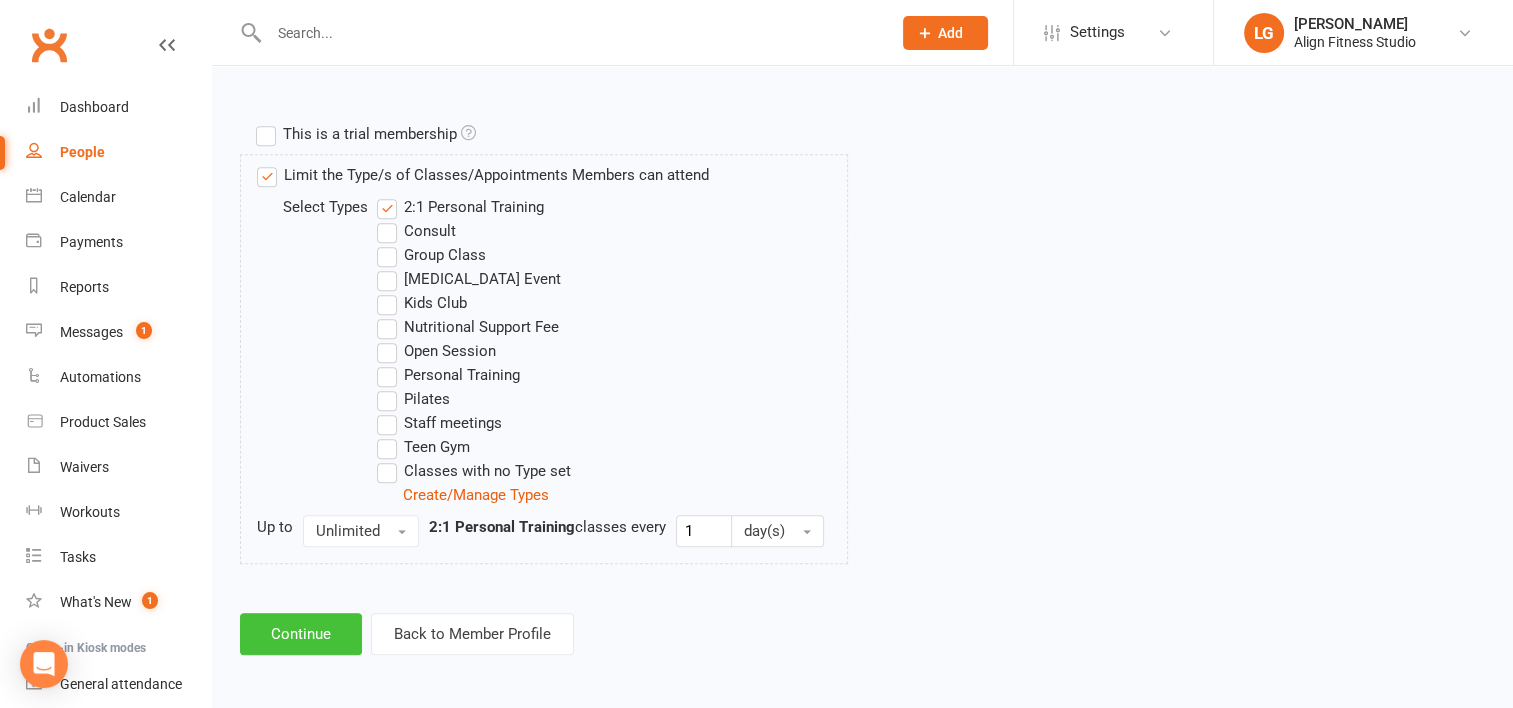 click on "Continue" at bounding box center (301, 634) 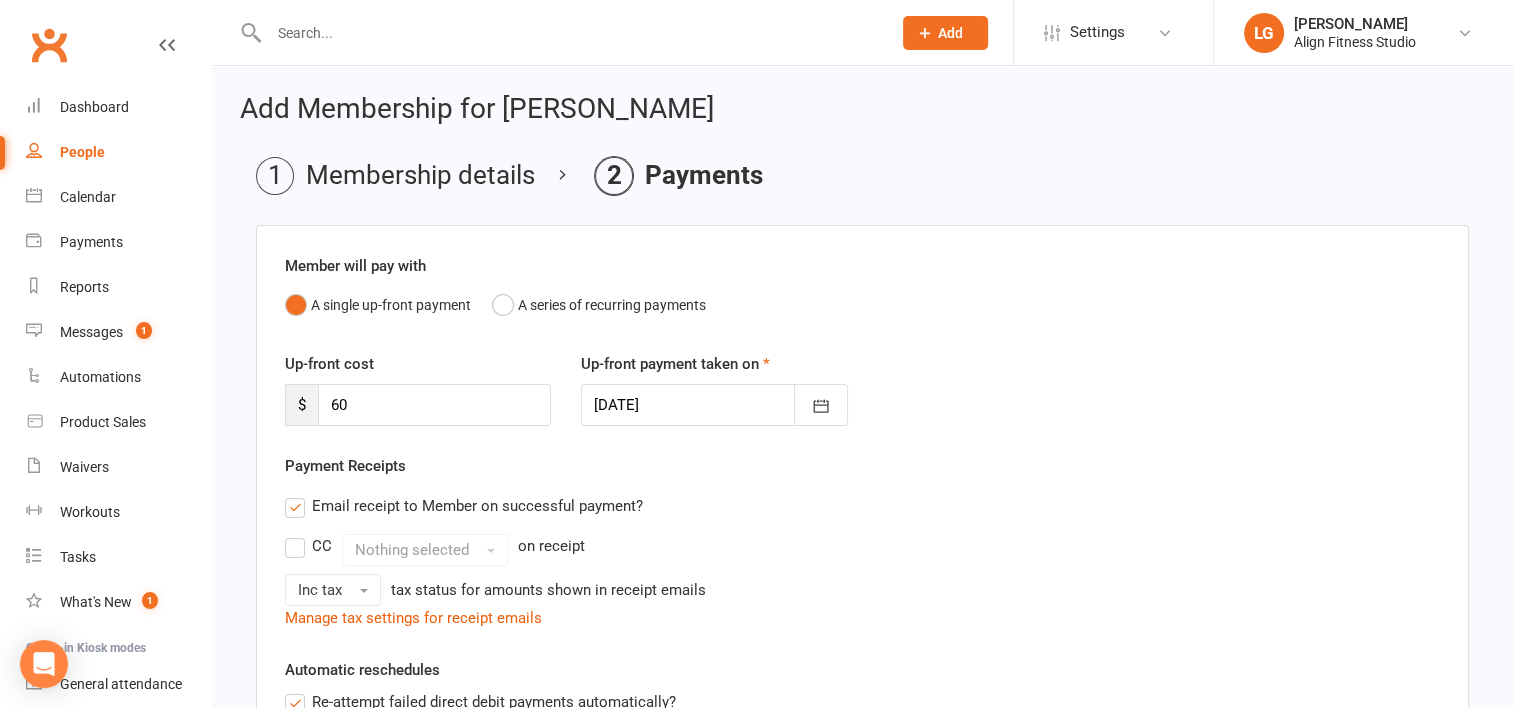 scroll, scrollTop: 538, scrollLeft: 0, axis: vertical 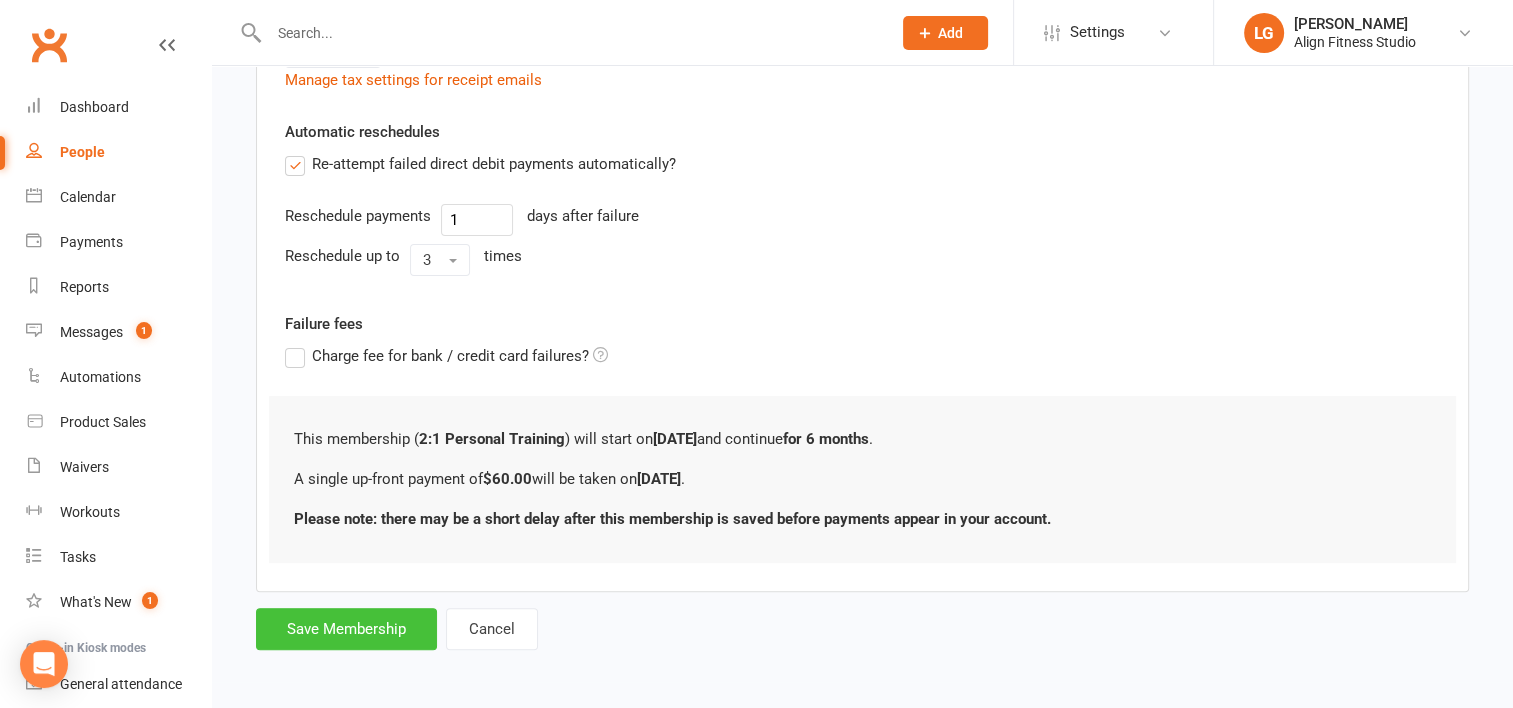 click on "Save Membership" at bounding box center [346, 629] 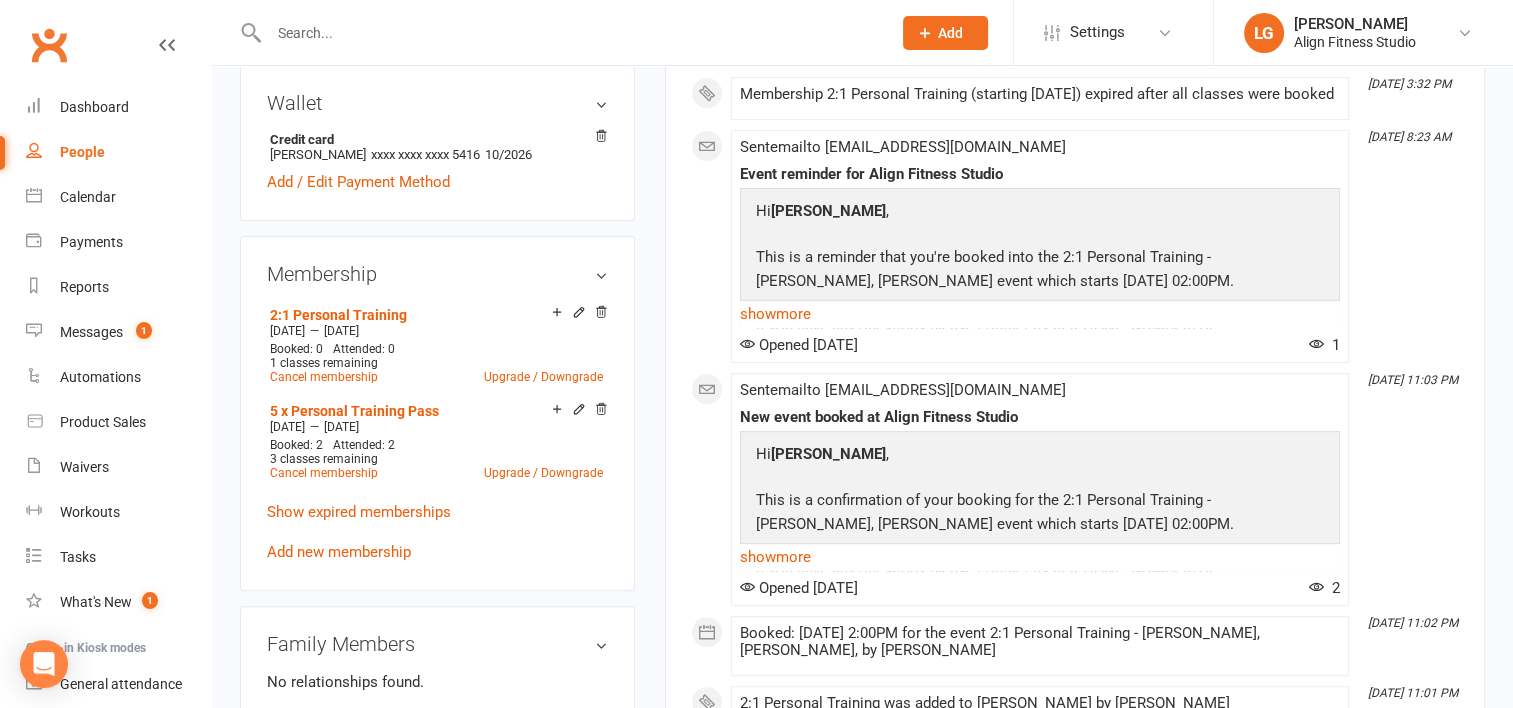scroll, scrollTop: 632, scrollLeft: 0, axis: vertical 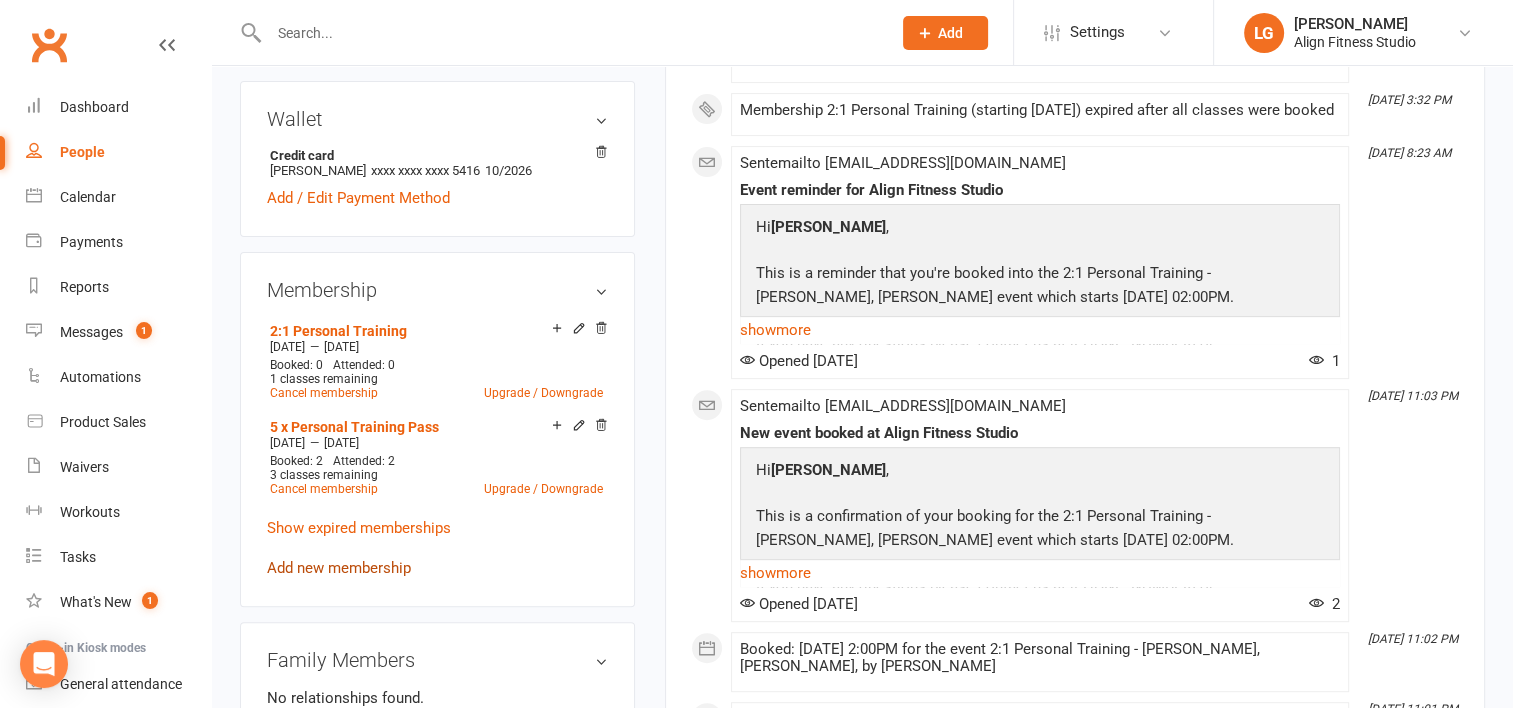 click on "Add new membership" at bounding box center [339, 568] 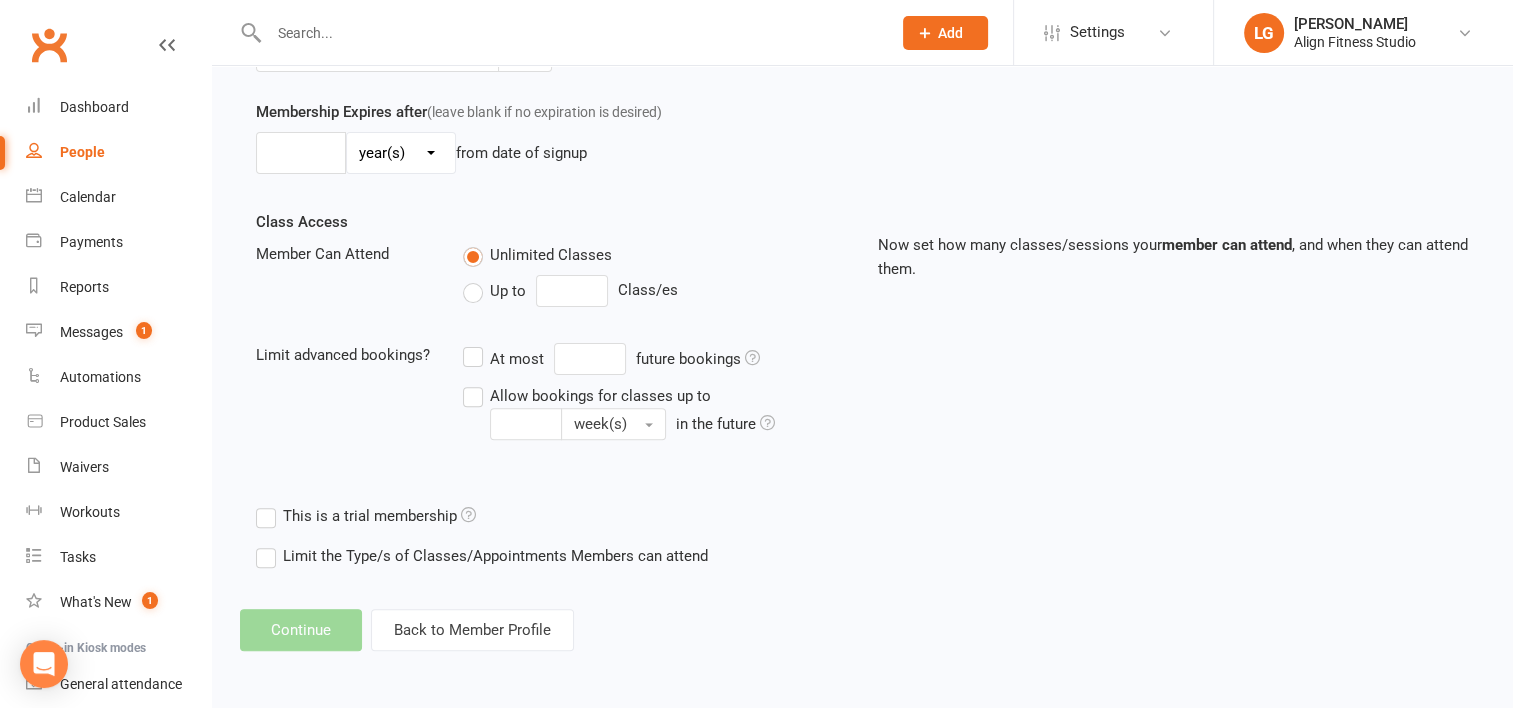 scroll, scrollTop: 0, scrollLeft: 0, axis: both 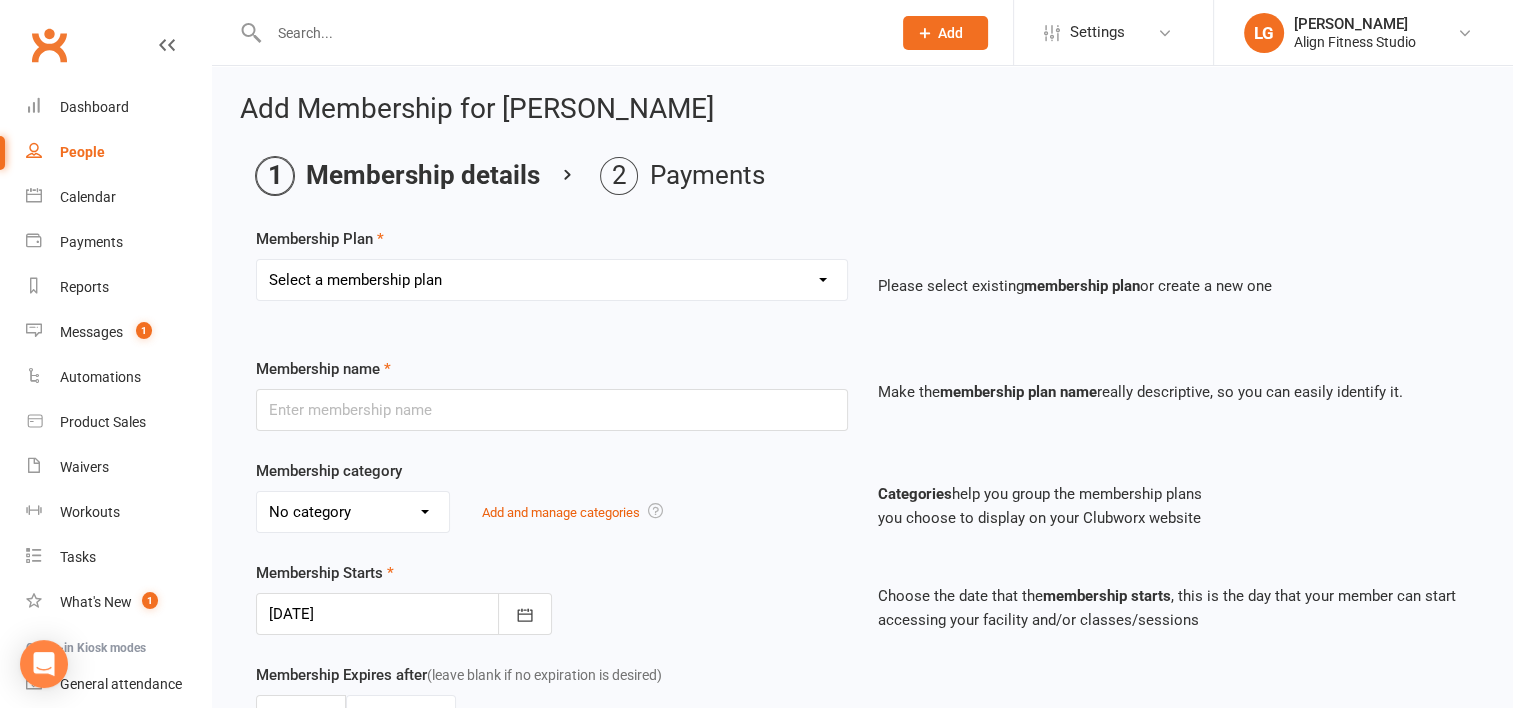 click on "Select a membership plan Create new Membership Plan RESULTS RESULTS FIFO RESULTS PLUS RESULTS PLUS FIFO RESULTS PLUS - PROMO 10 x classes 5 x Personal Training Pass 1x Personal Training Session 5 x 2:1 Personal Training Pass 2:1 Personal Training Kids Club (RP) 1:1 Pilates 5 x Pilates Pass Casual 7 Day Trial 12 Month UPFRONT - RP 12 Month UPFRONT - R KIDS Club (R) Weekly Pilates 6 Week Challenge (members only) New Waiver - No new membership 6 week challenge - Payment plan 6 Week Challenge Staff Nutritional support 4 Weeks $99 3 month special (weekly) 3 Month Special (upfront) Hospital- RP Pilates Membership Teen Gym - 6 x classes Teen Gym - 10 x classes 4 x Teen Gym Pass Casual Teen Gym Open sessions pass (Solo work out) 1 Casual class 15 x classes 10 x Personal Training sessions Hospital RESULTS 1 week unlimited classes 1 month free membership (competition winner) RESULTS PLUS - EOFY 6 Week Challenge 2025" at bounding box center (552, 280) 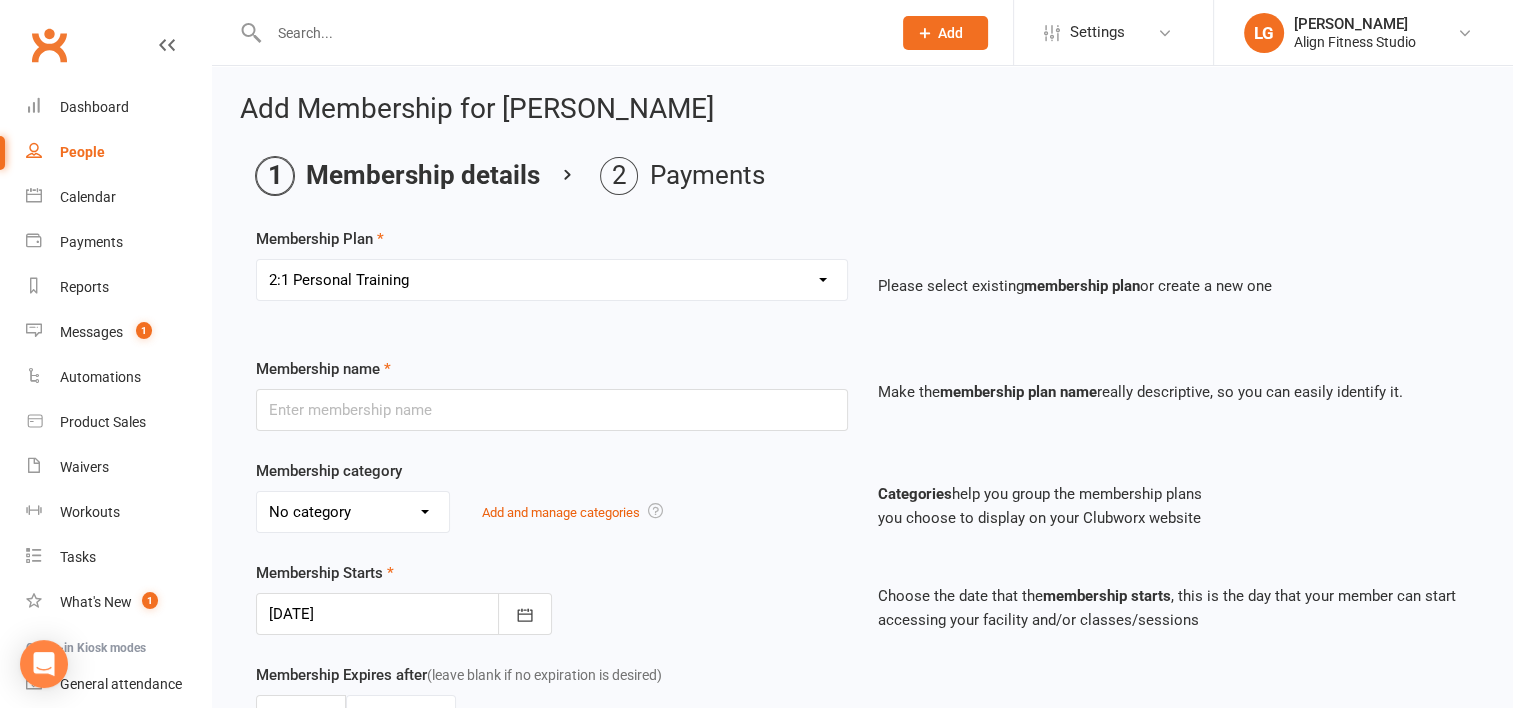 click on "Select a membership plan Create new Membership Plan RESULTS RESULTS FIFO RESULTS PLUS RESULTS PLUS FIFO RESULTS PLUS - PROMO 10 x classes 5 x Personal Training Pass 1x Personal Training Session 5 x 2:1 Personal Training Pass 2:1 Personal Training Kids Club (RP) 1:1 Pilates 5 x Pilates Pass Casual 7 Day Trial 12 Month UPFRONT - RP 12 Month UPFRONT - R KIDS Club (R) Weekly Pilates 6 Week Challenge (members only) New Waiver - No new membership 6 week challenge - Payment plan 6 Week Challenge Staff Nutritional support 4 Weeks $99 3 month special (weekly) 3 Month Special (upfront) Hospital- RP Pilates Membership Teen Gym - 6 x classes Teen Gym - 10 x classes 4 x Teen Gym Pass Casual Teen Gym Open sessions pass (Solo work out) 1 Casual class 15 x classes 10 x Personal Training sessions Hospital RESULTS 1 week unlimited classes 1 month free membership (competition winner) RESULTS PLUS - EOFY 6 Week Challenge 2025" at bounding box center [552, 280] 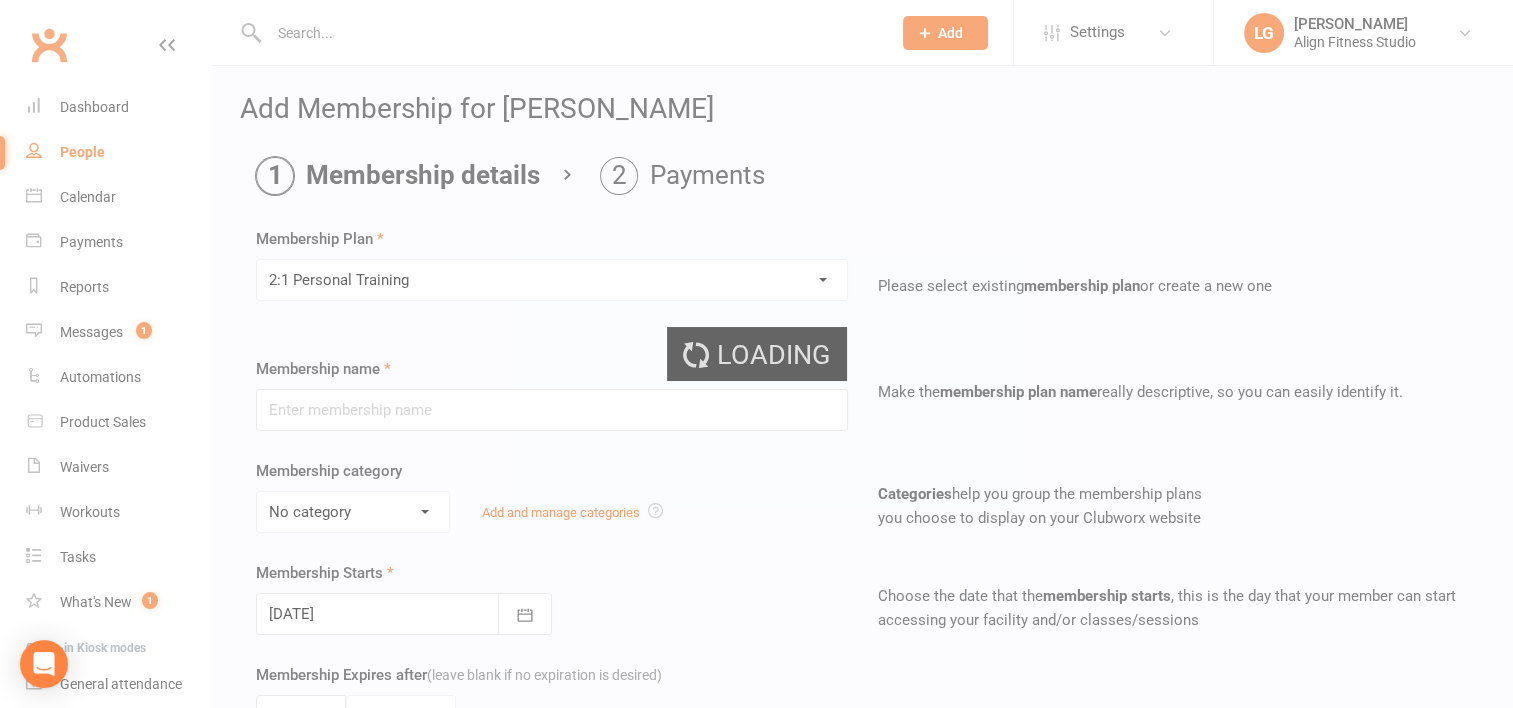 type on "2:1 Personal Training" 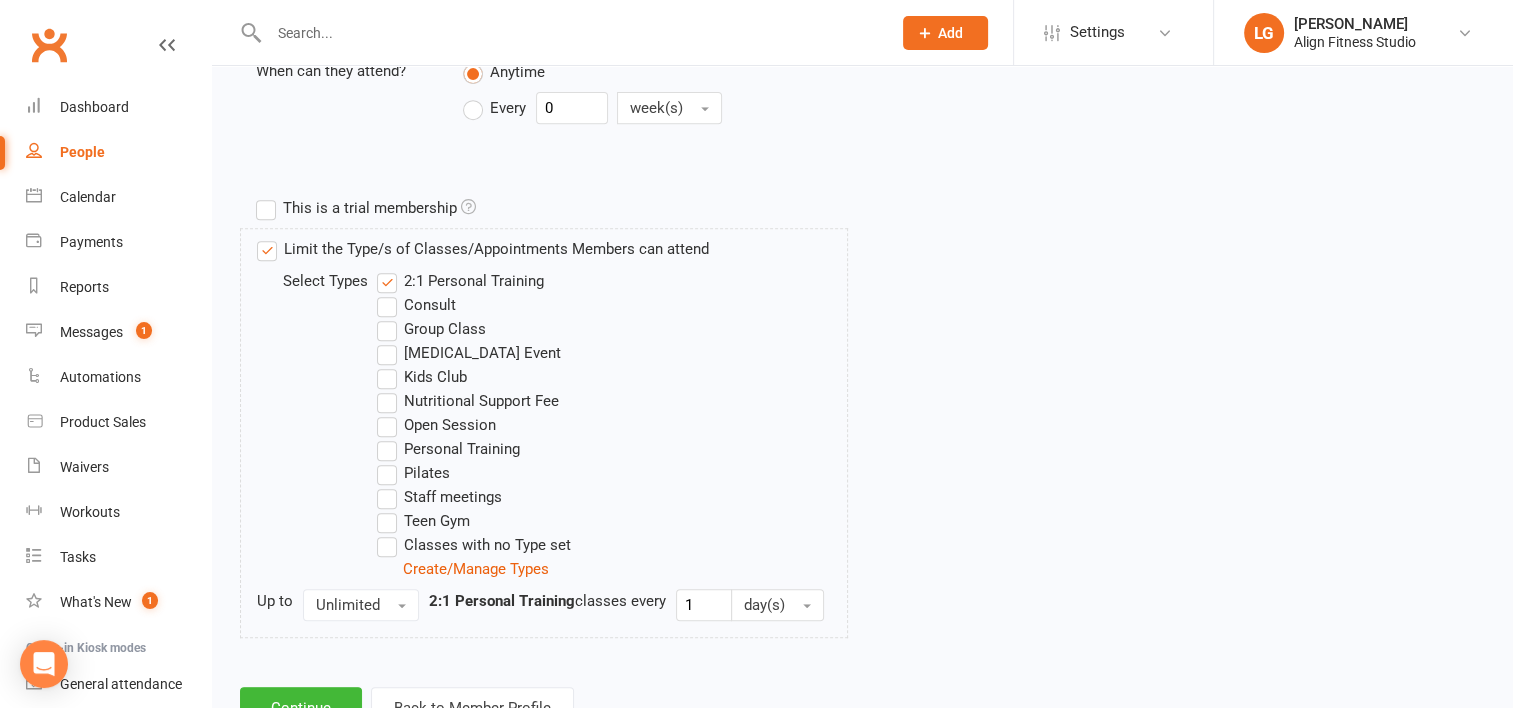scroll, scrollTop: 921, scrollLeft: 0, axis: vertical 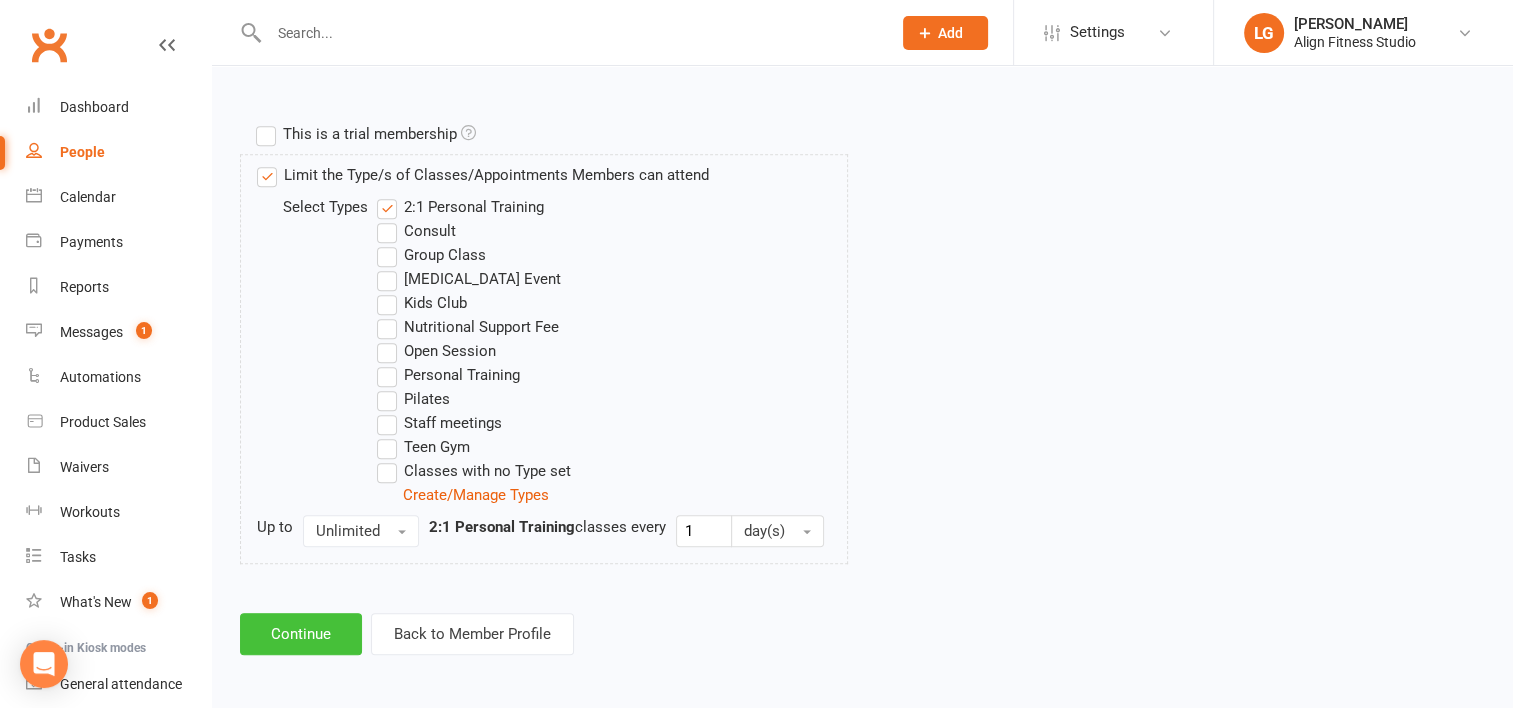 click on "Continue" at bounding box center [301, 634] 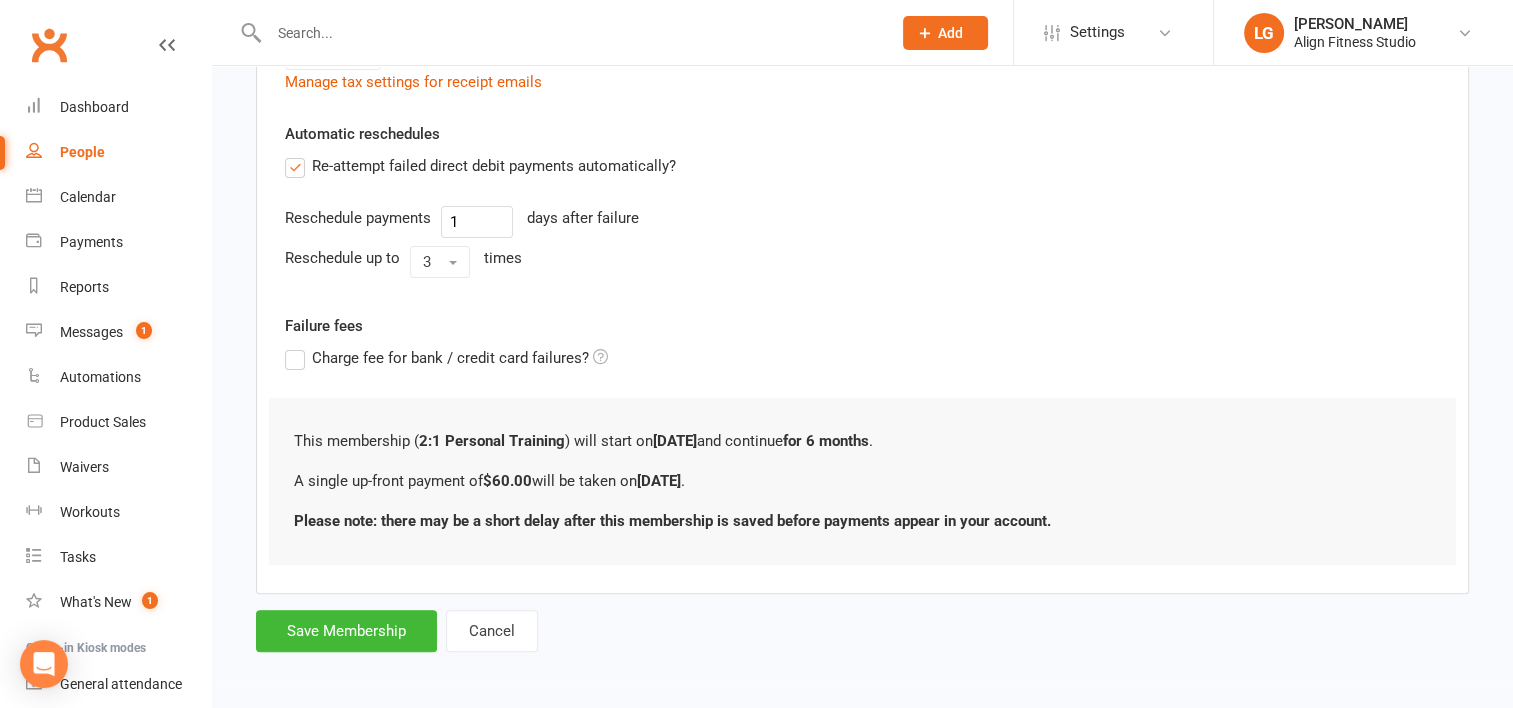 scroll, scrollTop: 538, scrollLeft: 0, axis: vertical 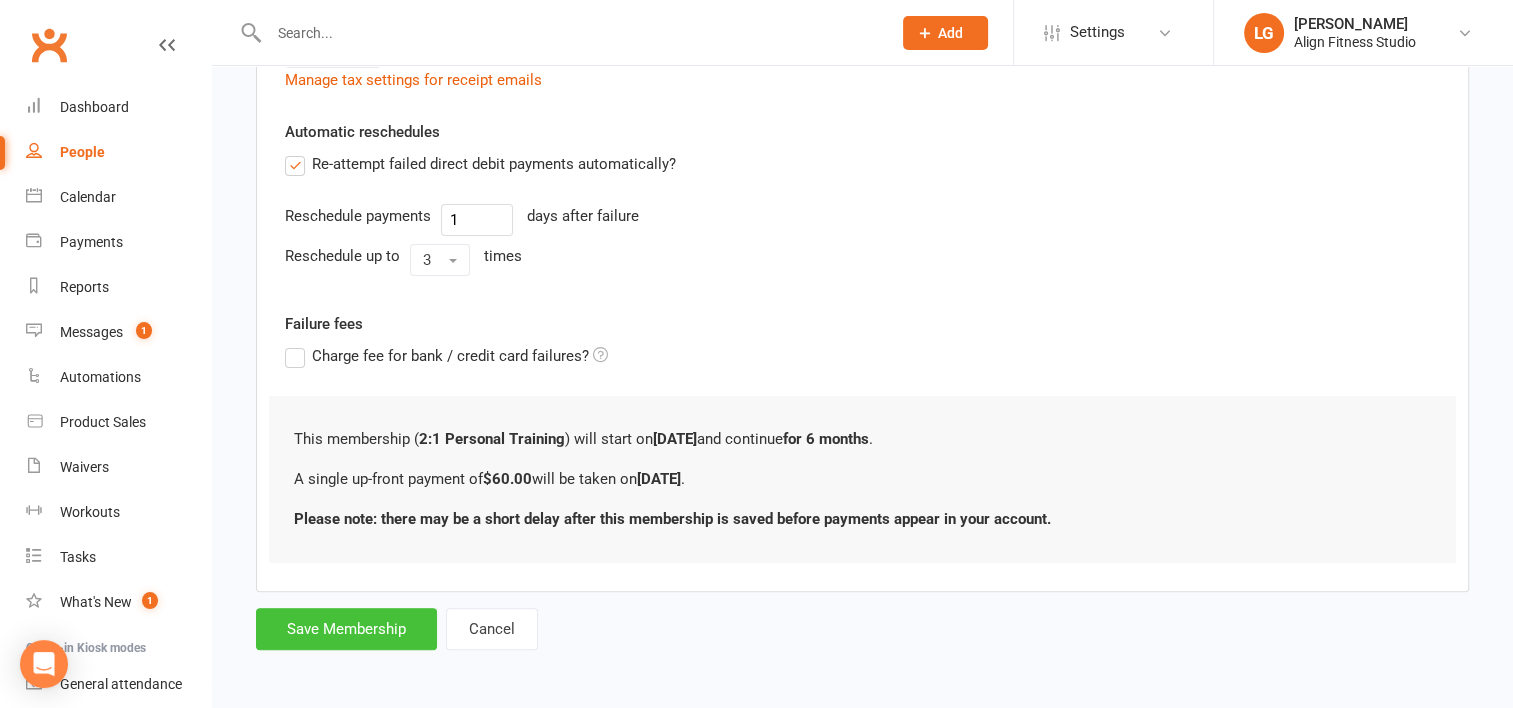 click on "Save Membership" at bounding box center [346, 629] 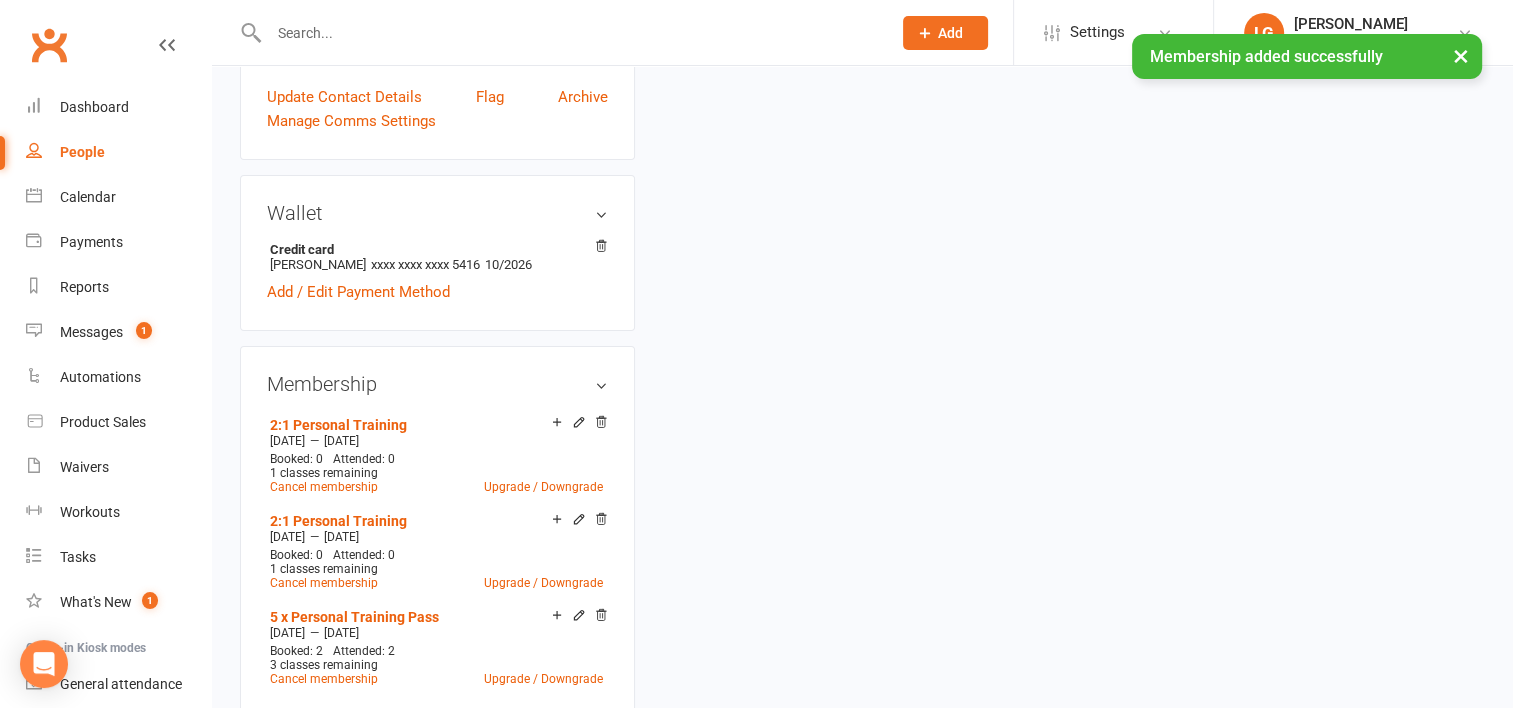 scroll, scrollTop: 0, scrollLeft: 0, axis: both 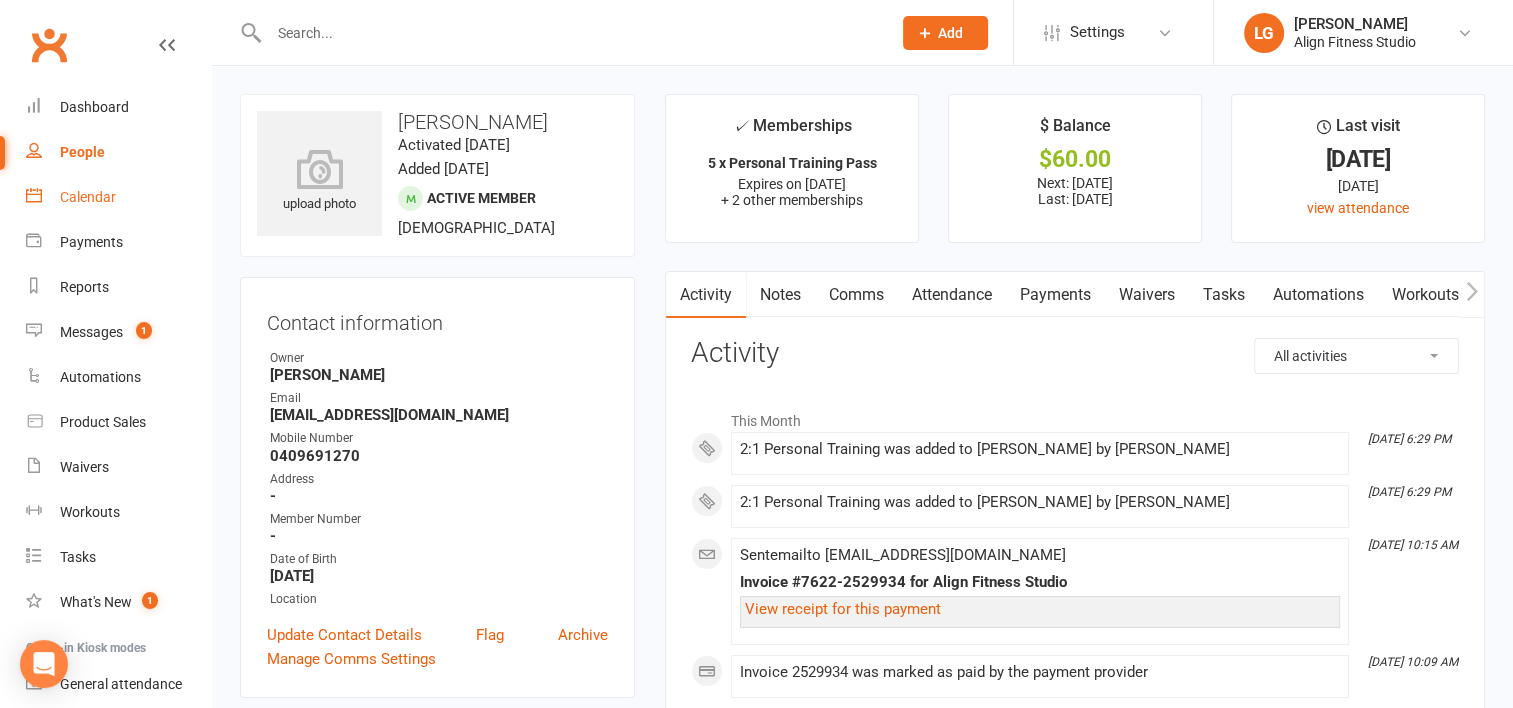 click on "Calendar" at bounding box center [88, 197] 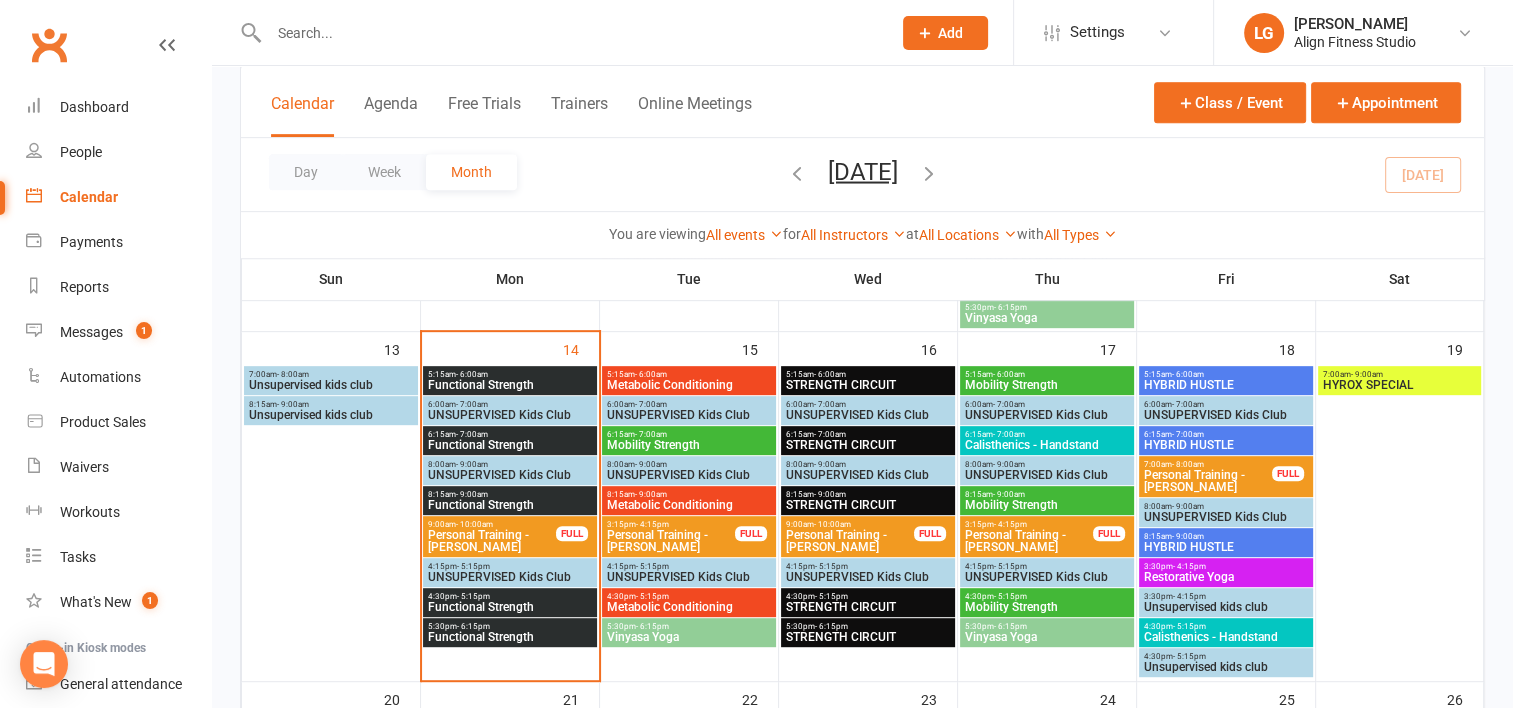scroll, scrollTop: 890, scrollLeft: 0, axis: vertical 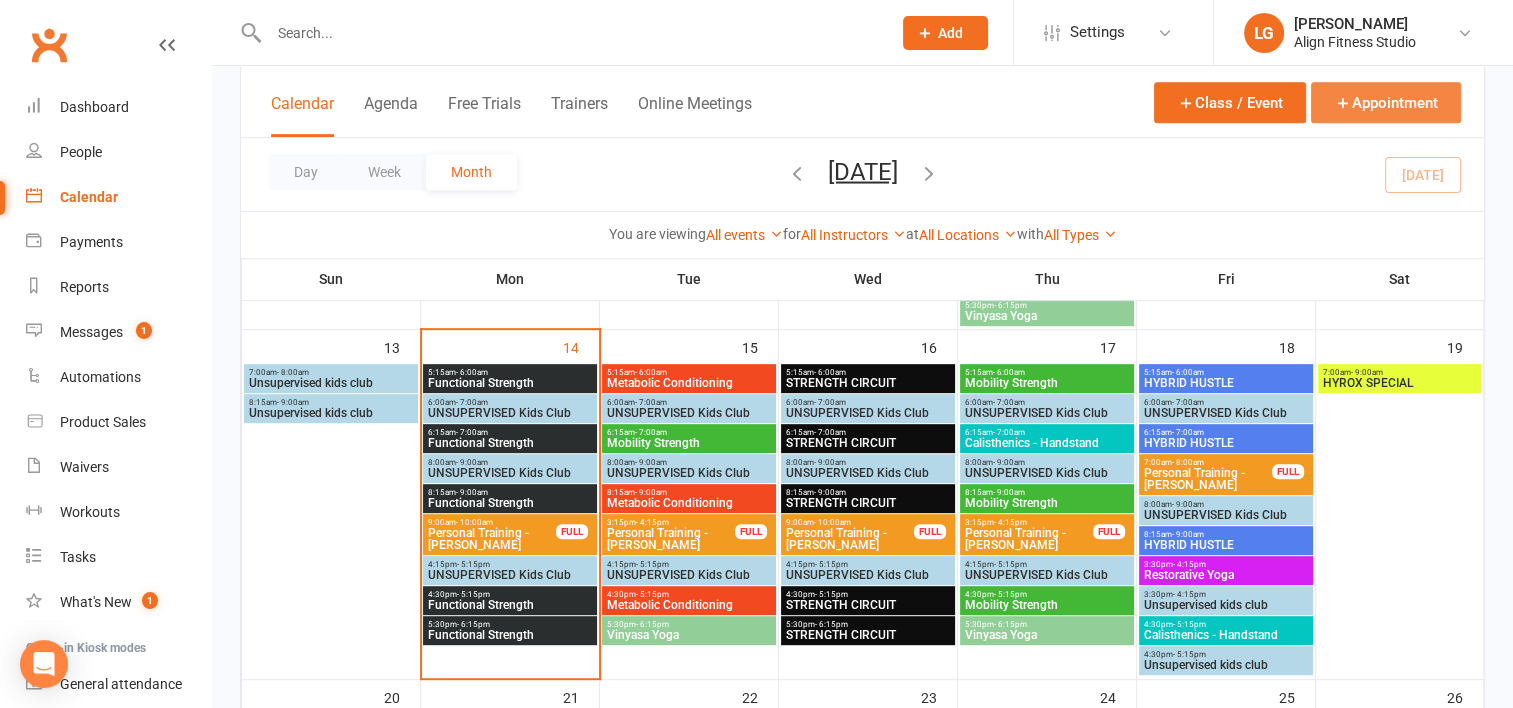 click on "Appointment" at bounding box center [1386, 102] 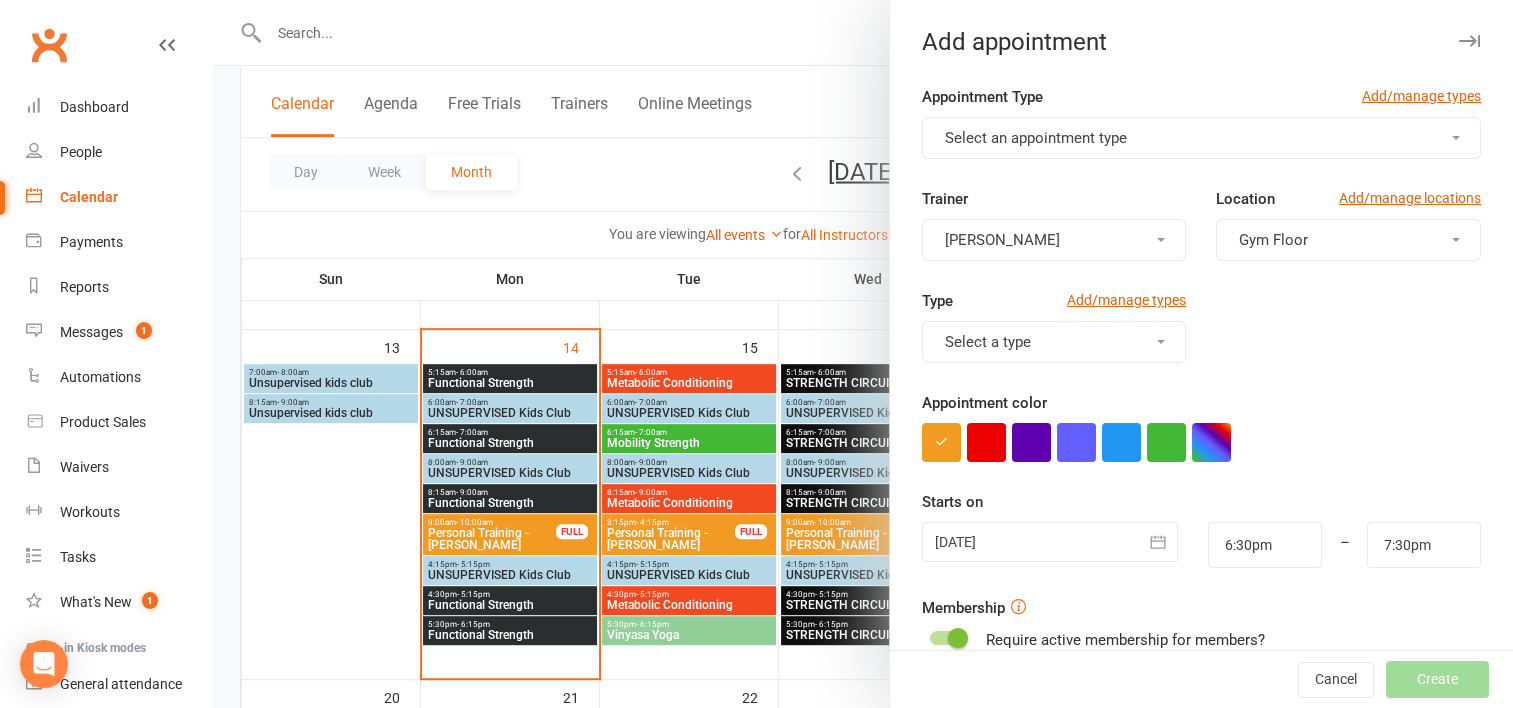 click on "Select an appointment type" at bounding box center (1036, 138) 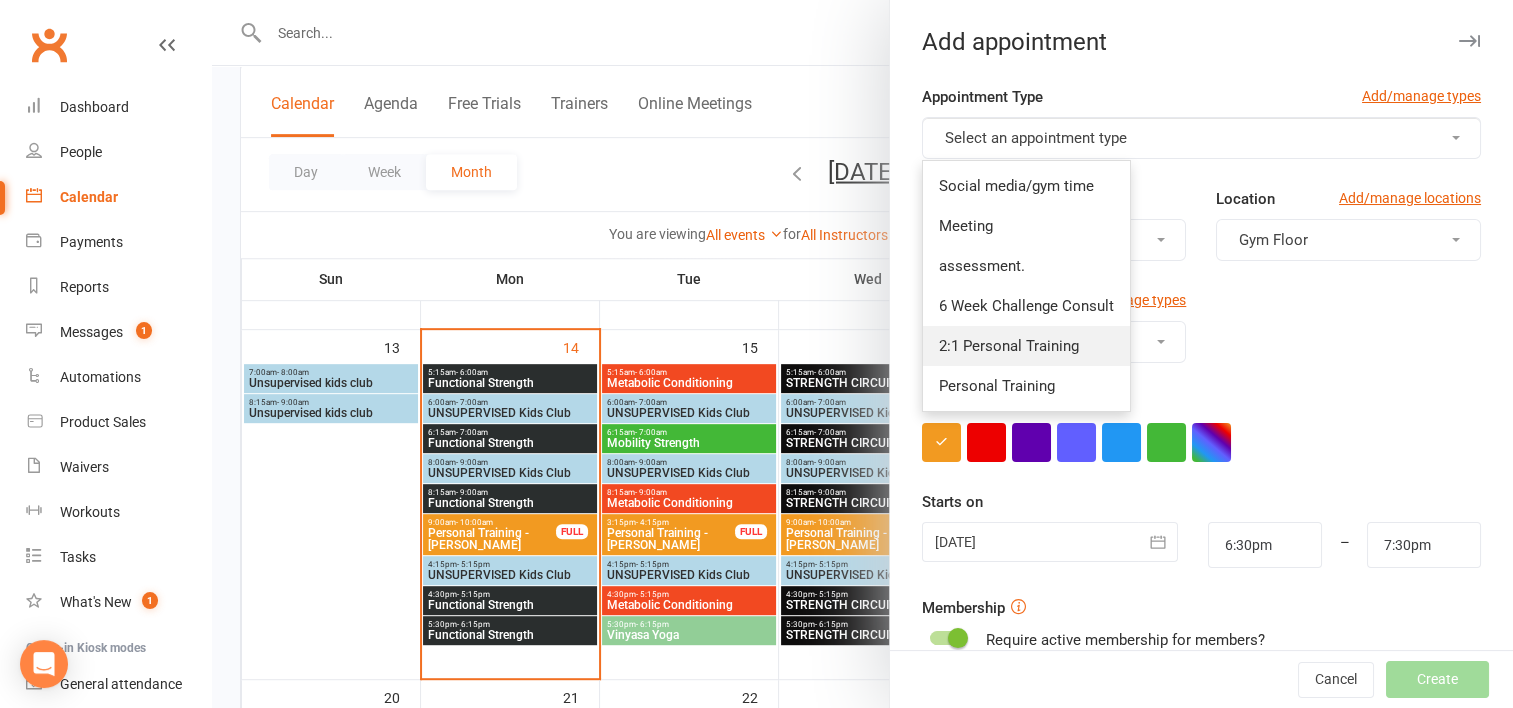 click on "2:1 Personal Training" at bounding box center (1009, 346) 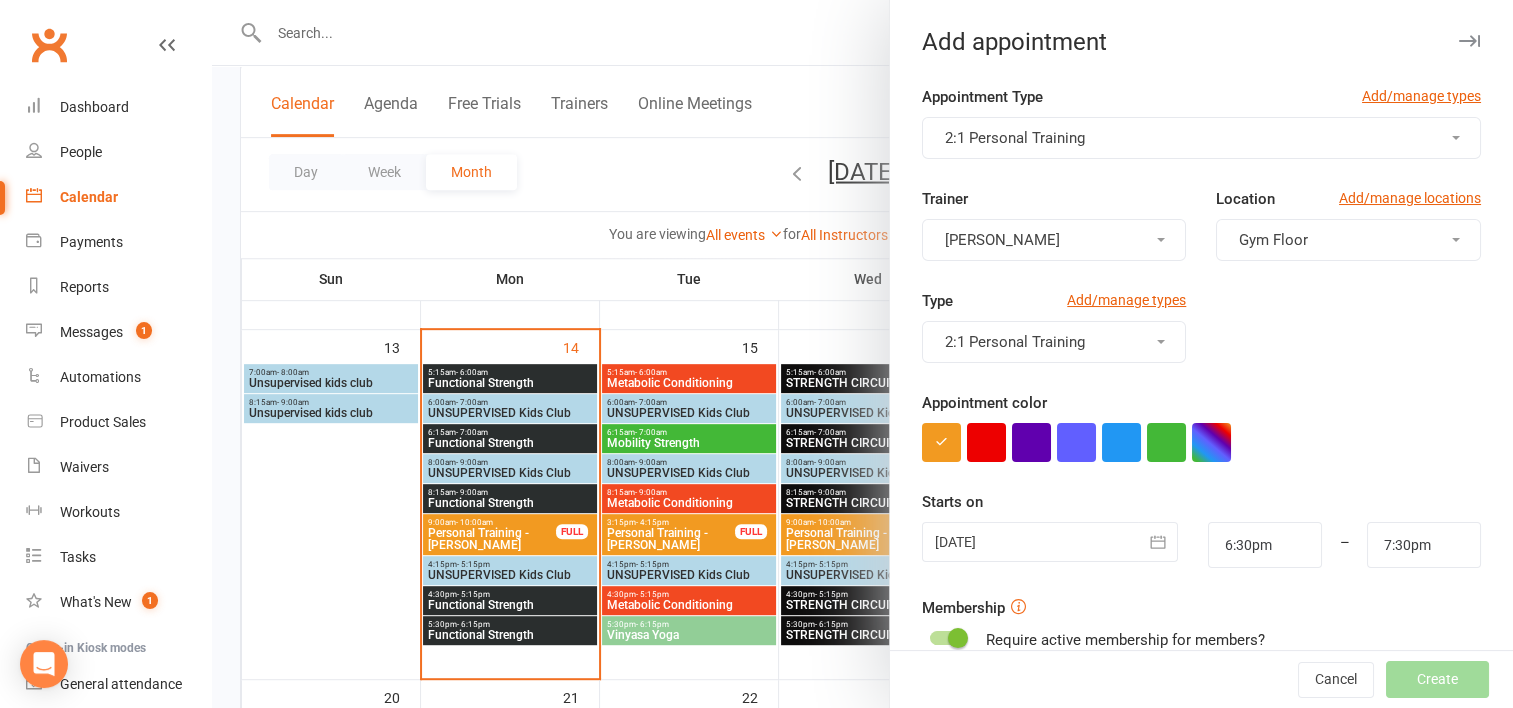 click on "[PERSON_NAME]" at bounding box center [1054, 240] 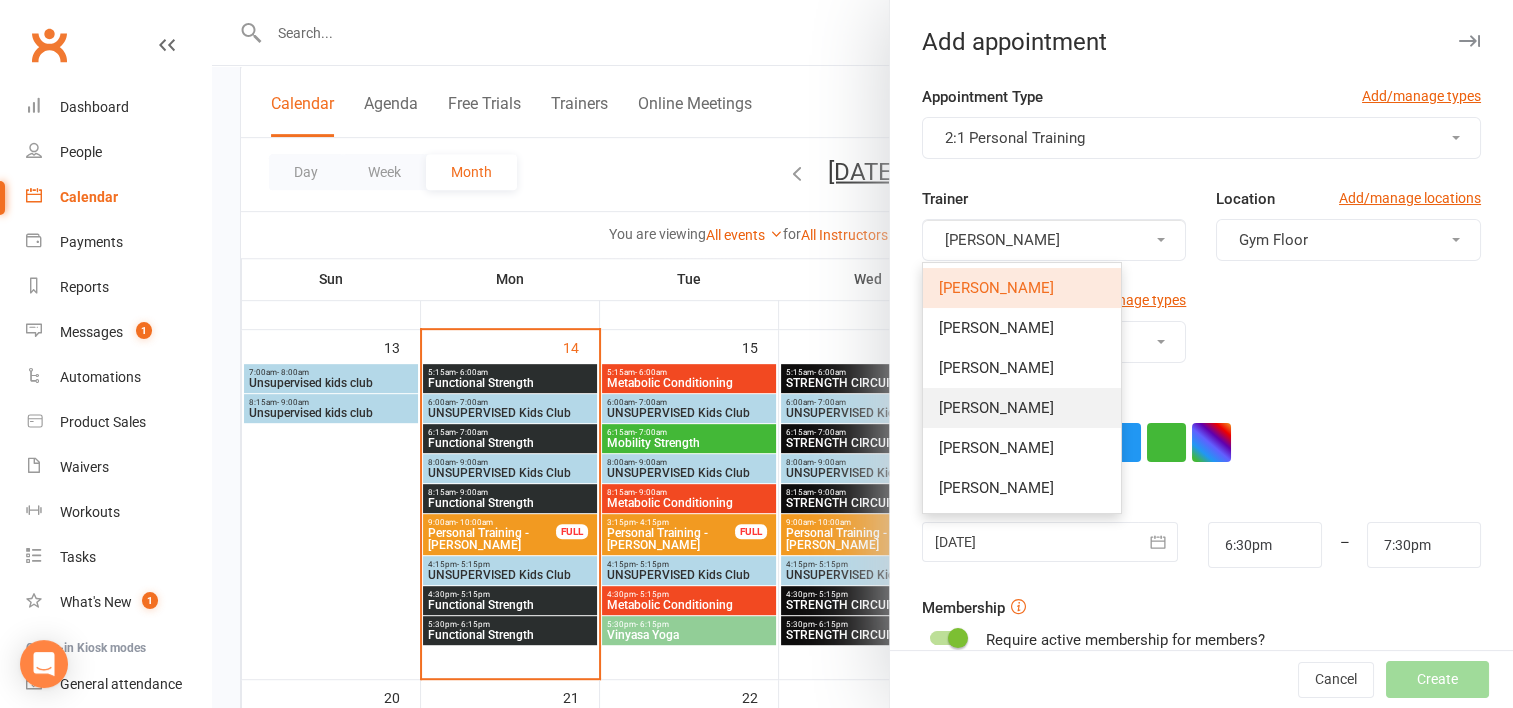 click on "[PERSON_NAME]" at bounding box center [1022, 408] 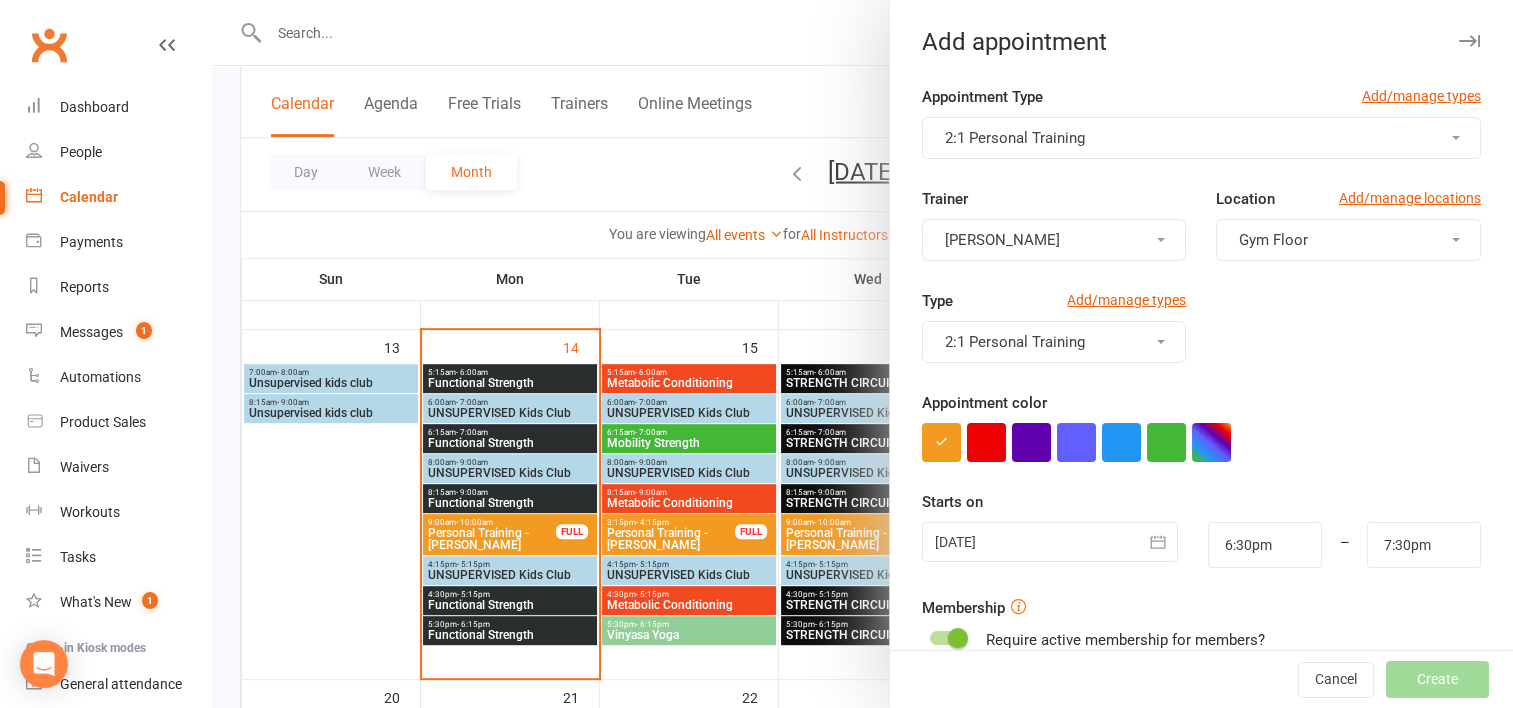 click at bounding box center (1050, 542) 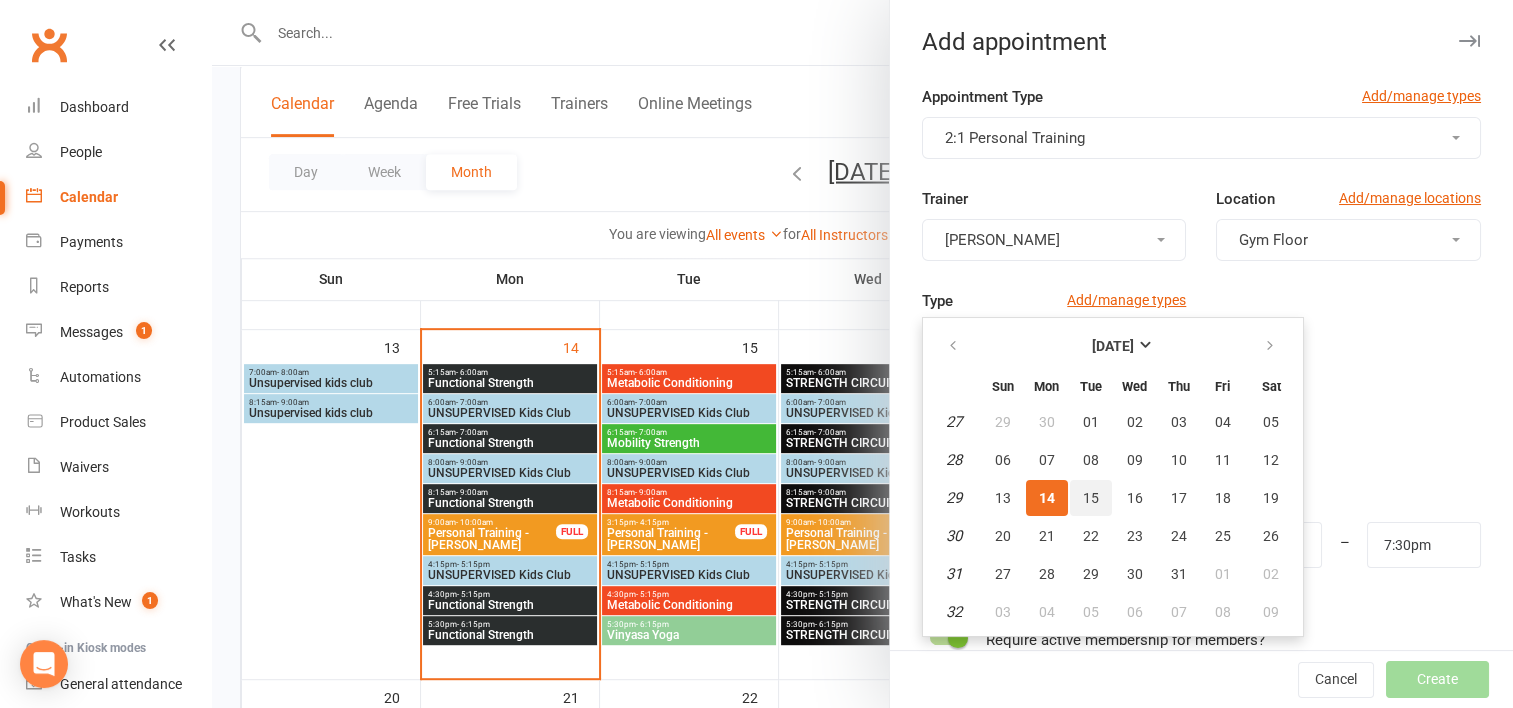 click on "15" at bounding box center [1091, 498] 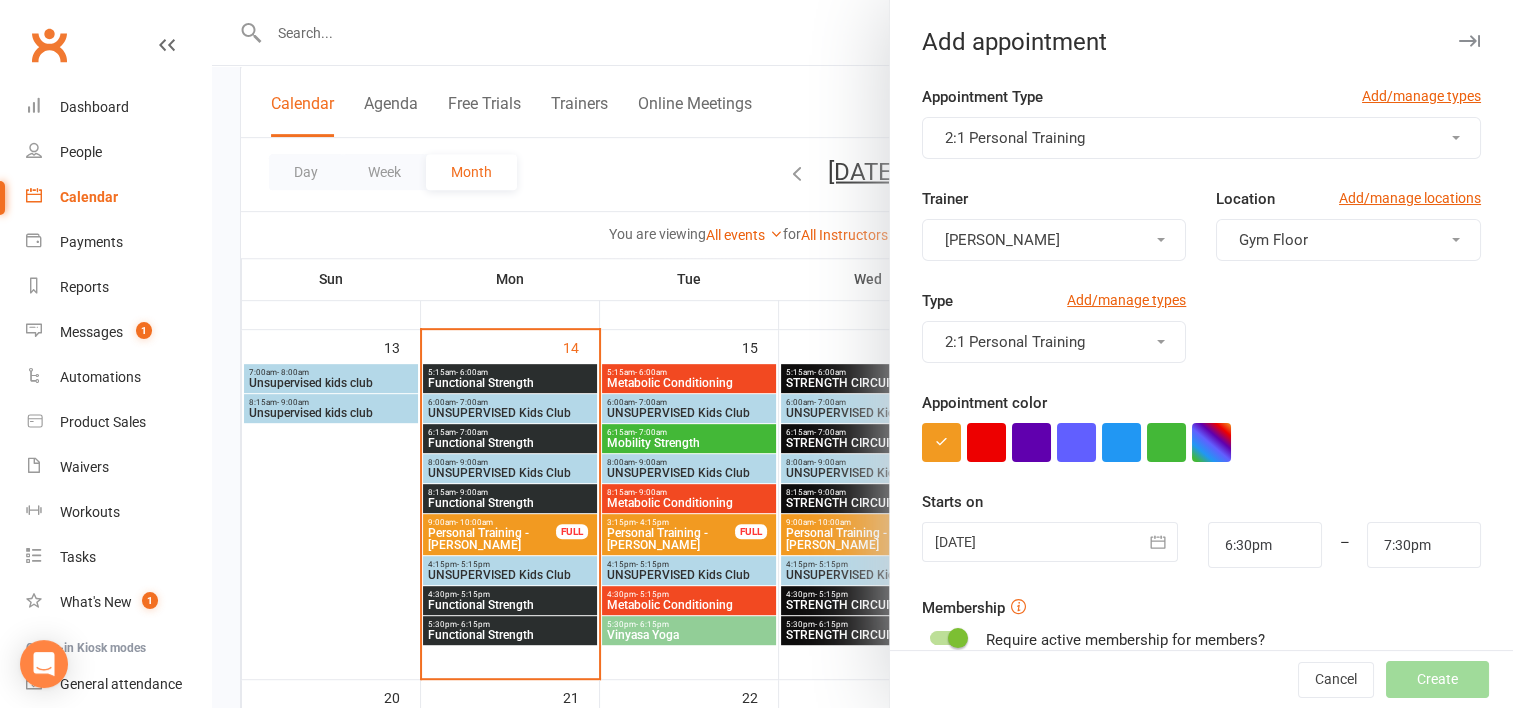 type on "[DATE]" 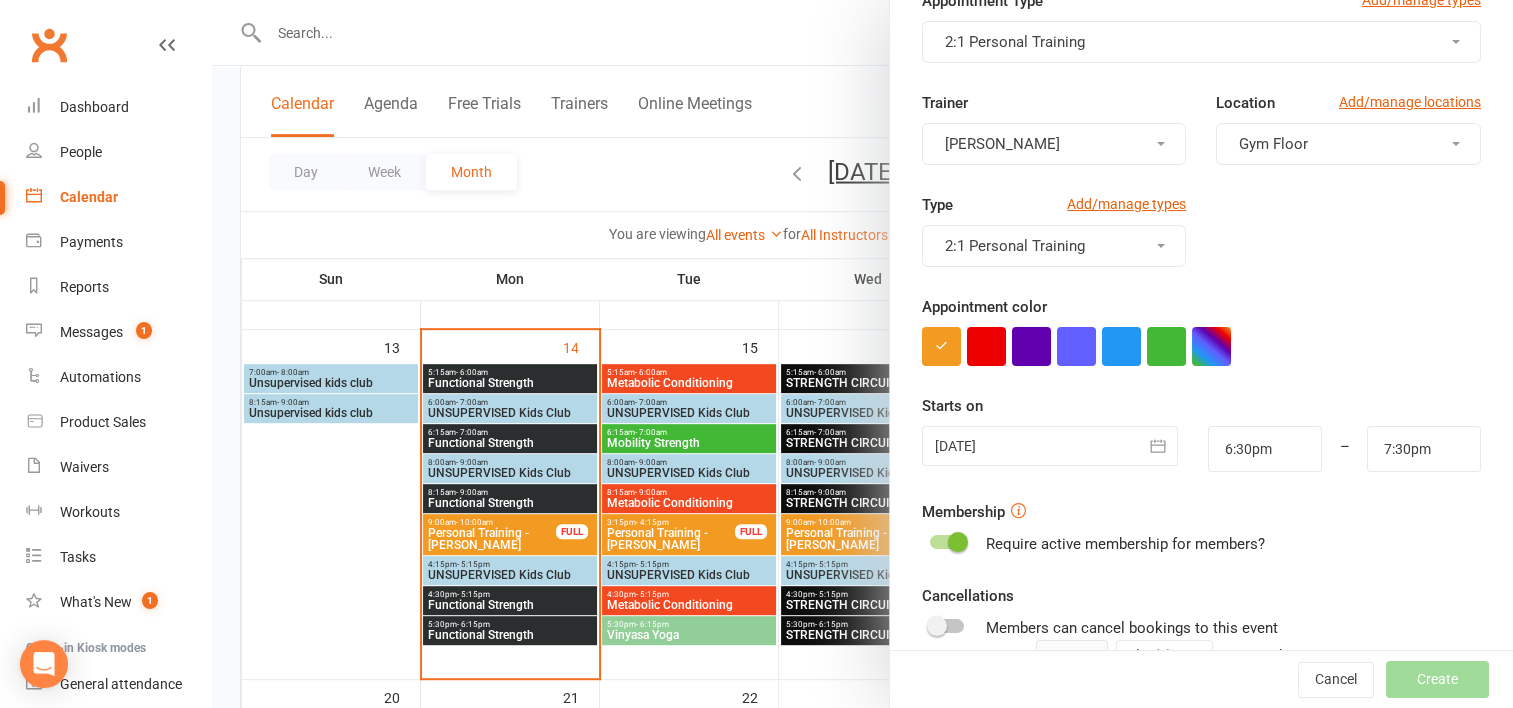 scroll, scrollTop: 98, scrollLeft: 0, axis: vertical 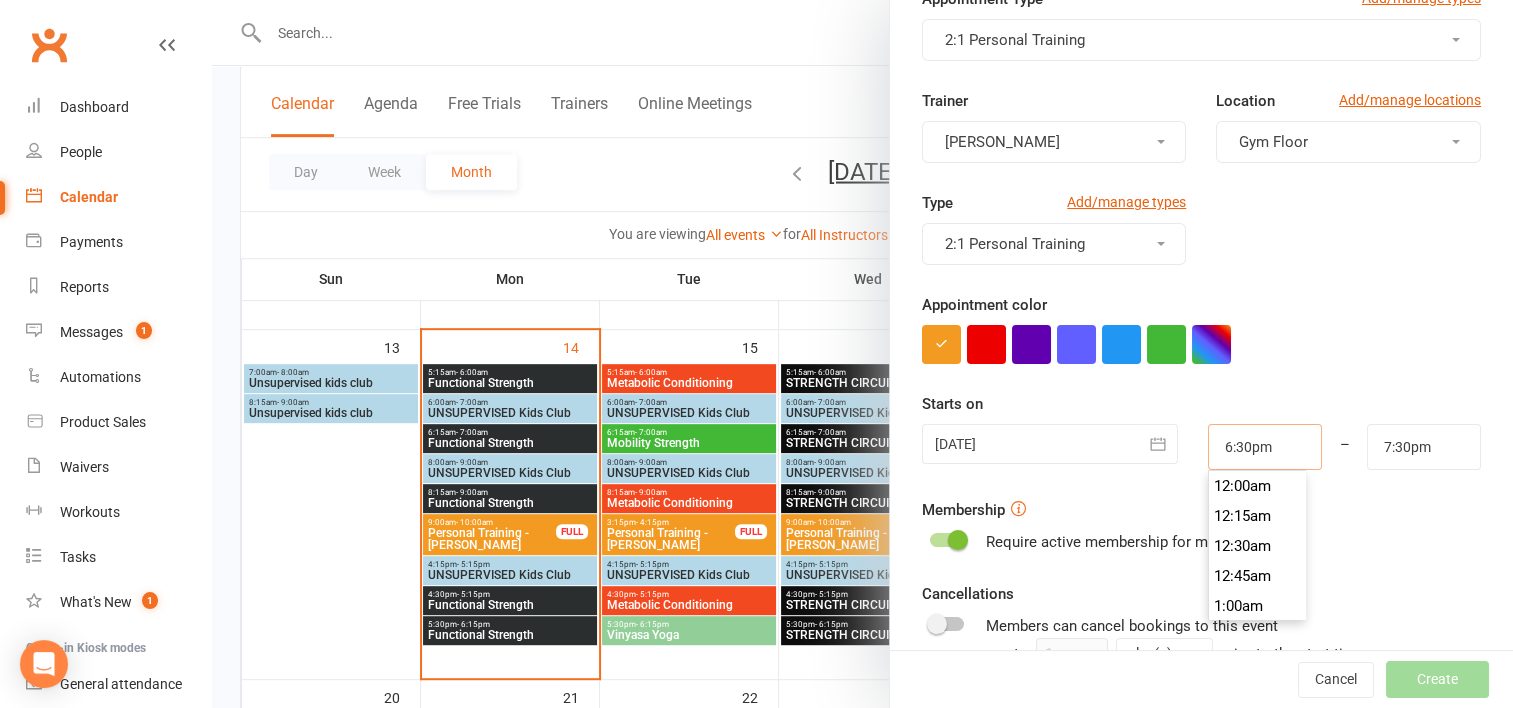 click on "6:30pm" at bounding box center (1265, 447) 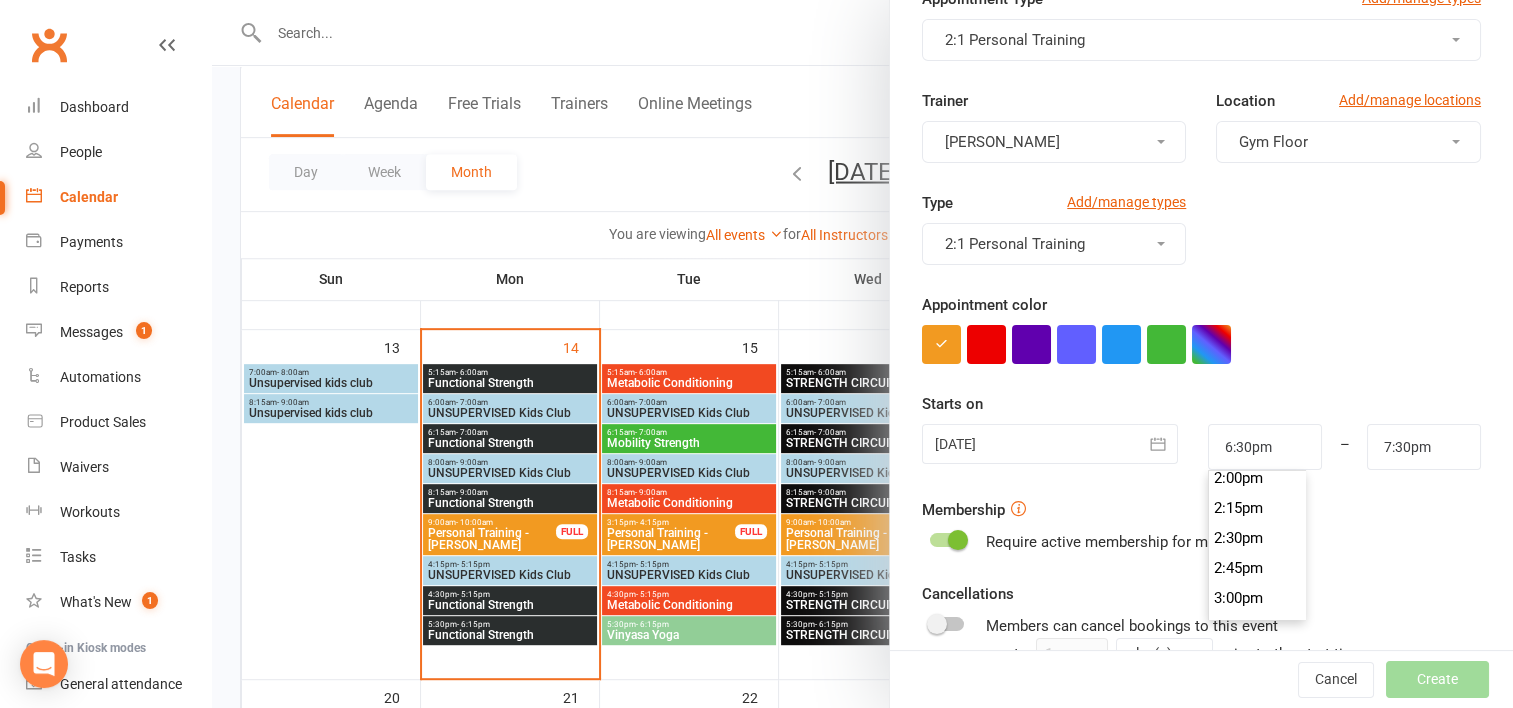 scroll, scrollTop: 1670, scrollLeft: 0, axis: vertical 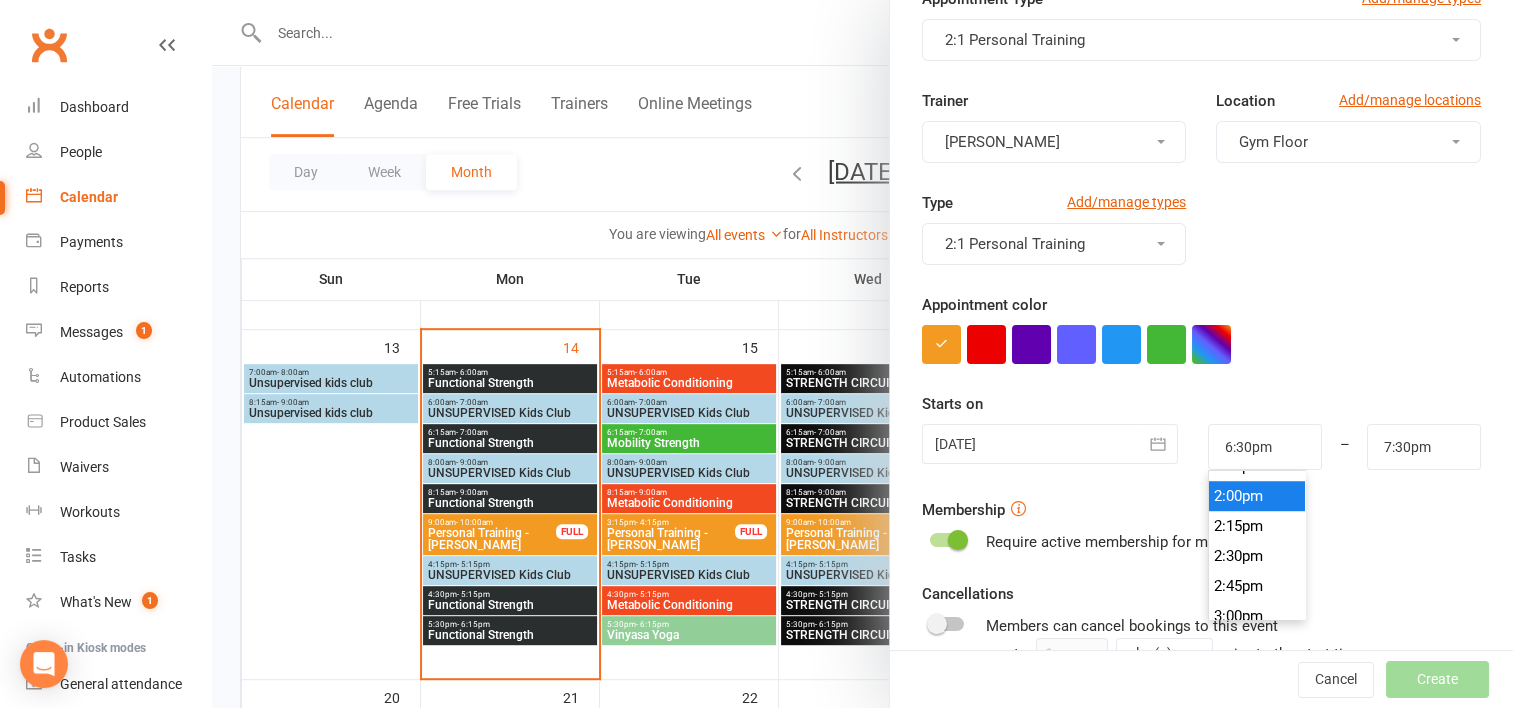 type on "2:00pm" 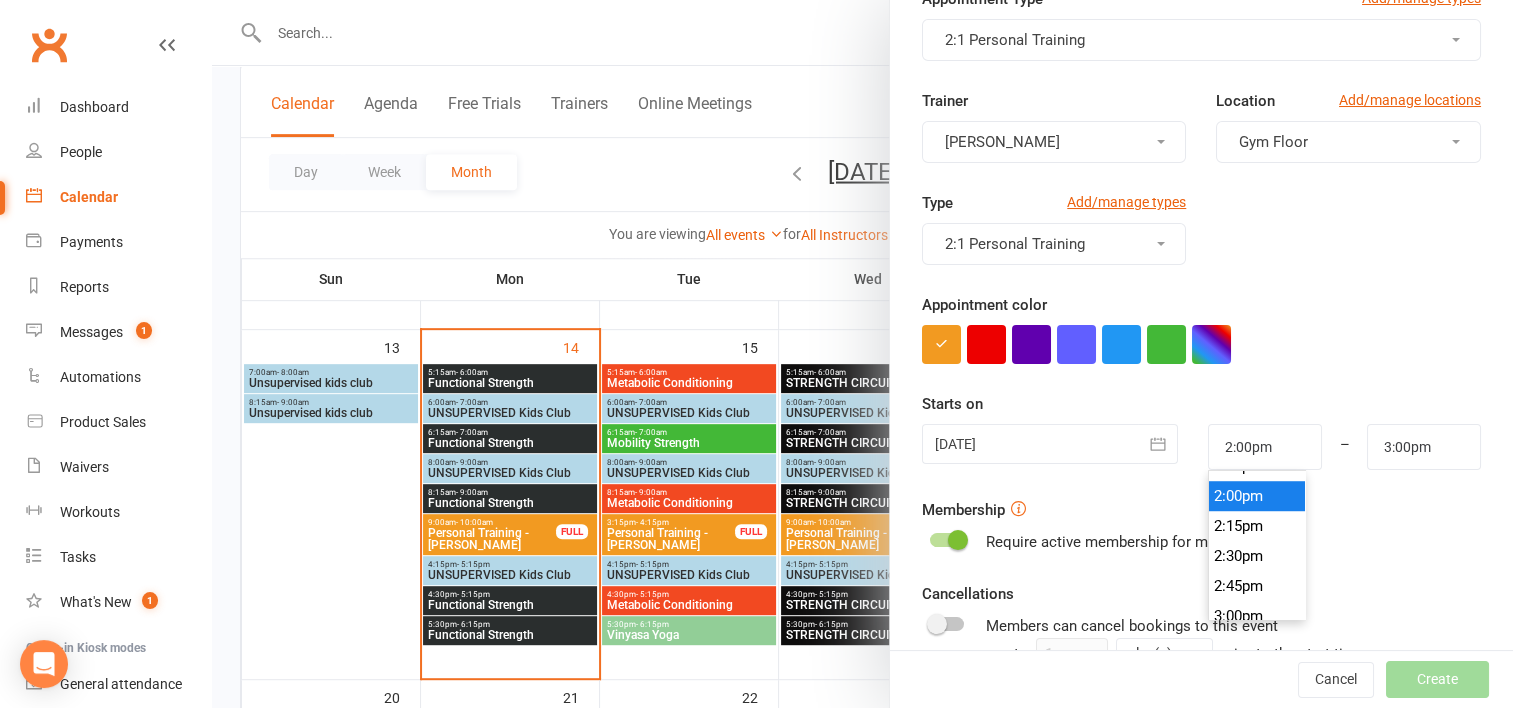 click on "2:00pm" at bounding box center (1257, 496) 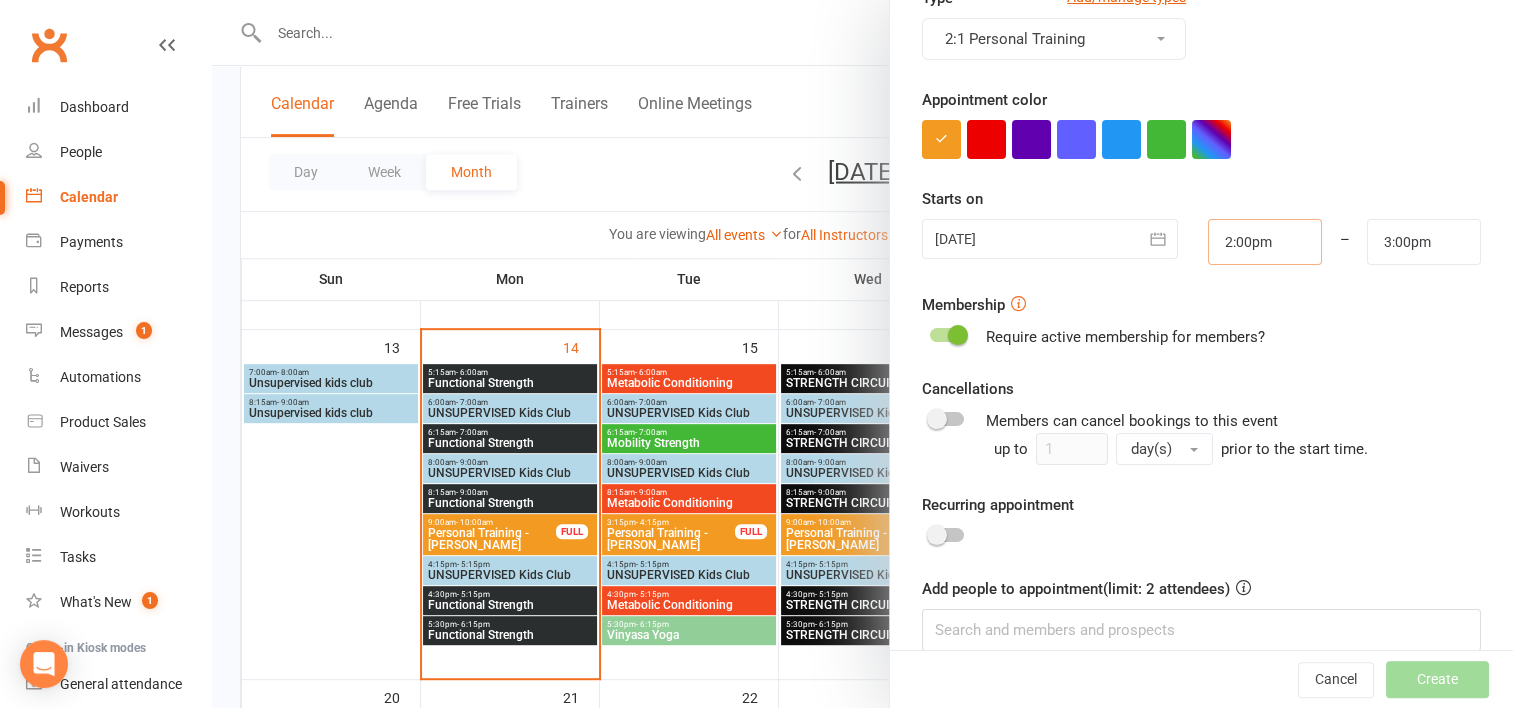 scroll, scrollTop: 329, scrollLeft: 0, axis: vertical 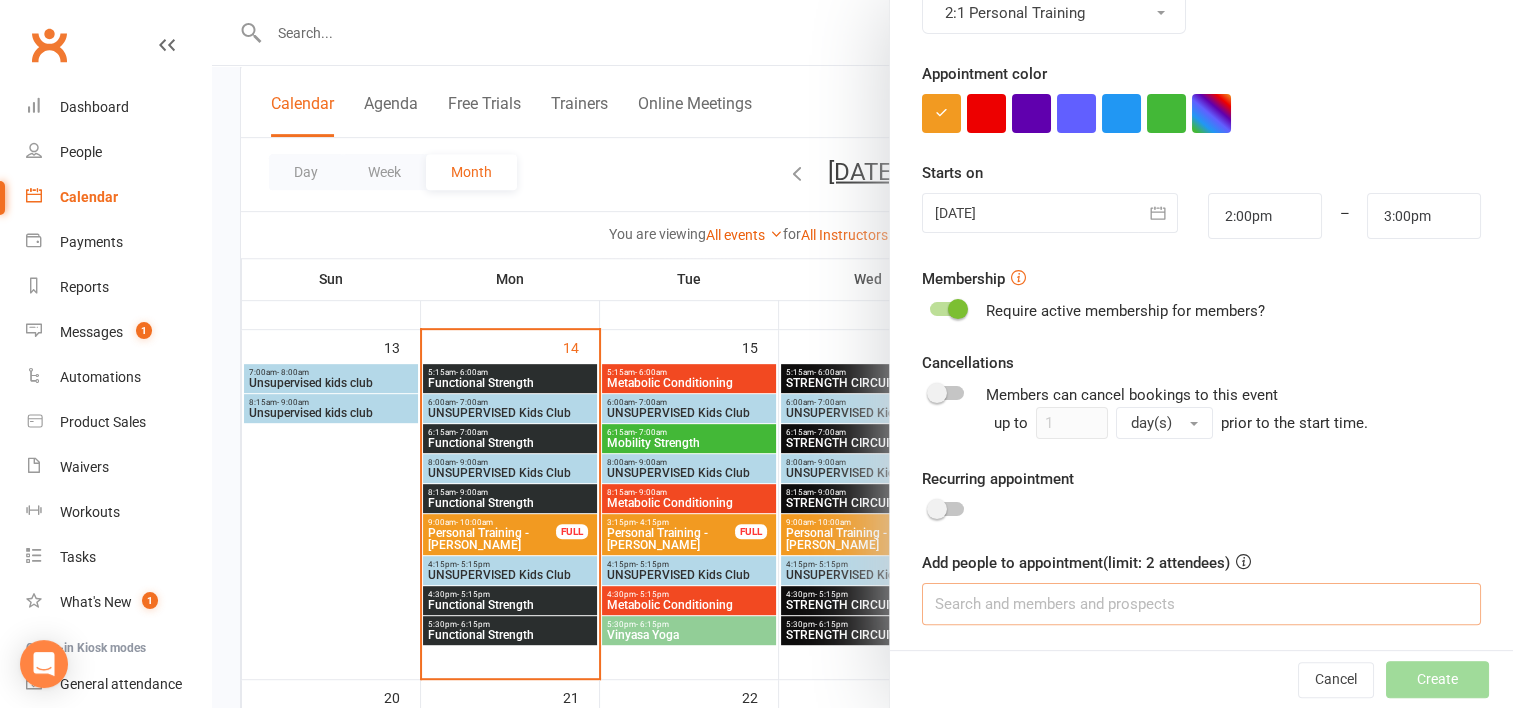 click at bounding box center [1201, 604] 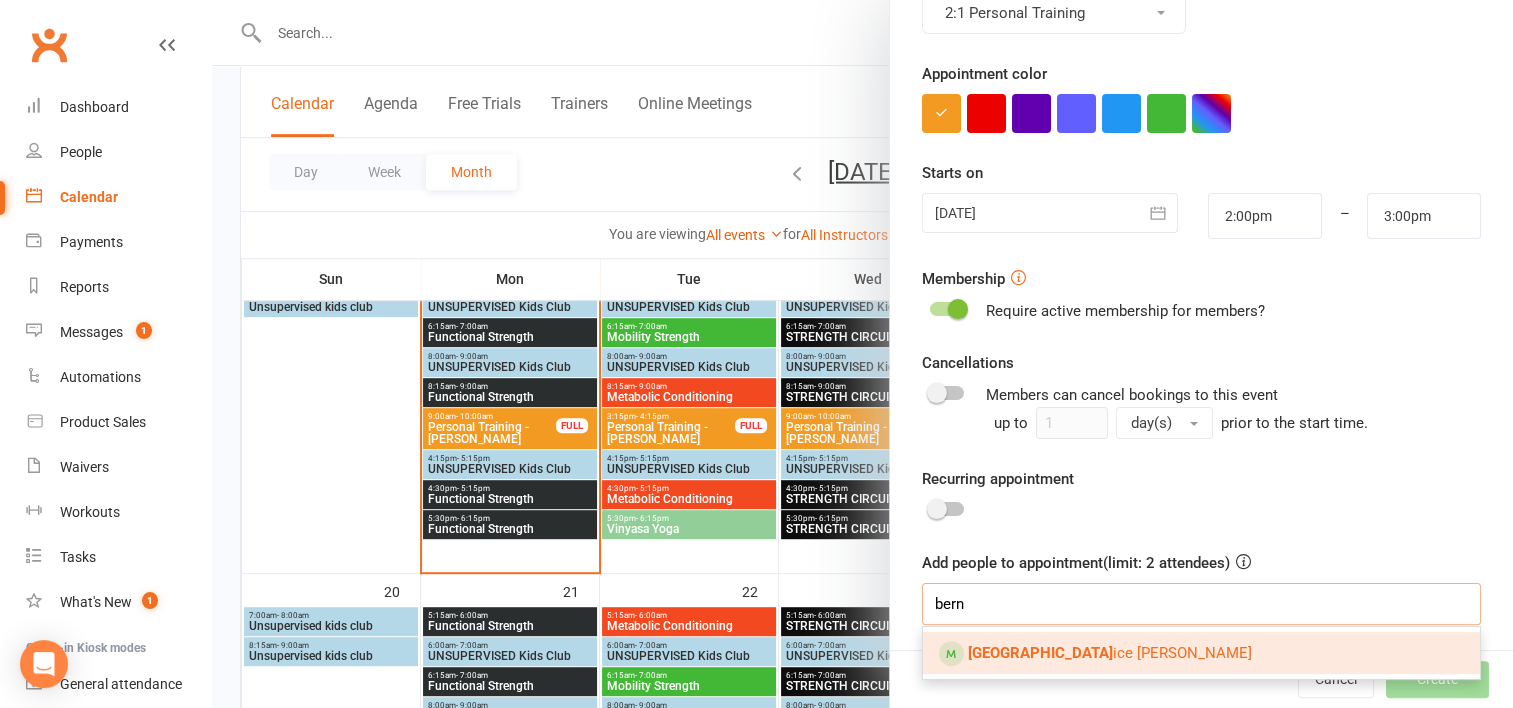 scroll, scrollTop: 1006, scrollLeft: 0, axis: vertical 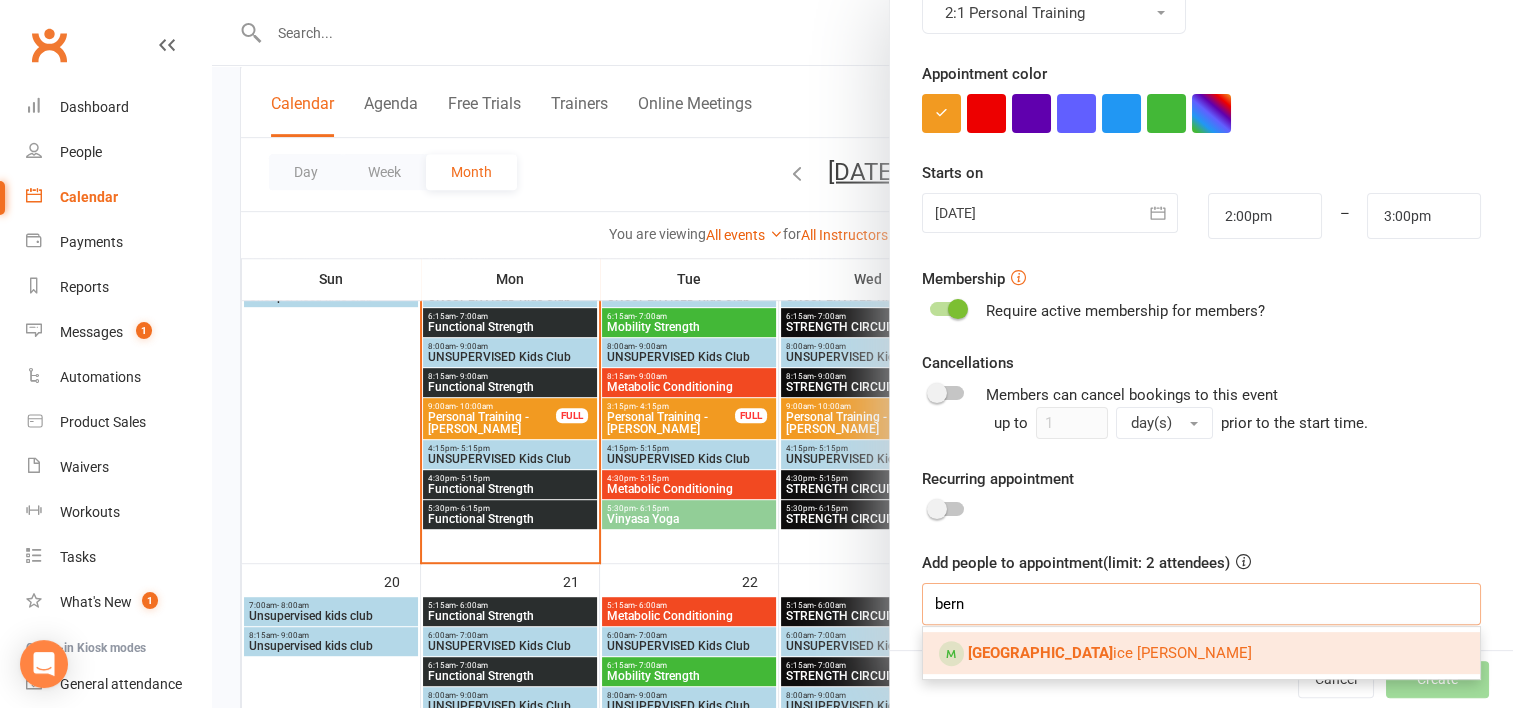 type on "bern" 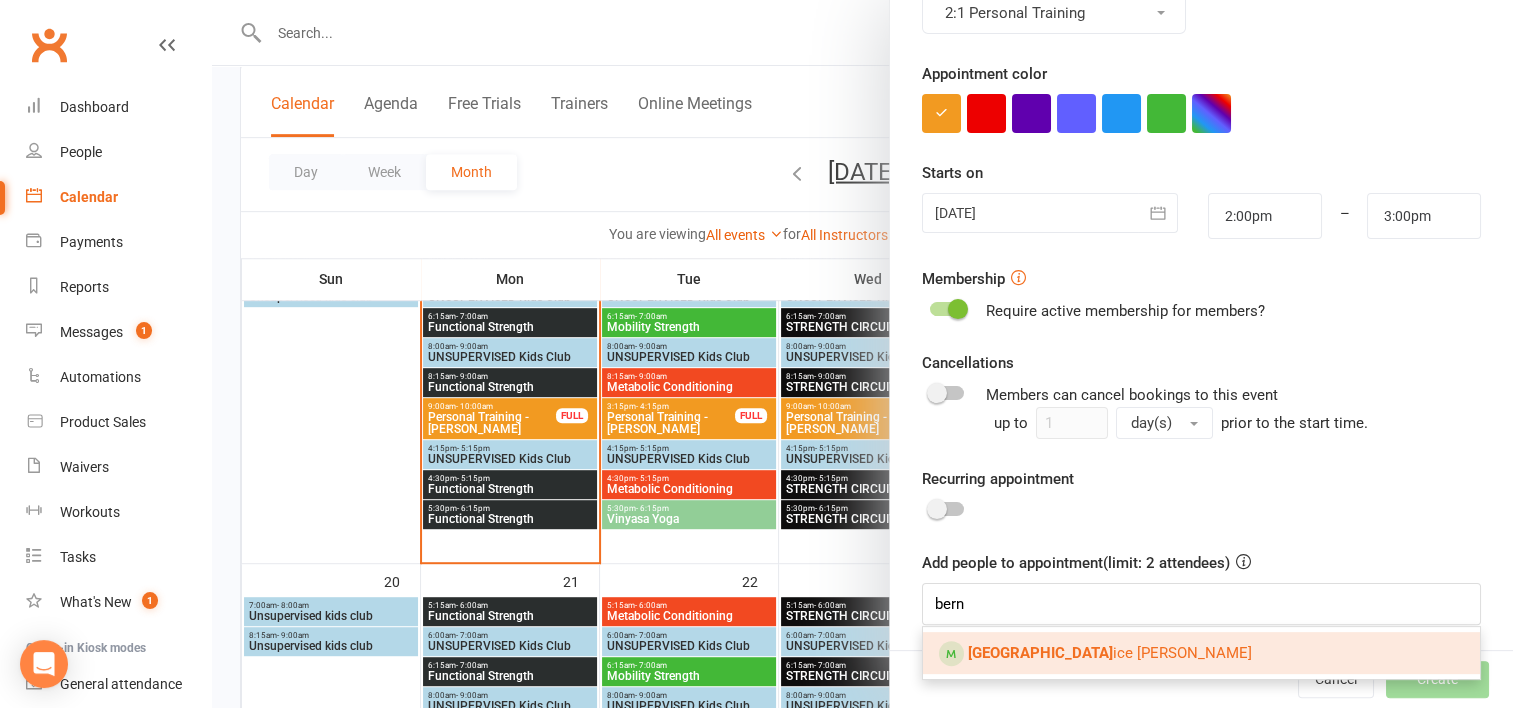 click on "Bern ice [PERSON_NAME]" at bounding box center (1110, 653) 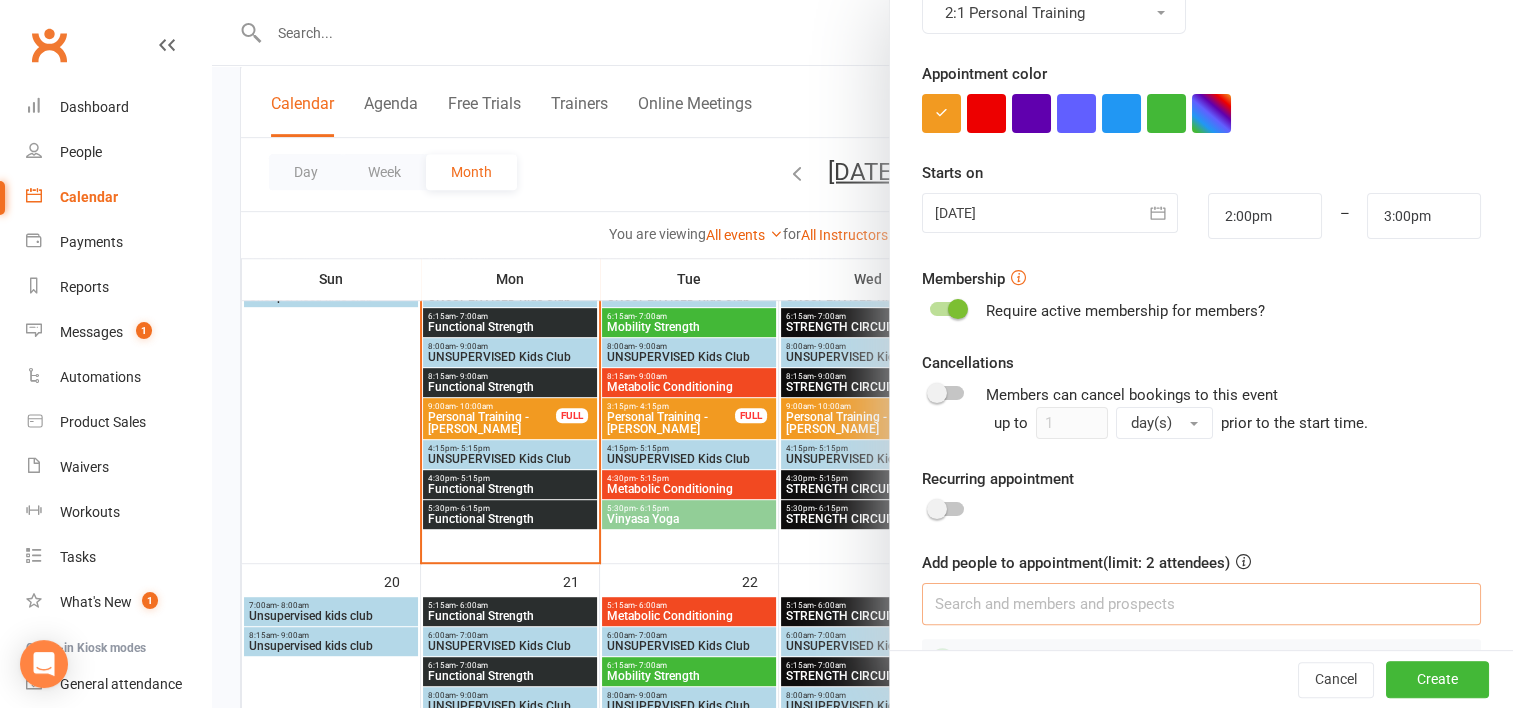 click at bounding box center [1201, 604] 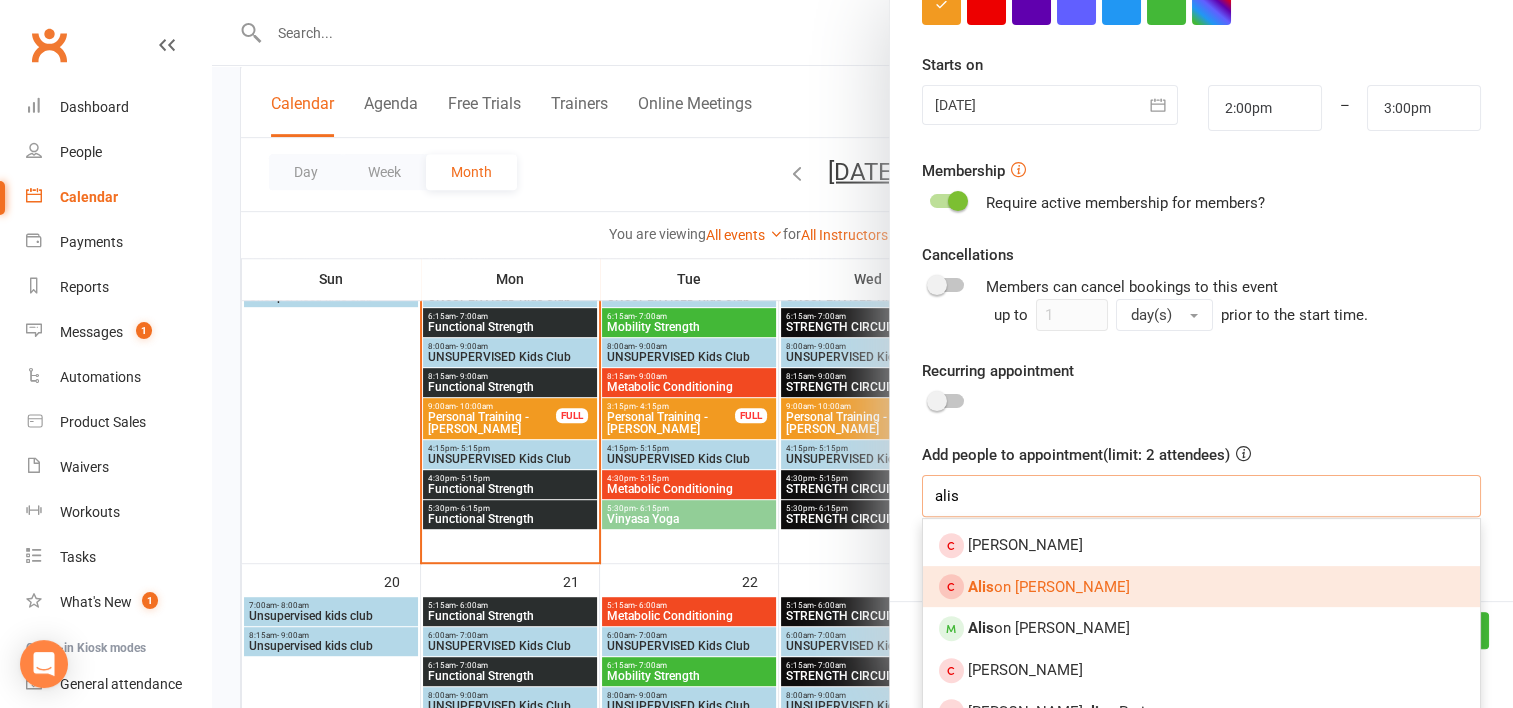 scroll, scrollTop: 469, scrollLeft: 0, axis: vertical 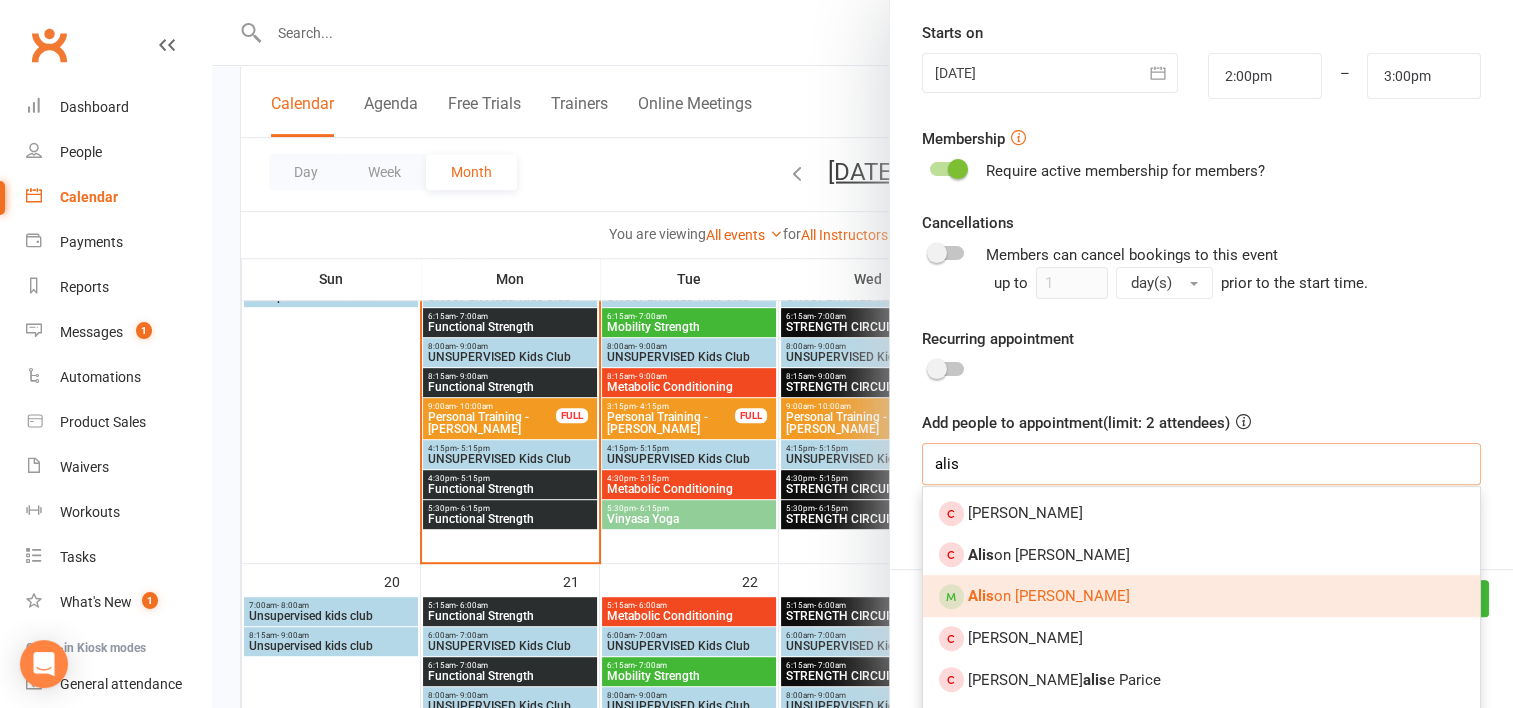 type on "alis" 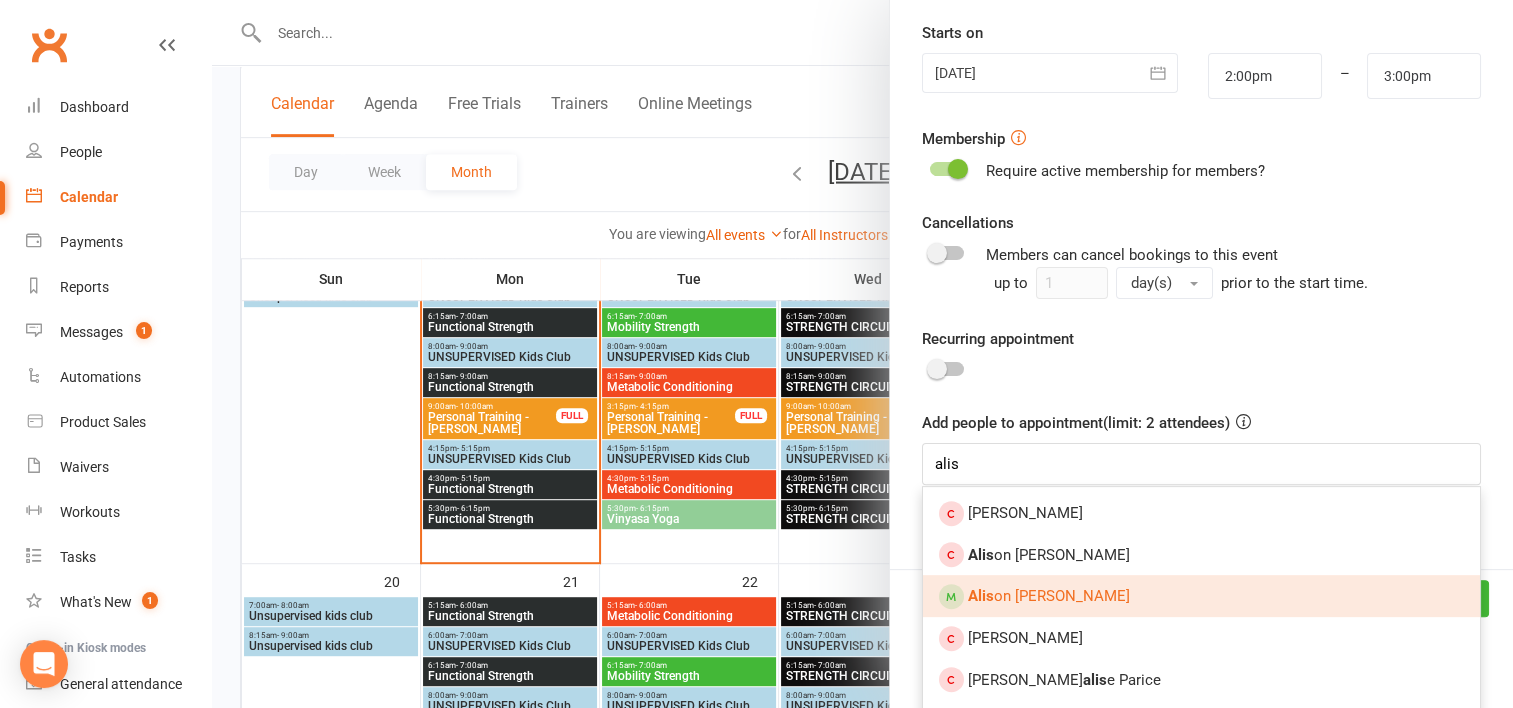 click on "Alis on [PERSON_NAME]" at bounding box center [1049, 596] 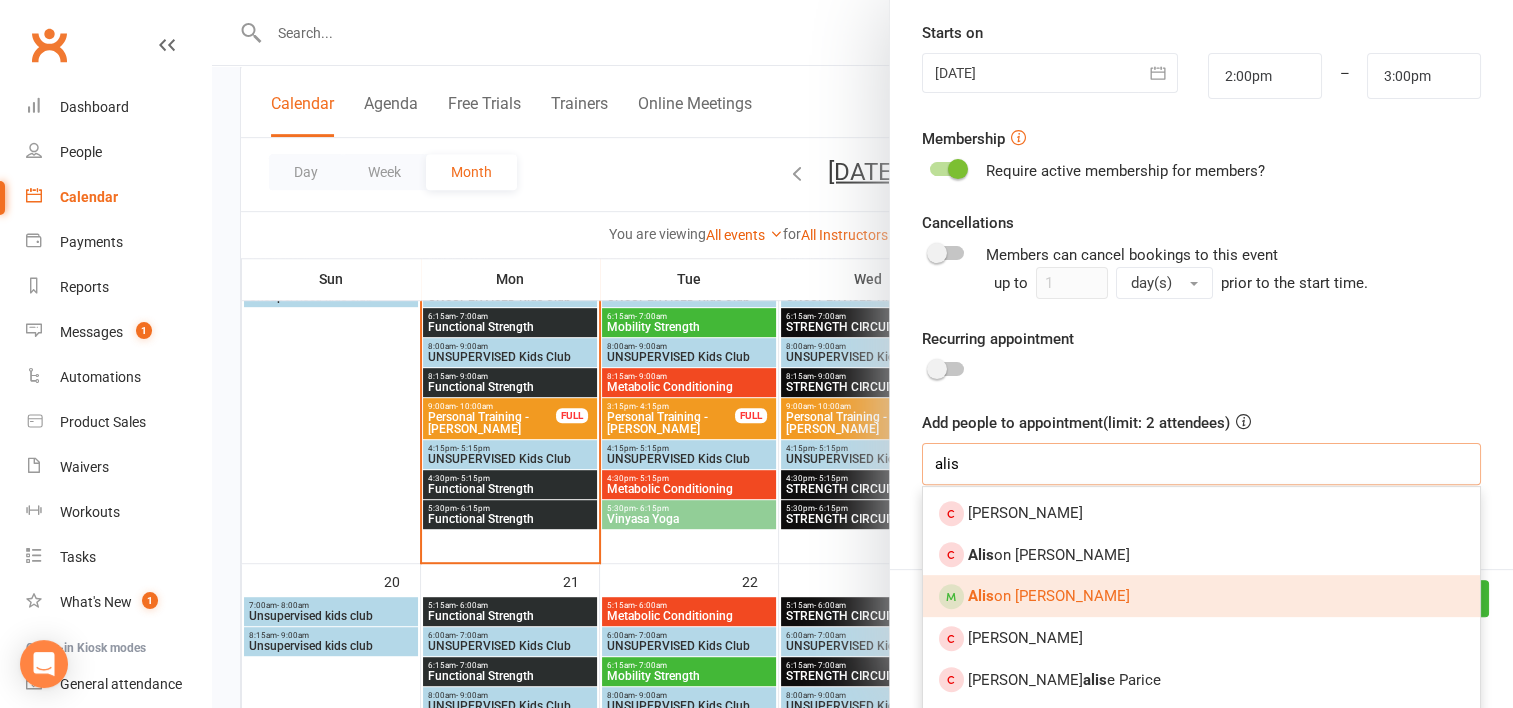 type 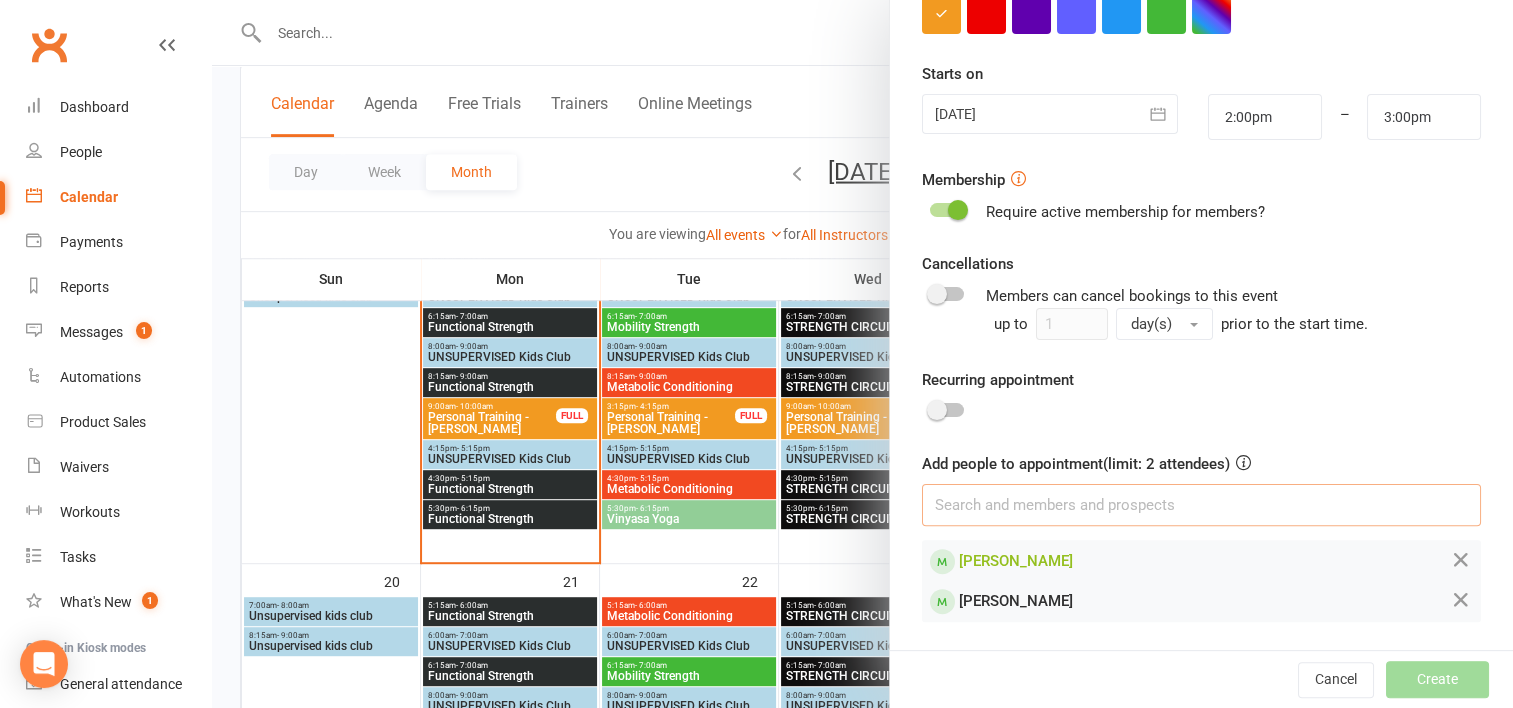 scroll, scrollTop: 425, scrollLeft: 0, axis: vertical 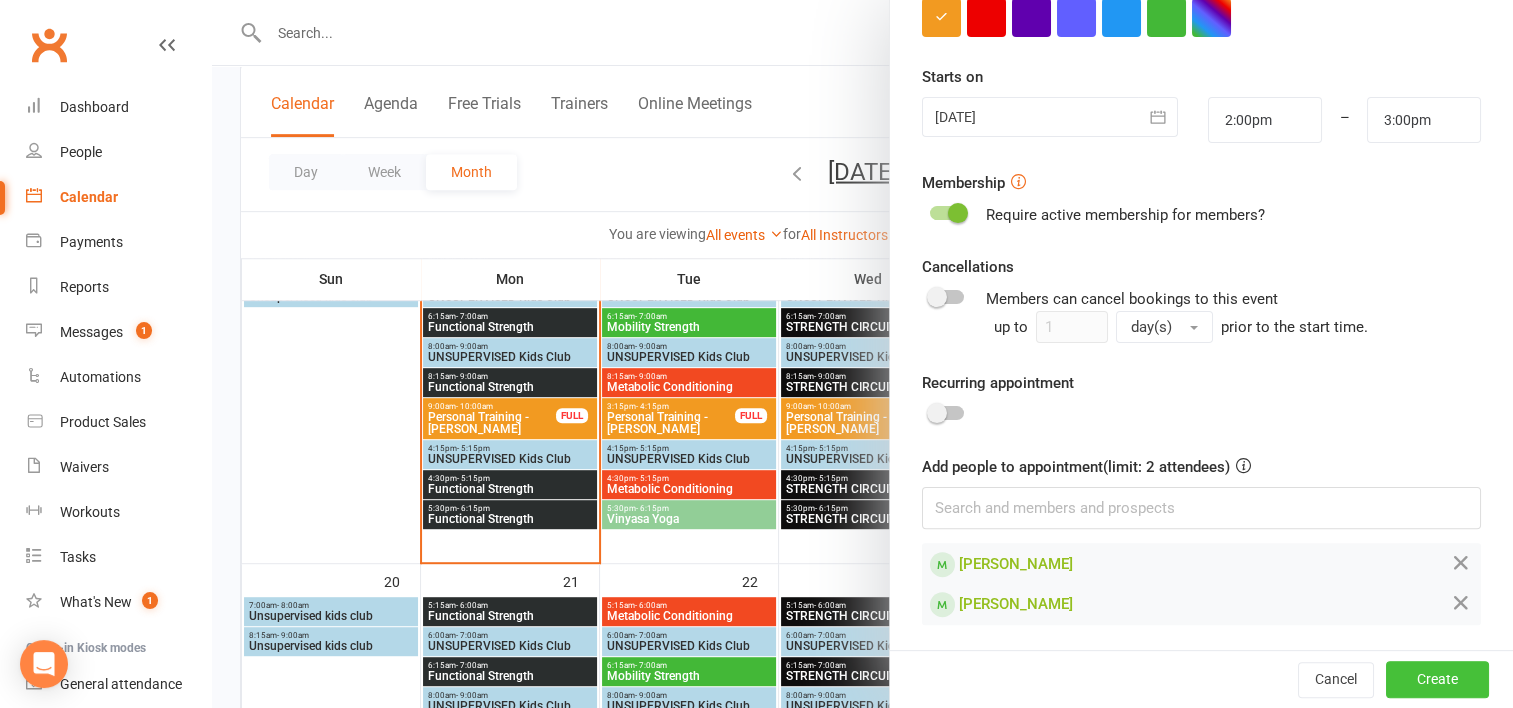 click on "Create" at bounding box center (1437, 680) 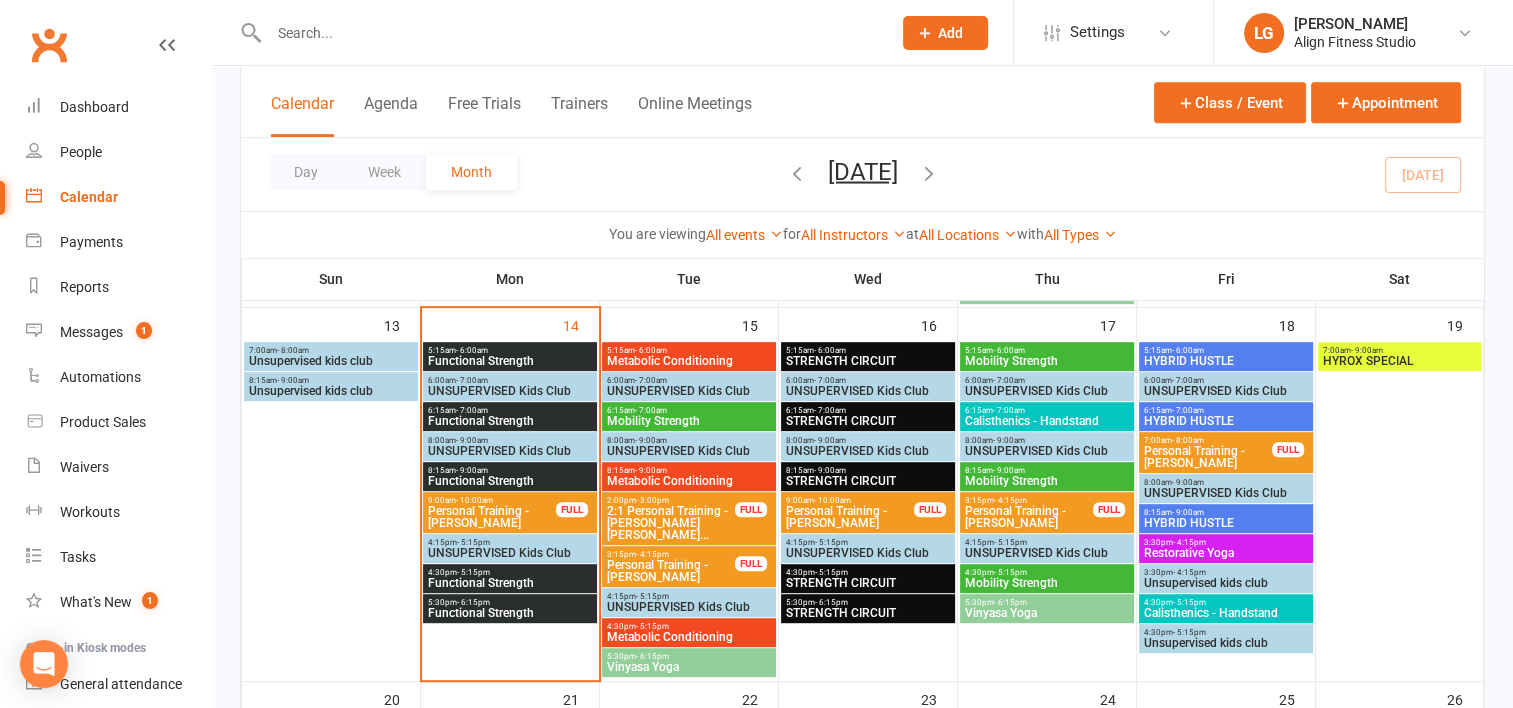 scroll, scrollTop: 911, scrollLeft: 0, axis: vertical 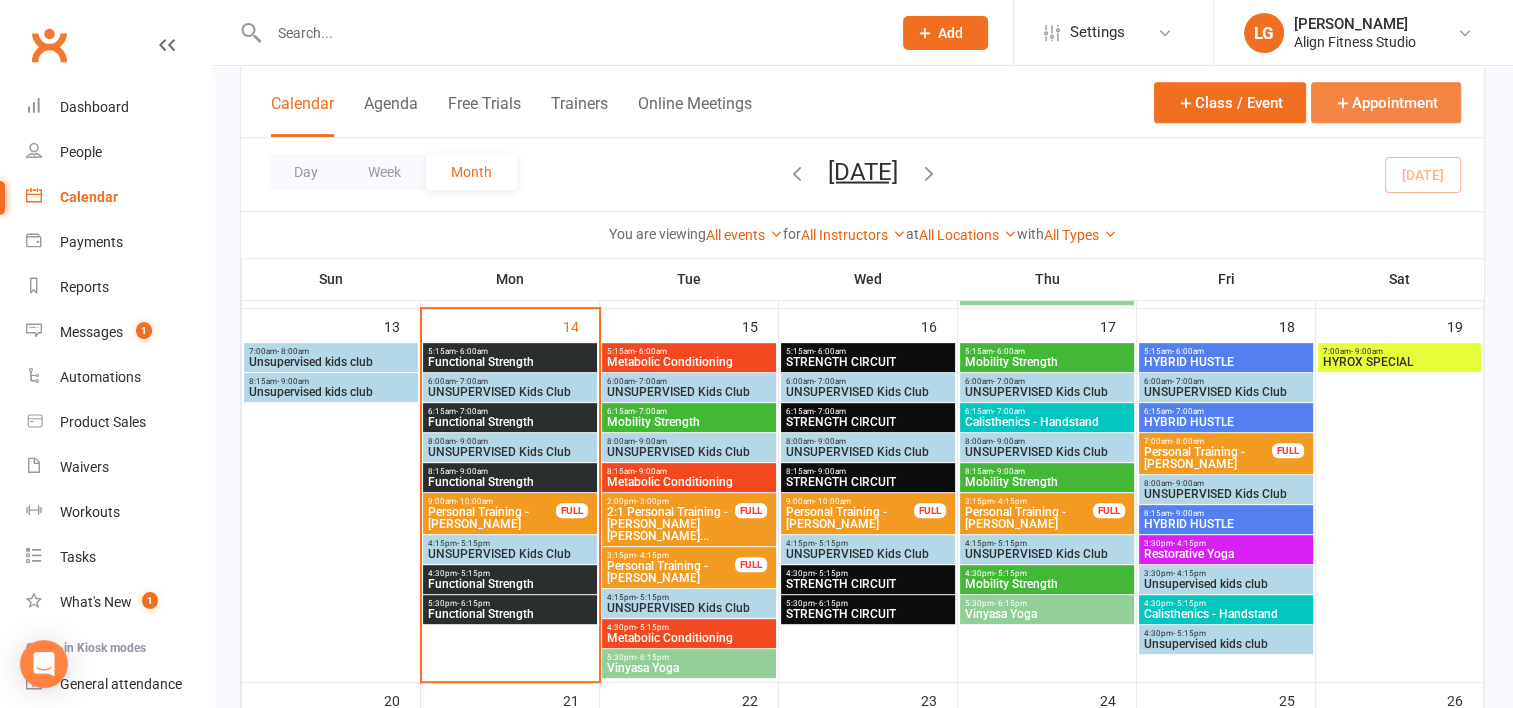 click on "Appointment" at bounding box center [1386, 102] 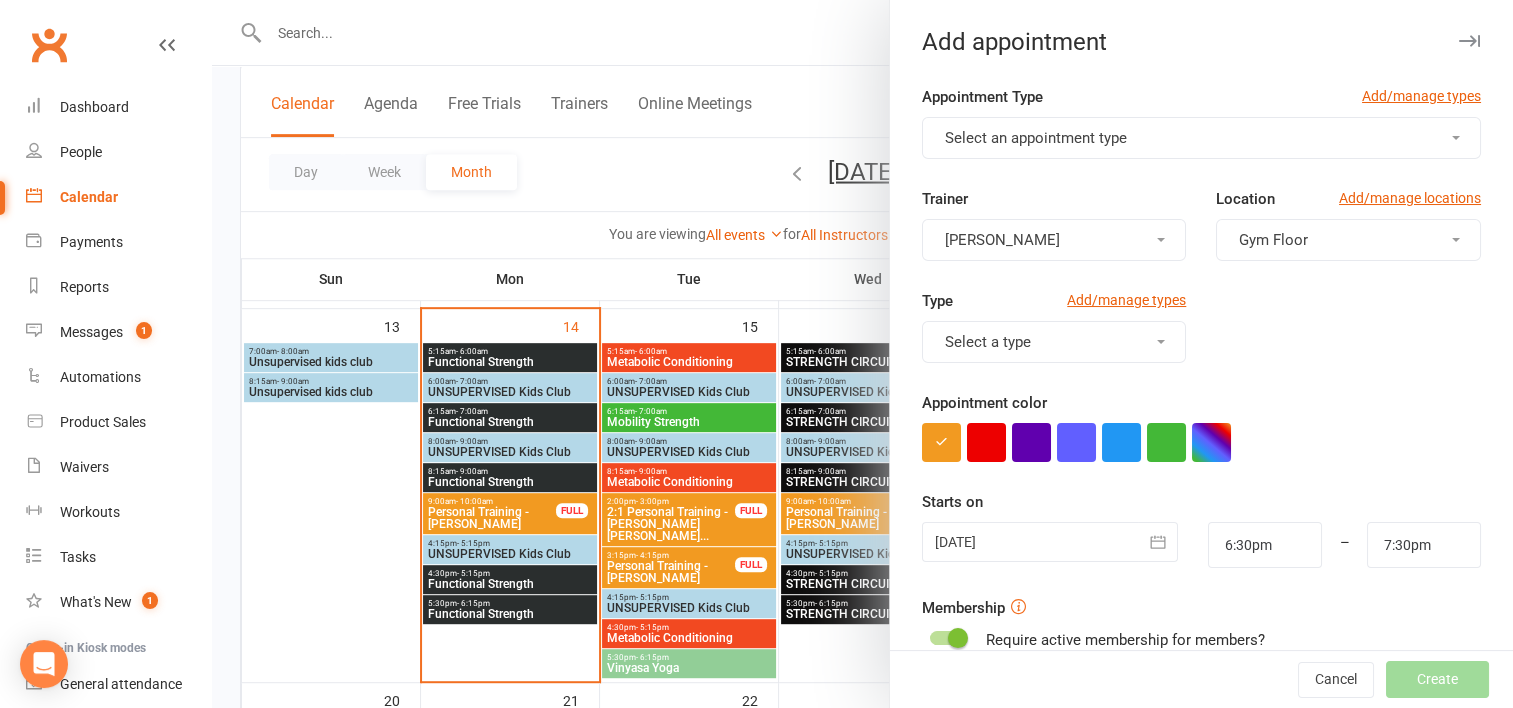 click on "Select an appointment type" at bounding box center [1036, 138] 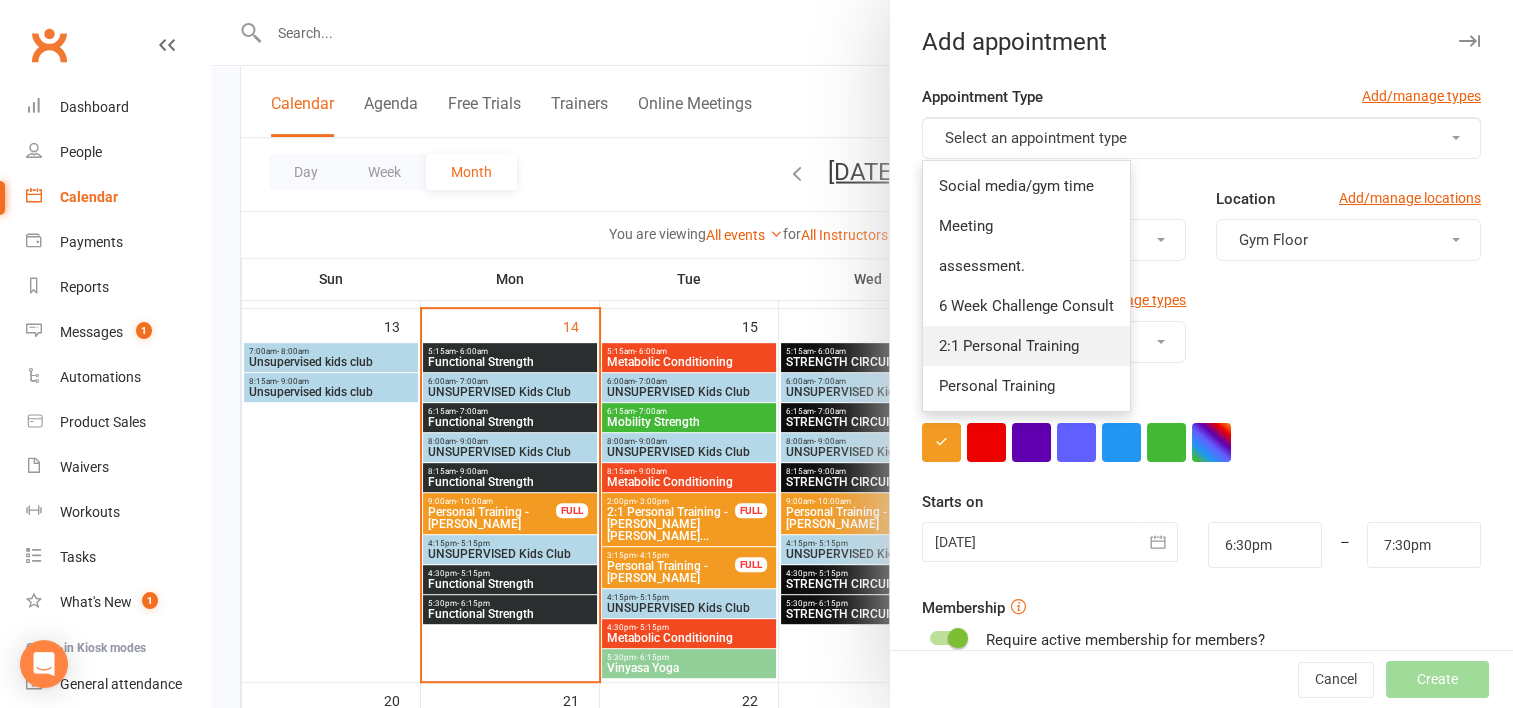 click on "2:1 Personal Training" at bounding box center [1009, 346] 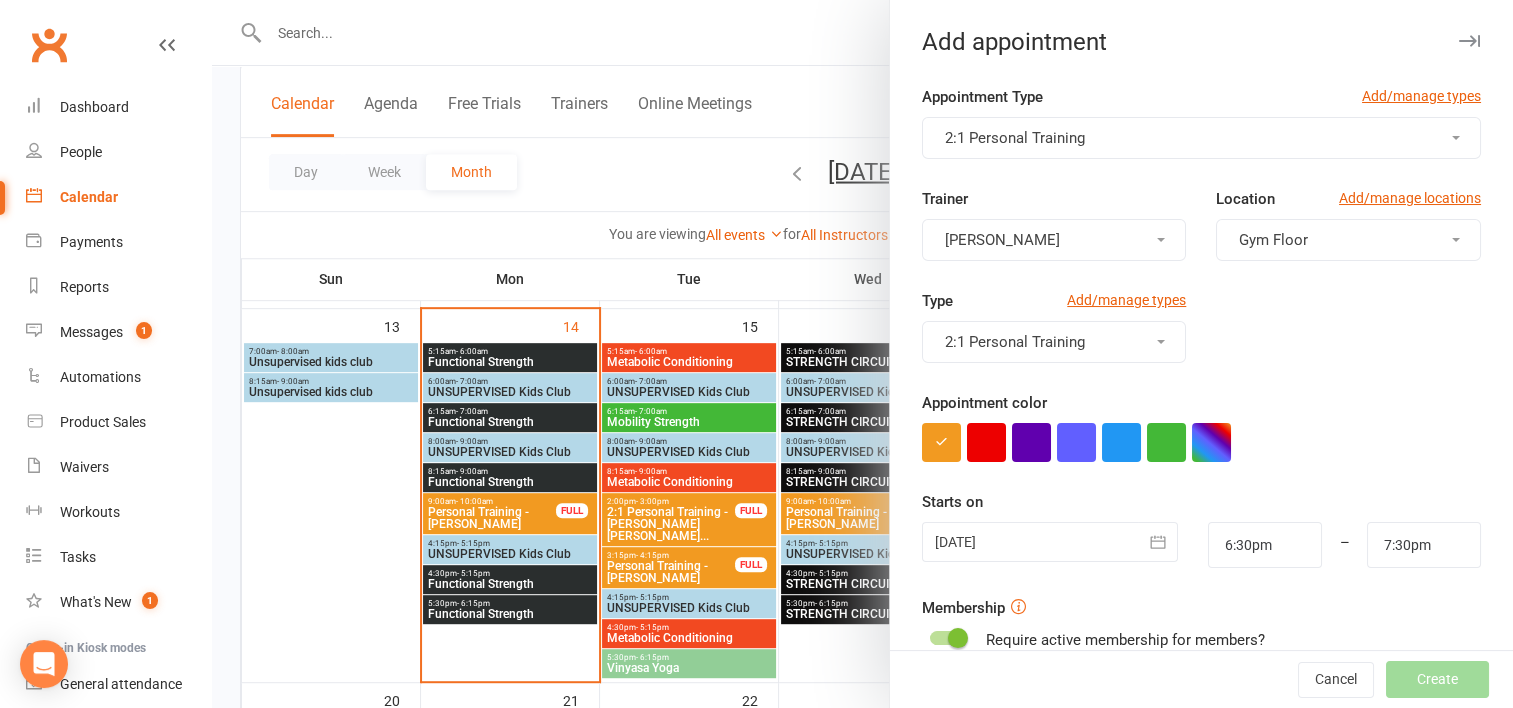 click on "[PERSON_NAME]" at bounding box center [1054, 240] 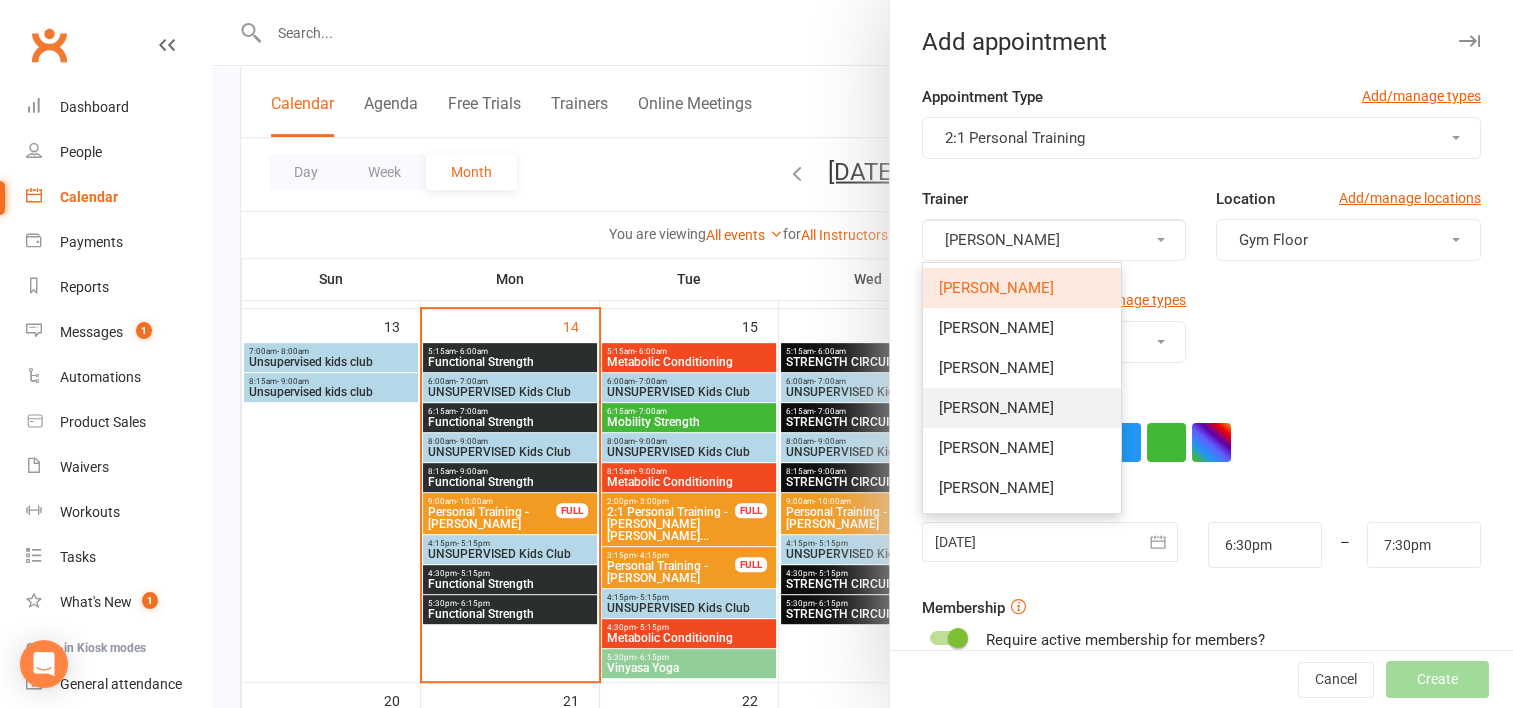 click on "[PERSON_NAME]" at bounding box center (1022, 408) 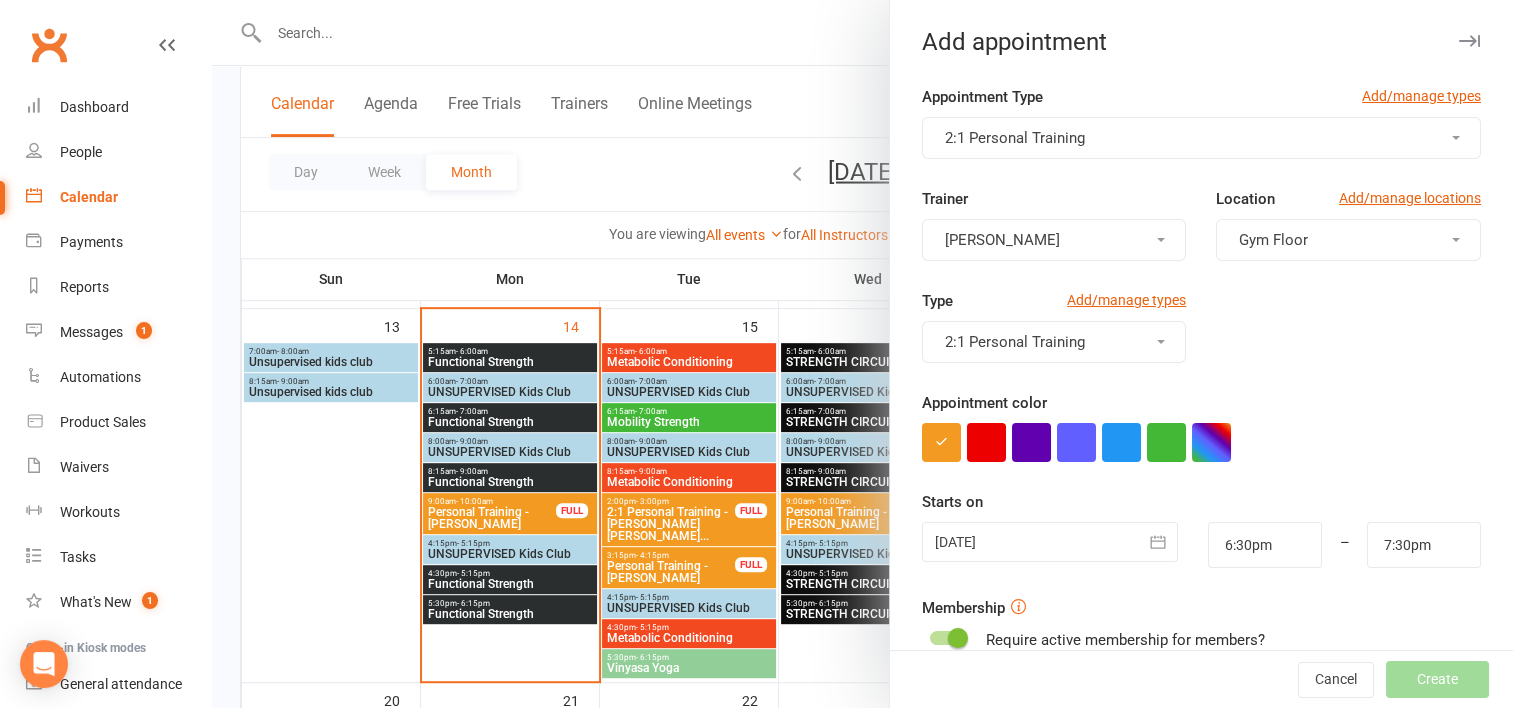 click at bounding box center [1050, 542] 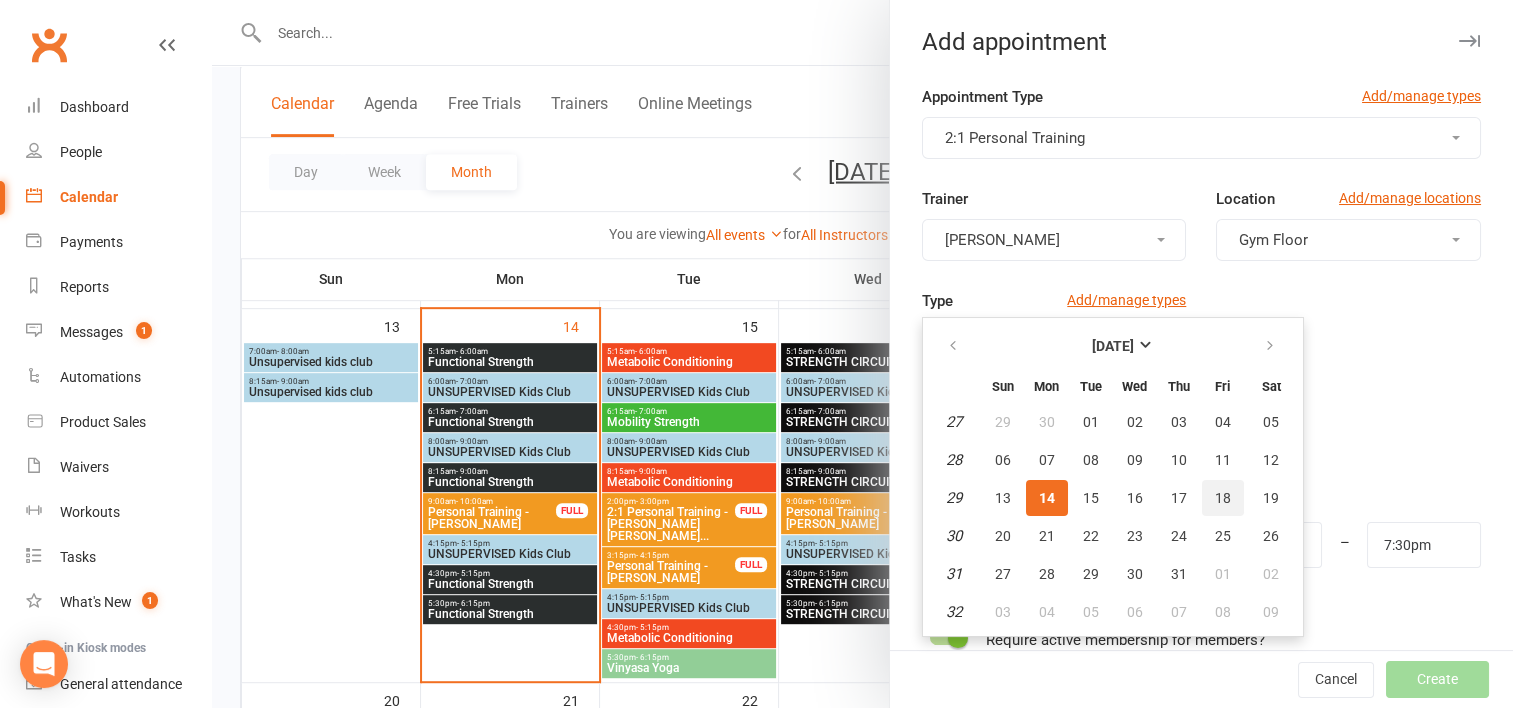 click on "18" at bounding box center [1223, 498] 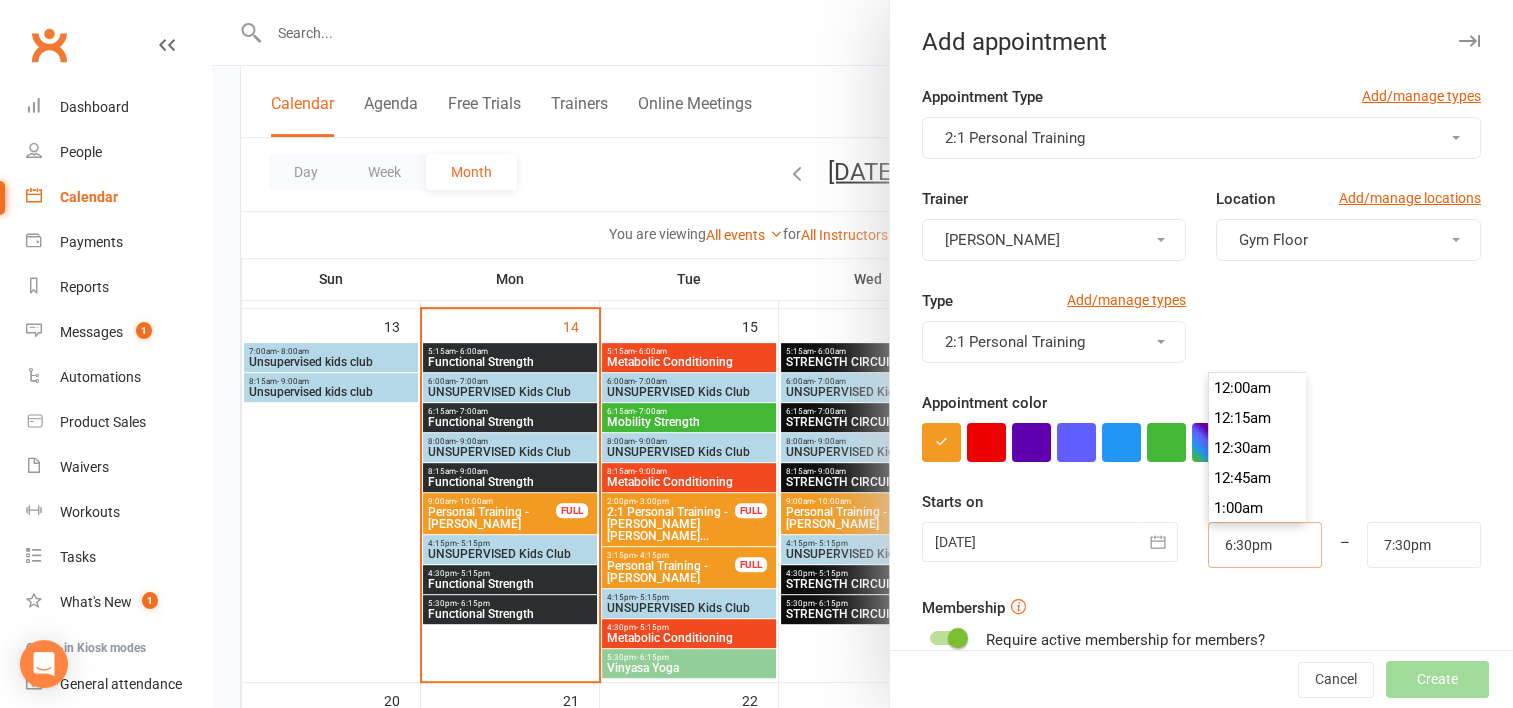 click on "6:30pm" at bounding box center [1265, 545] 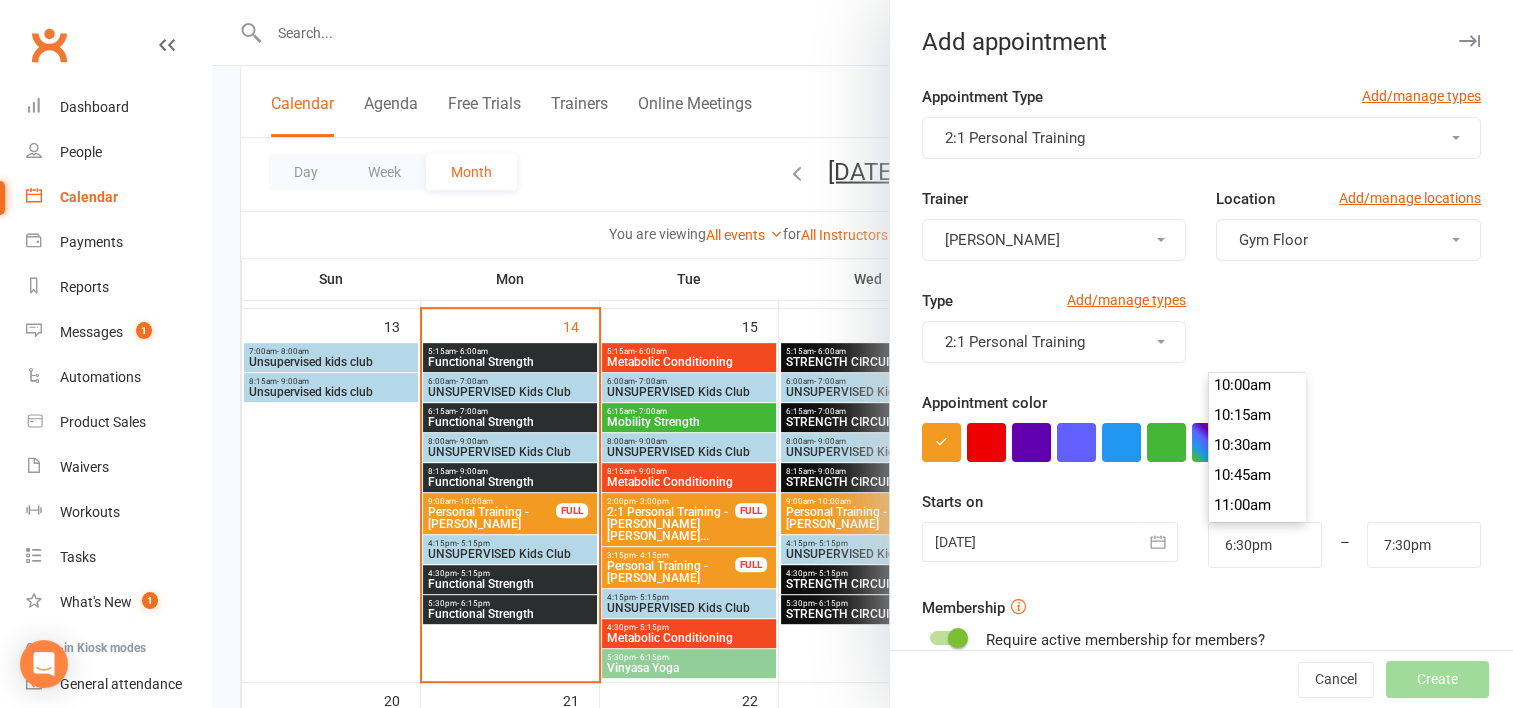 scroll, scrollTop: 1190, scrollLeft: 0, axis: vertical 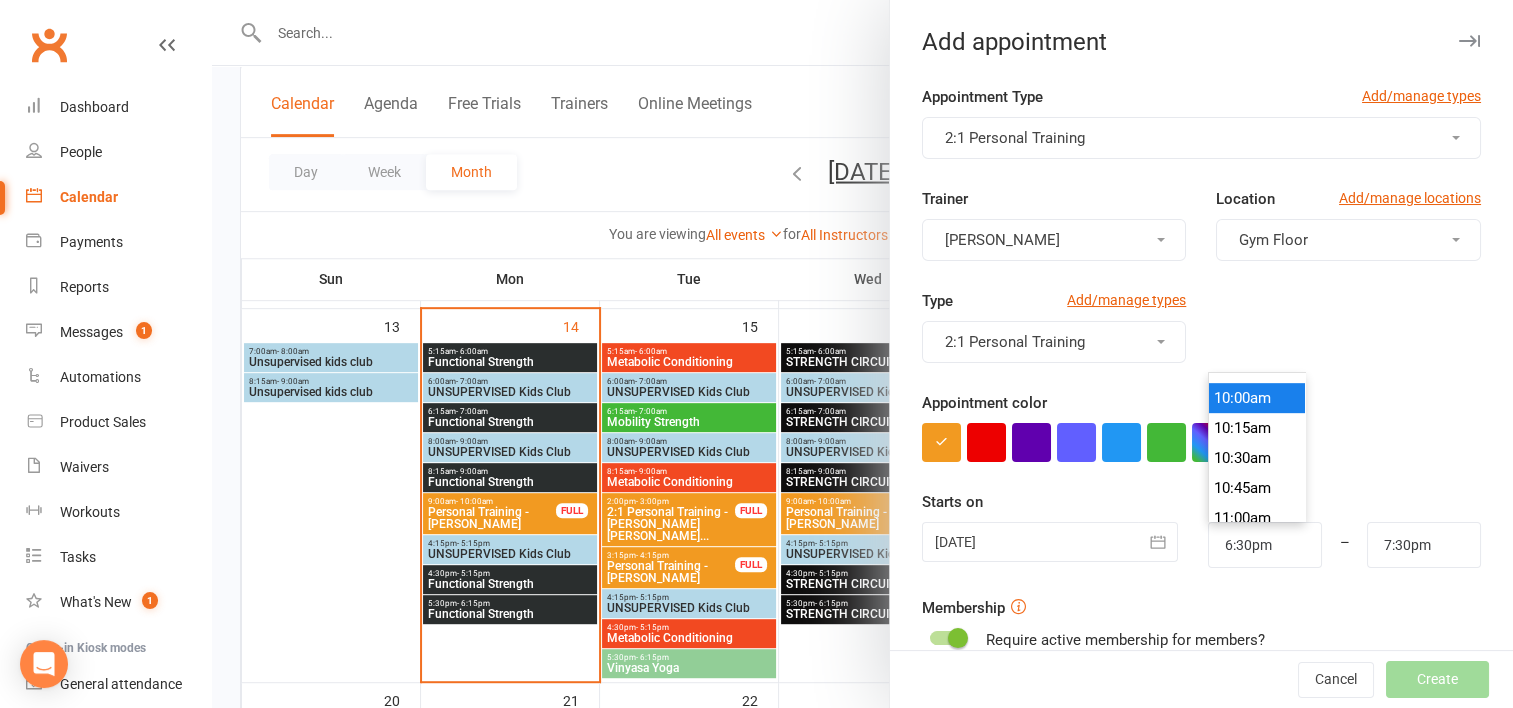 type on "10:00am" 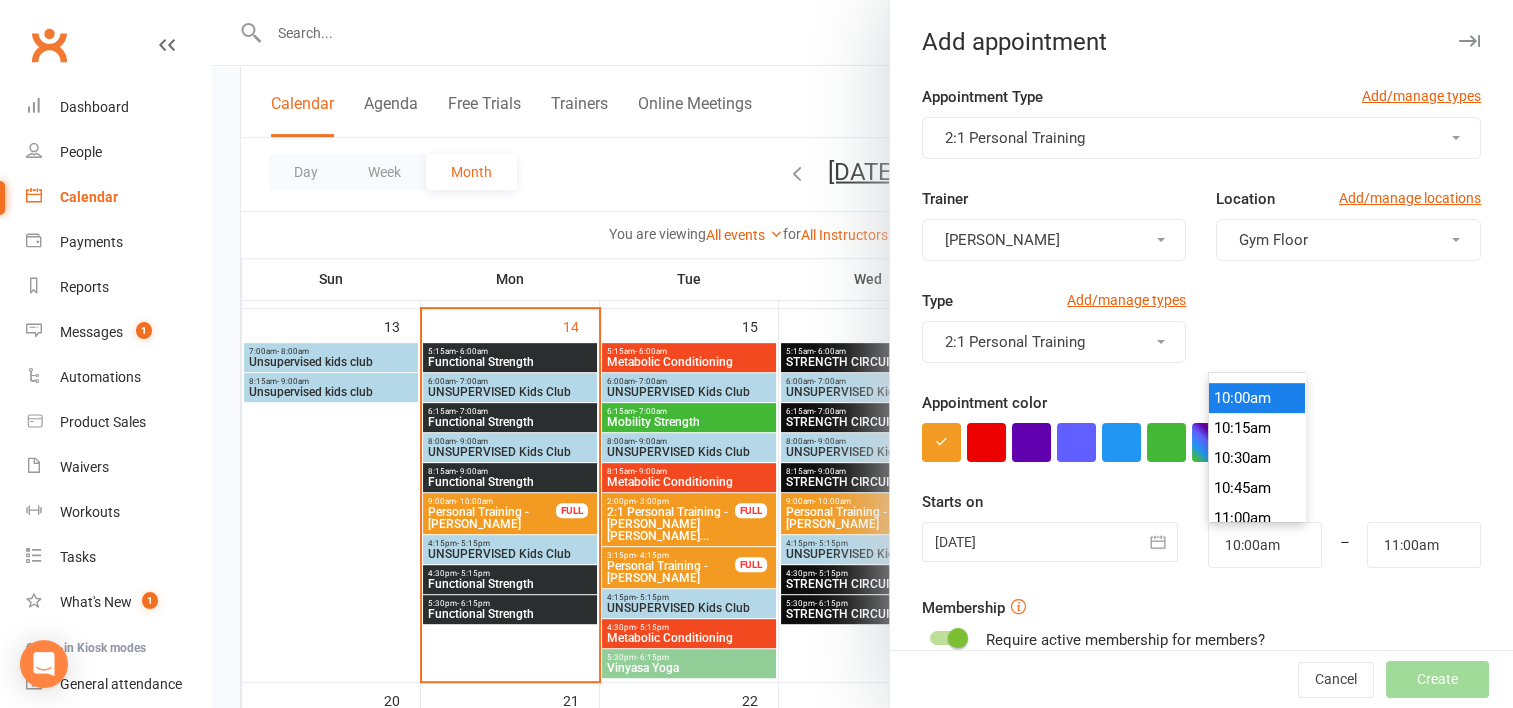 click on "10:00am" at bounding box center [1257, 398] 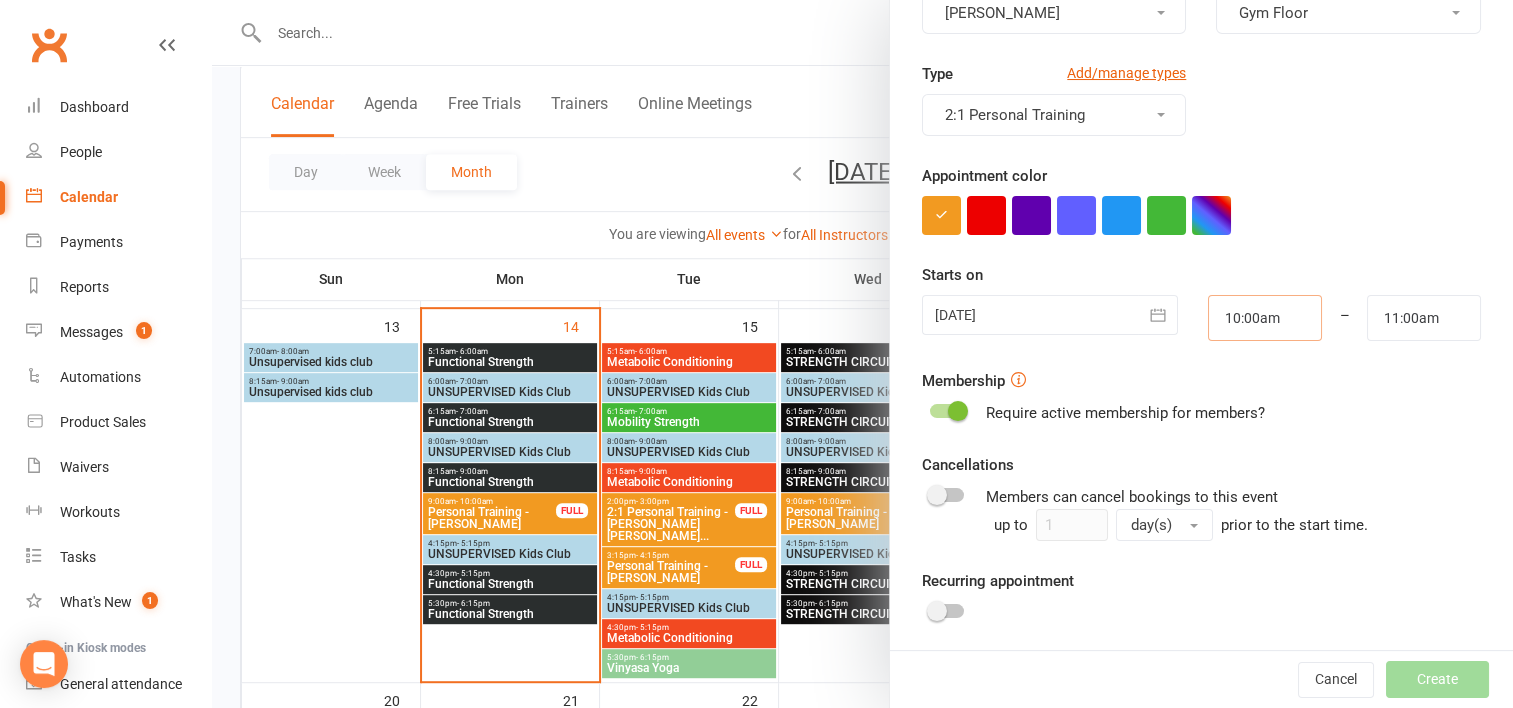 scroll, scrollTop: 329, scrollLeft: 0, axis: vertical 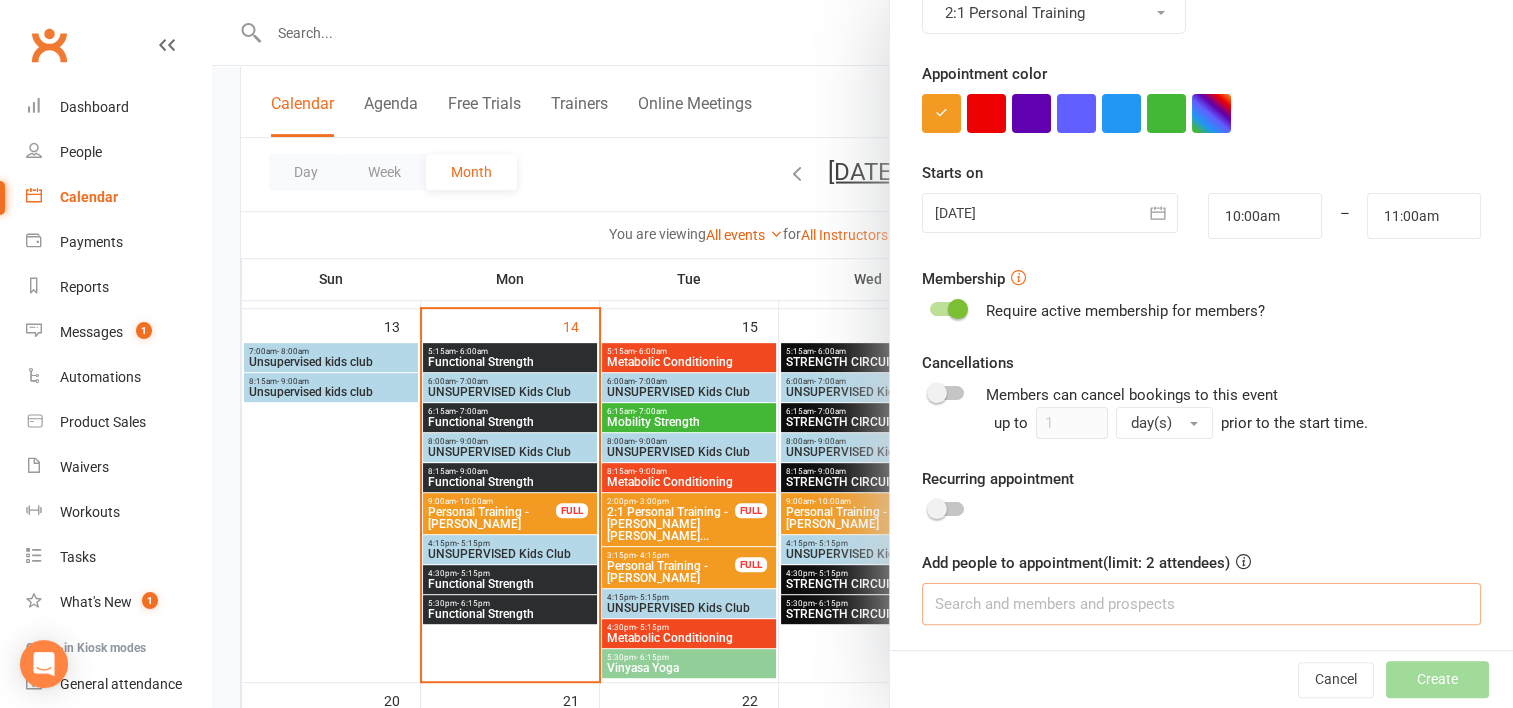 click at bounding box center (1201, 604) 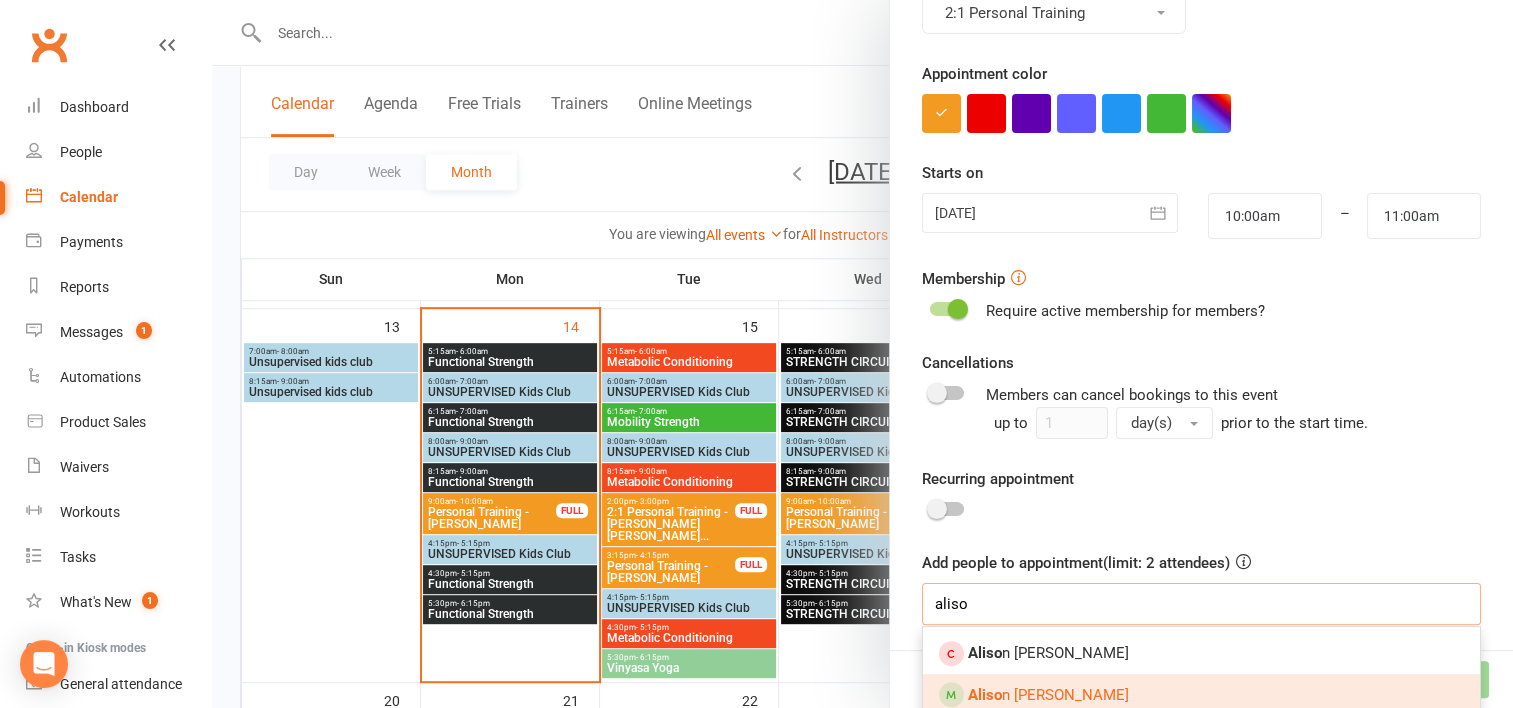 type on "aliso" 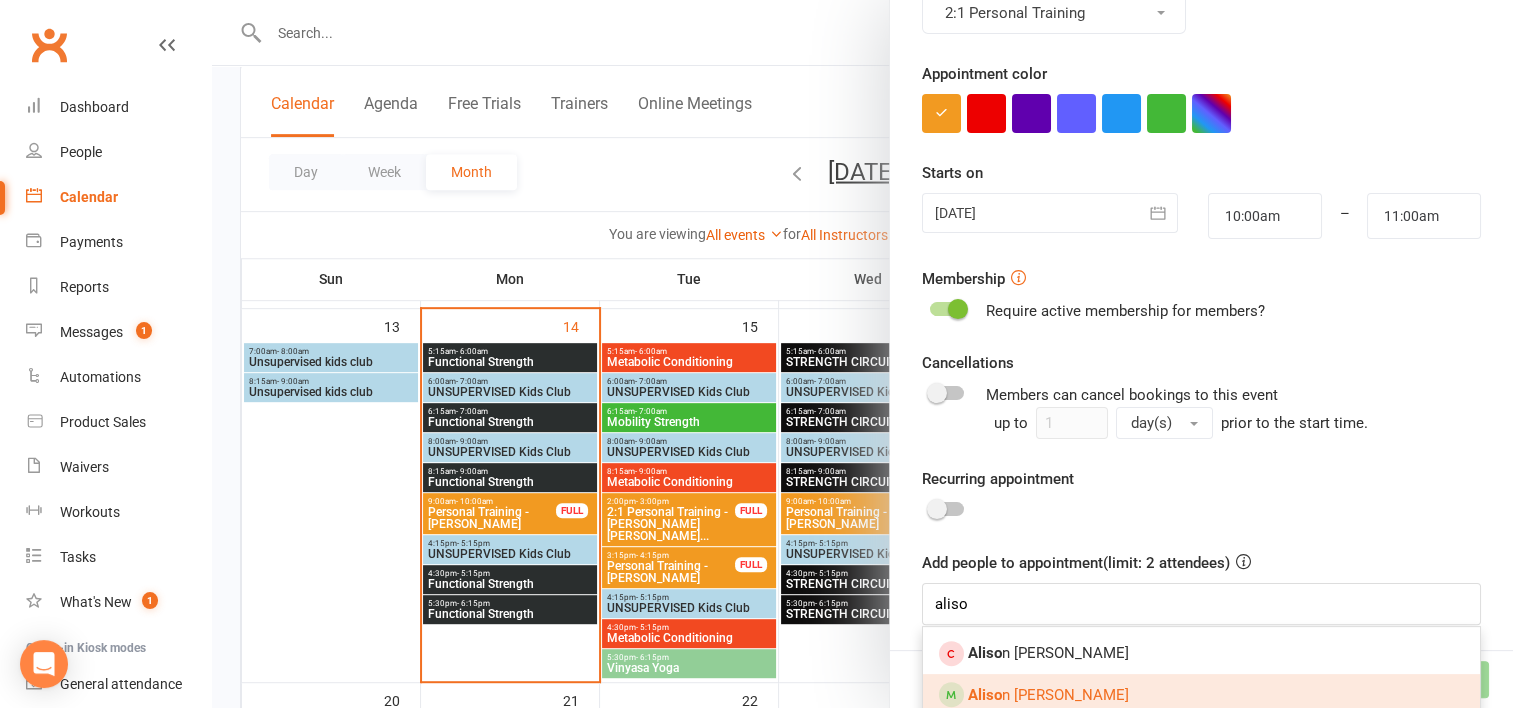 click on "Aliso n [PERSON_NAME]" at bounding box center (1048, 695) 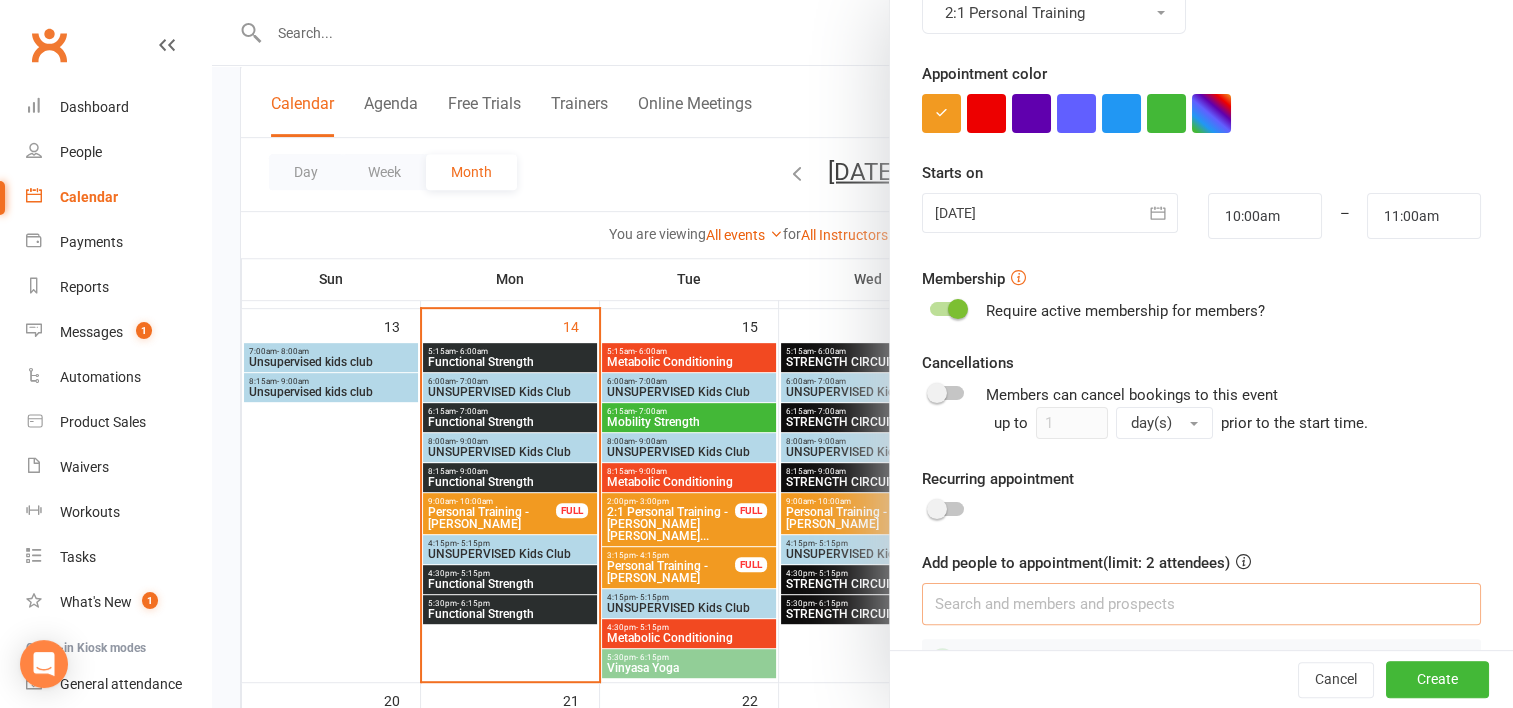 click at bounding box center (1201, 604) 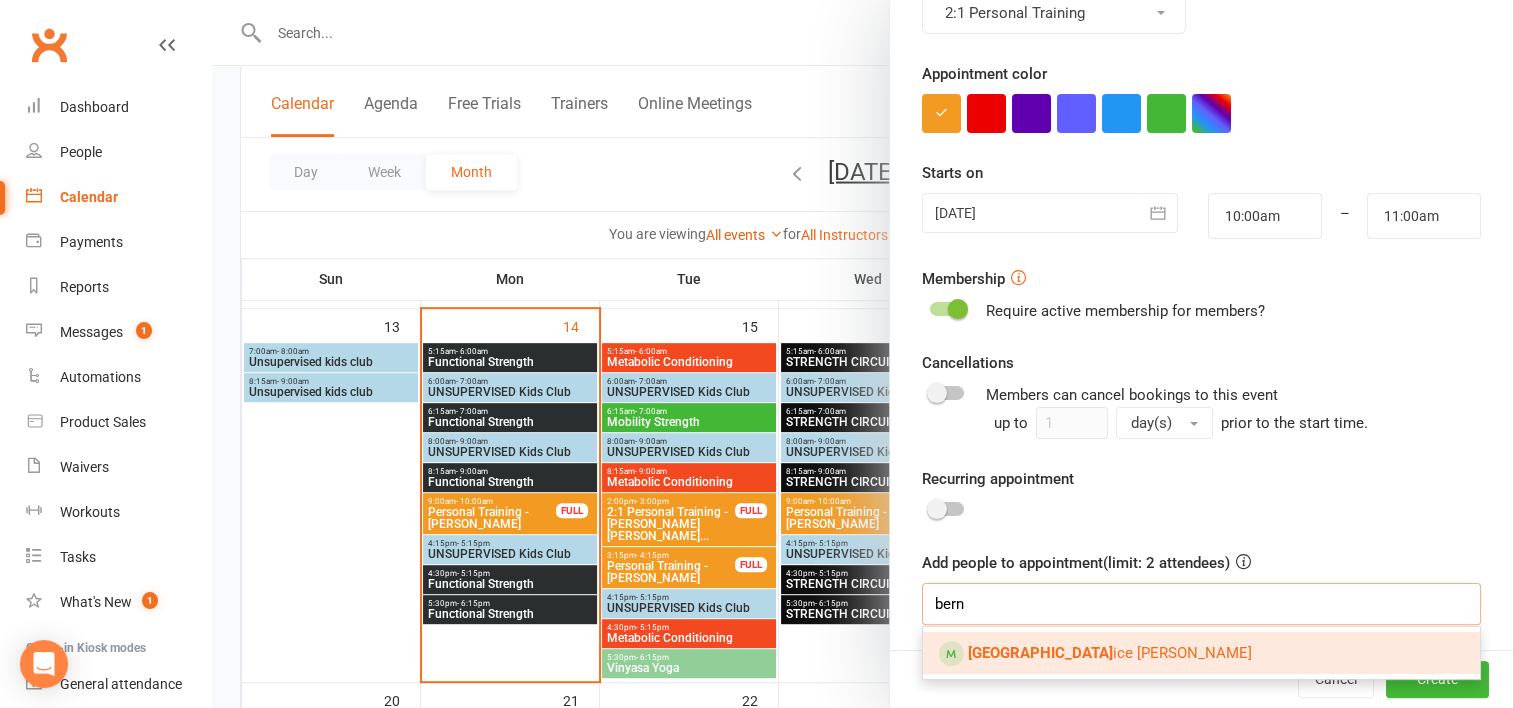 type on "bern" 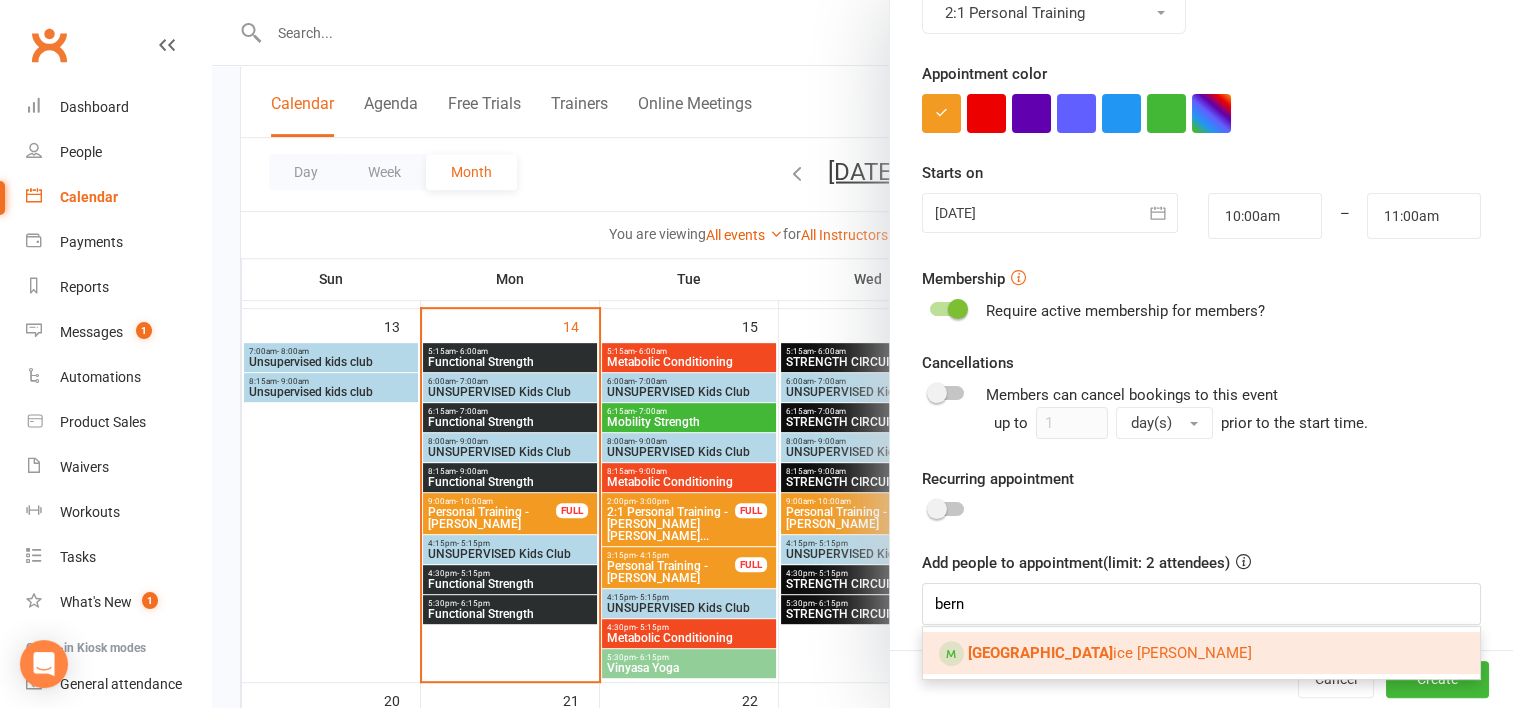 click on "Bern ice [PERSON_NAME]" at bounding box center (1110, 653) 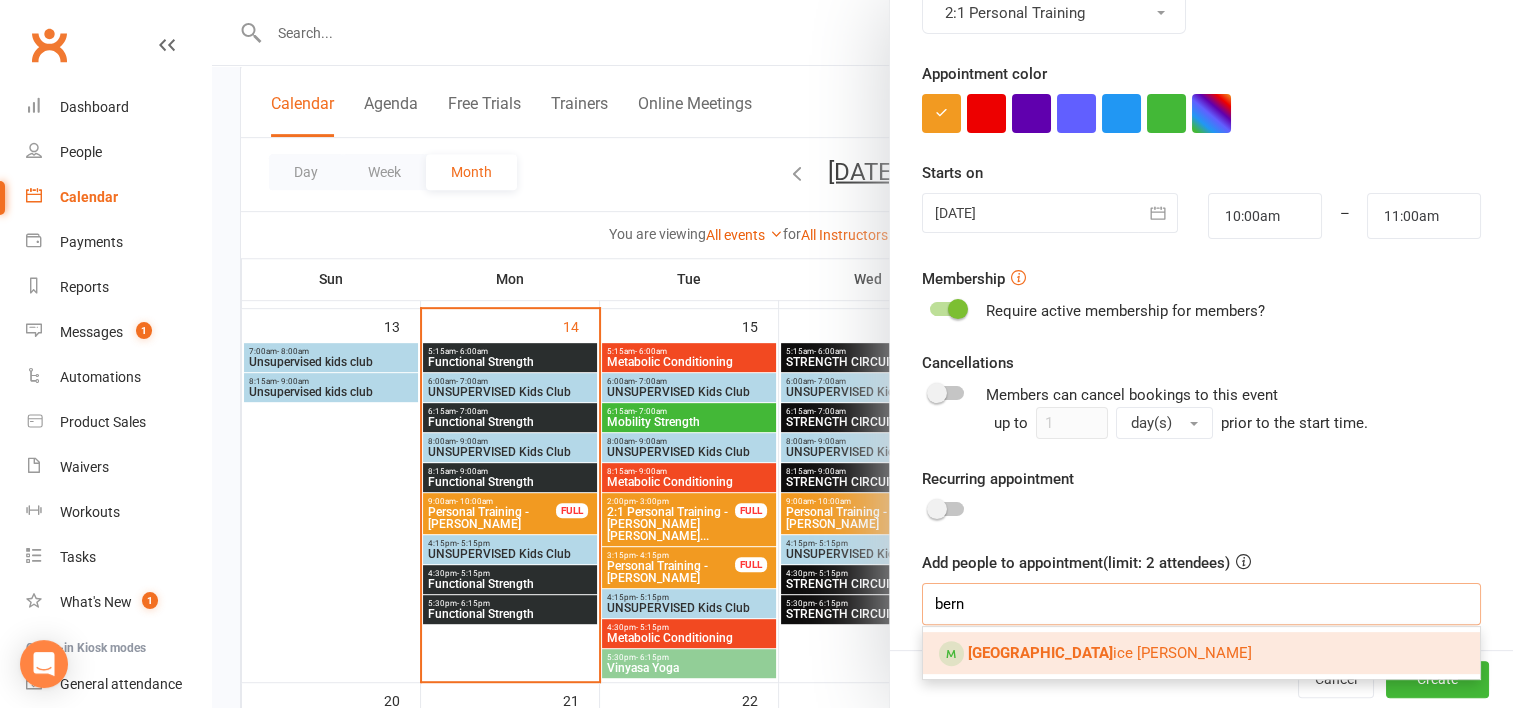 type 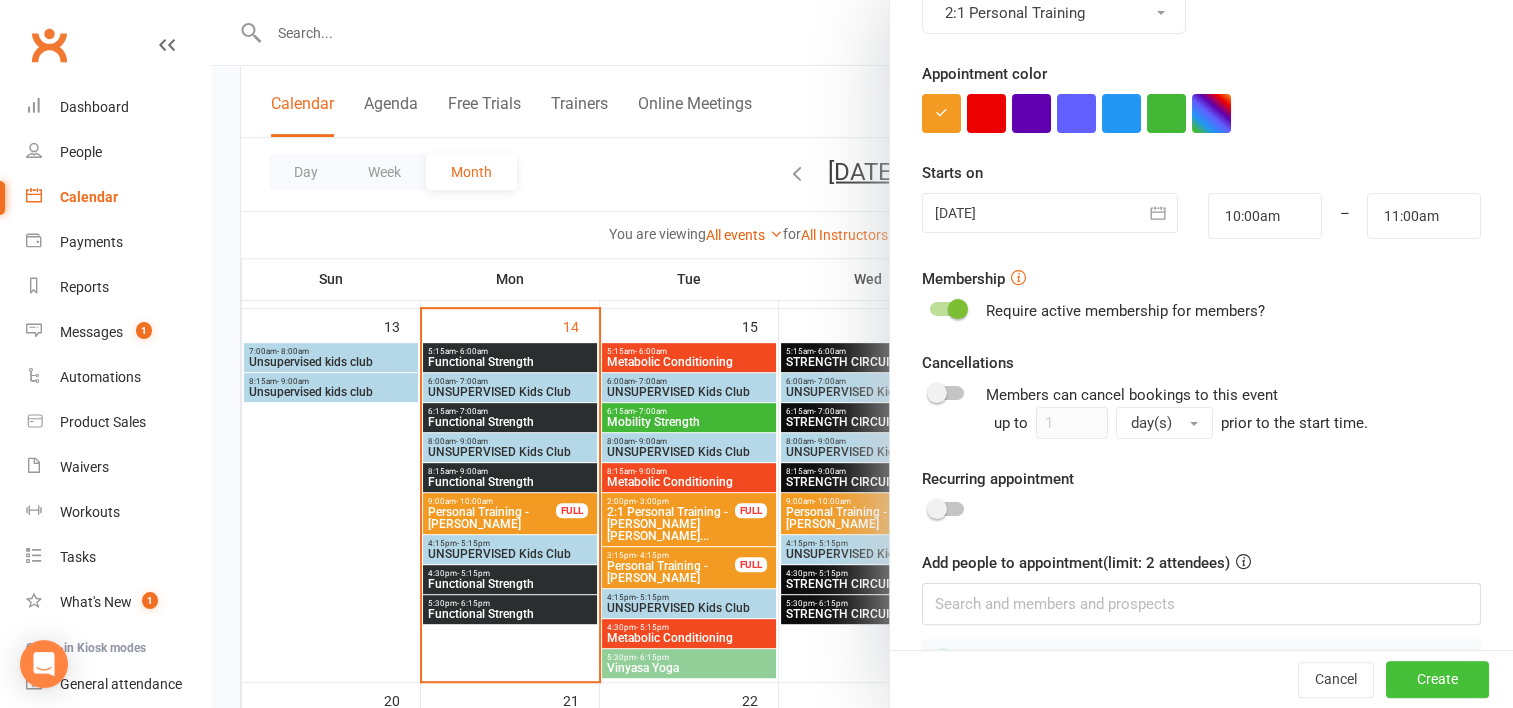 click on "Create" at bounding box center [1437, 680] 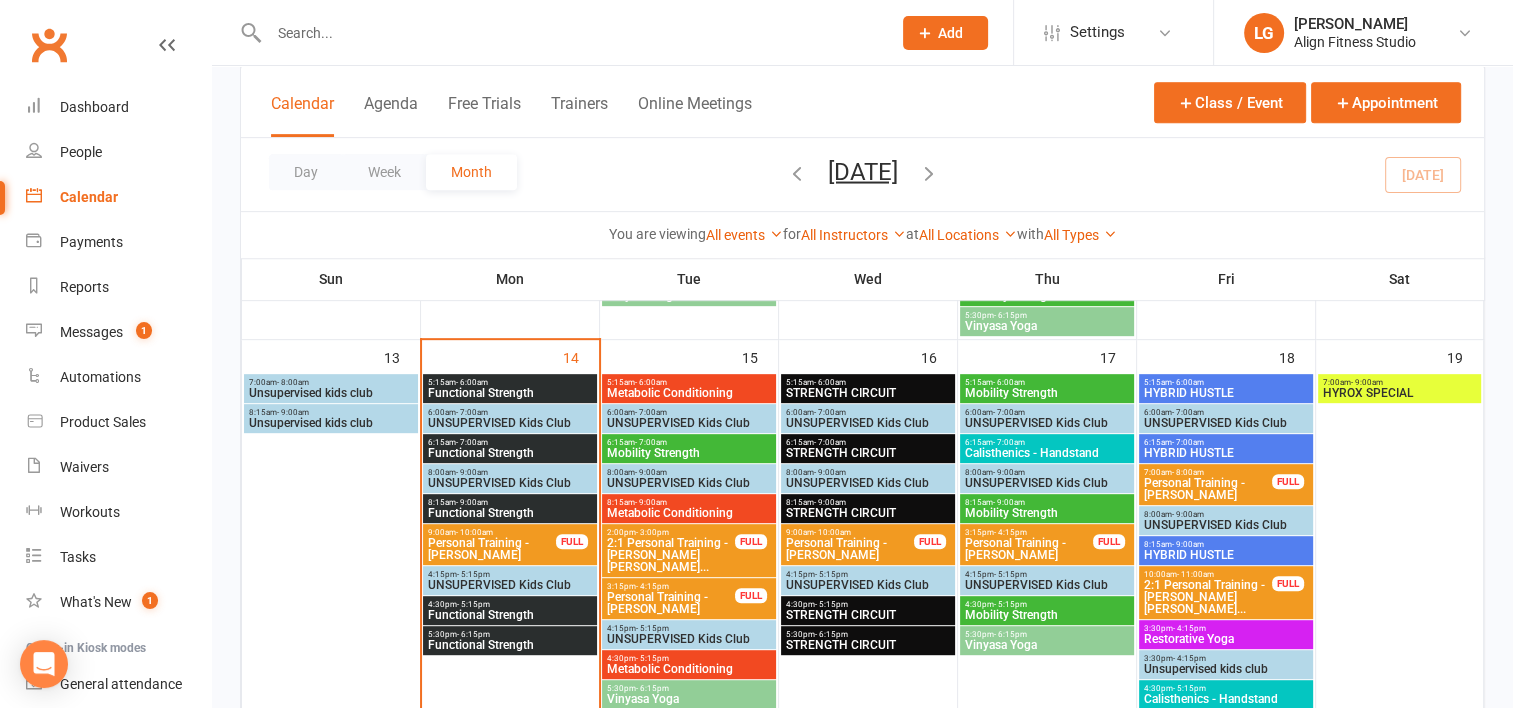 scroll, scrollTop: 935, scrollLeft: 0, axis: vertical 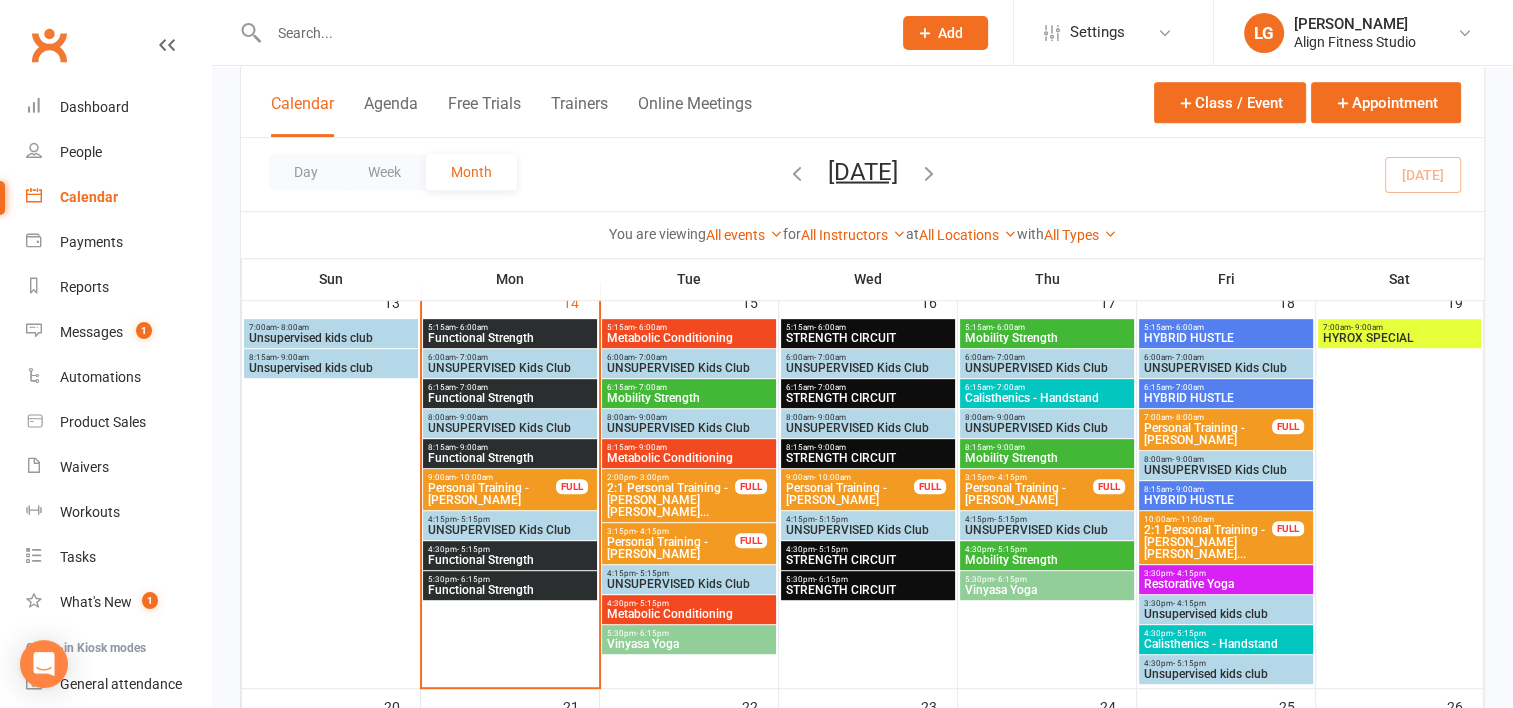 click on "Functional Strength" at bounding box center [510, 560] 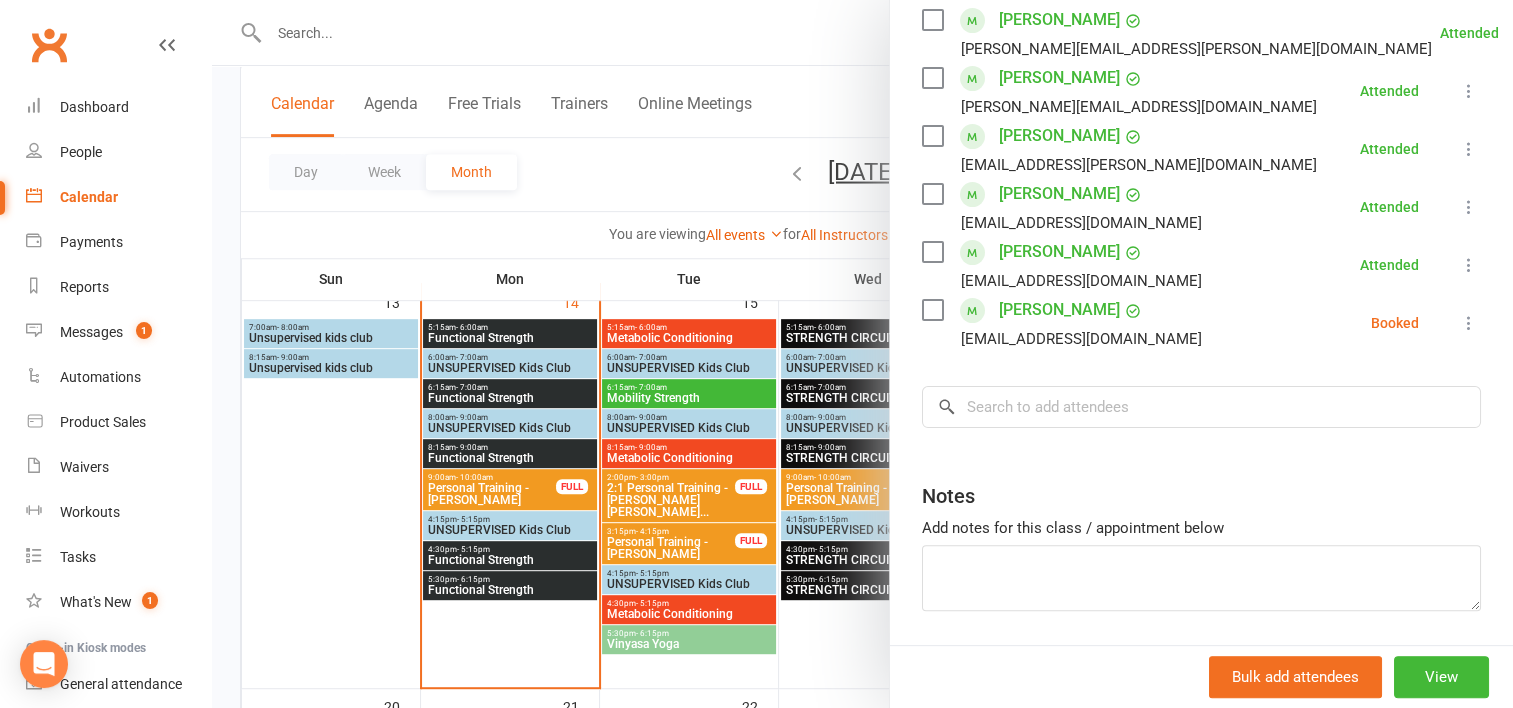 scroll, scrollTop: 484, scrollLeft: 0, axis: vertical 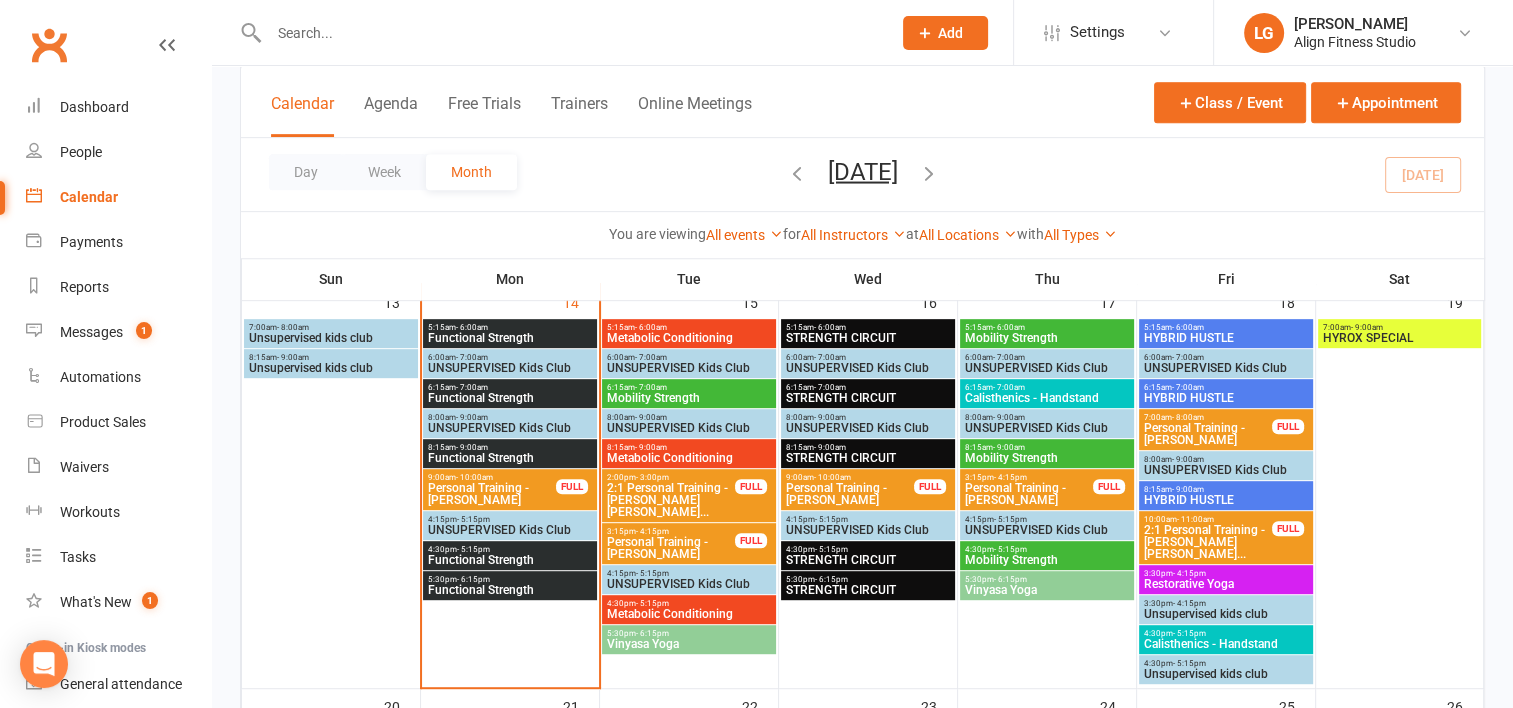 click on "5:30pm  - 6:15pm" at bounding box center [510, 579] 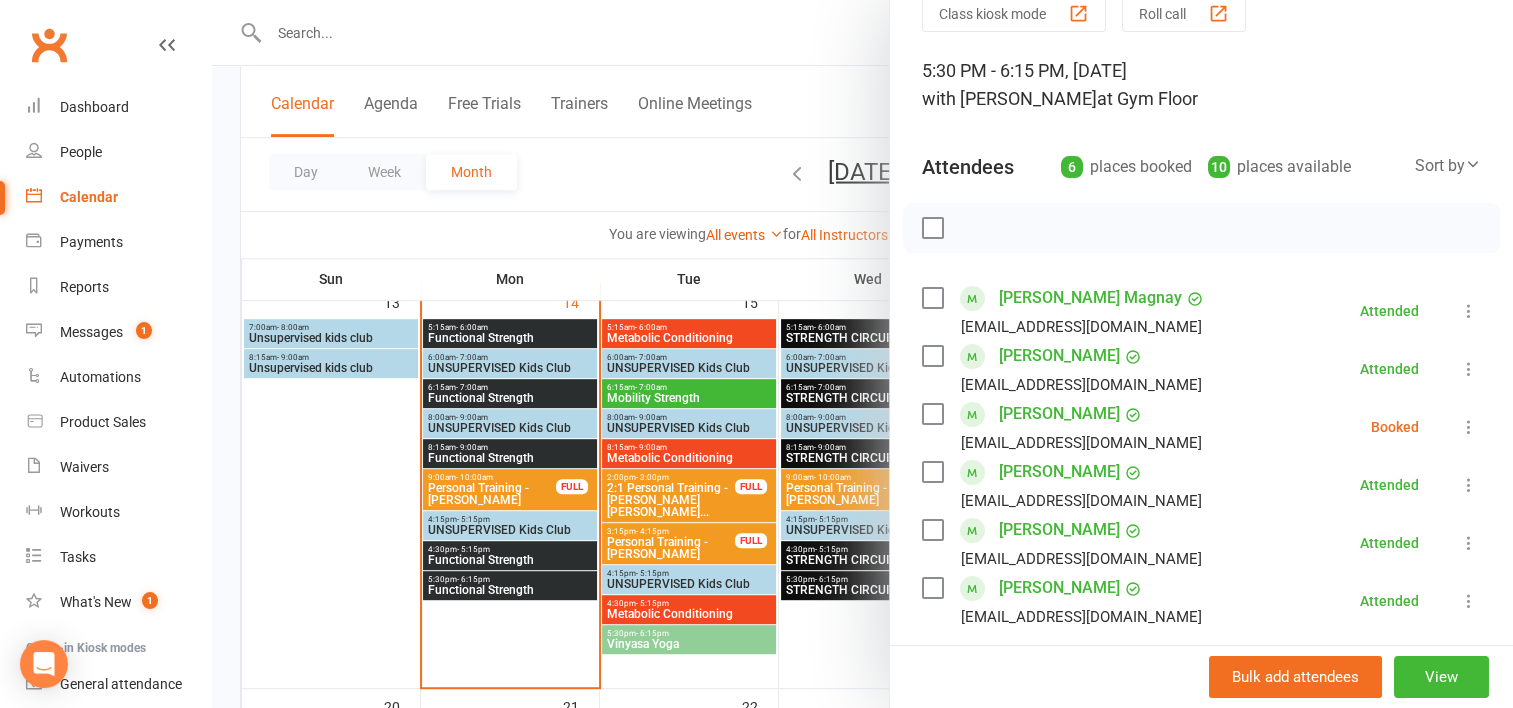 scroll, scrollTop: 150, scrollLeft: 0, axis: vertical 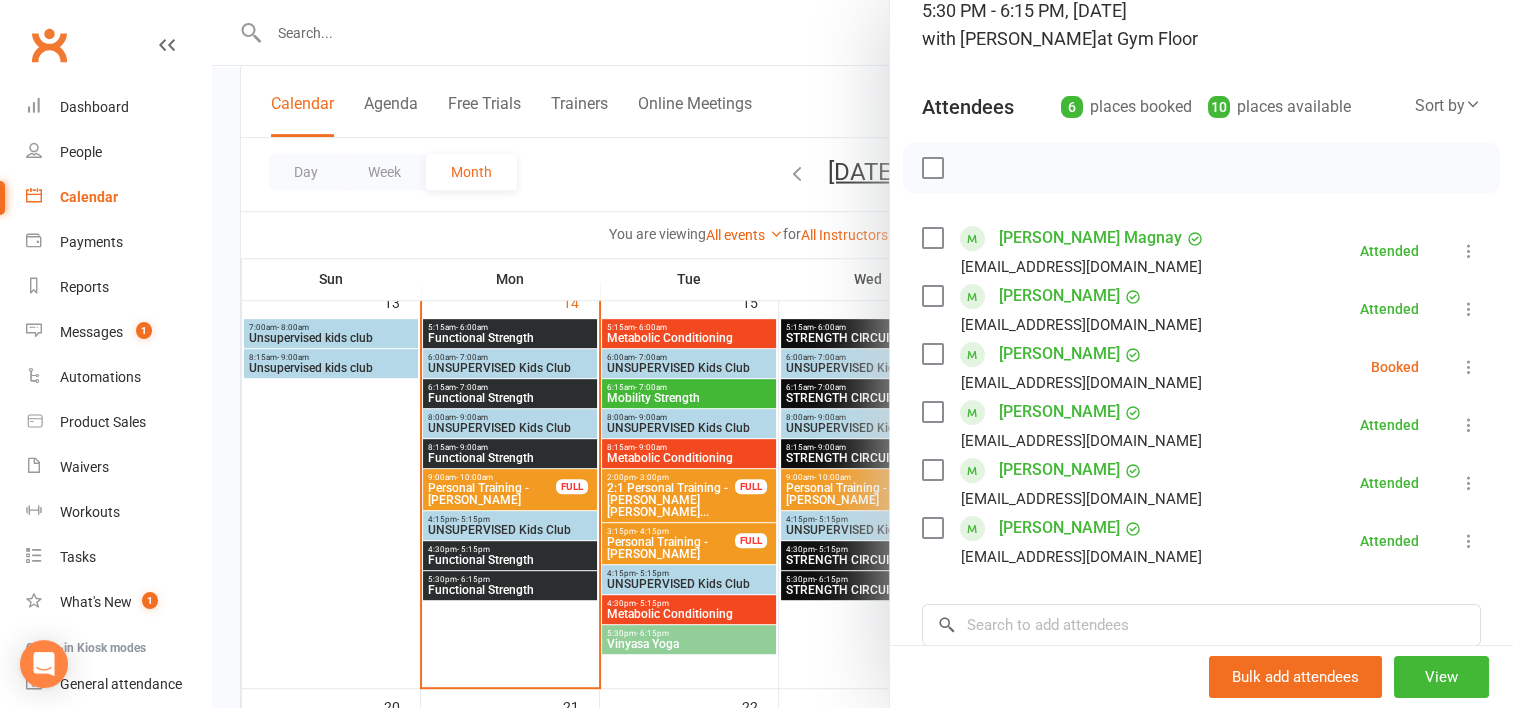 click on "[PERSON_NAME]" at bounding box center [1059, 354] 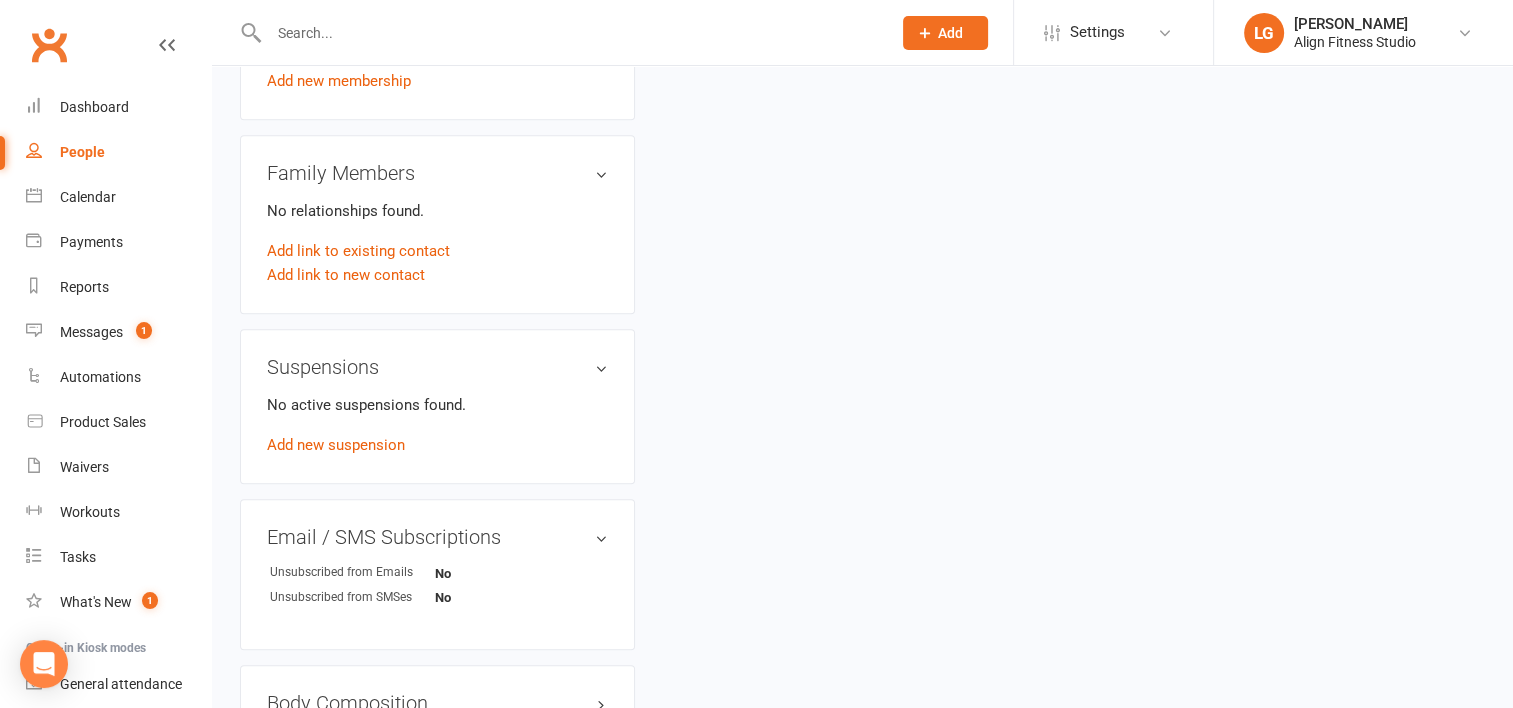 scroll, scrollTop: 0, scrollLeft: 0, axis: both 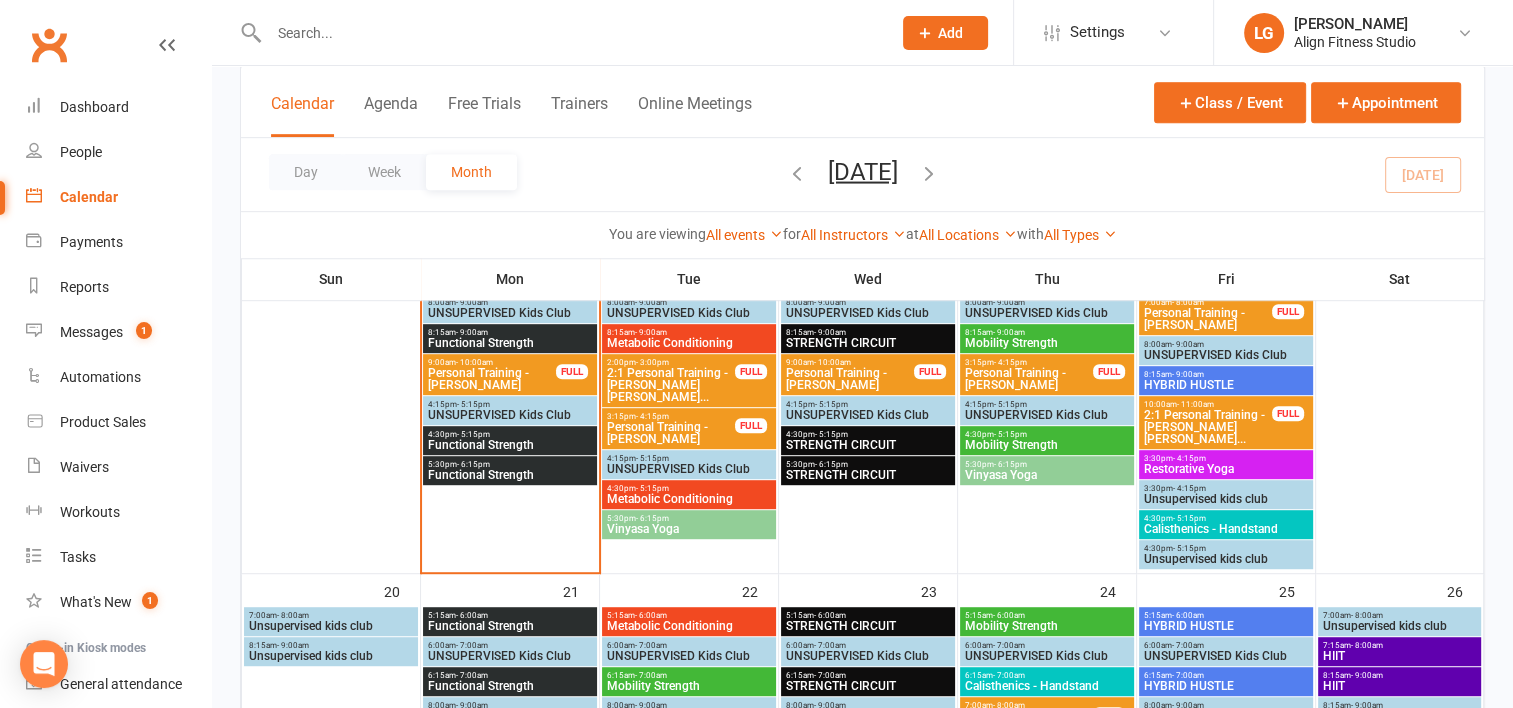 click on "Functional Strength" at bounding box center [510, 445] 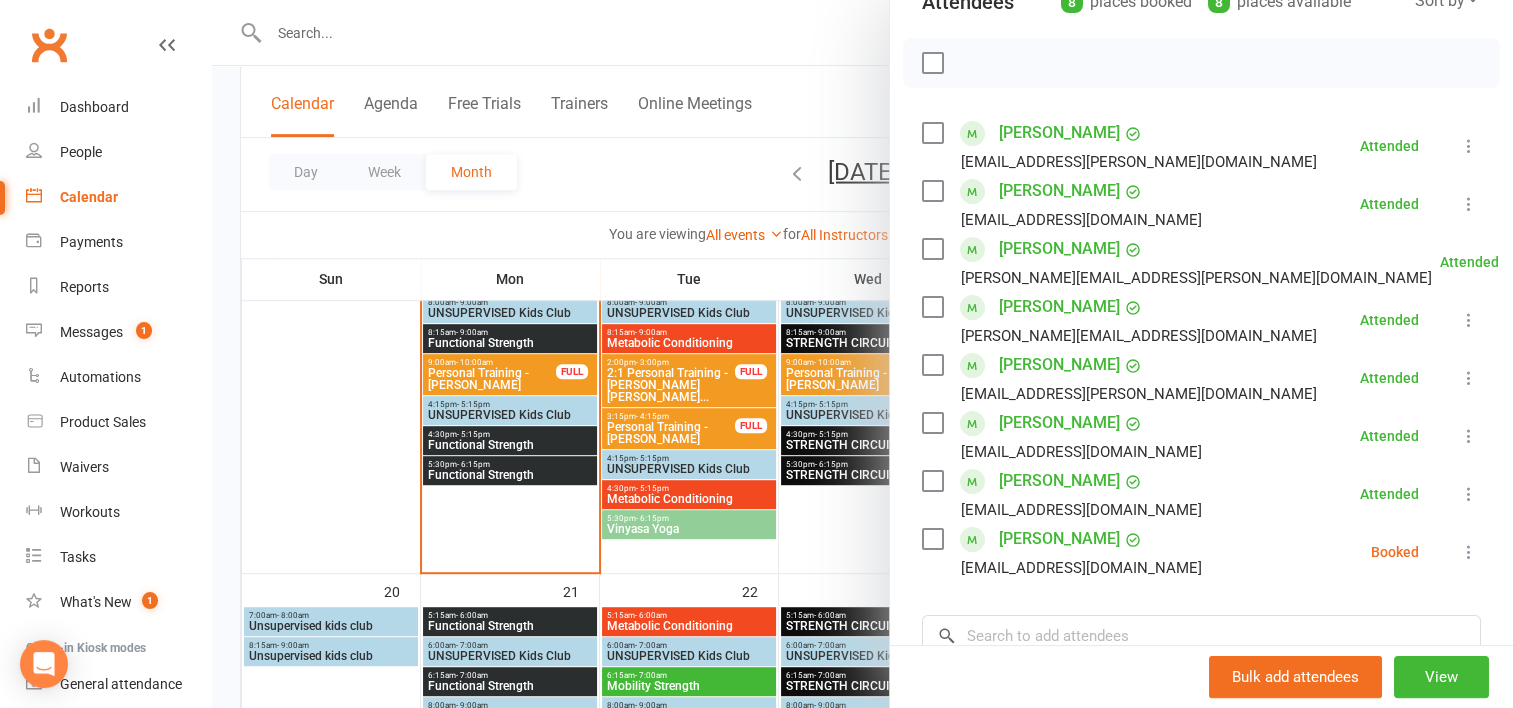 scroll, scrollTop: 256, scrollLeft: 0, axis: vertical 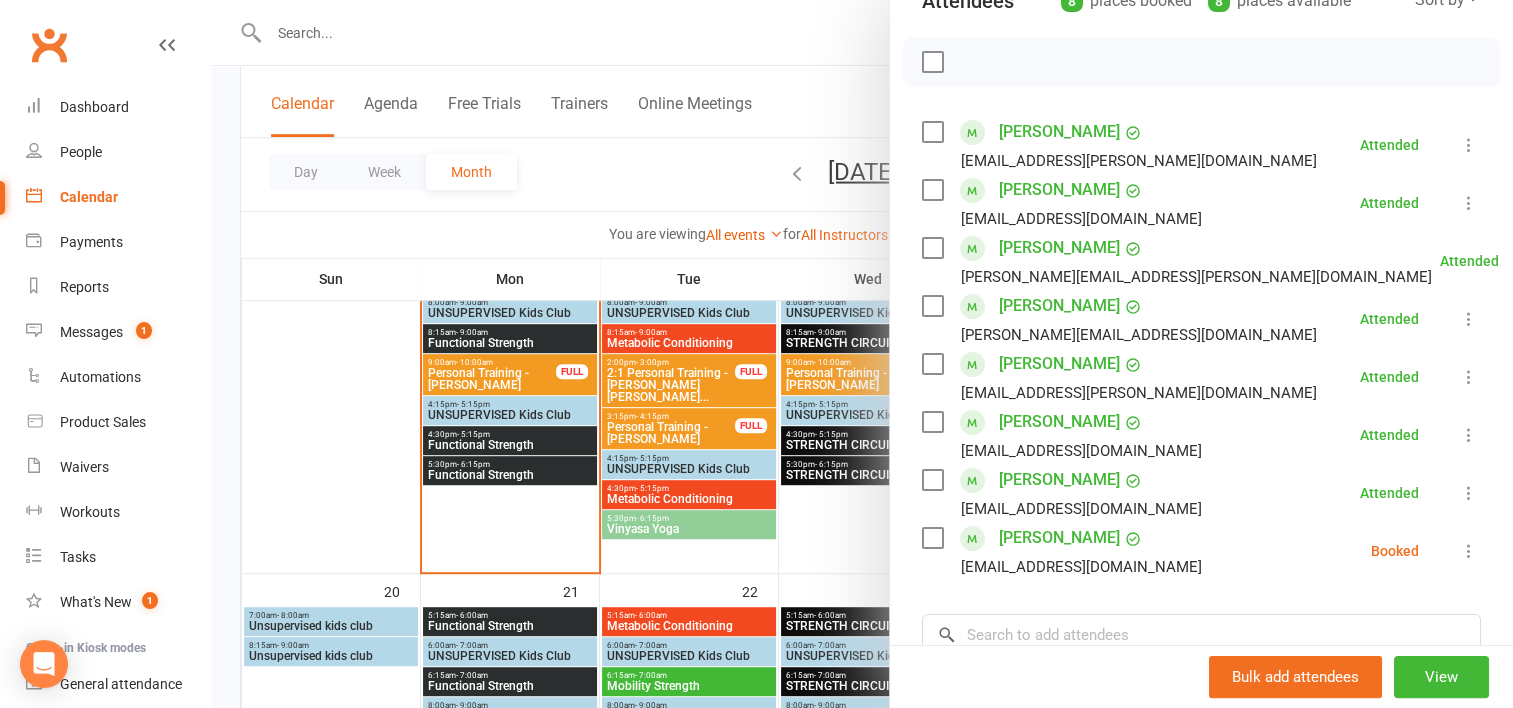click on "[PERSON_NAME]" at bounding box center (1059, 538) 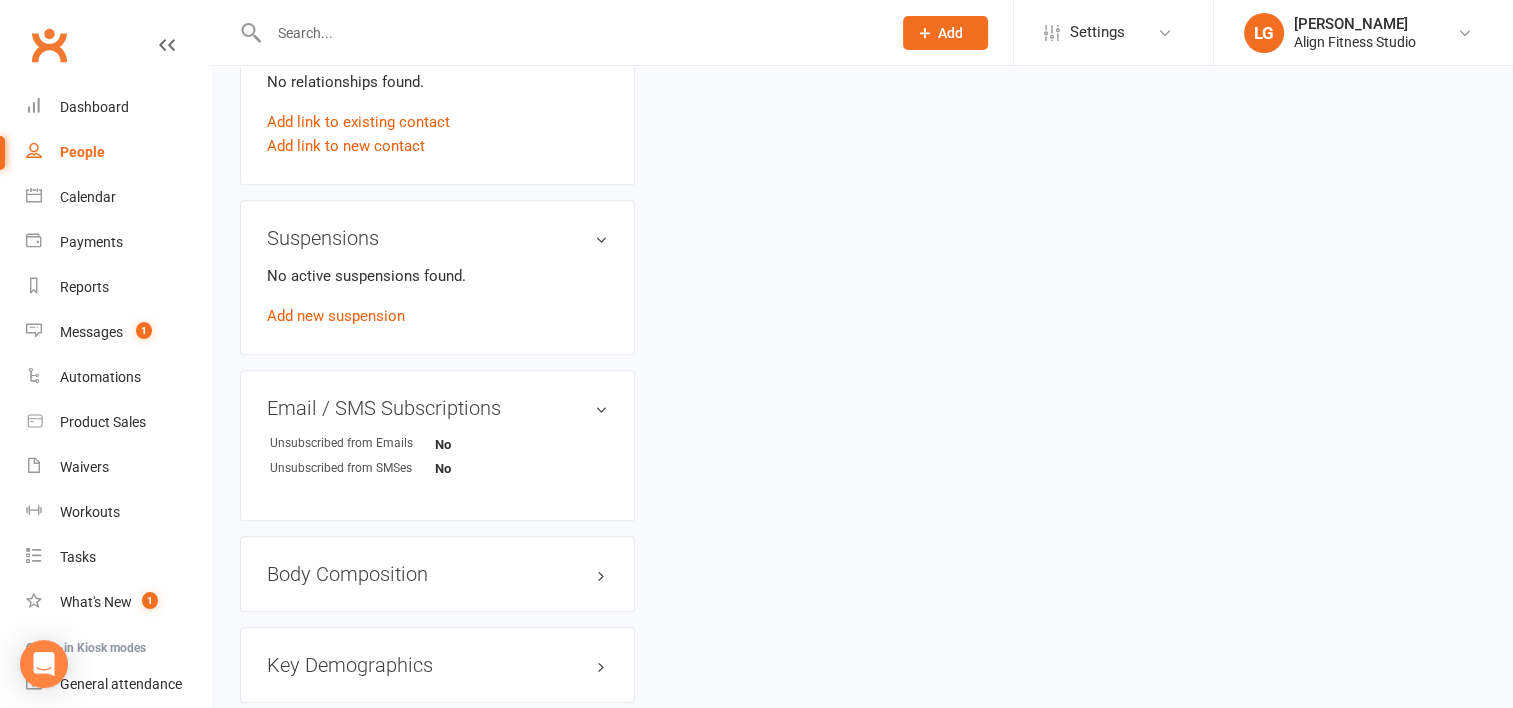 scroll, scrollTop: 0, scrollLeft: 0, axis: both 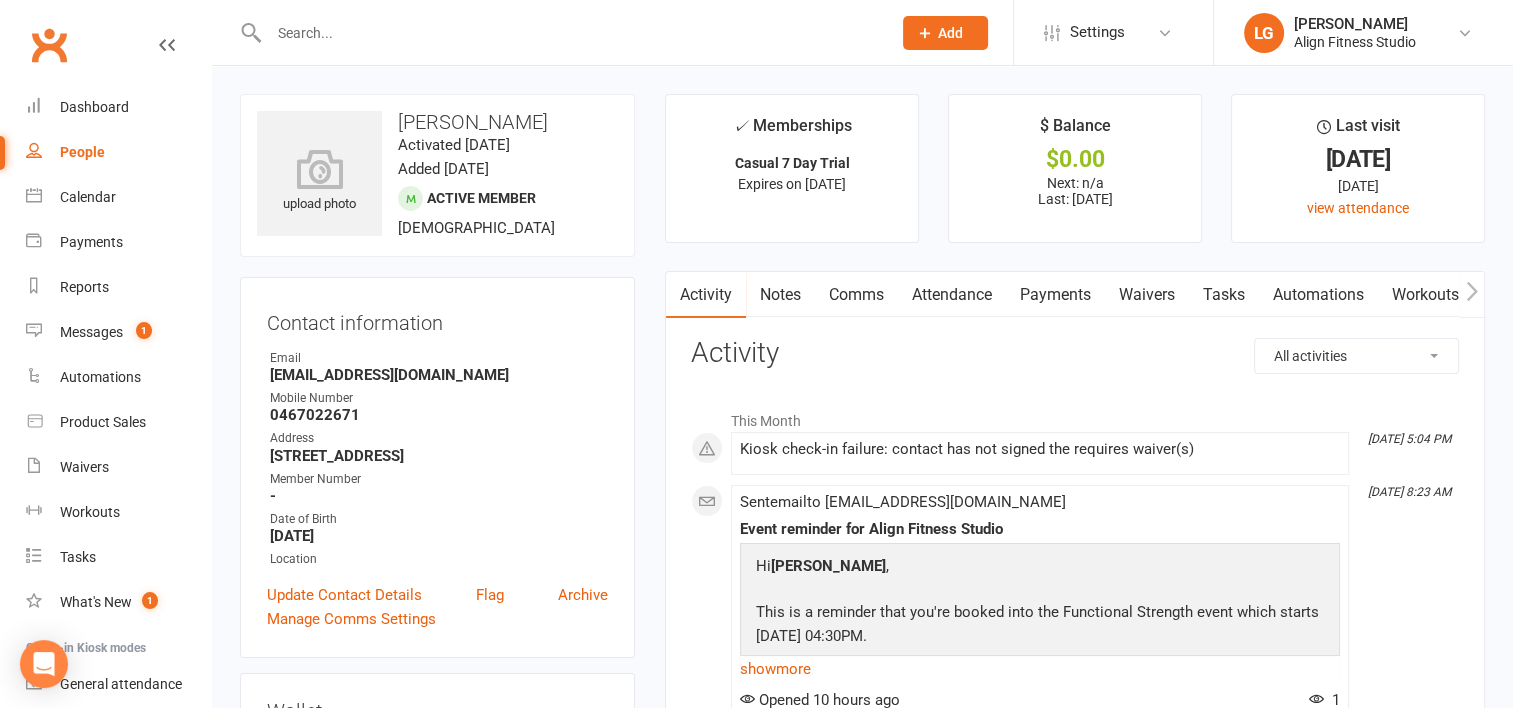 click on "Waivers" at bounding box center [1147, 295] 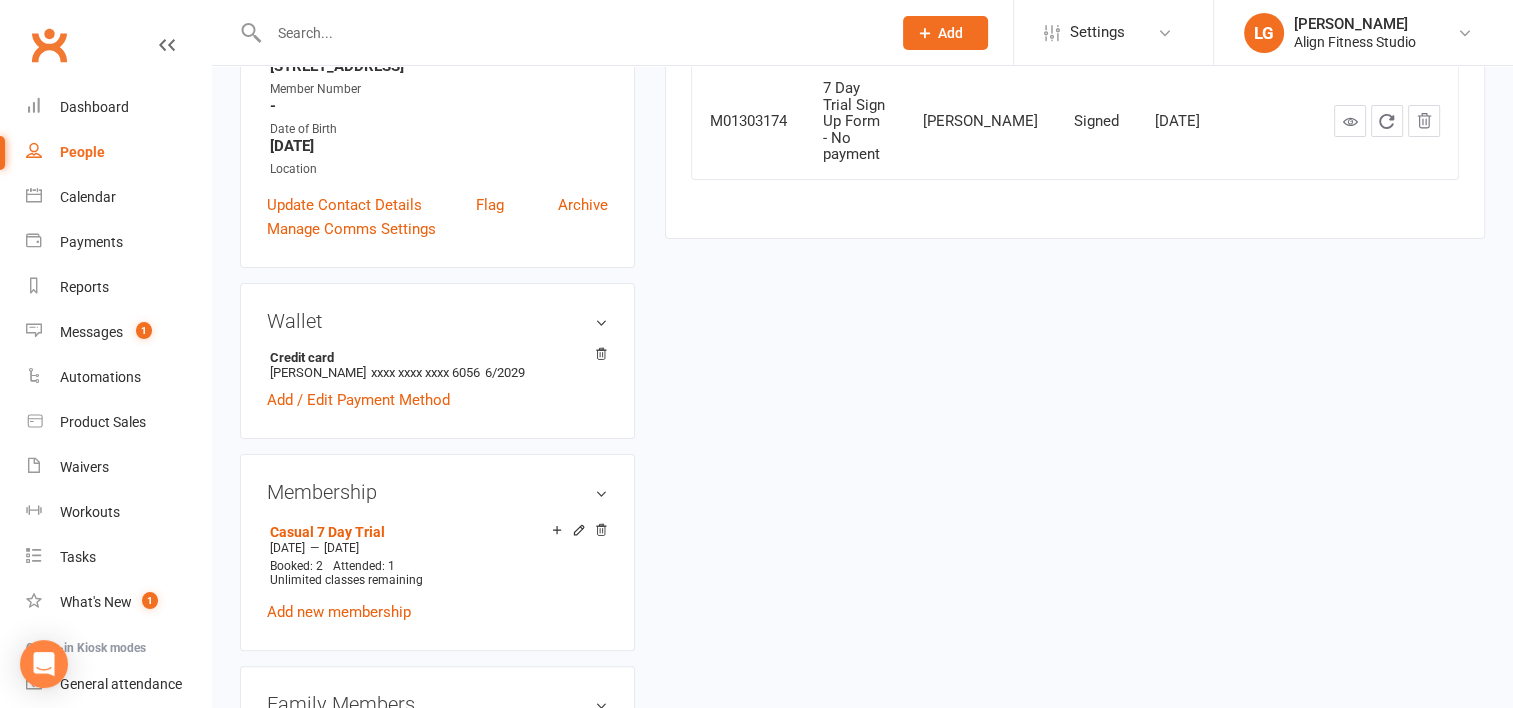 scroll, scrollTop: 224, scrollLeft: 0, axis: vertical 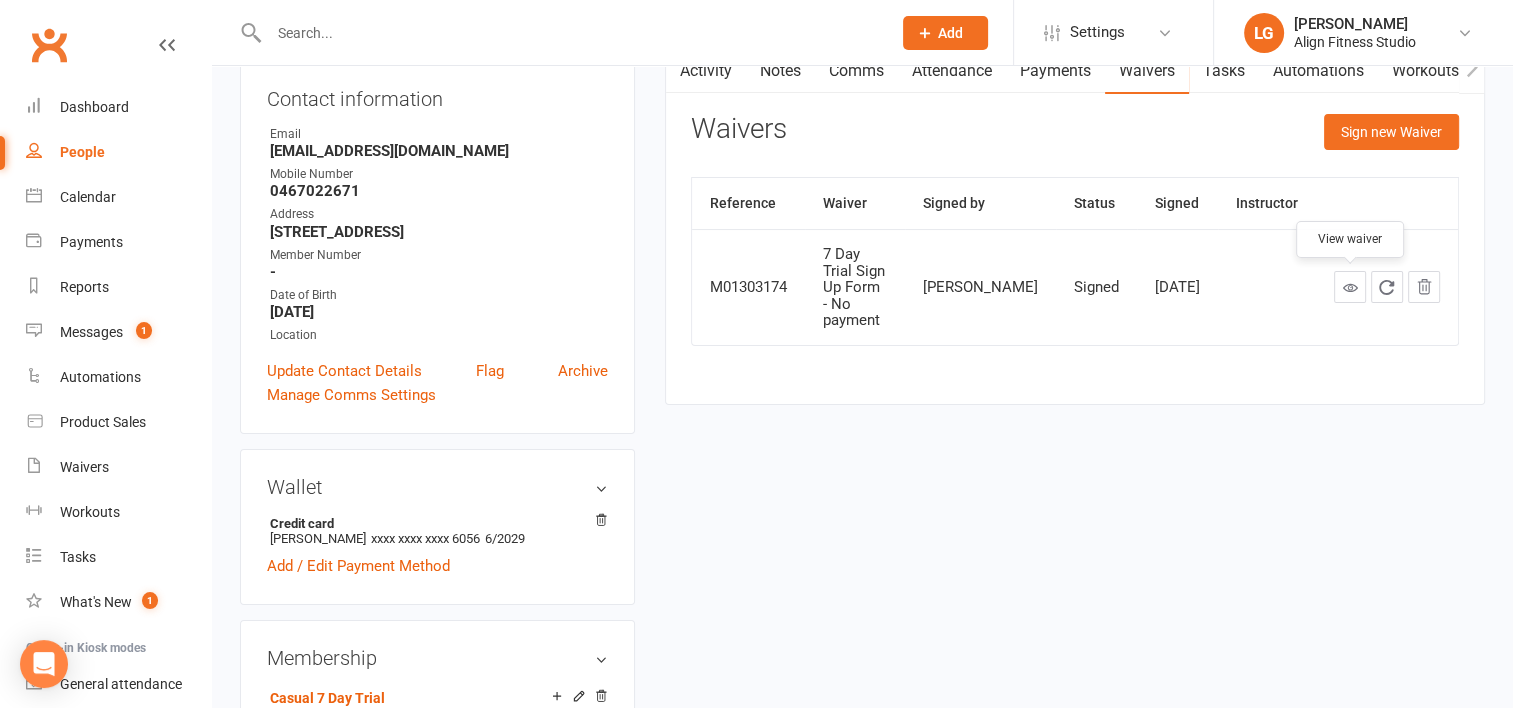 click at bounding box center [1350, 287] 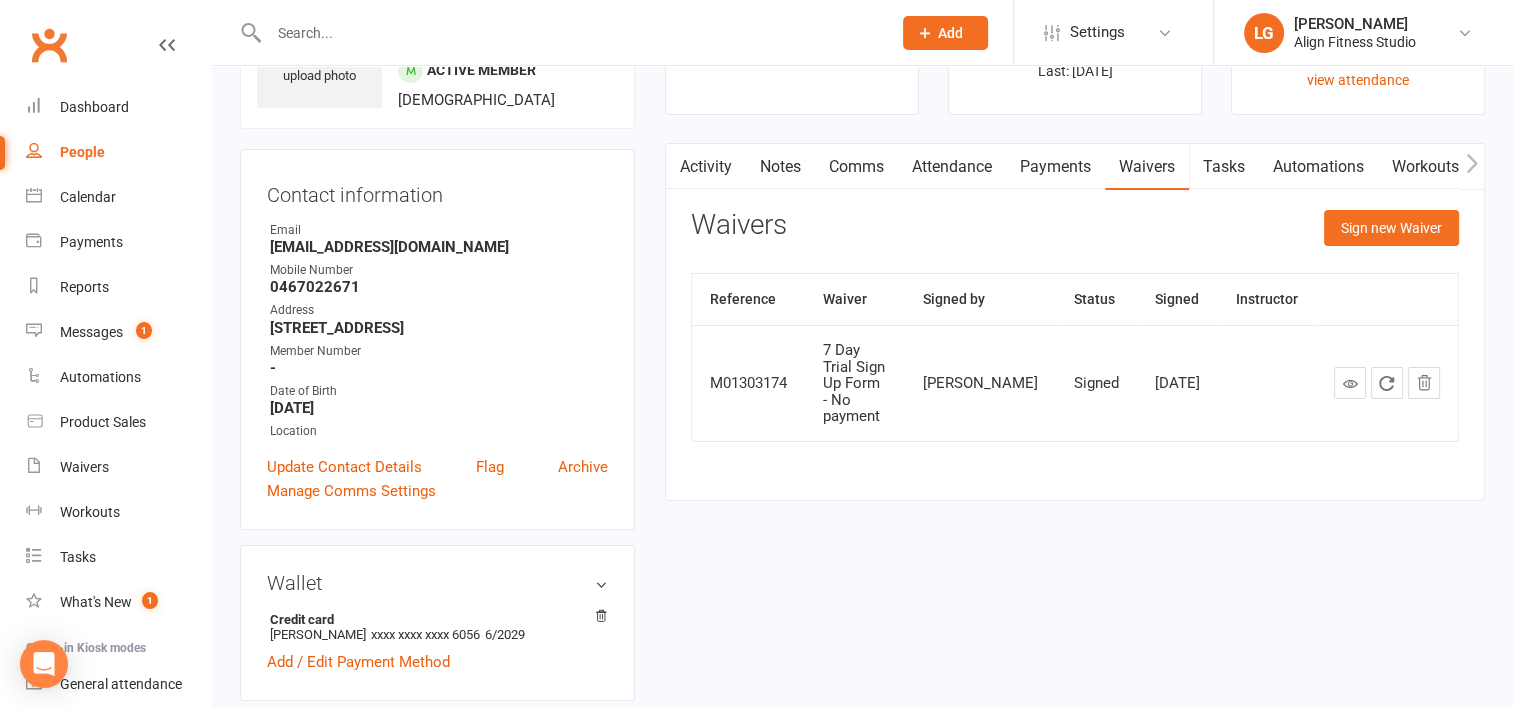 scroll, scrollTop: 0, scrollLeft: 0, axis: both 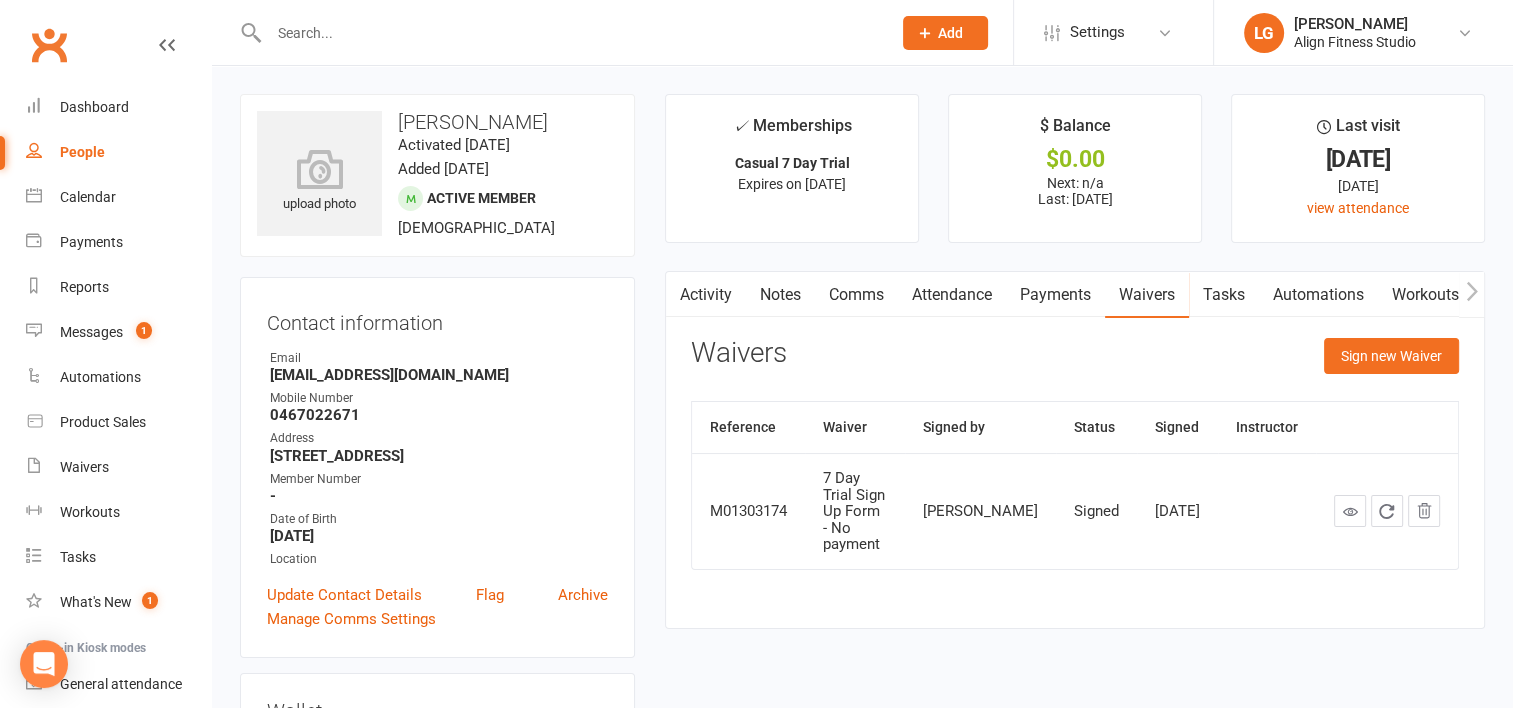 click on "Payments" at bounding box center (1055, 295) 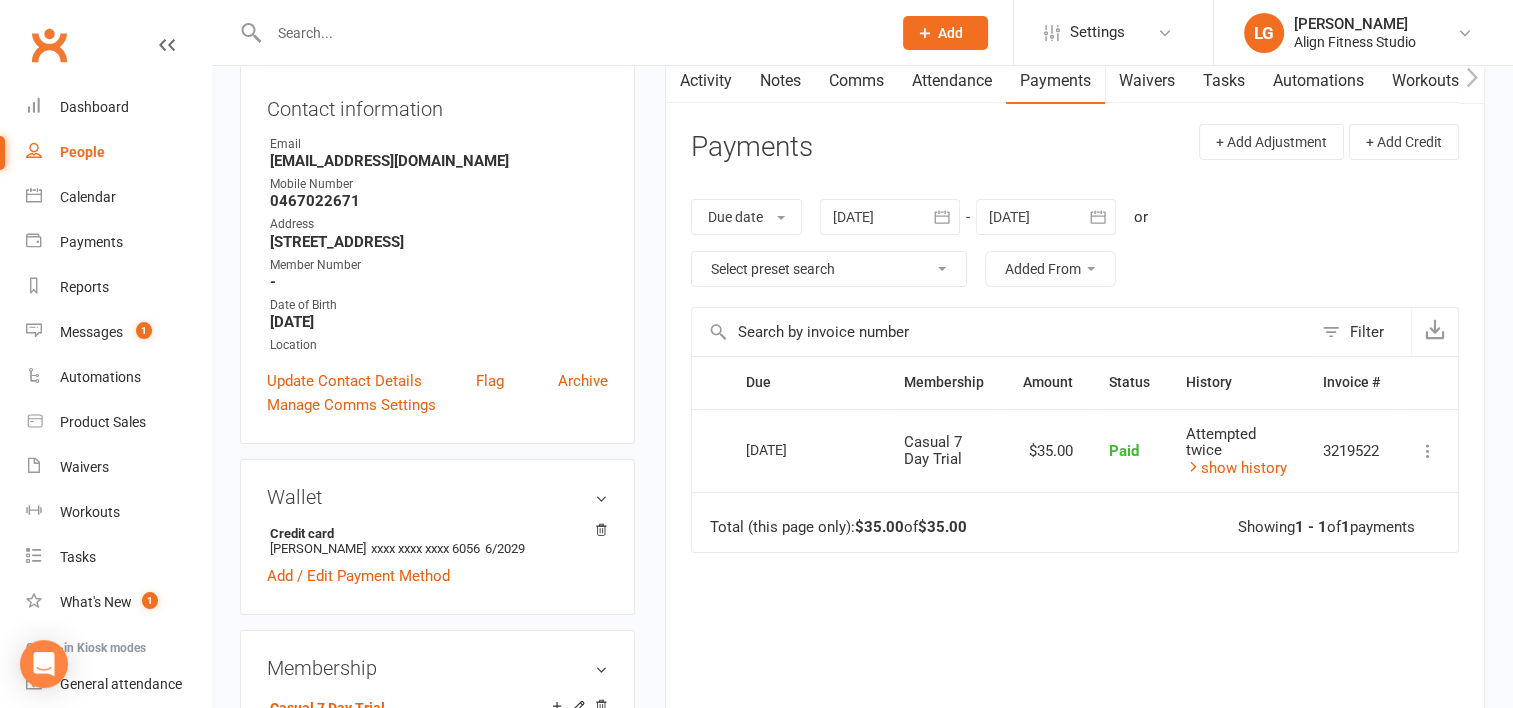 scroll, scrollTop: 152, scrollLeft: 0, axis: vertical 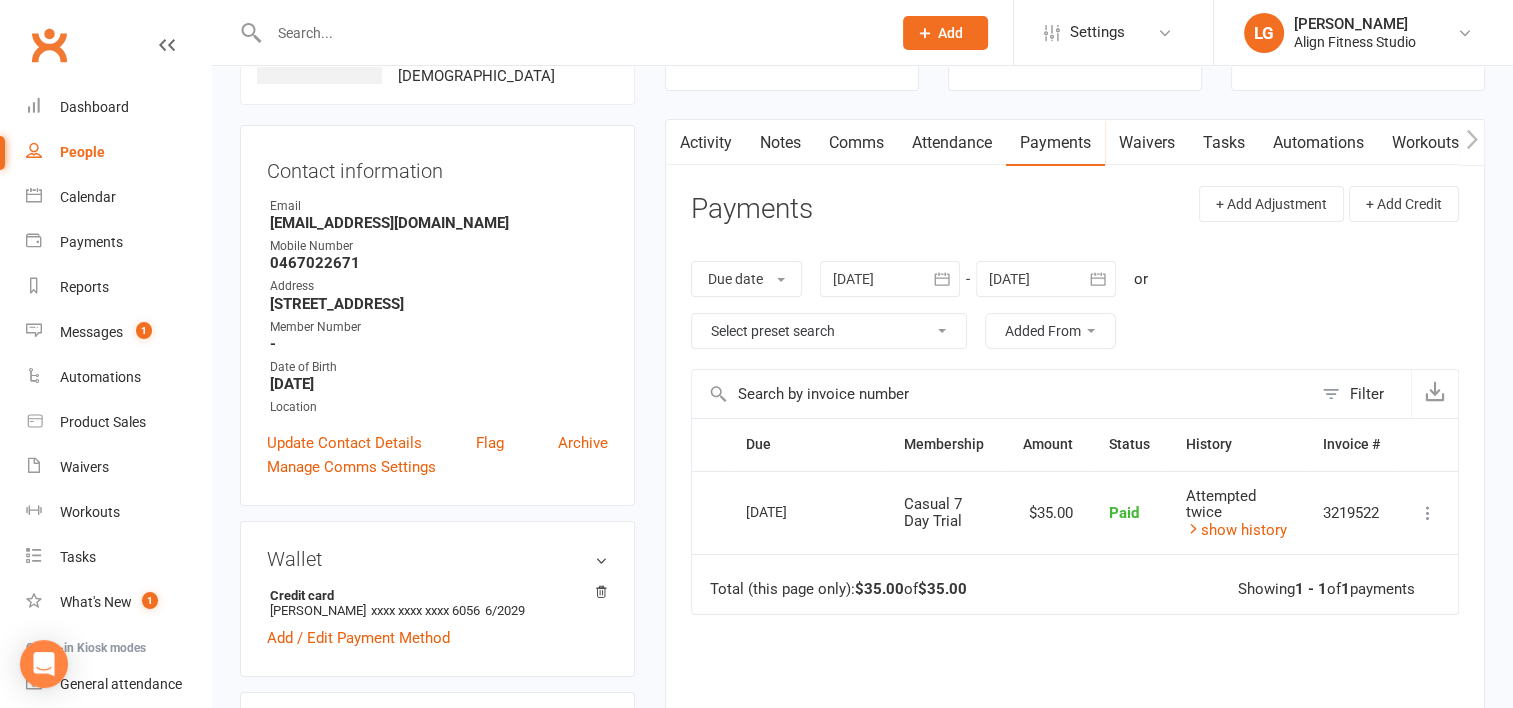 click on "Waivers" at bounding box center (1147, 143) 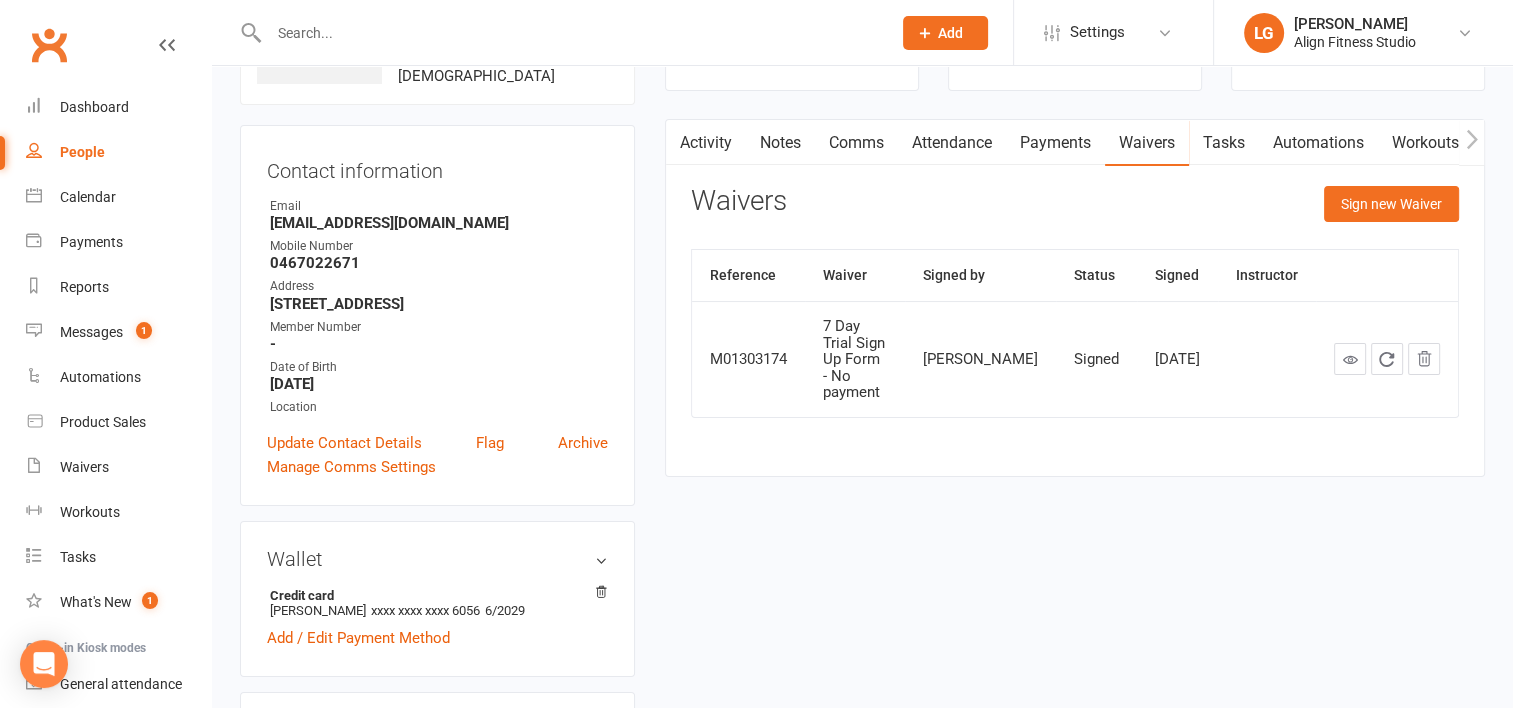 scroll, scrollTop: 492, scrollLeft: 0, axis: vertical 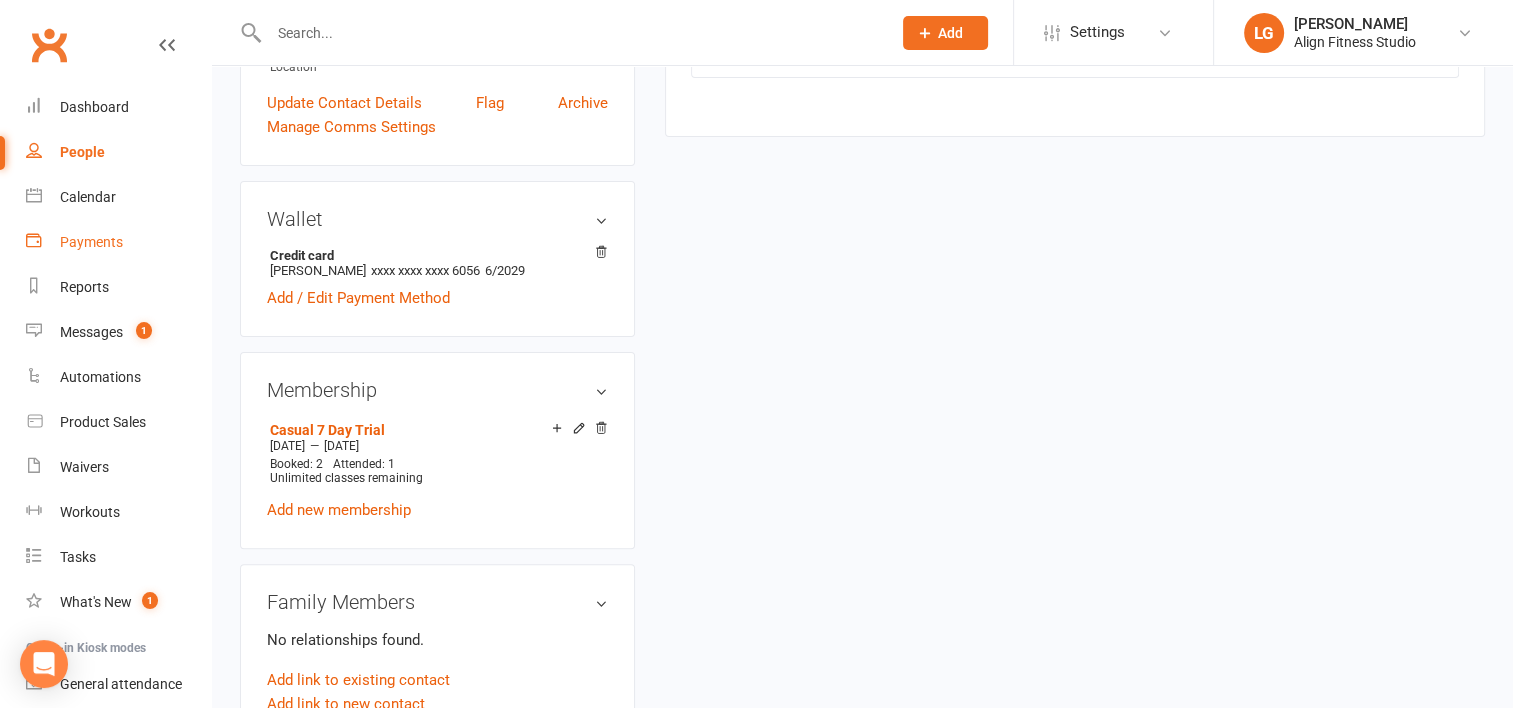 click on "Payments" at bounding box center [91, 242] 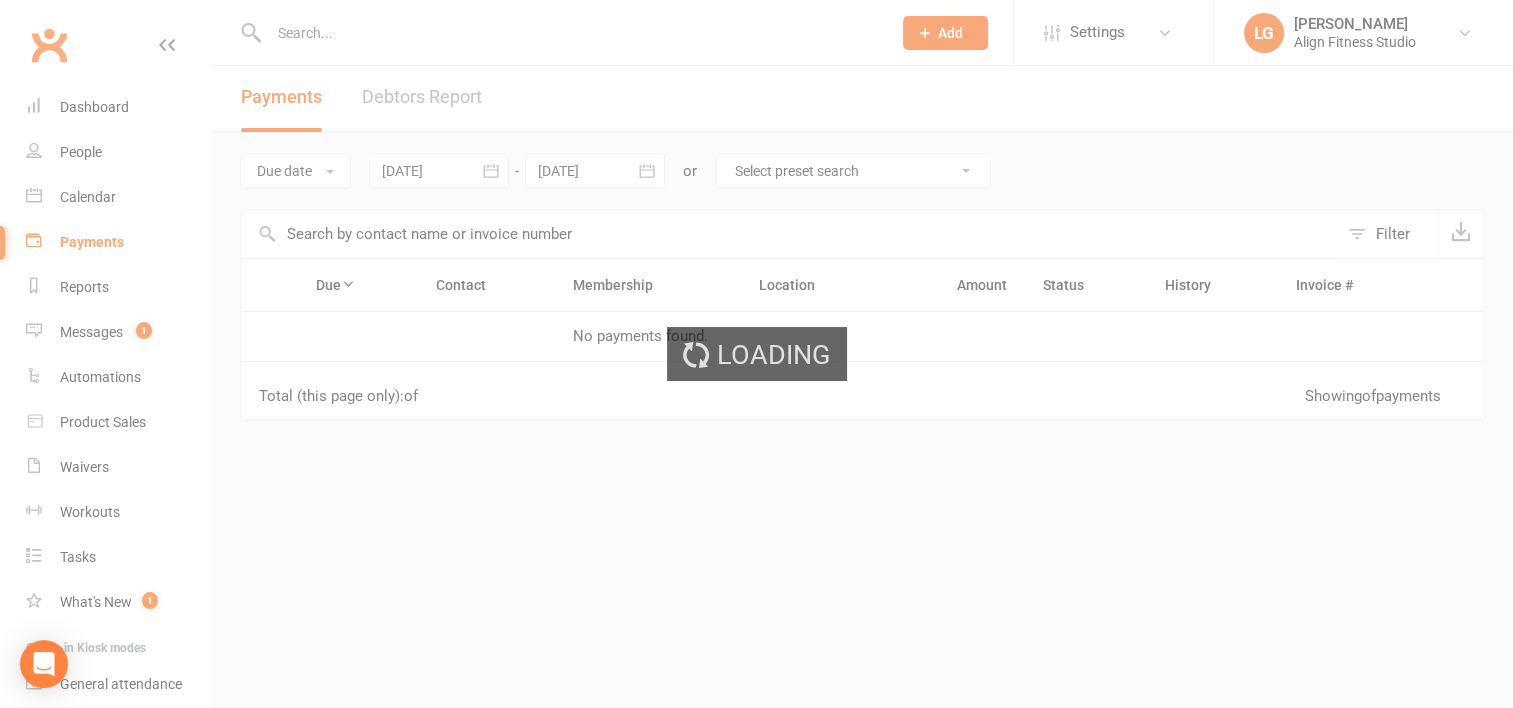 scroll, scrollTop: 0, scrollLeft: 0, axis: both 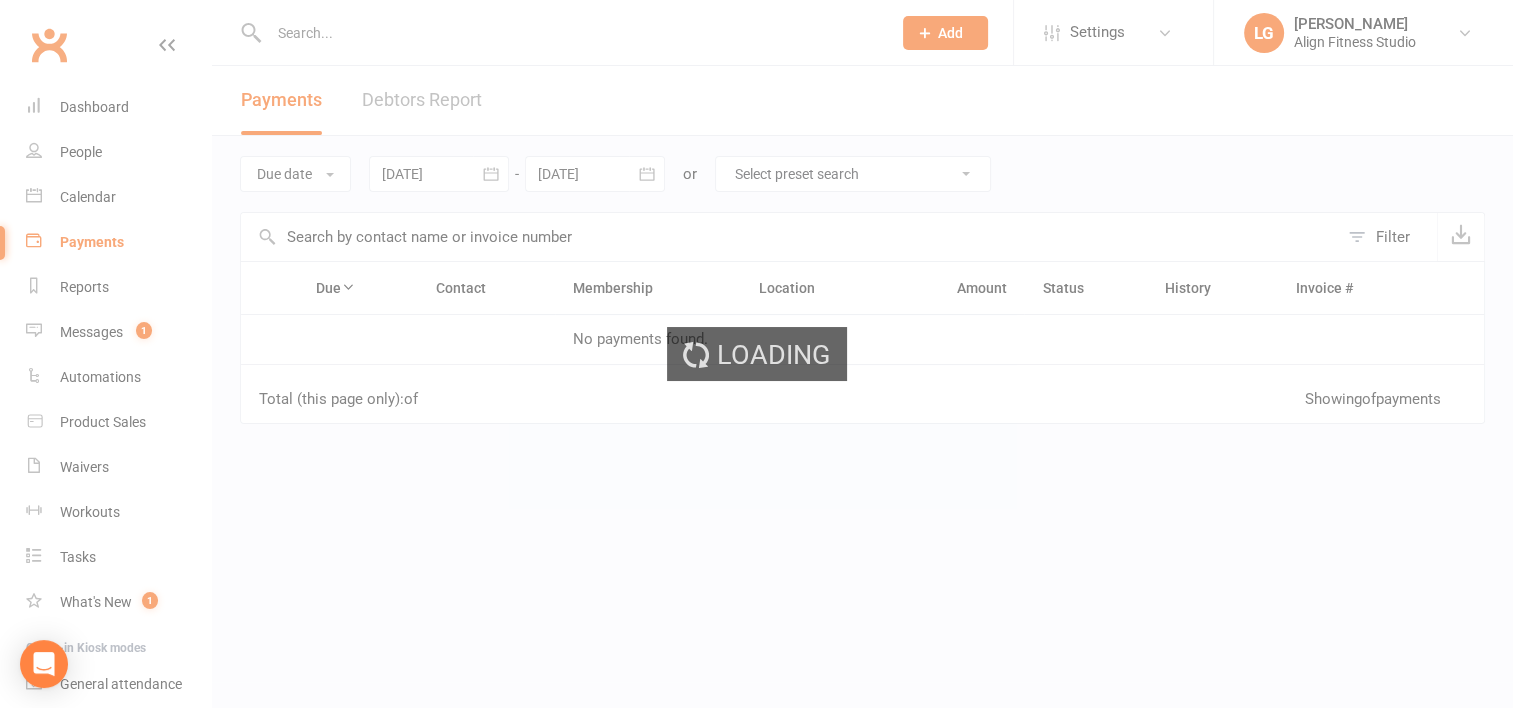 click on "Loading" at bounding box center (756, 354) 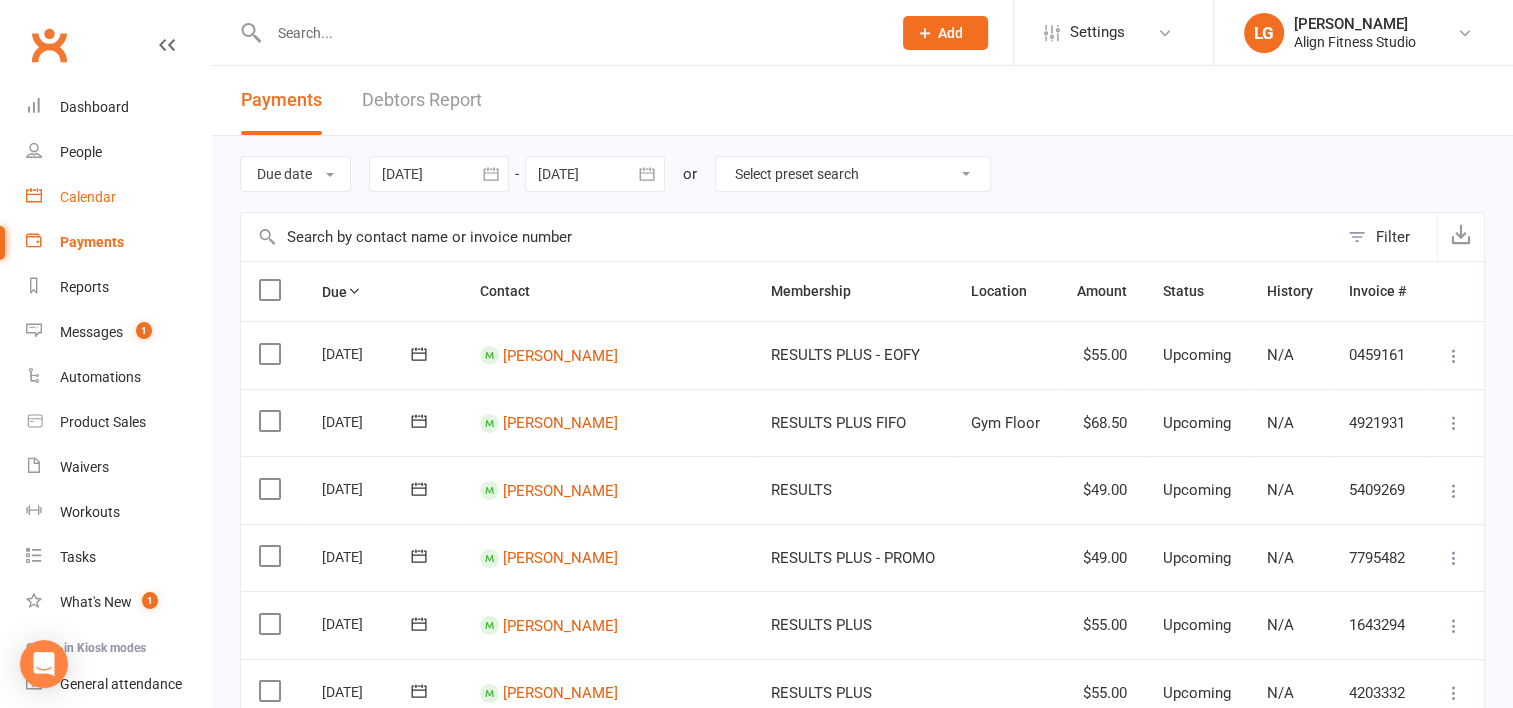 click on "Calendar" at bounding box center (88, 197) 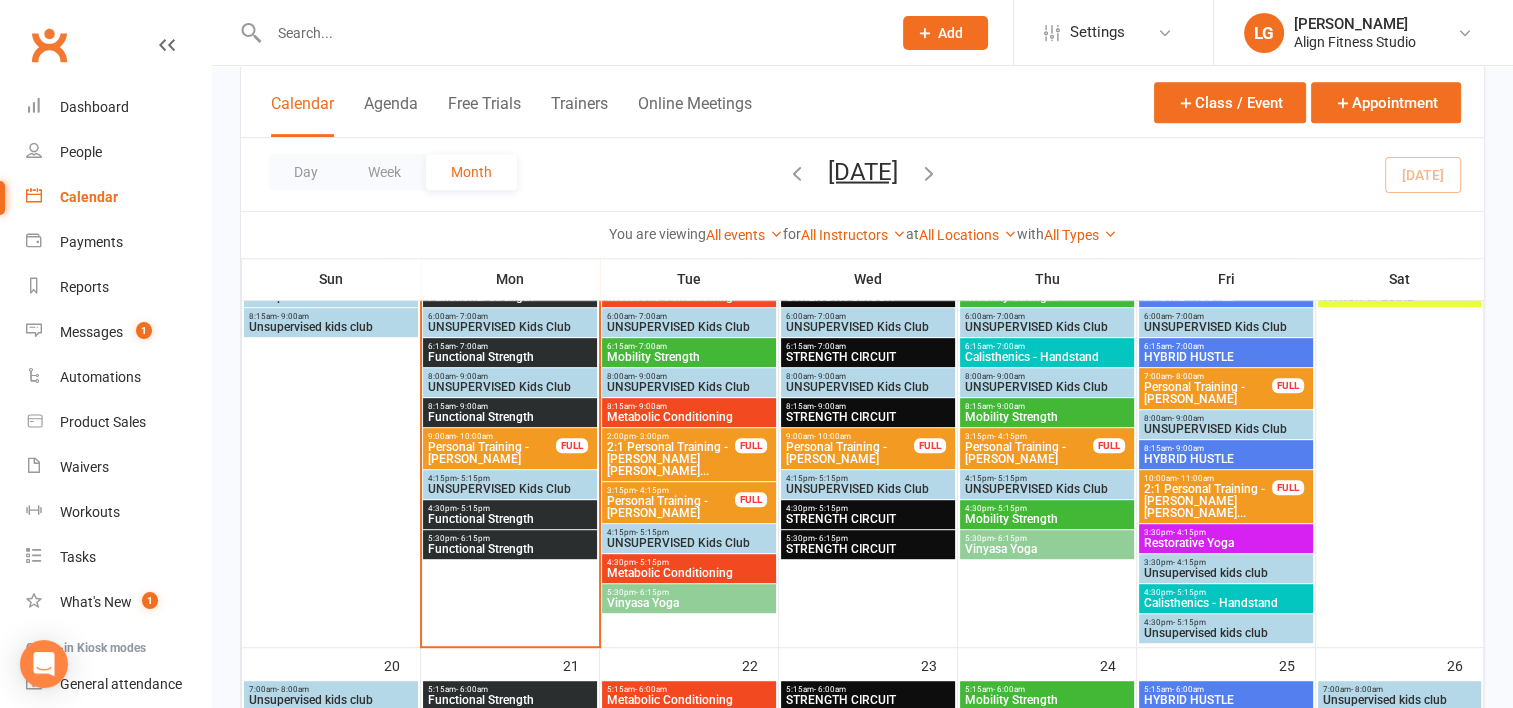 scroll, scrollTop: 978, scrollLeft: 0, axis: vertical 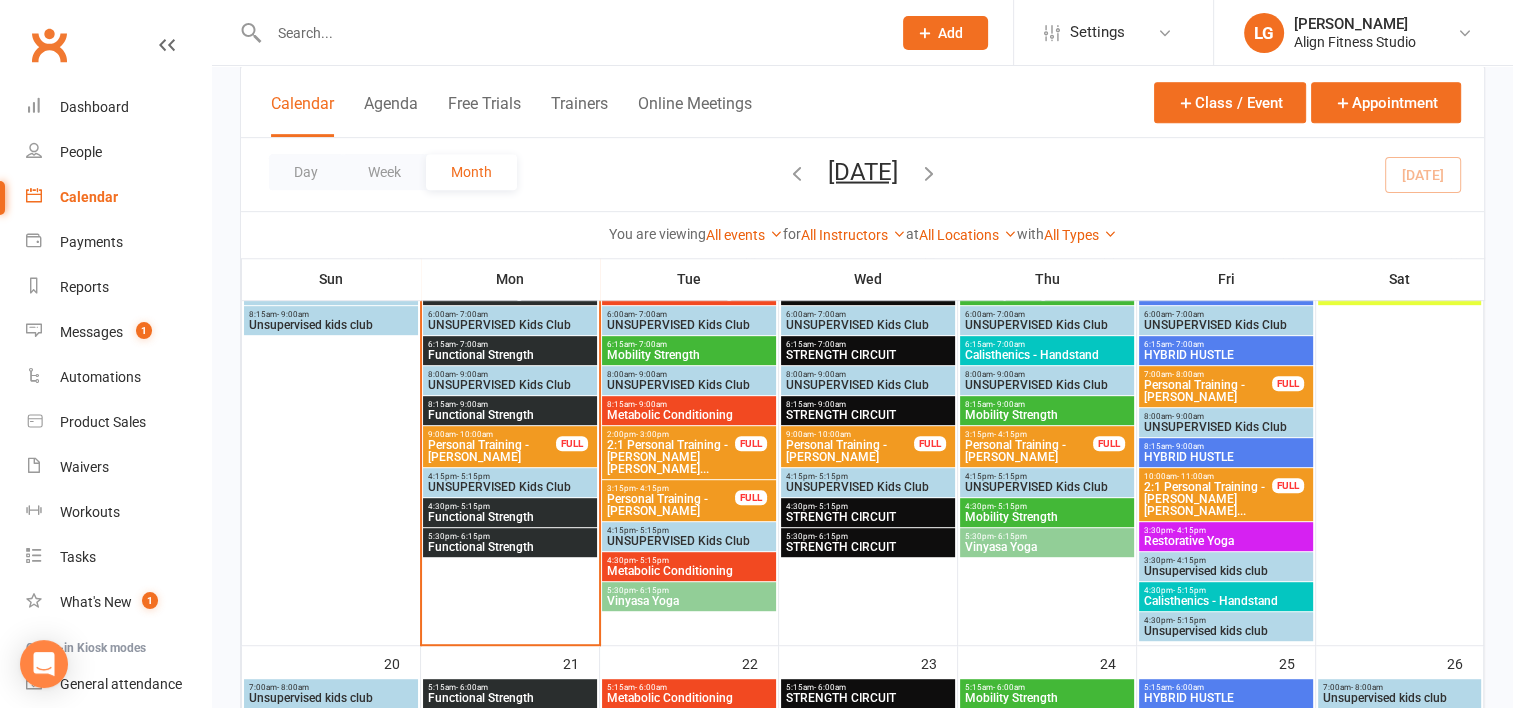 click on "Functional Strength" at bounding box center (510, 517) 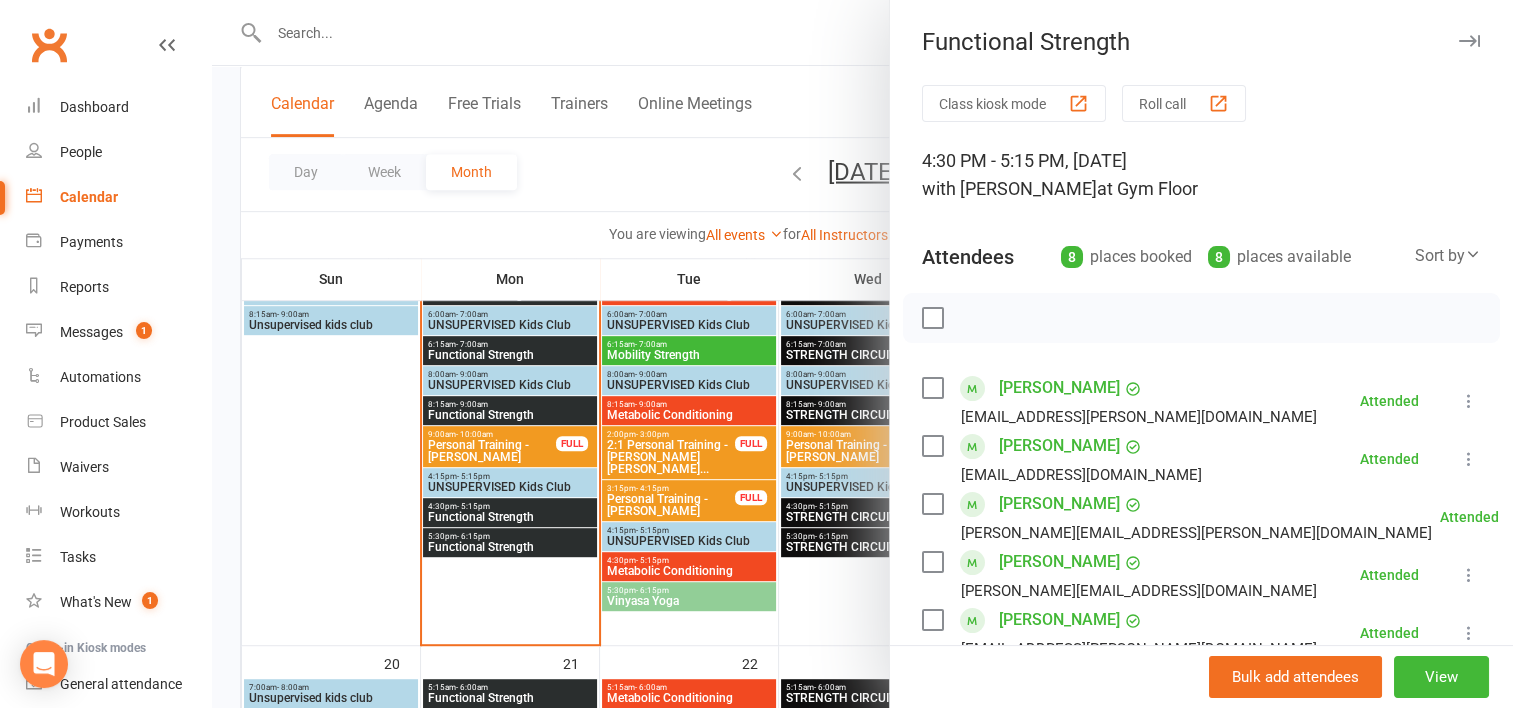 scroll, scrollTop: 312, scrollLeft: 0, axis: vertical 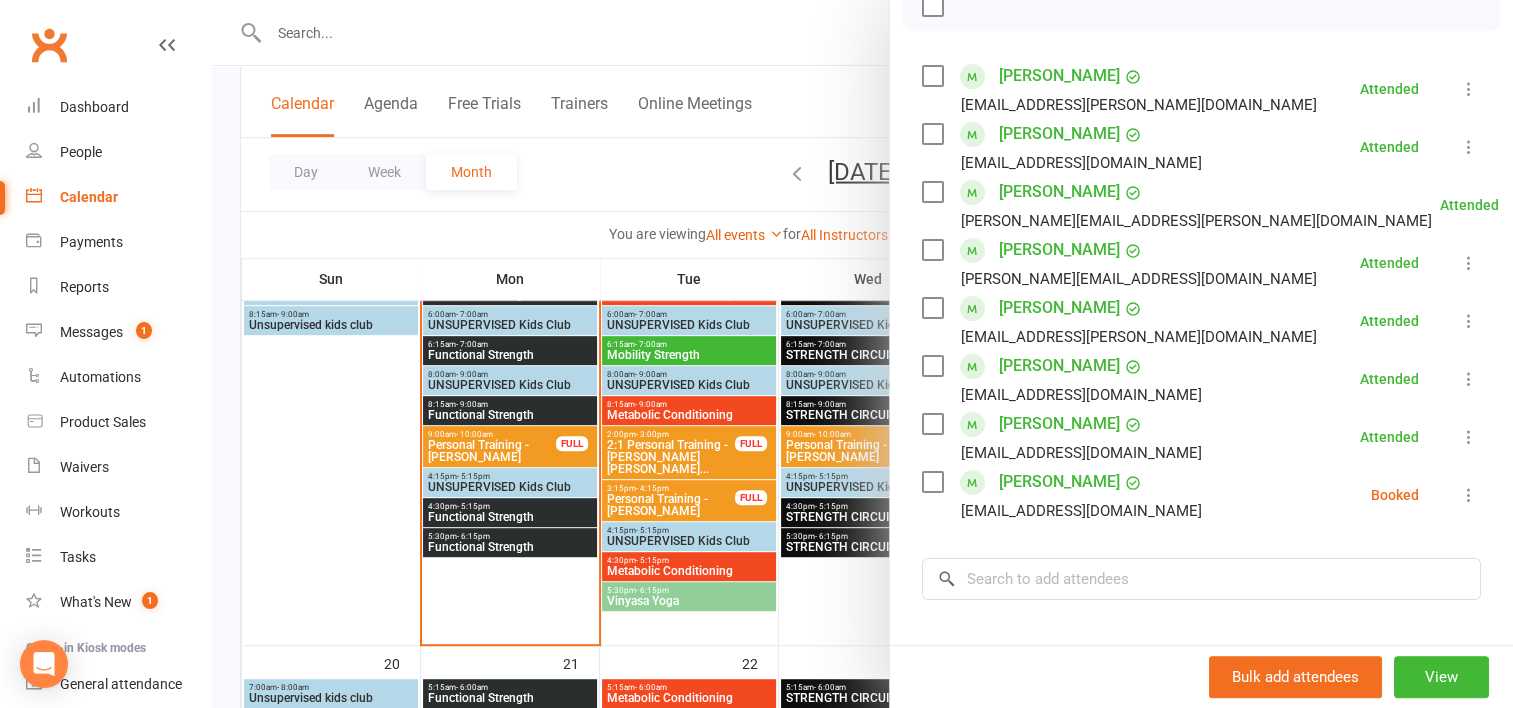 click at bounding box center [1469, 495] 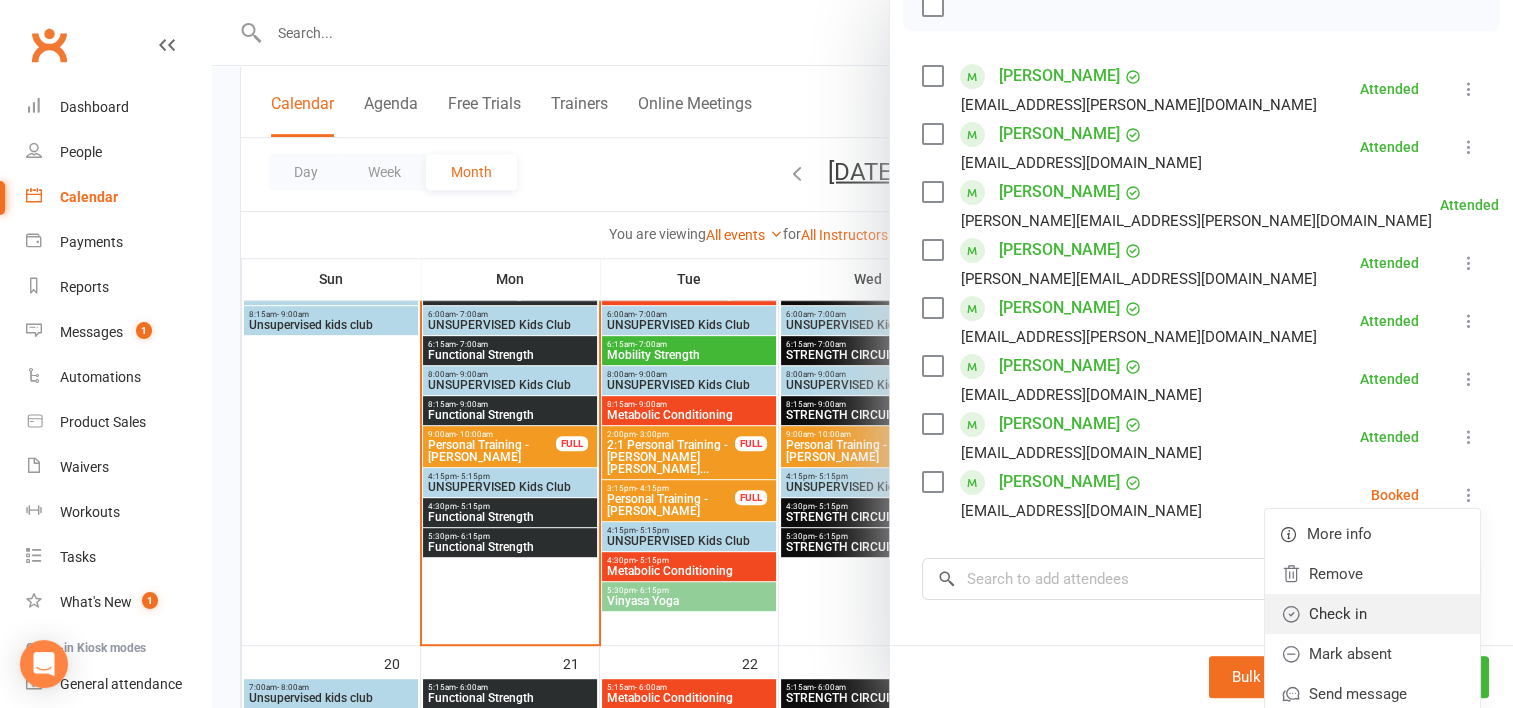 click on "Check in" at bounding box center [1372, 614] 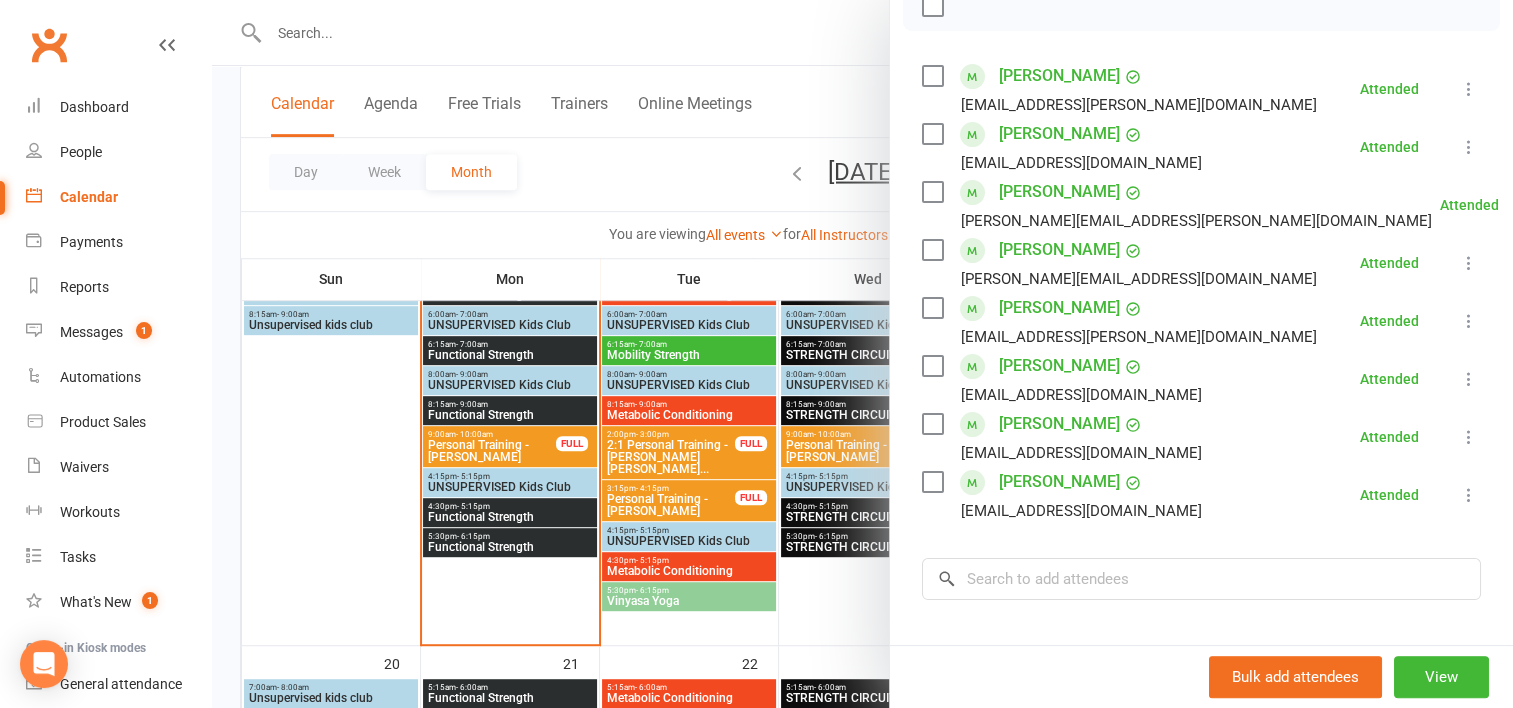 click at bounding box center (862, 354) 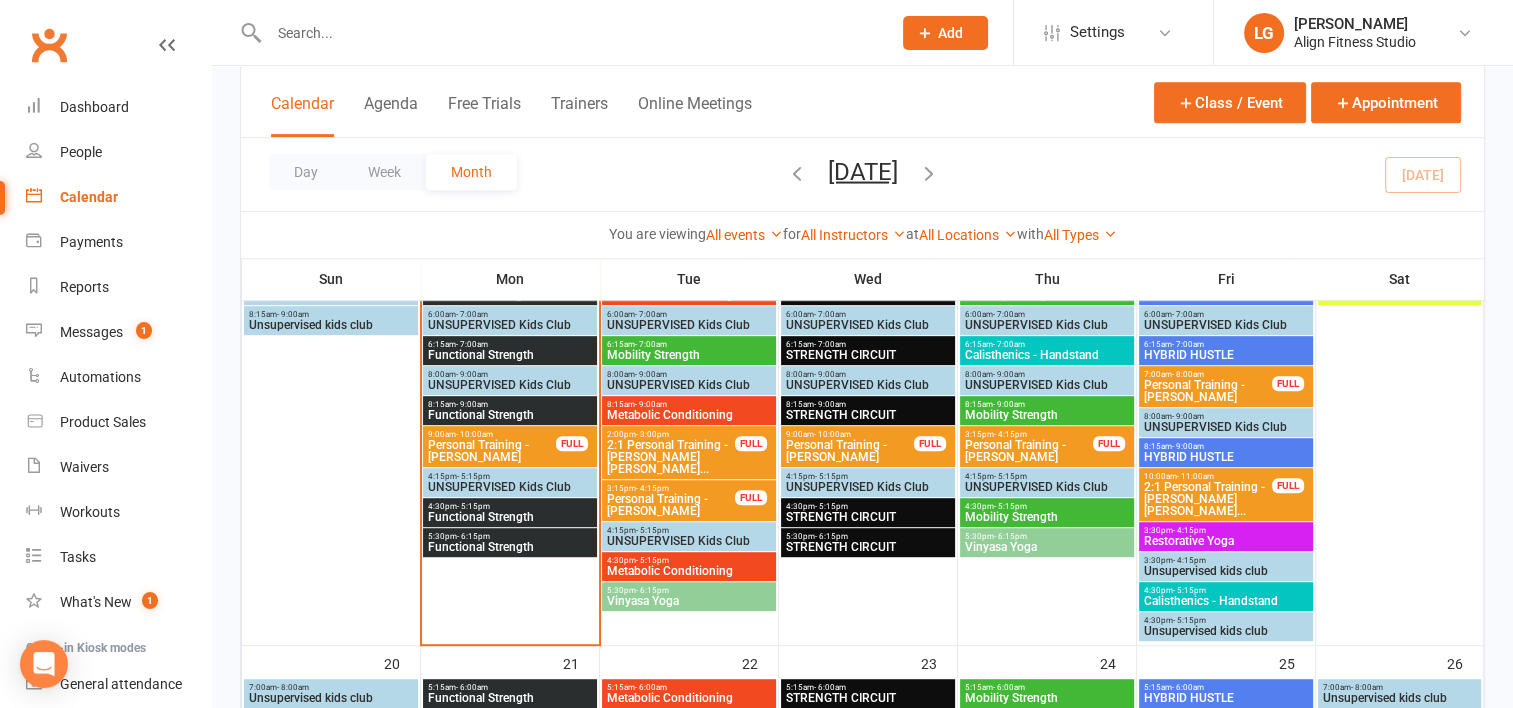 click on "5:30pm  - 6:15pm" at bounding box center [510, 536] 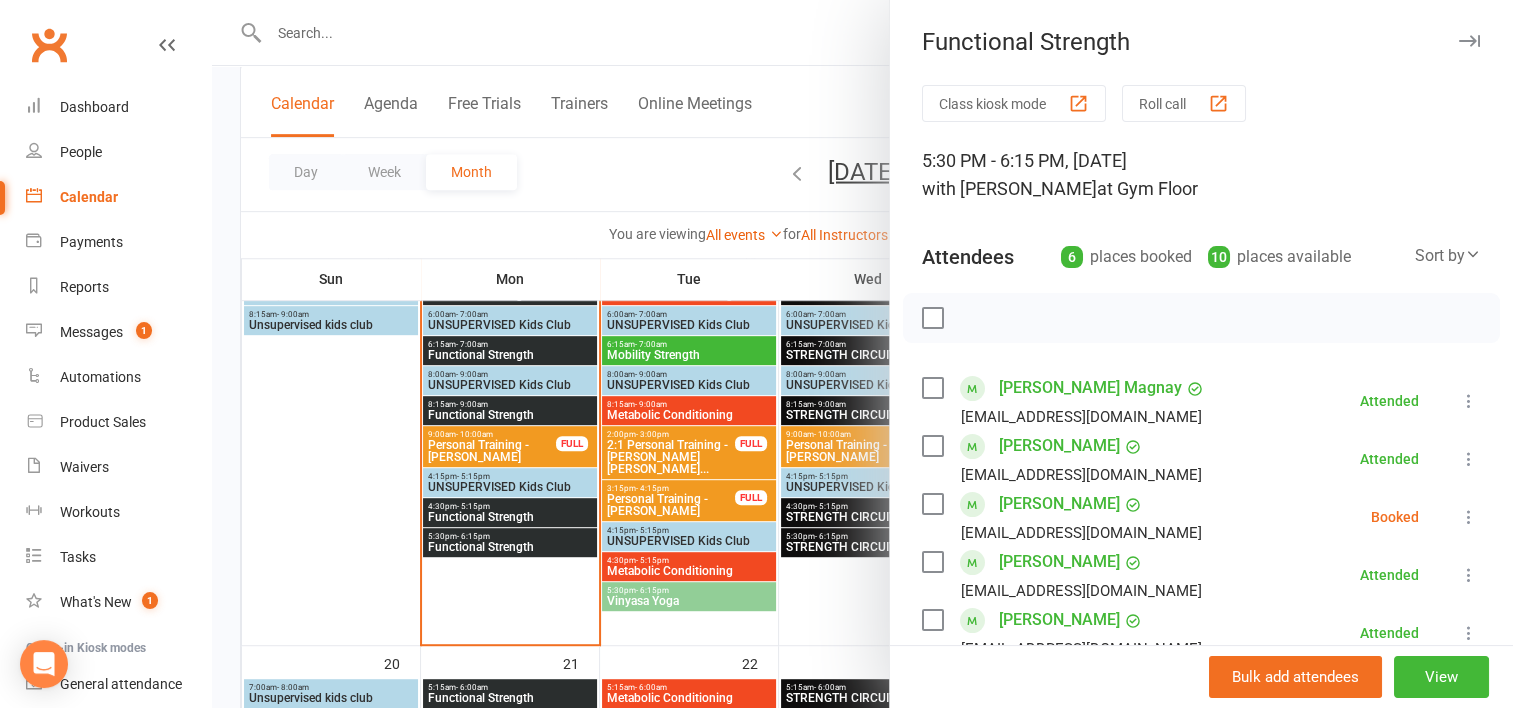 click on "[PERSON_NAME]" at bounding box center [1059, 504] 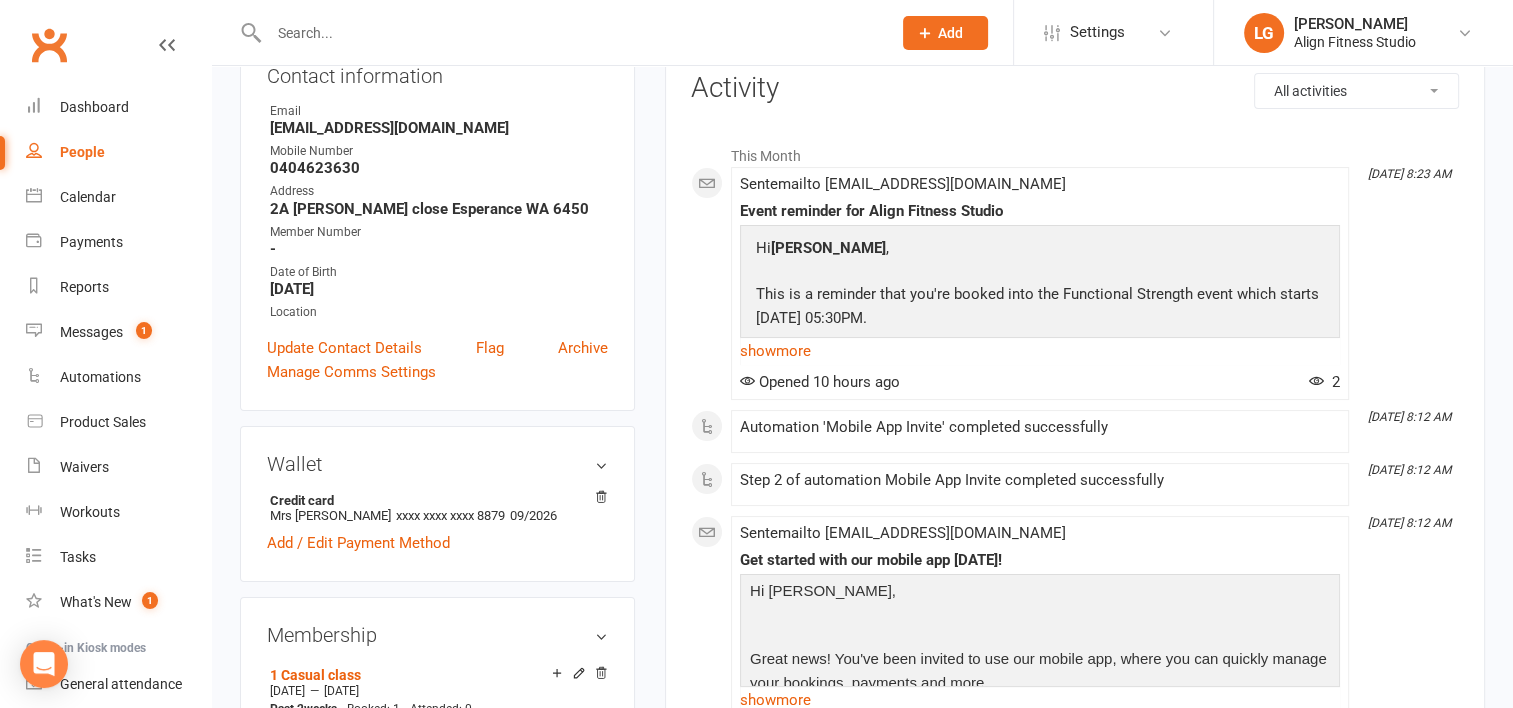 scroll, scrollTop: 0, scrollLeft: 0, axis: both 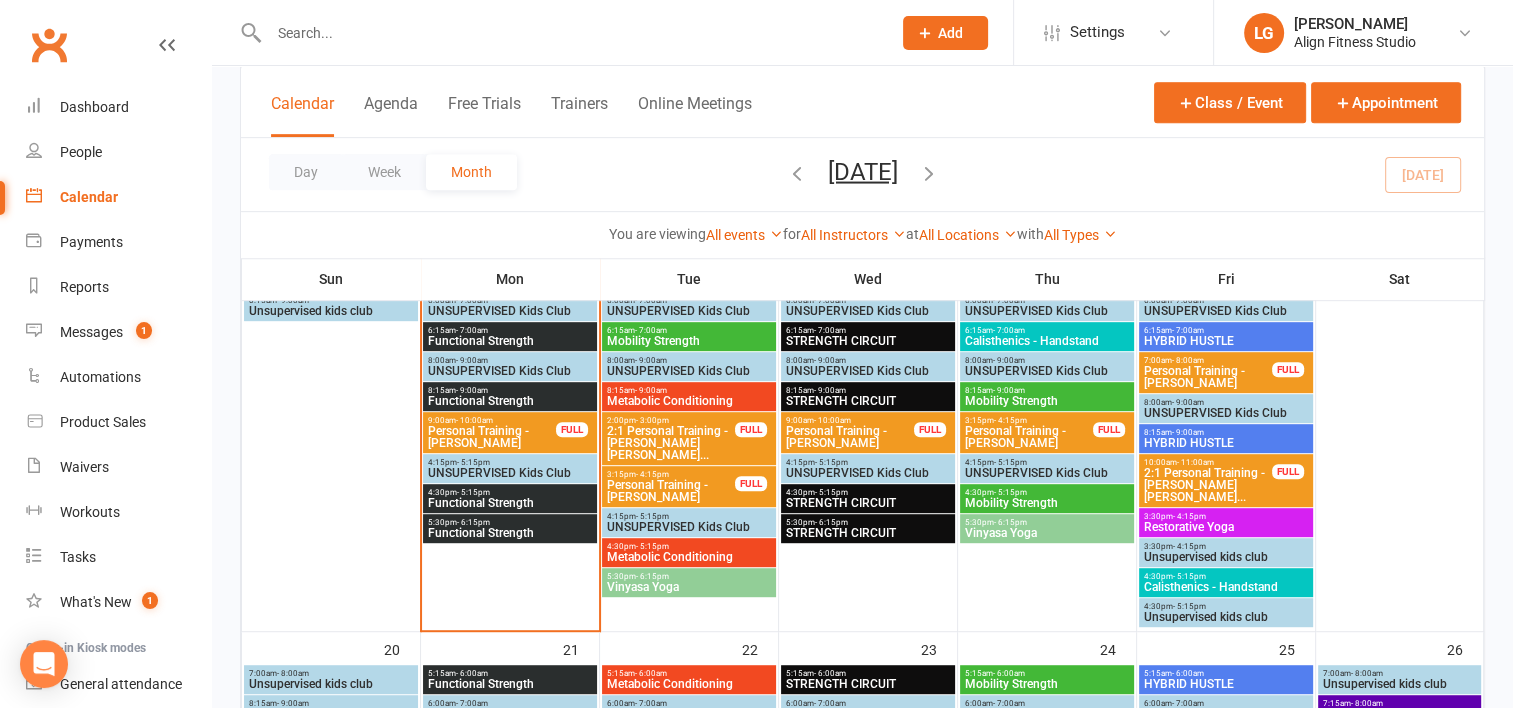 click on "Functional Strength" at bounding box center [510, 533] 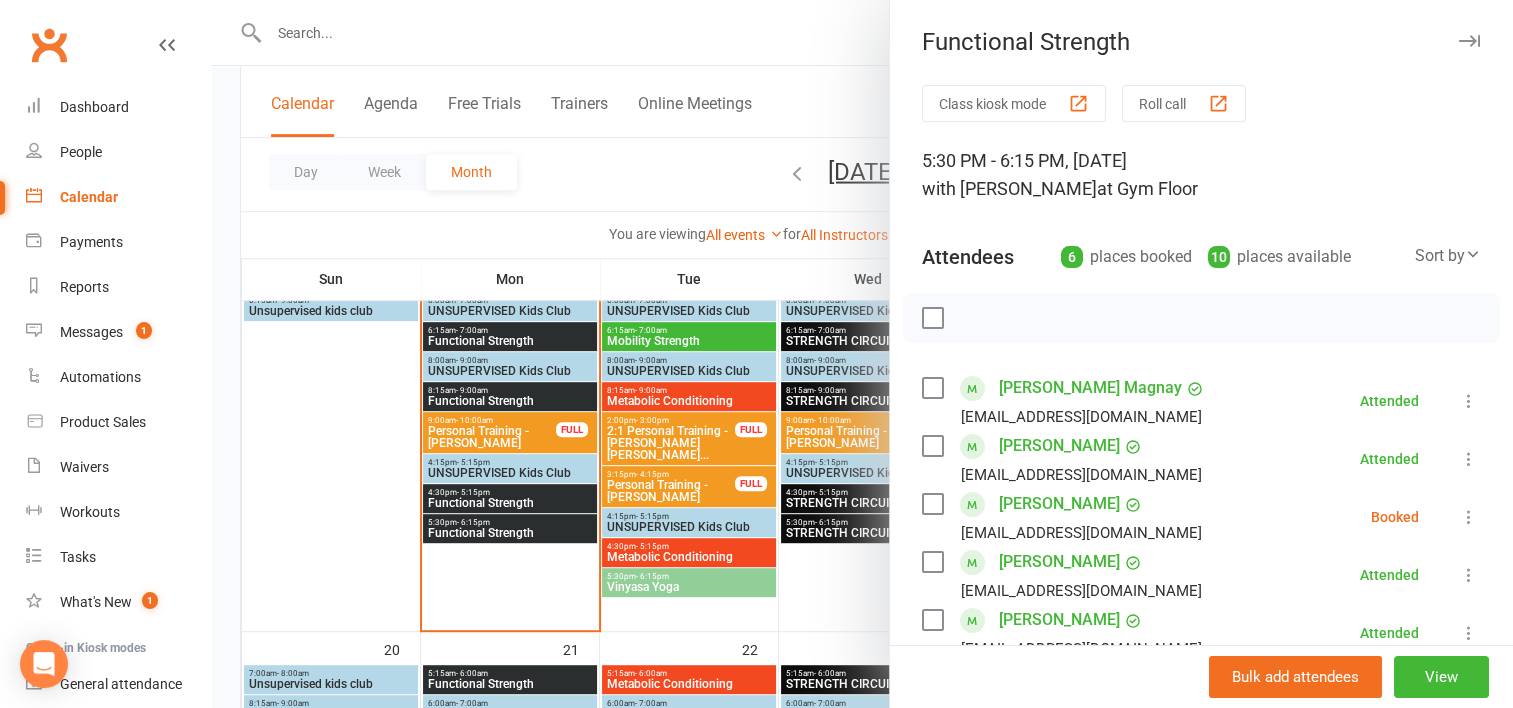 click at bounding box center (1469, 517) 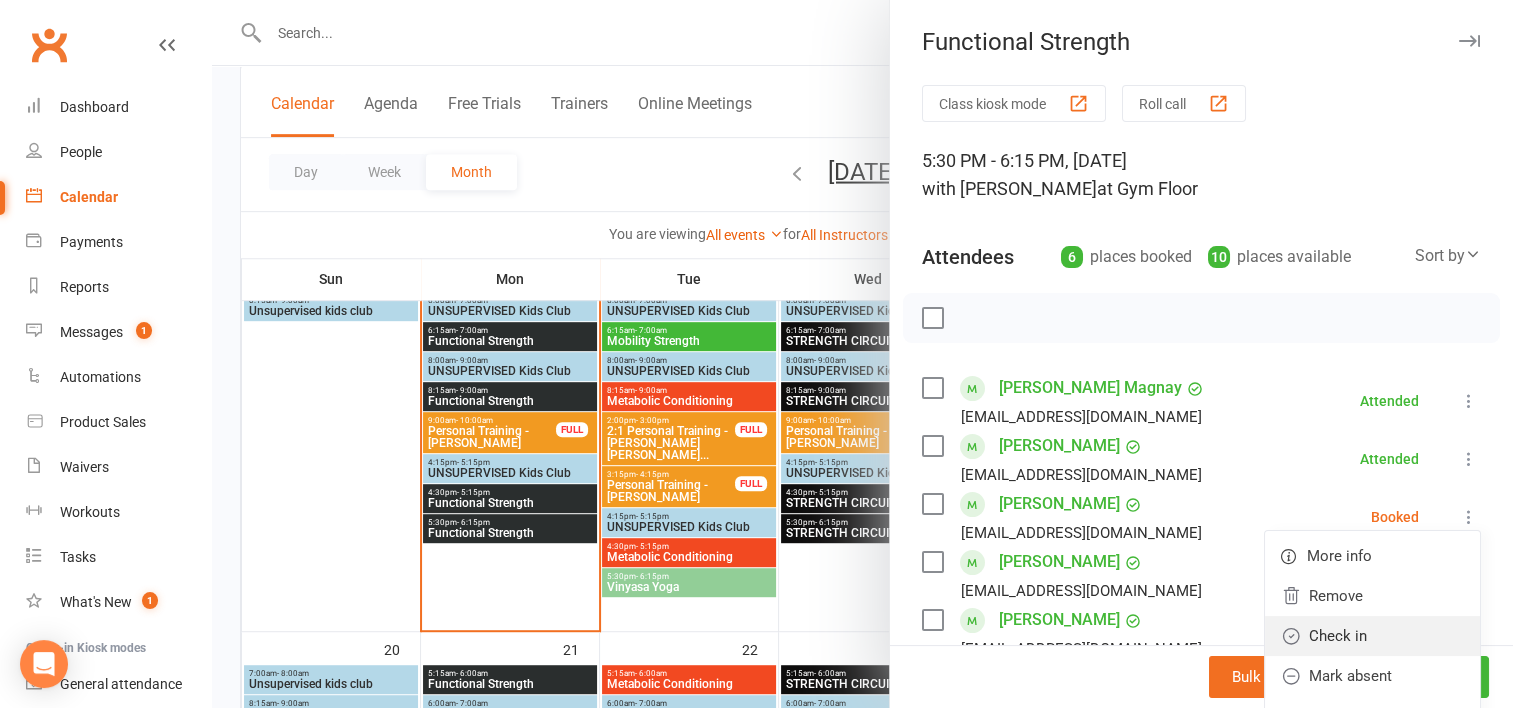 click on "Check in" at bounding box center [1372, 636] 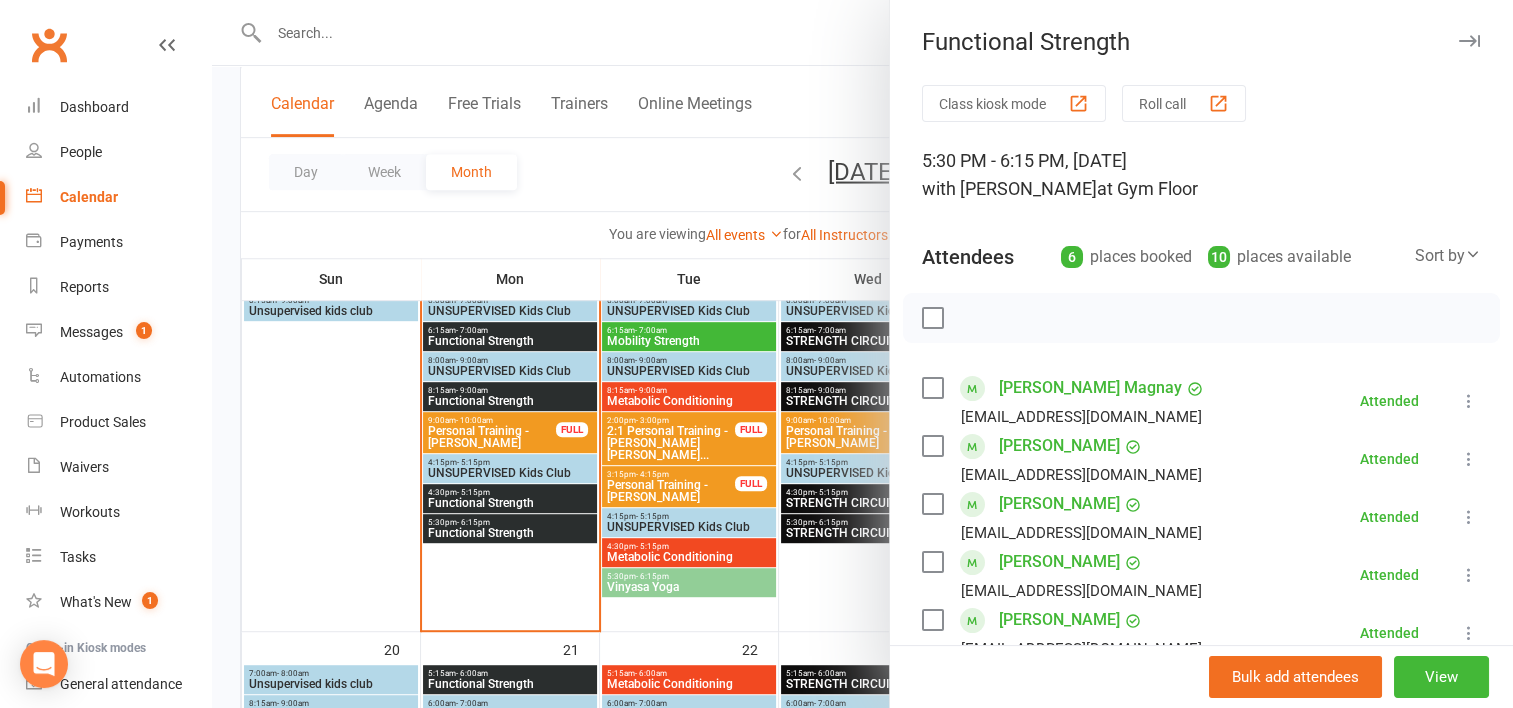 click at bounding box center (862, 354) 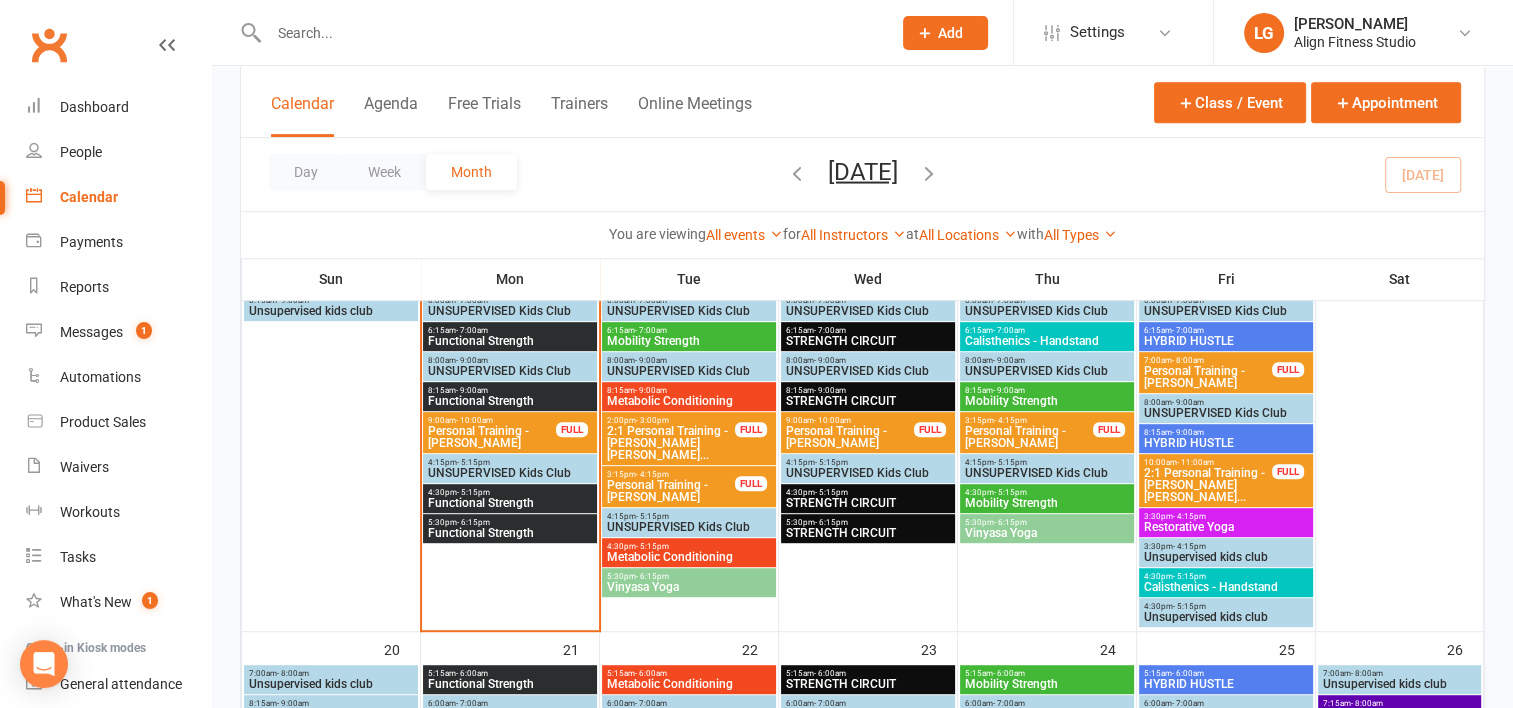 scroll, scrollTop: 972, scrollLeft: 0, axis: vertical 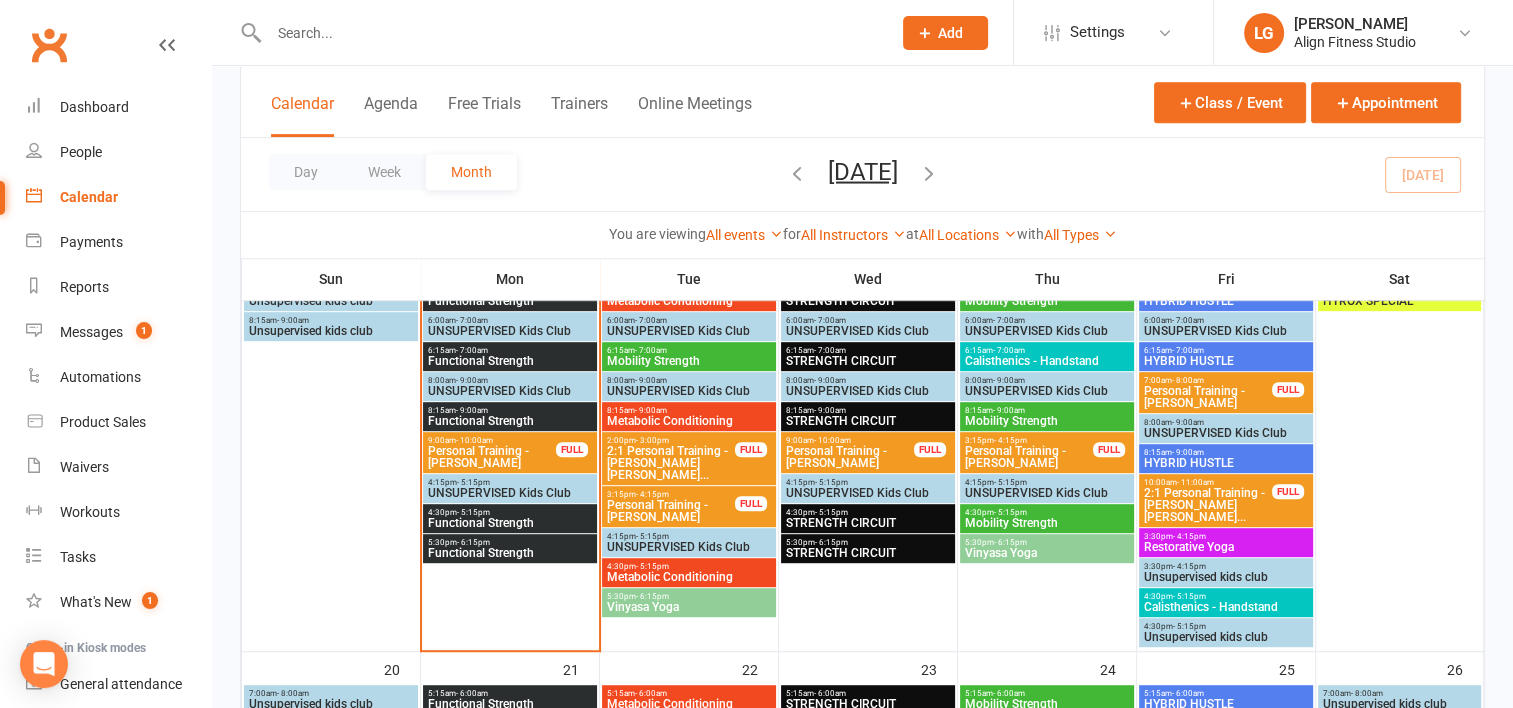 click on "5:30pm  - 6:15pm" at bounding box center (689, 596) 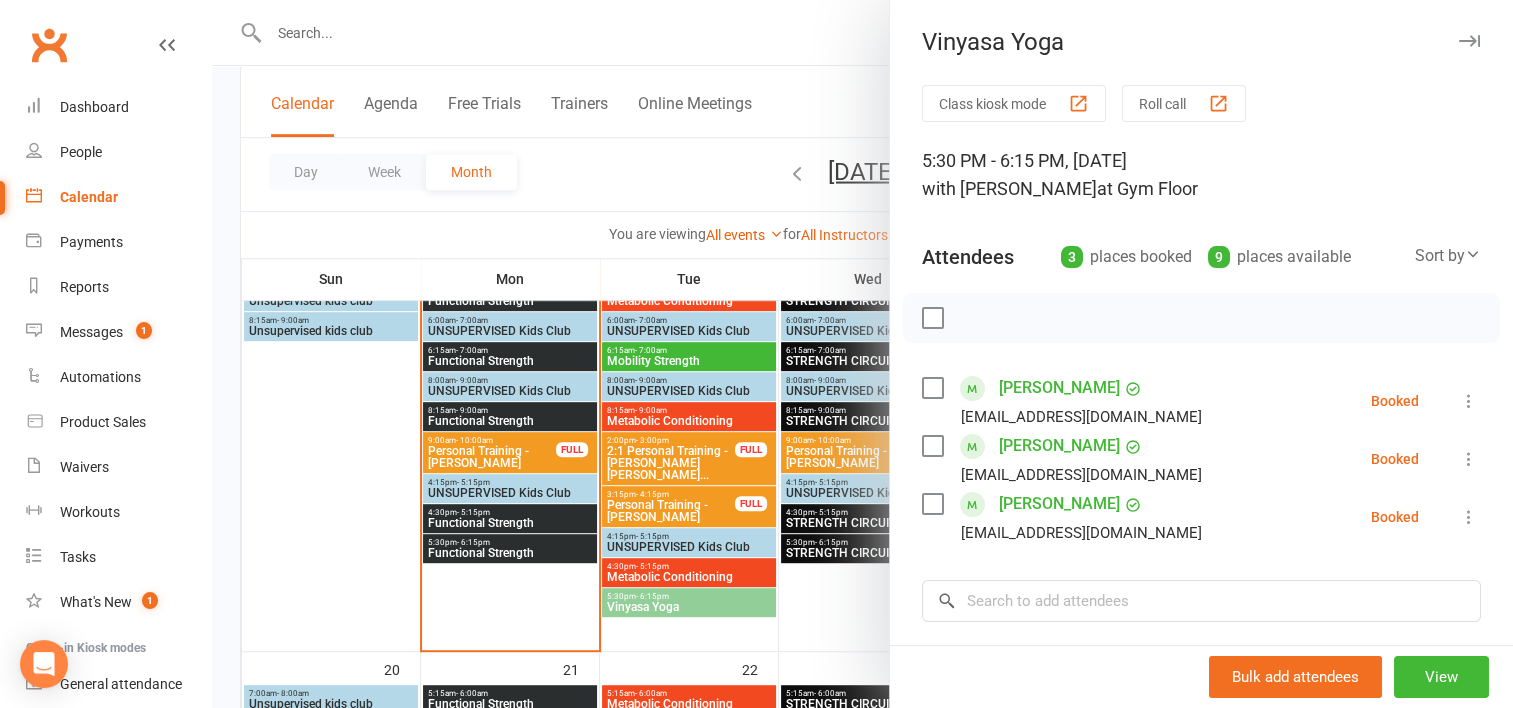 click at bounding box center (862, 354) 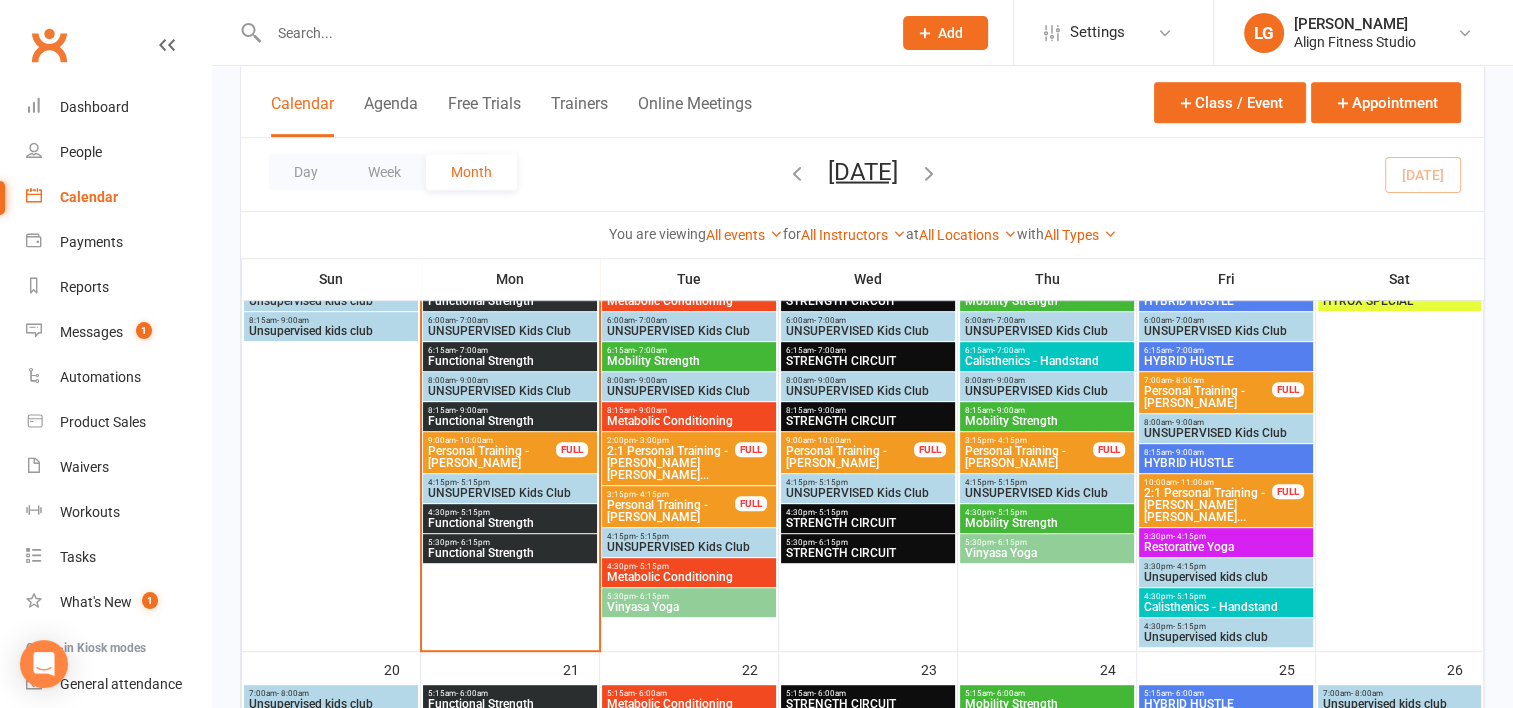click on "Metabolic Conditioning" at bounding box center (689, 577) 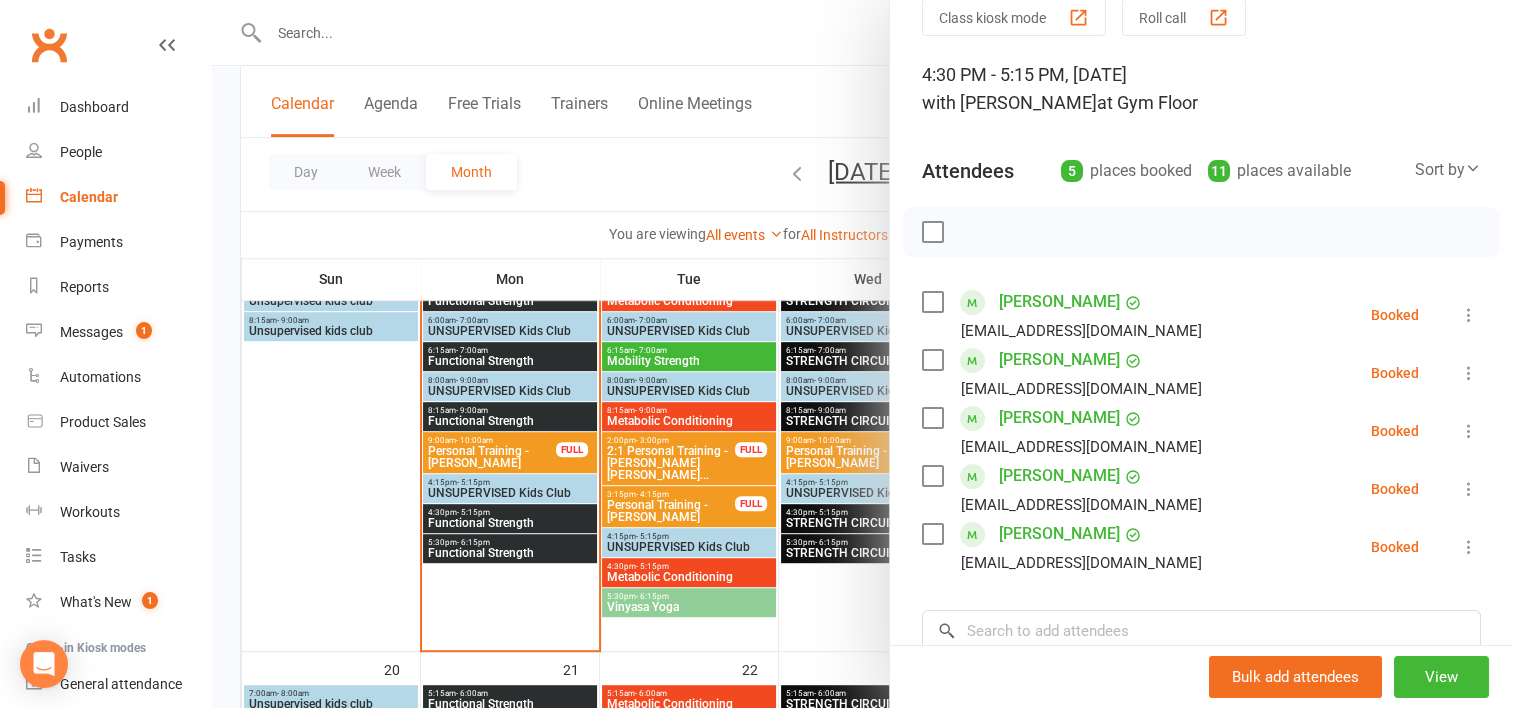 scroll, scrollTop: 92, scrollLeft: 0, axis: vertical 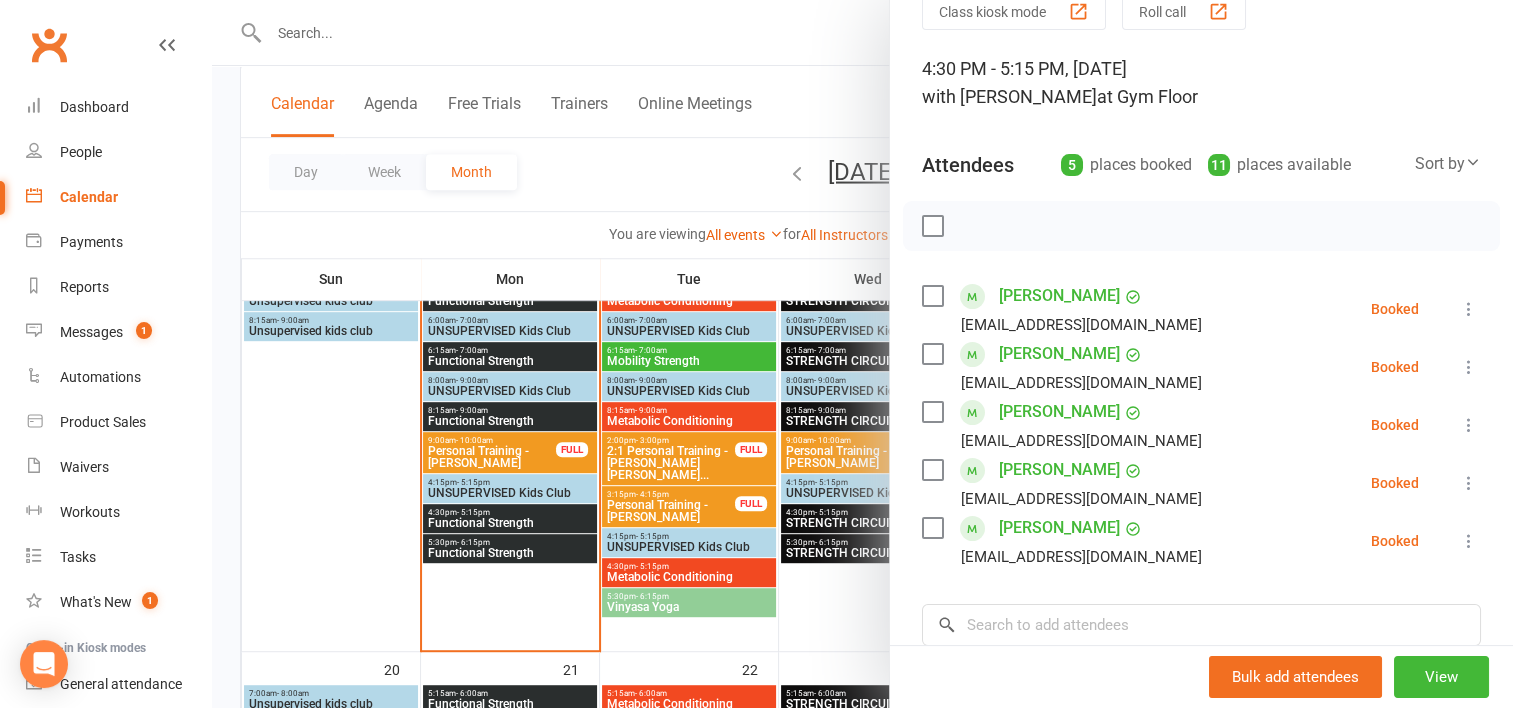 click at bounding box center [862, 354] 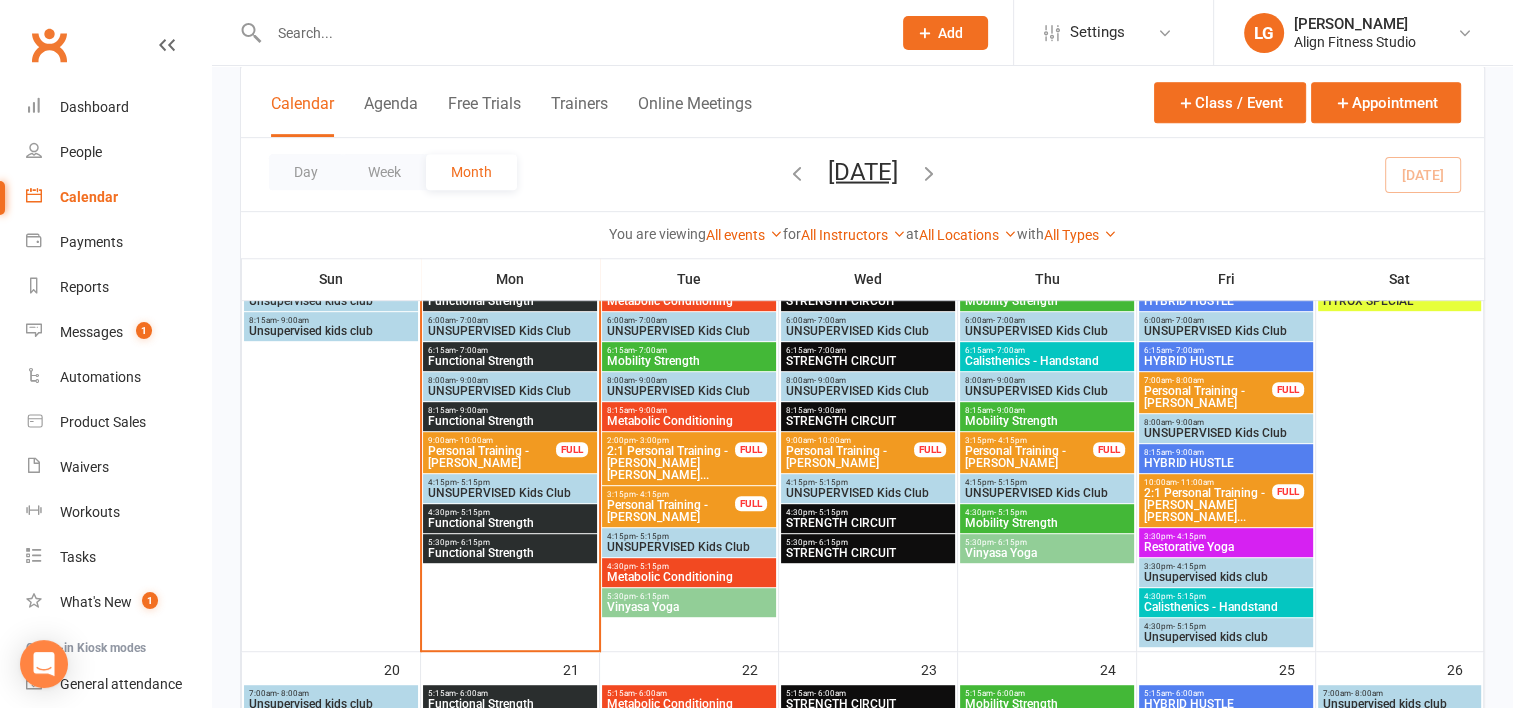 click on "Metabolic Conditioning" at bounding box center (689, 421) 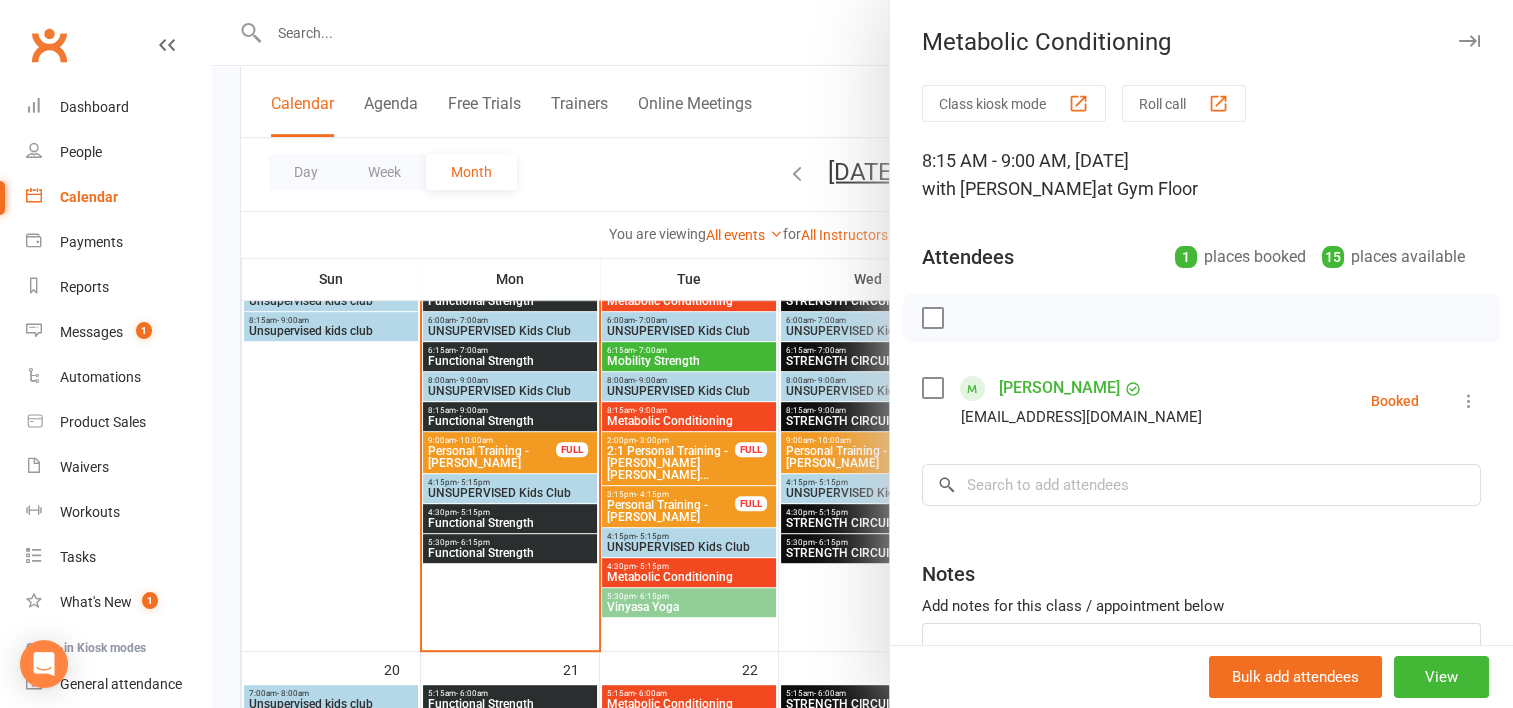 scroll, scrollTop: 922, scrollLeft: 0, axis: vertical 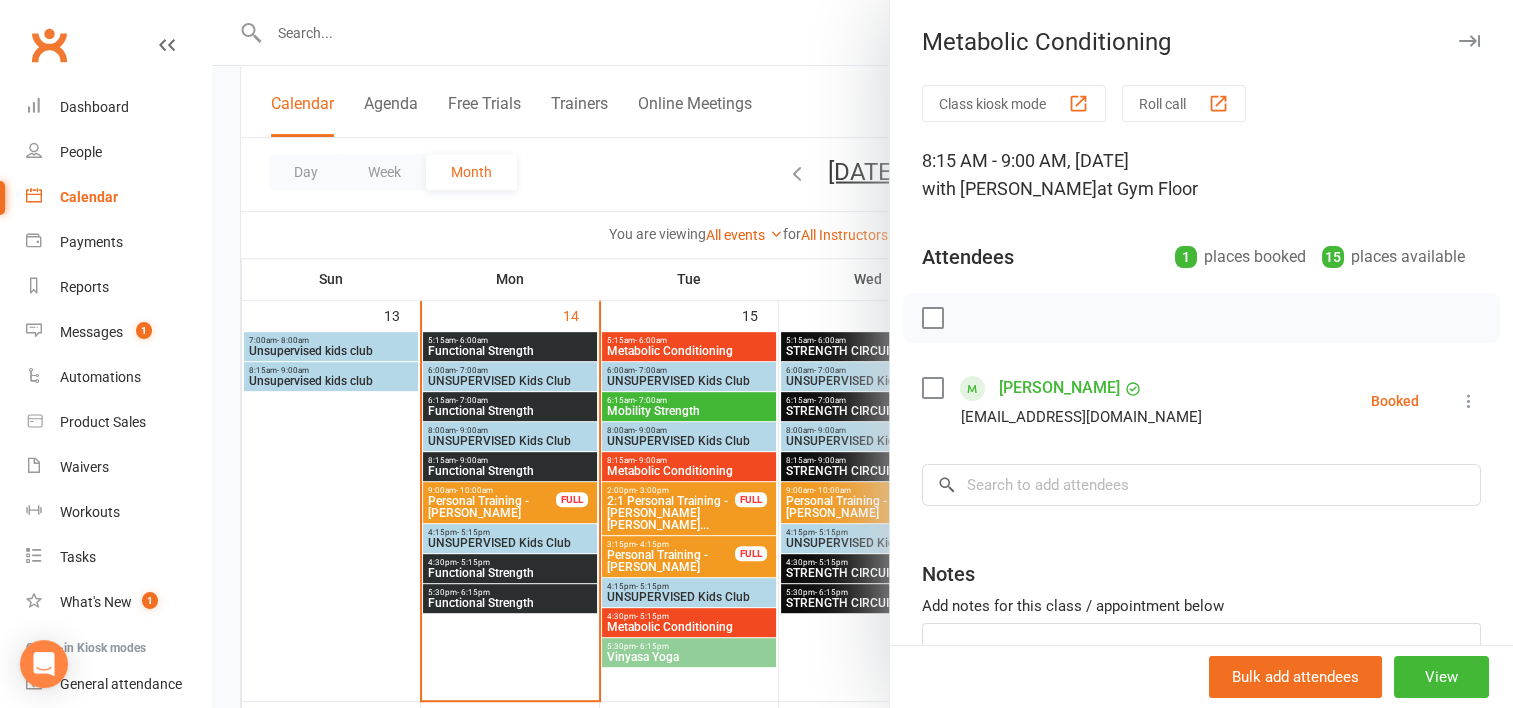 click at bounding box center [862, 354] 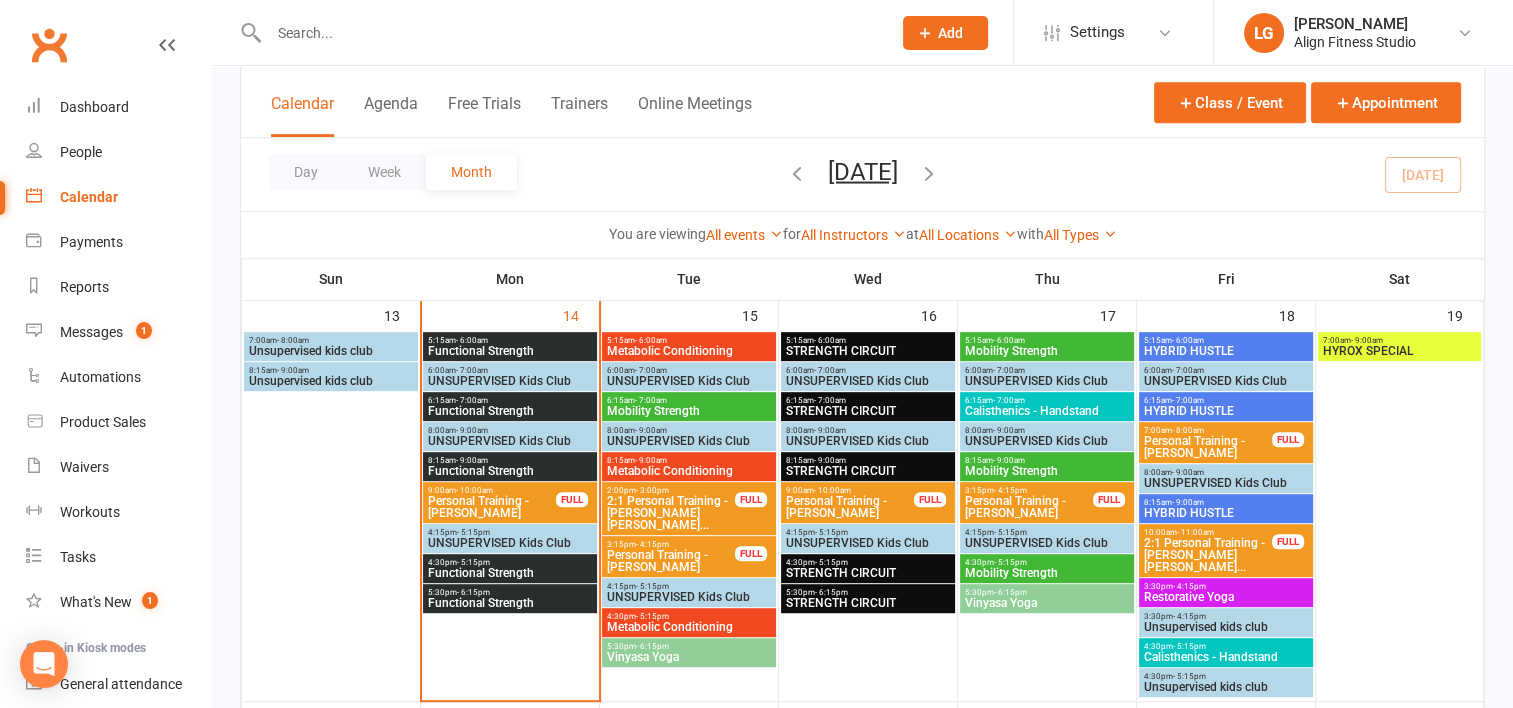 click on "6:15am  - 7:00am Mobility Strength" at bounding box center (689, 406) 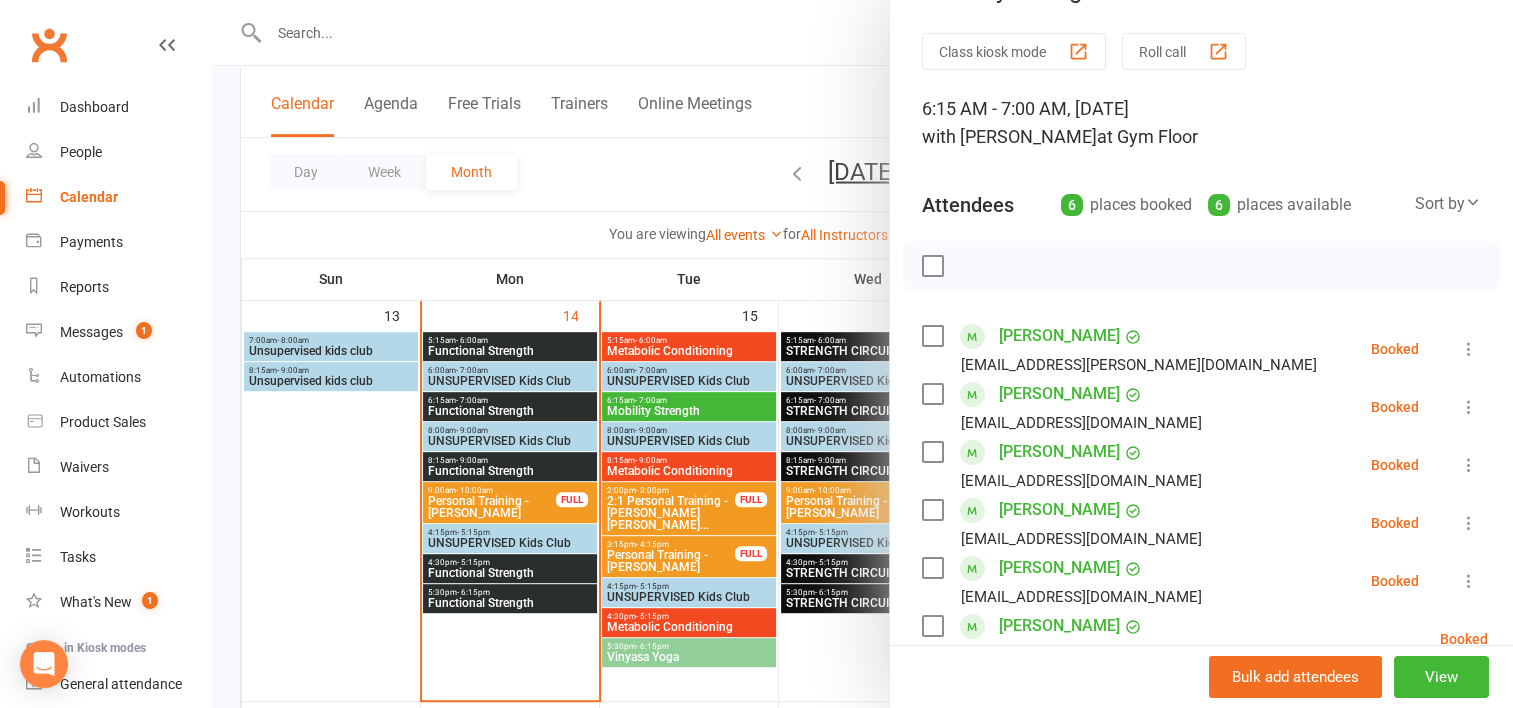 scroll, scrollTop: 107, scrollLeft: 0, axis: vertical 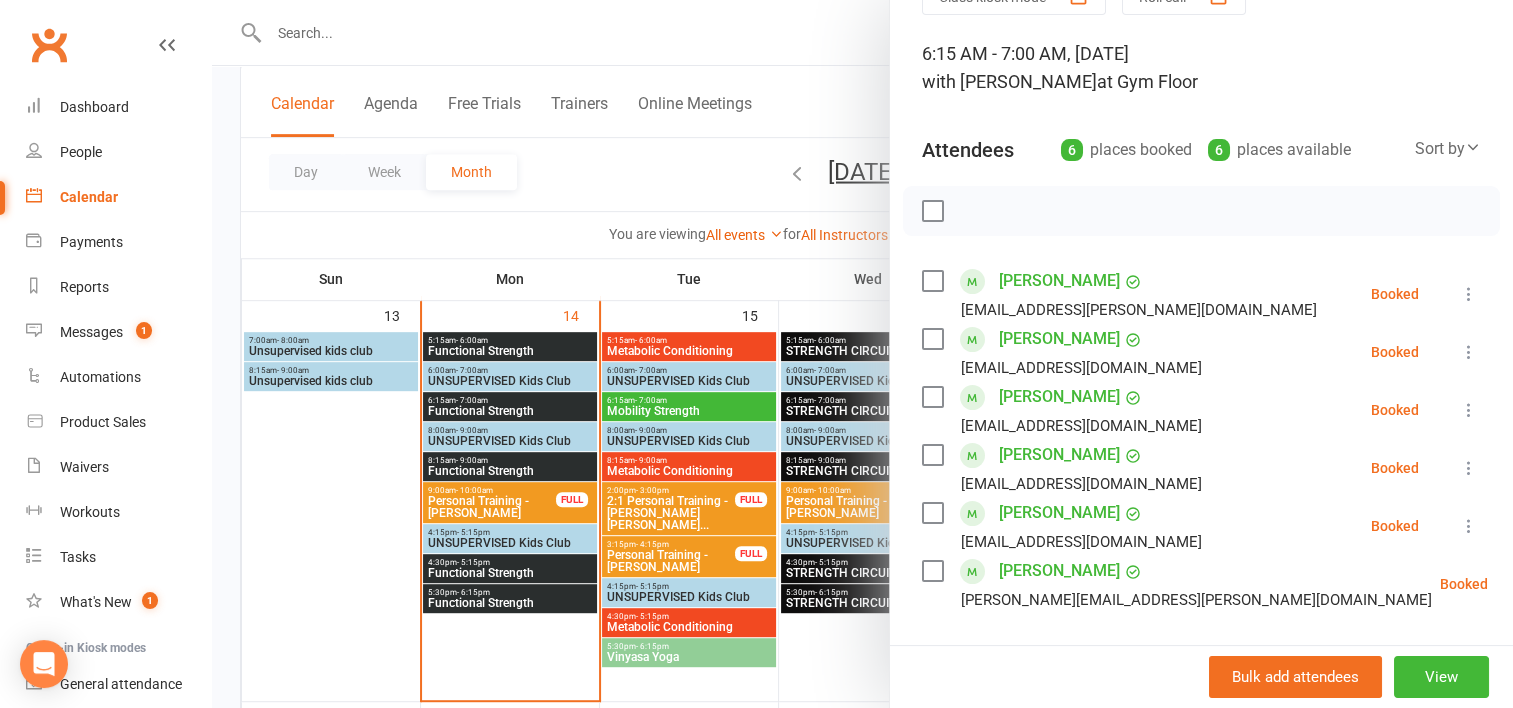 click at bounding box center [862, 354] 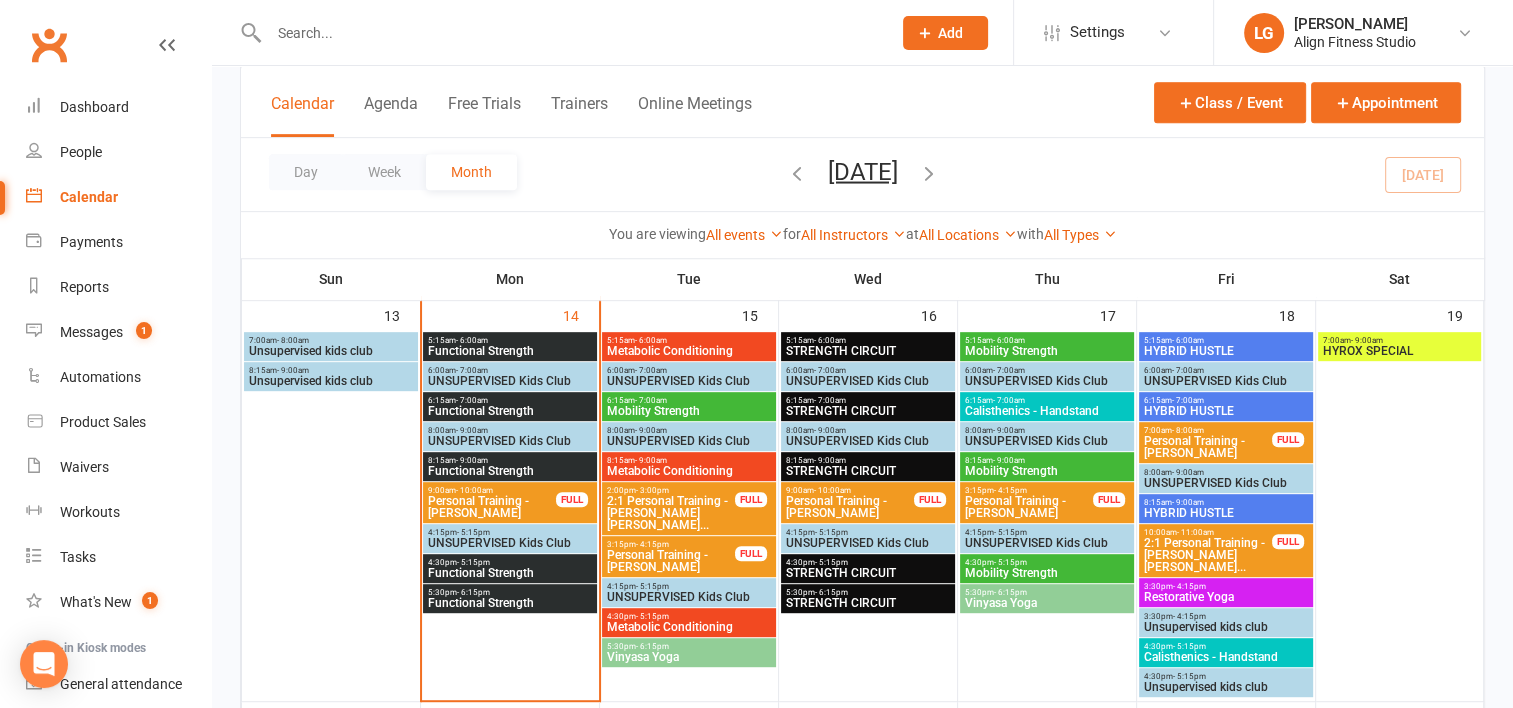 click on "Metabolic Conditioning" at bounding box center (689, 351) 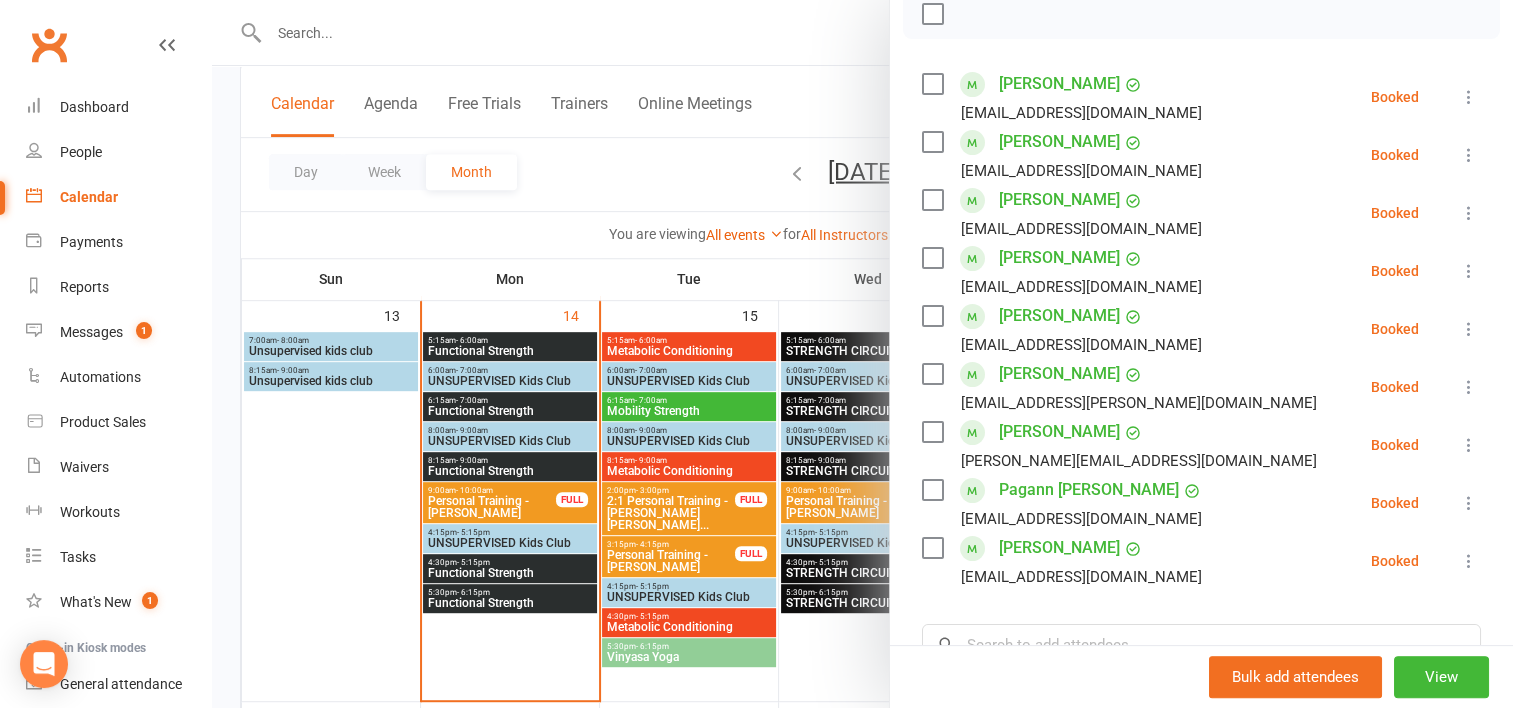 scroll, scrollTop: 0, scrollLeft: 0, axis: both 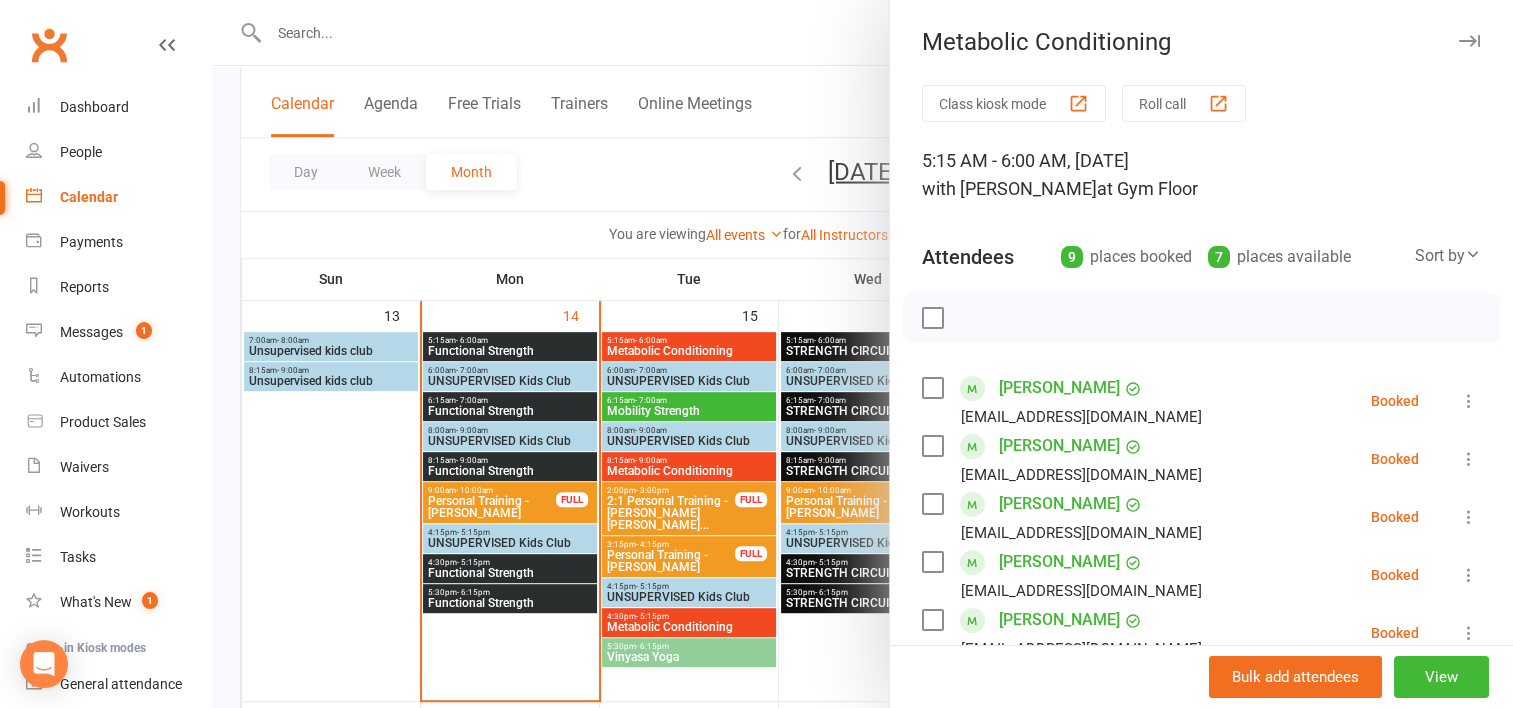click at bounding box center (862, 354) 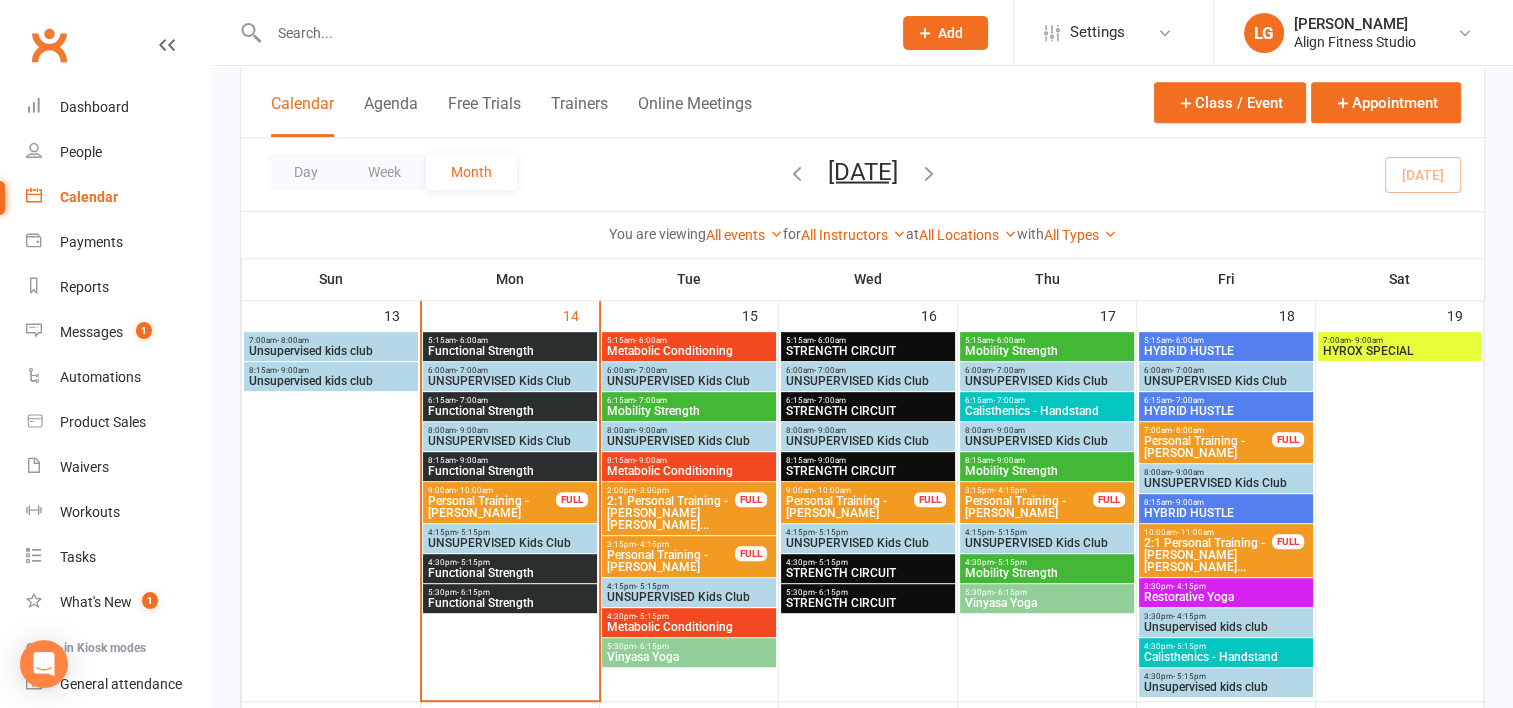 click on "- 6:00am" at bounding box center [830, 340] 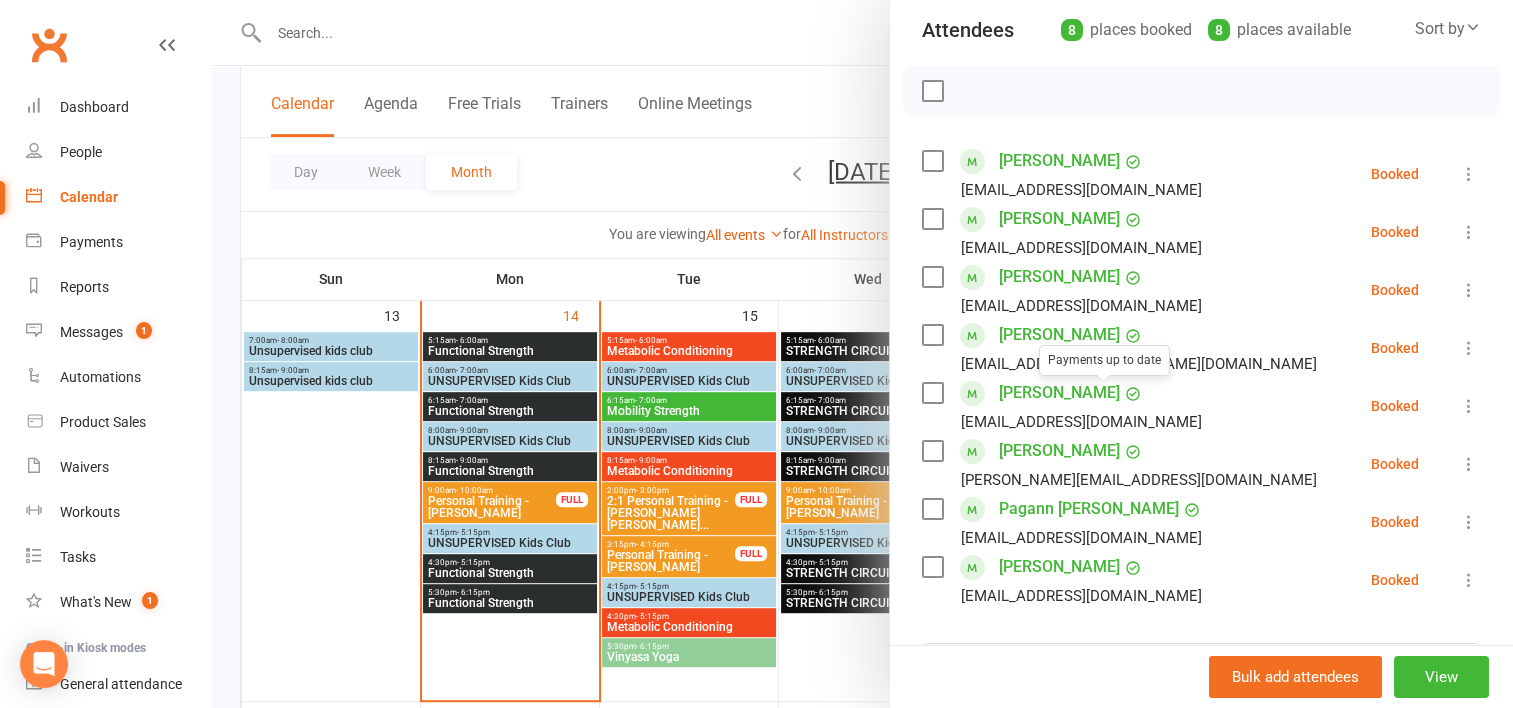 scroll, scrollTop: 228, scrollLeft: 0, axis: vertical 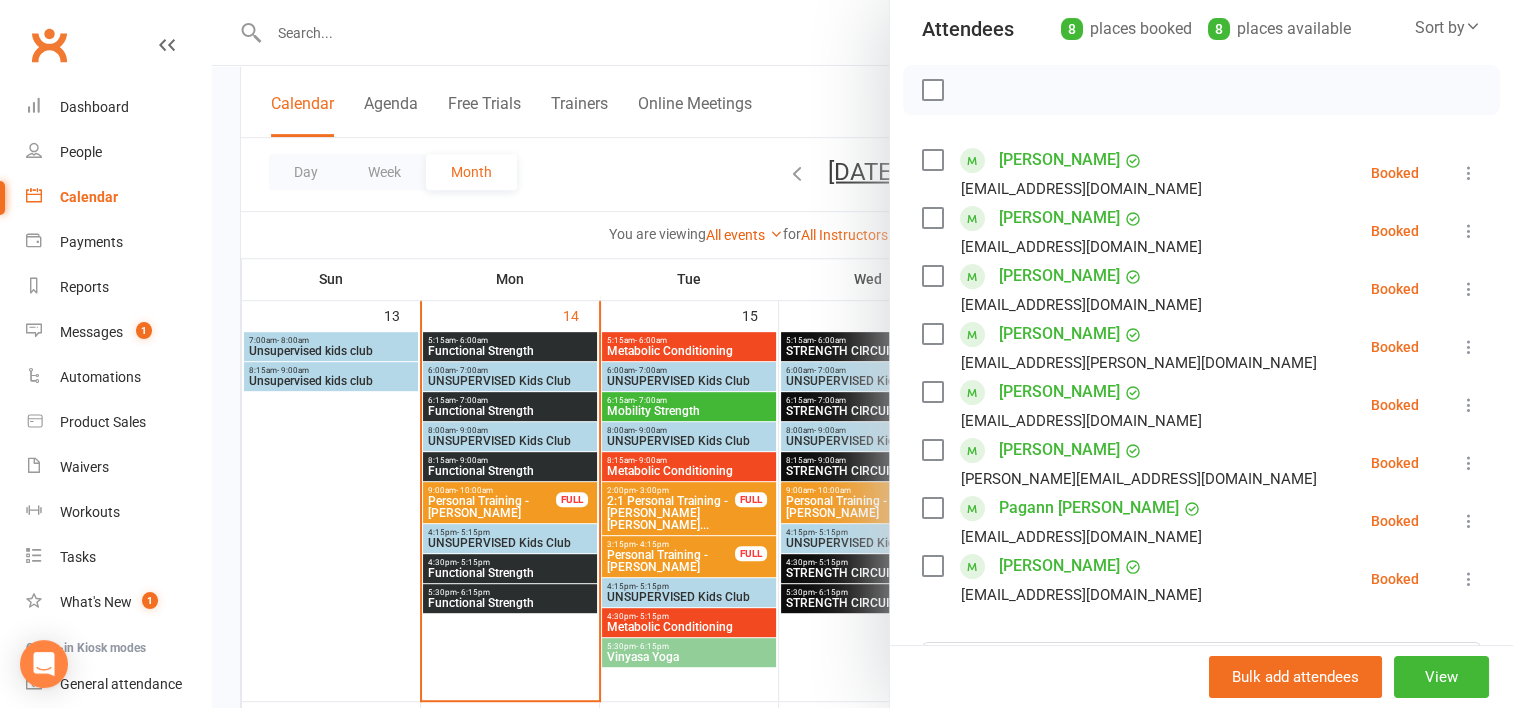 click at bounding box center (862, 354) 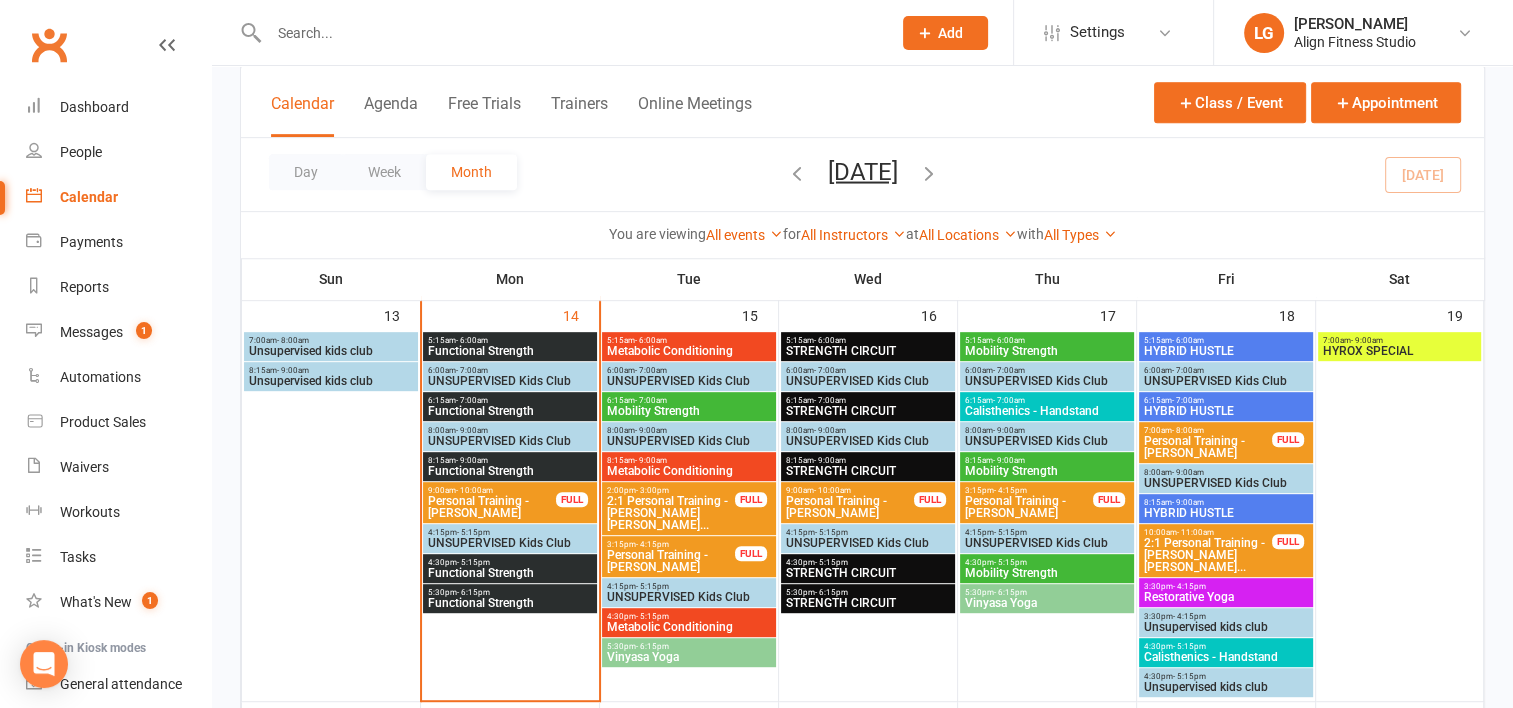 click on "- 7:00am" at bounding box center [1009, 400] 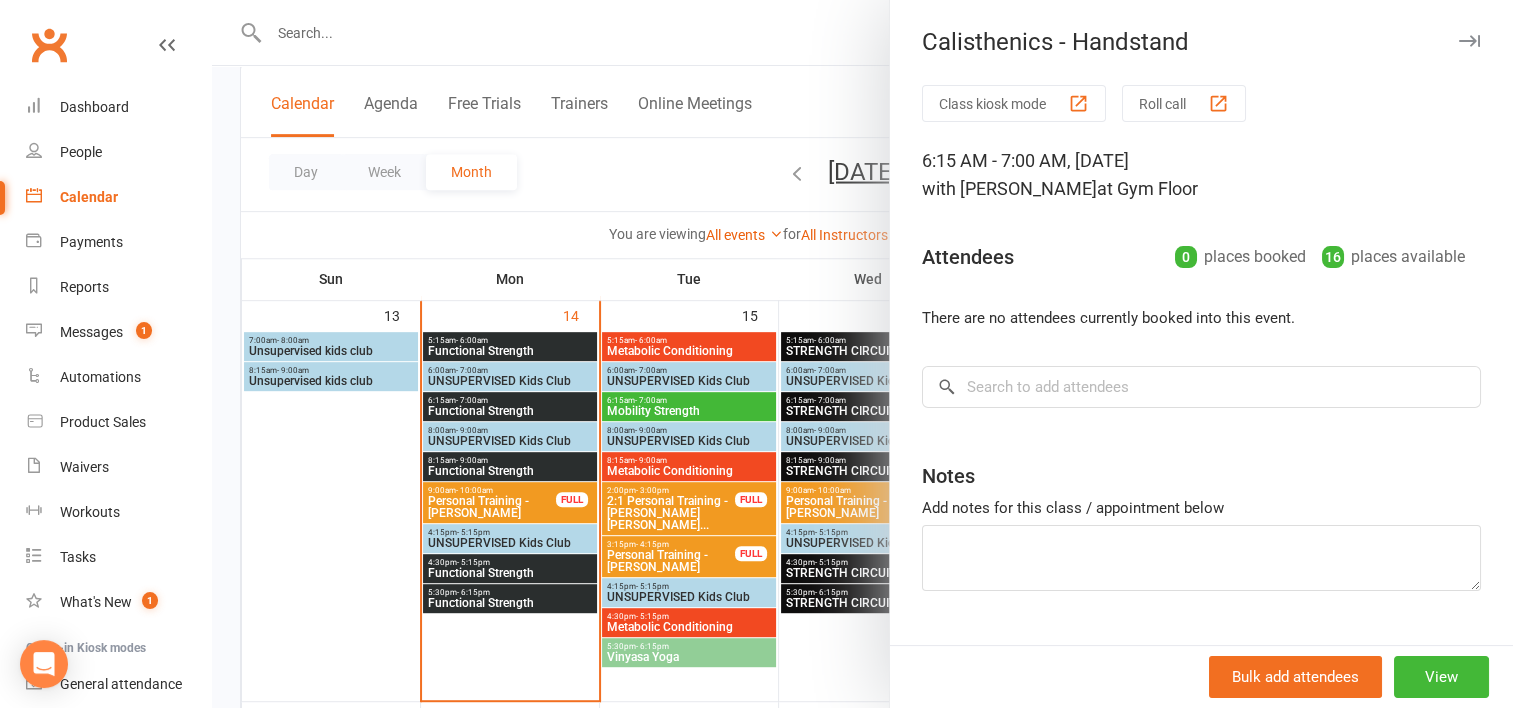 click at bounding box center (862, 354) 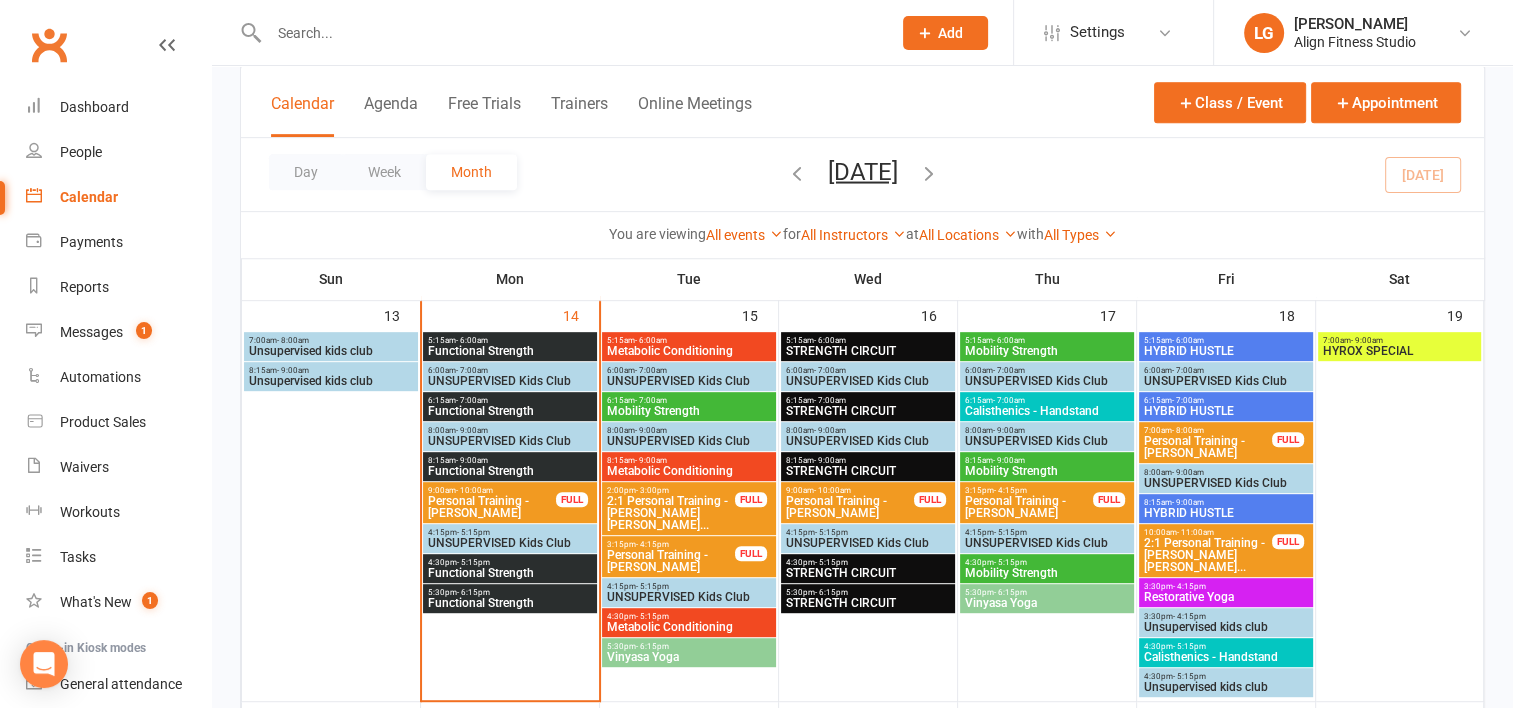 click on "Mobility Strength" at bounding box center [1047, 471] 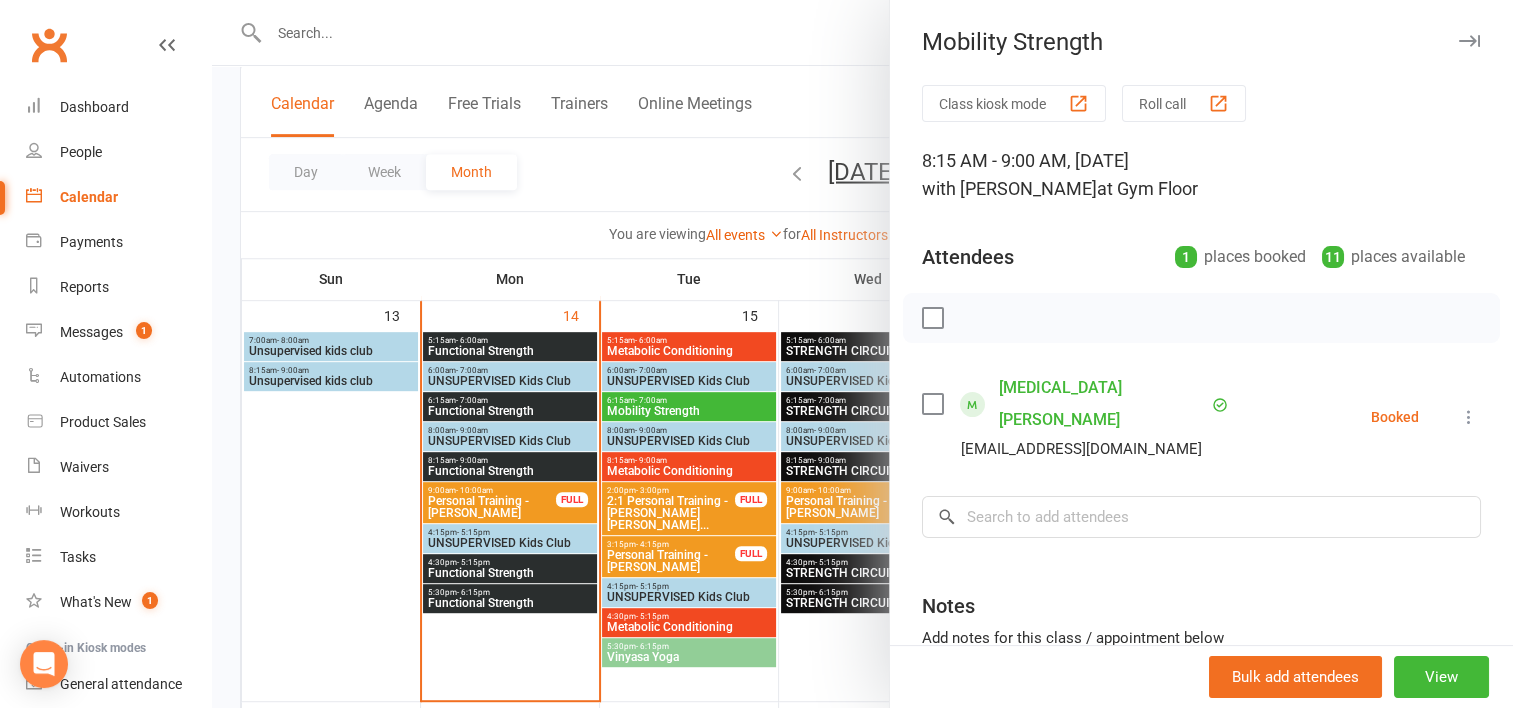 click at bounding box center [862, 354] 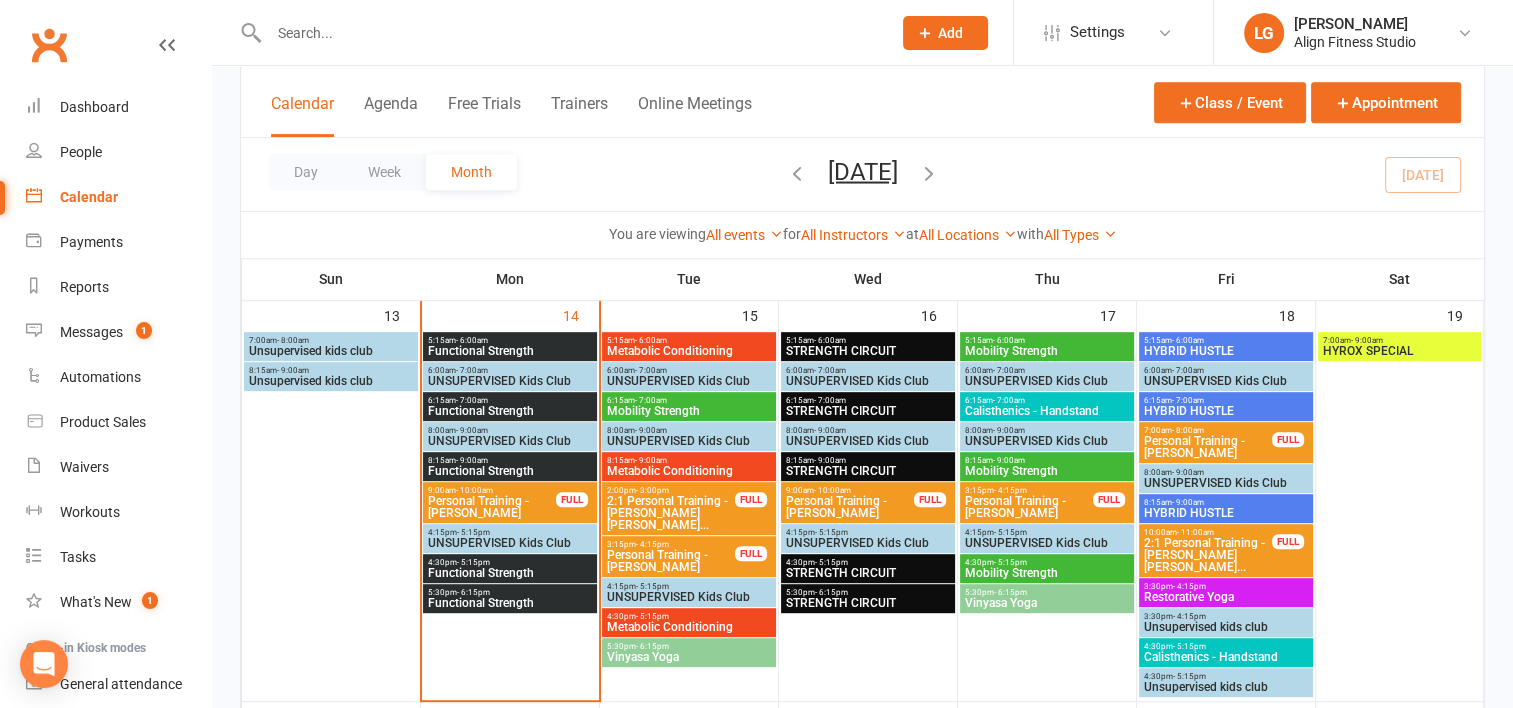 click on "4:30pm  - 5:15pm" at bounding box center (1047, 562) 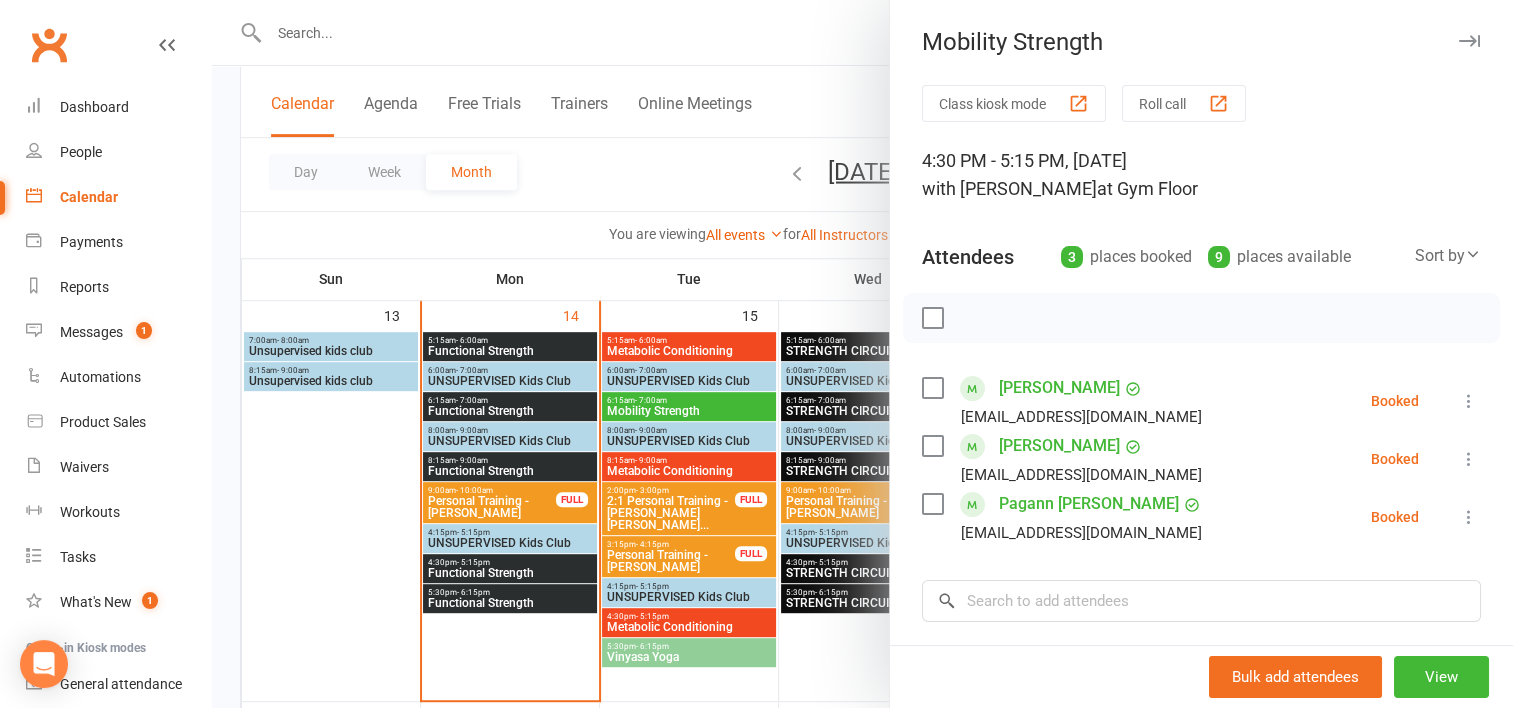 click at bounding box center [862, 354] 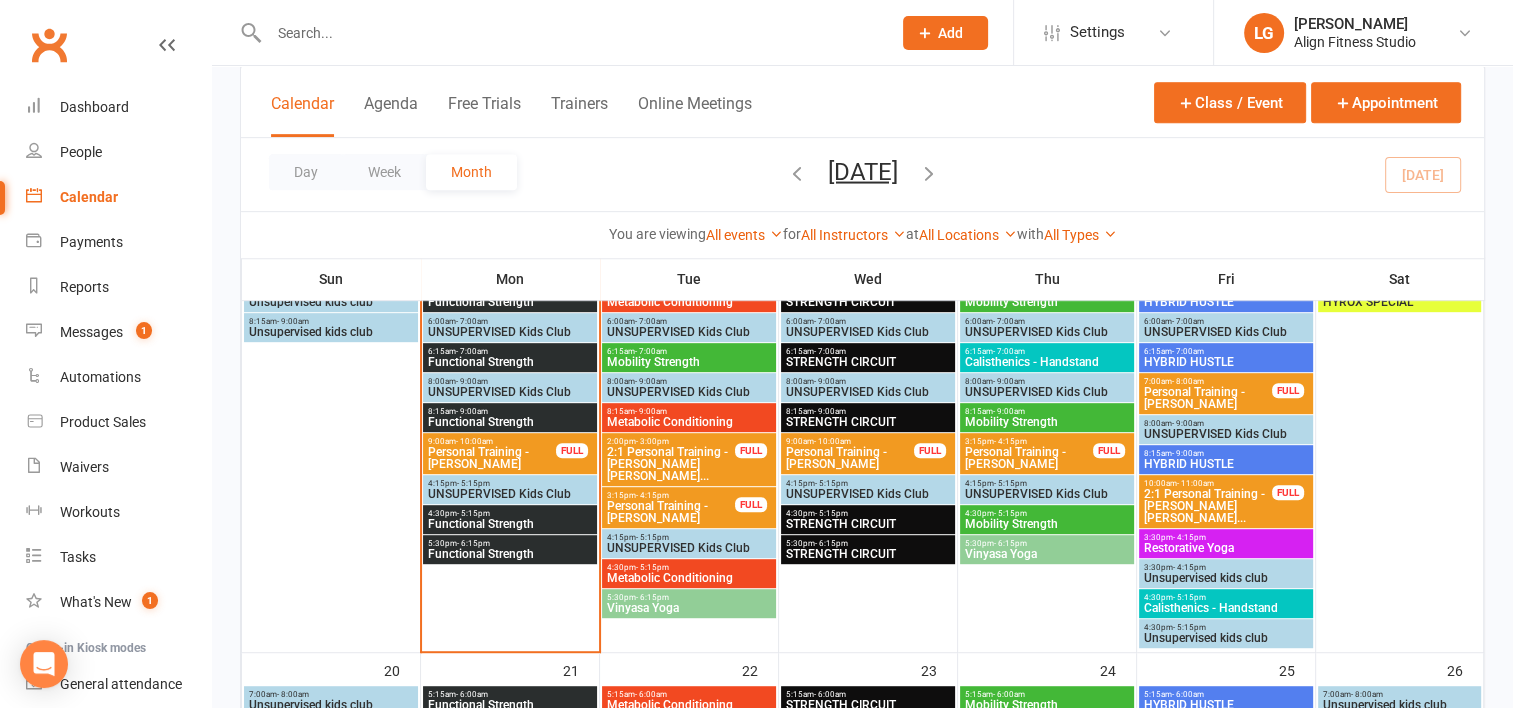 scroll, scrollTop: 876, scrollLeft: 0, axis: vertical 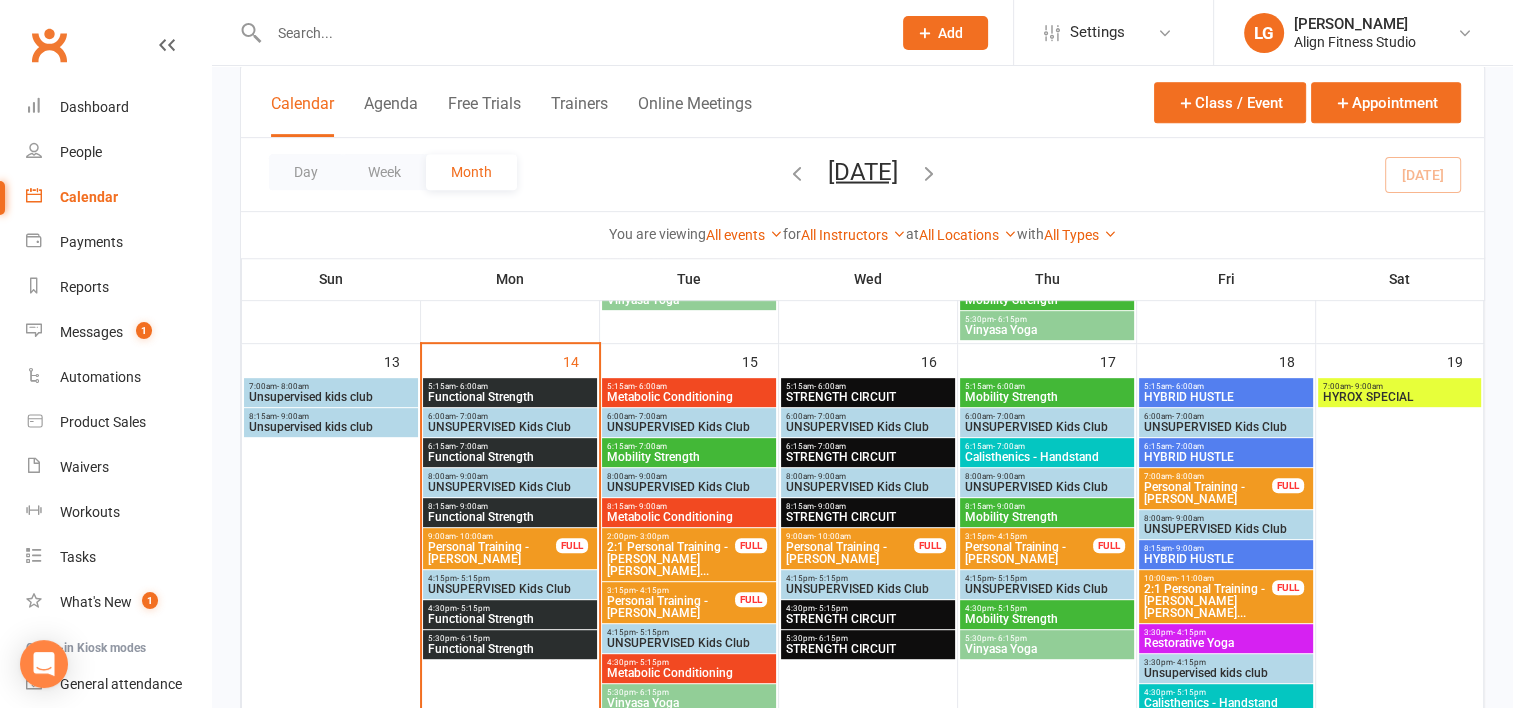 click on "STRENGTH CIRCUIT" at bounding box center (868, 397) 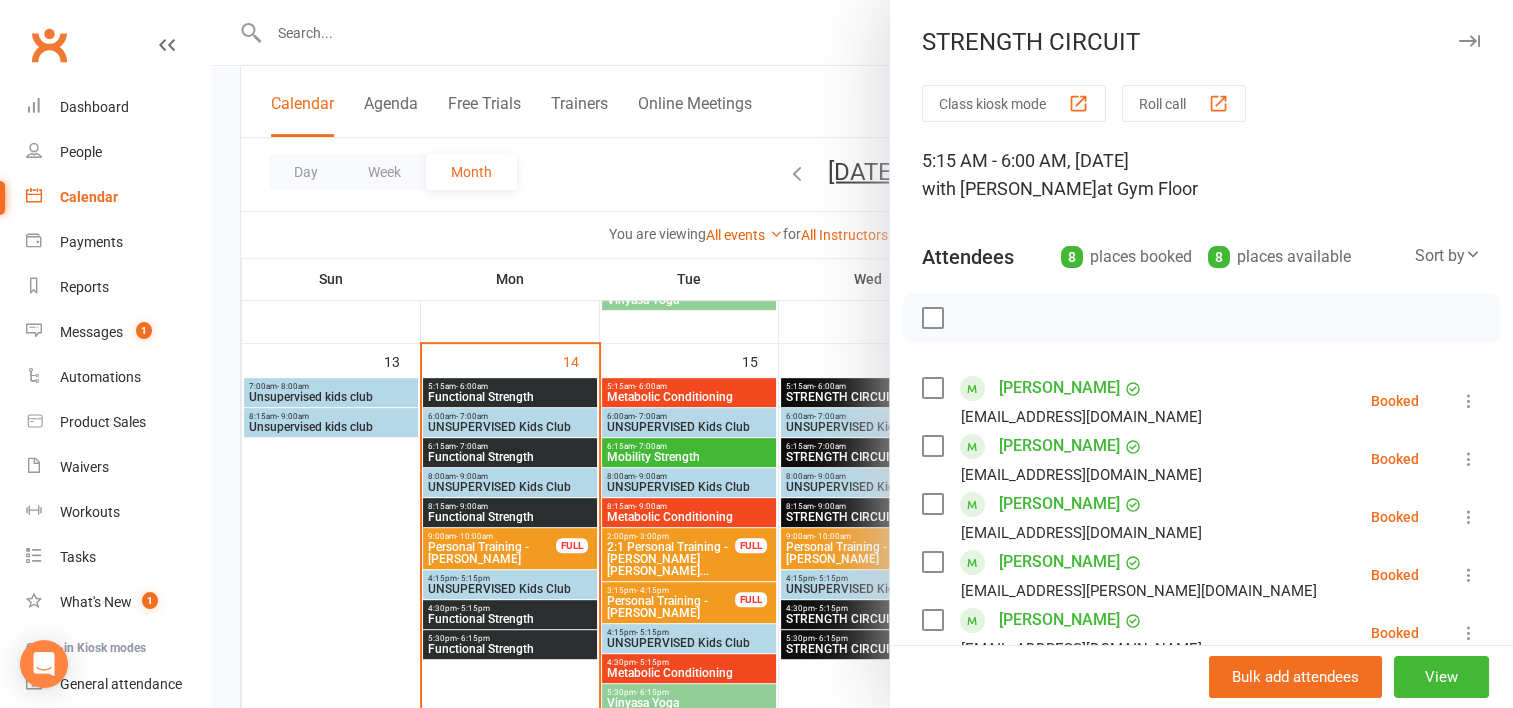 click at bounding box center [862, 354] 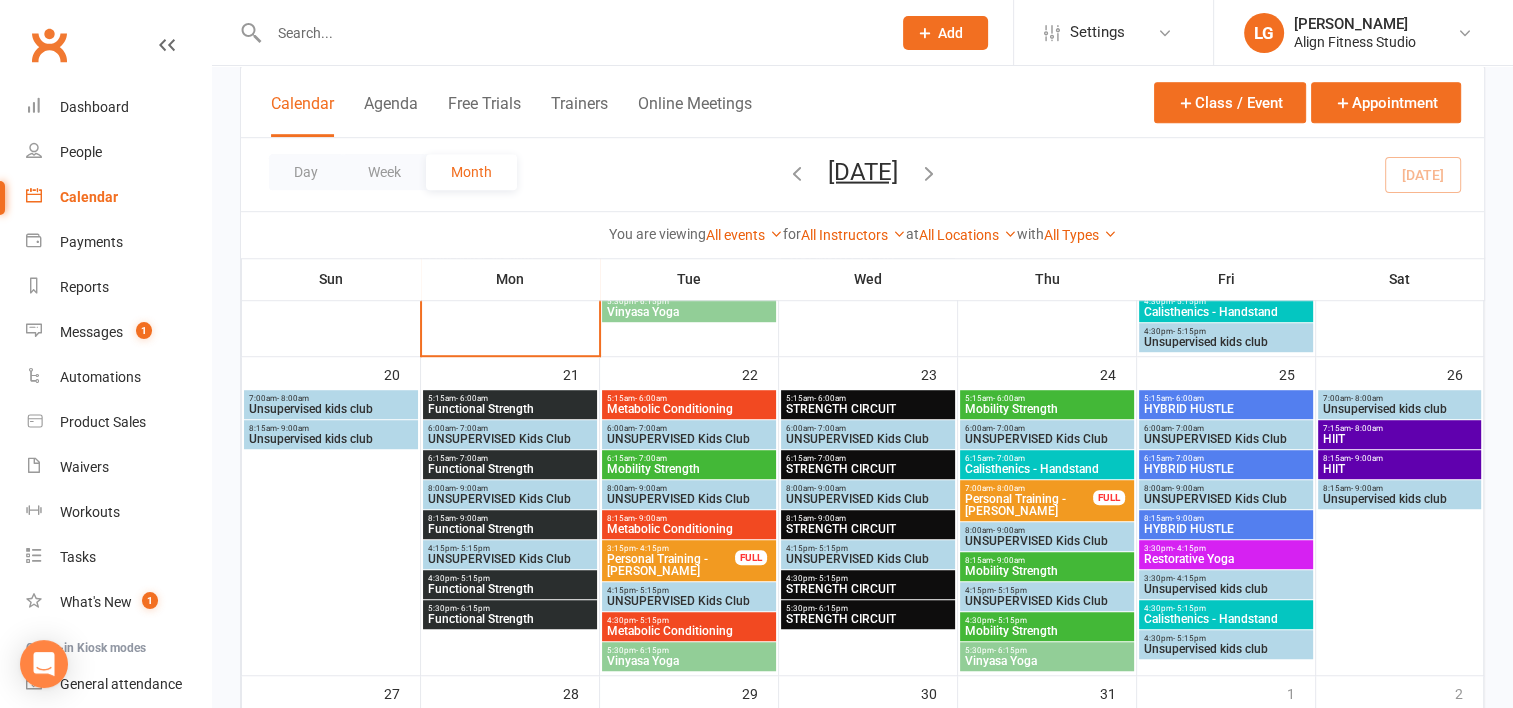 scroll, scrollTop: 1268, scrollLeft: 0, axis: vertical 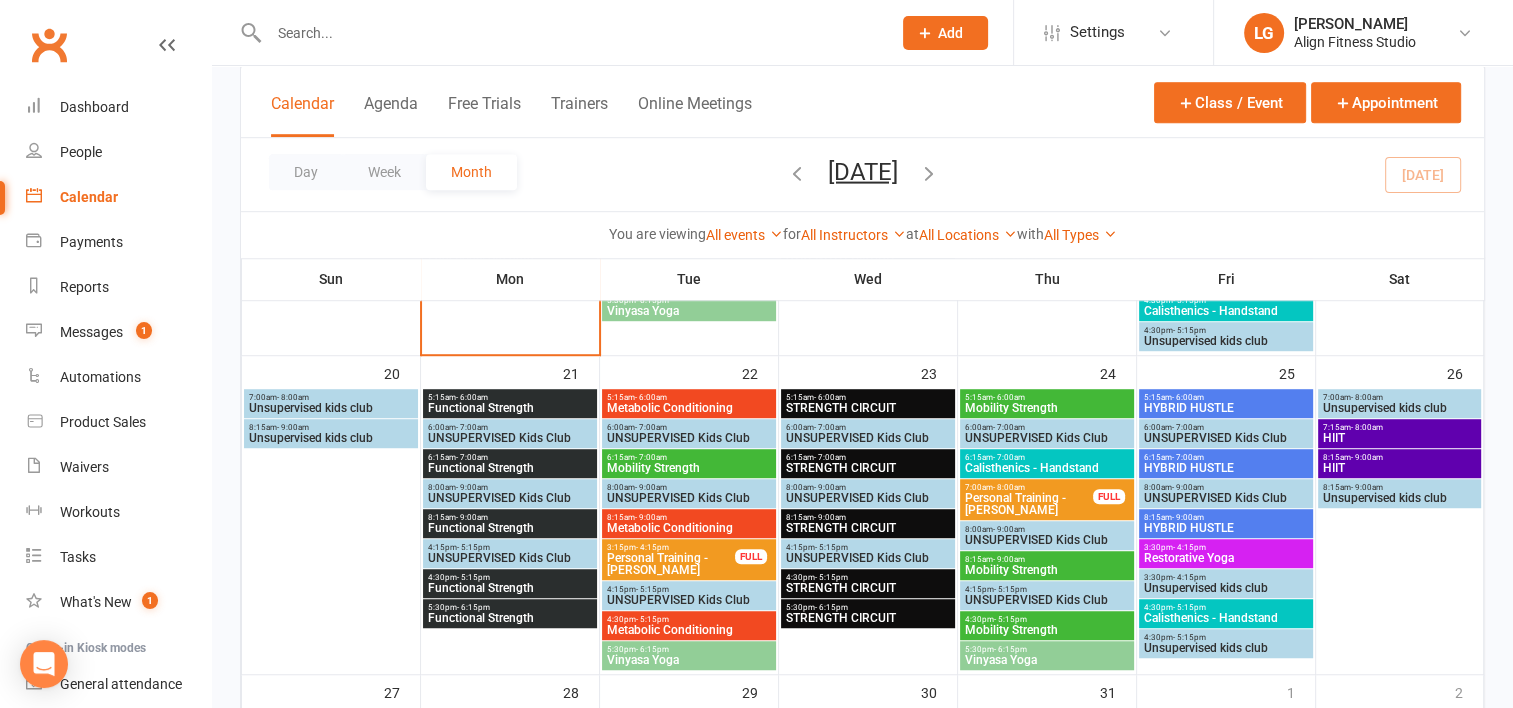click on "STRENGTH CIRCUIT" at bounding box center (868, 408) 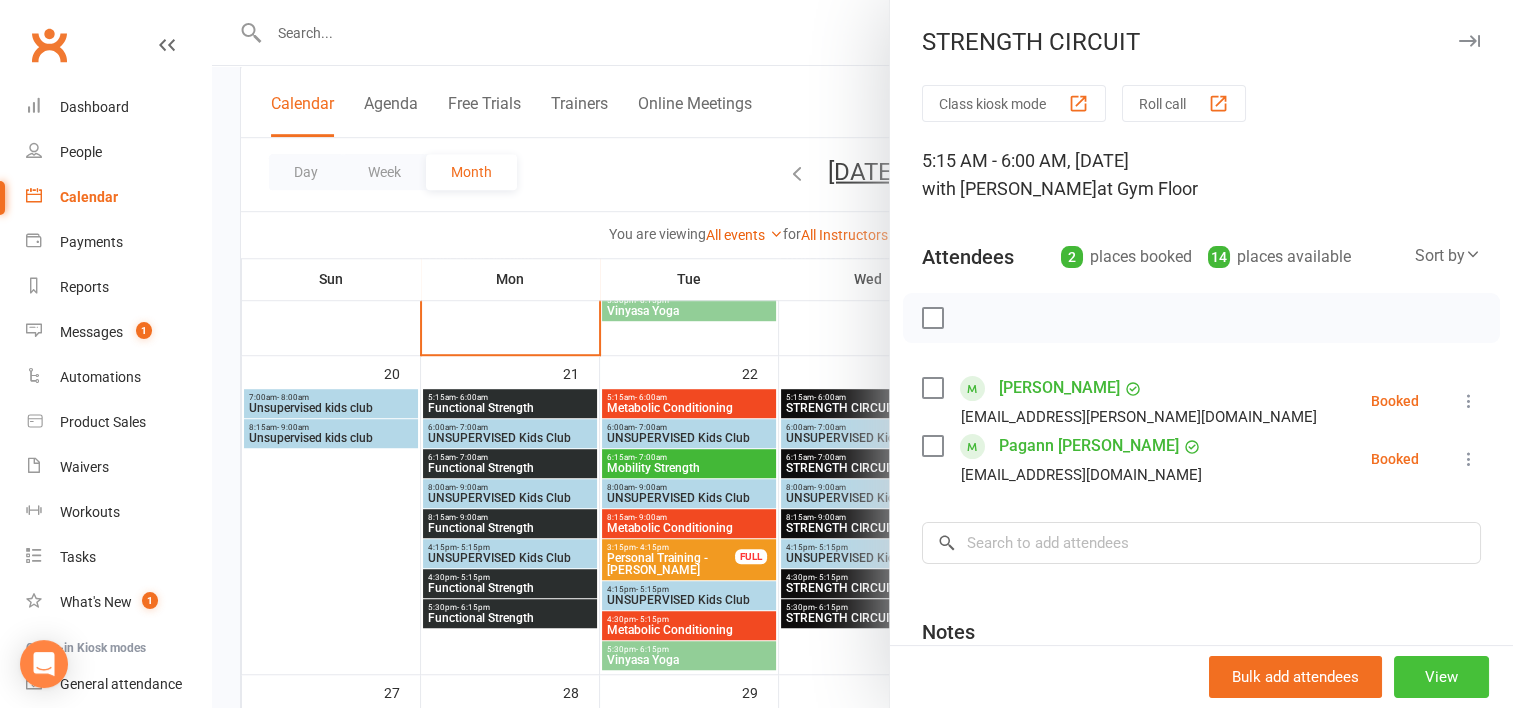 click on "View" at bounding box center [1441, 677] 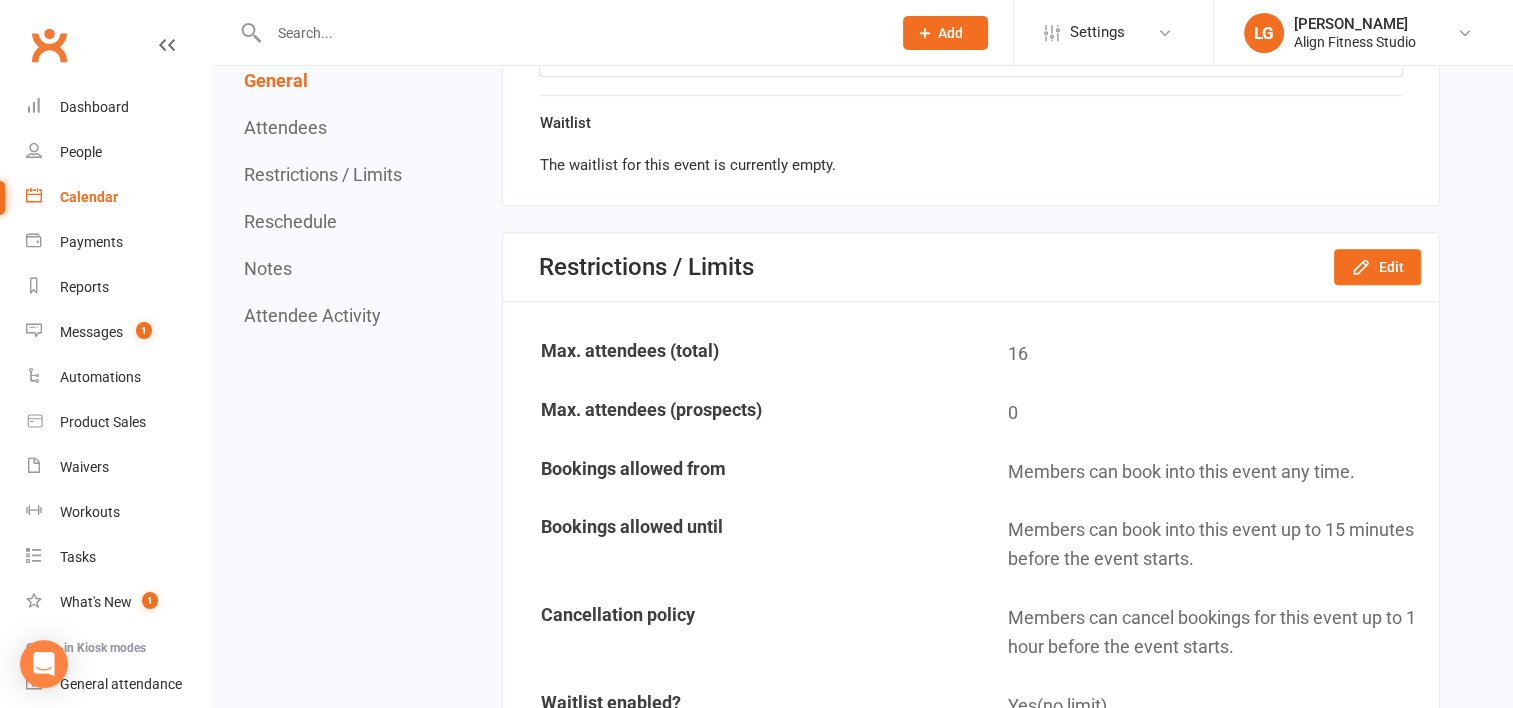 scroll, scrollTop: 0, scrollLeft: 0, axis: both 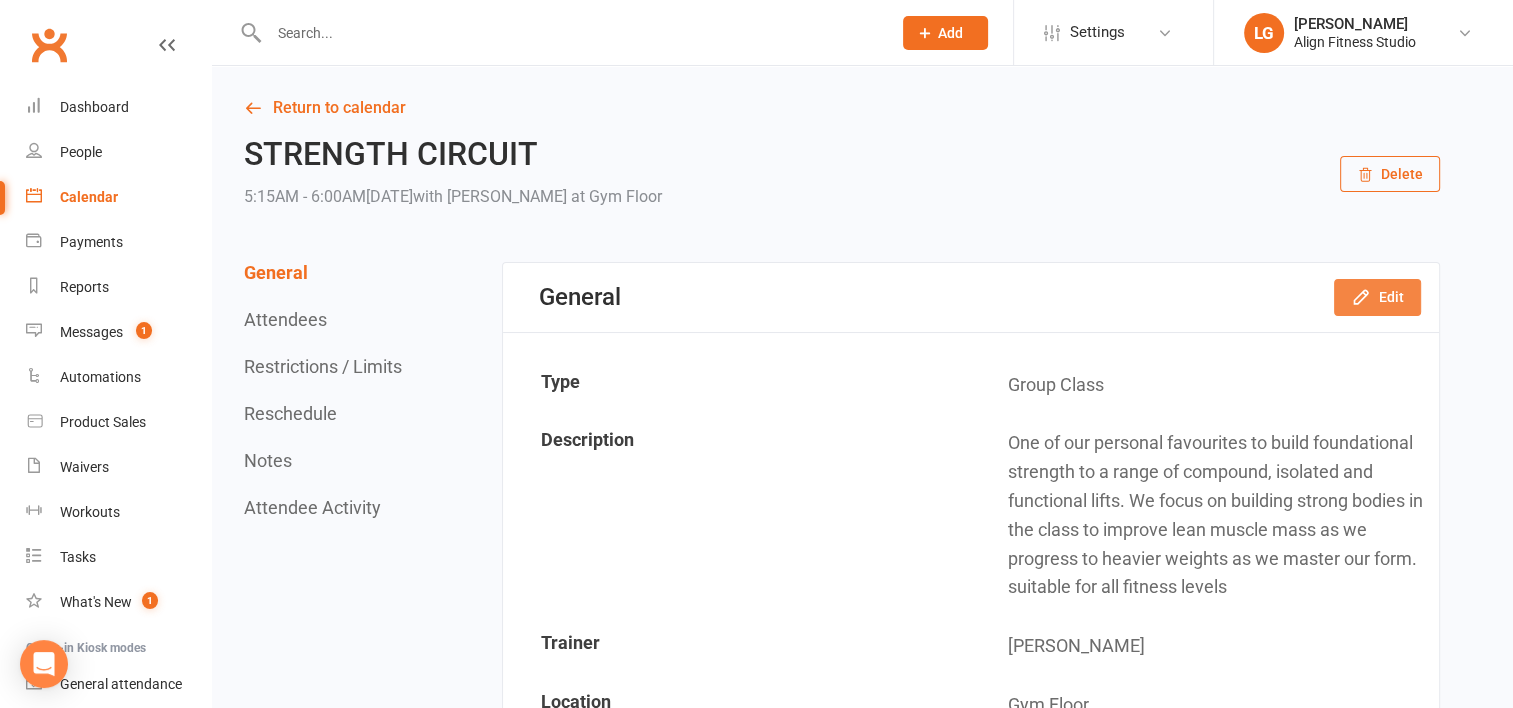 click on "Edit" at bounding box center (1377, 297) 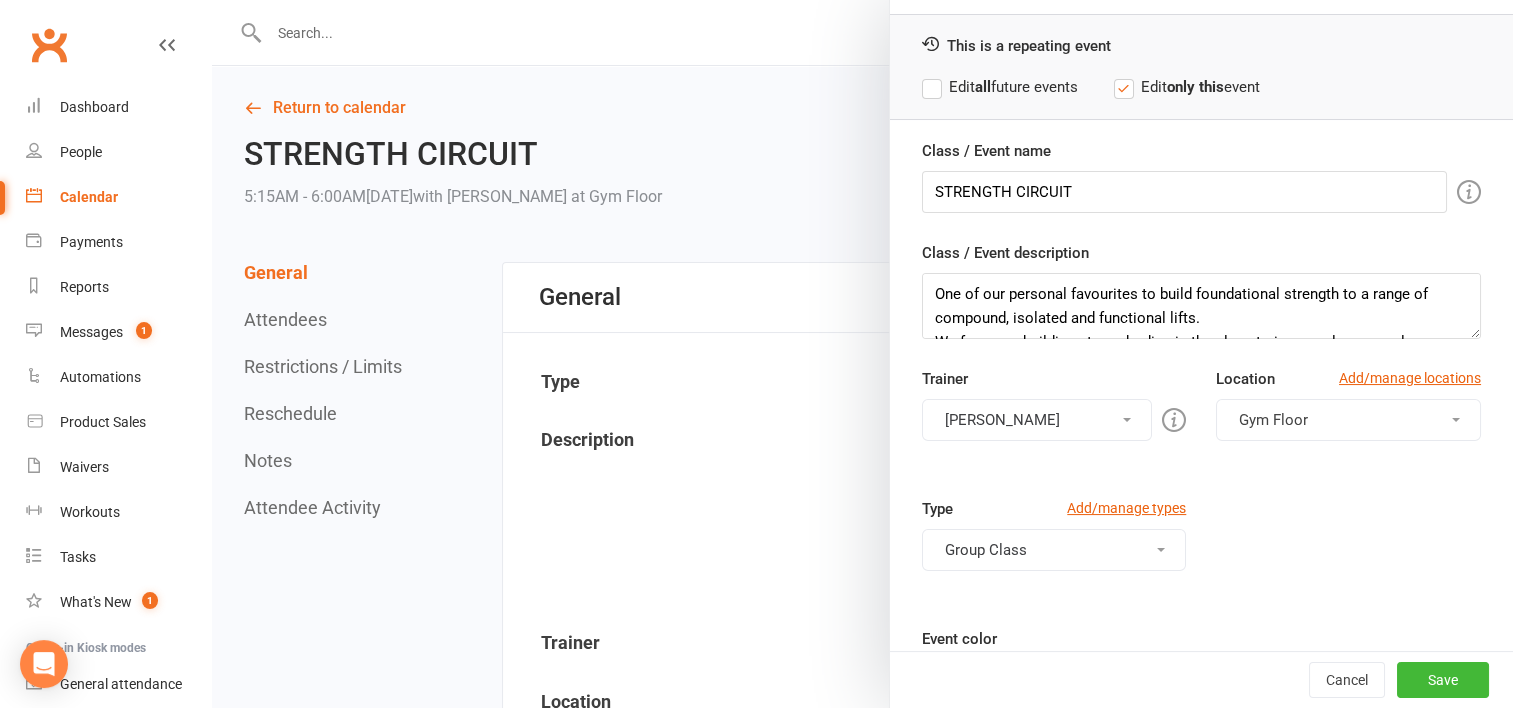 scroll, scrollTop: 72, scrollLeft: 0, axis: vertical 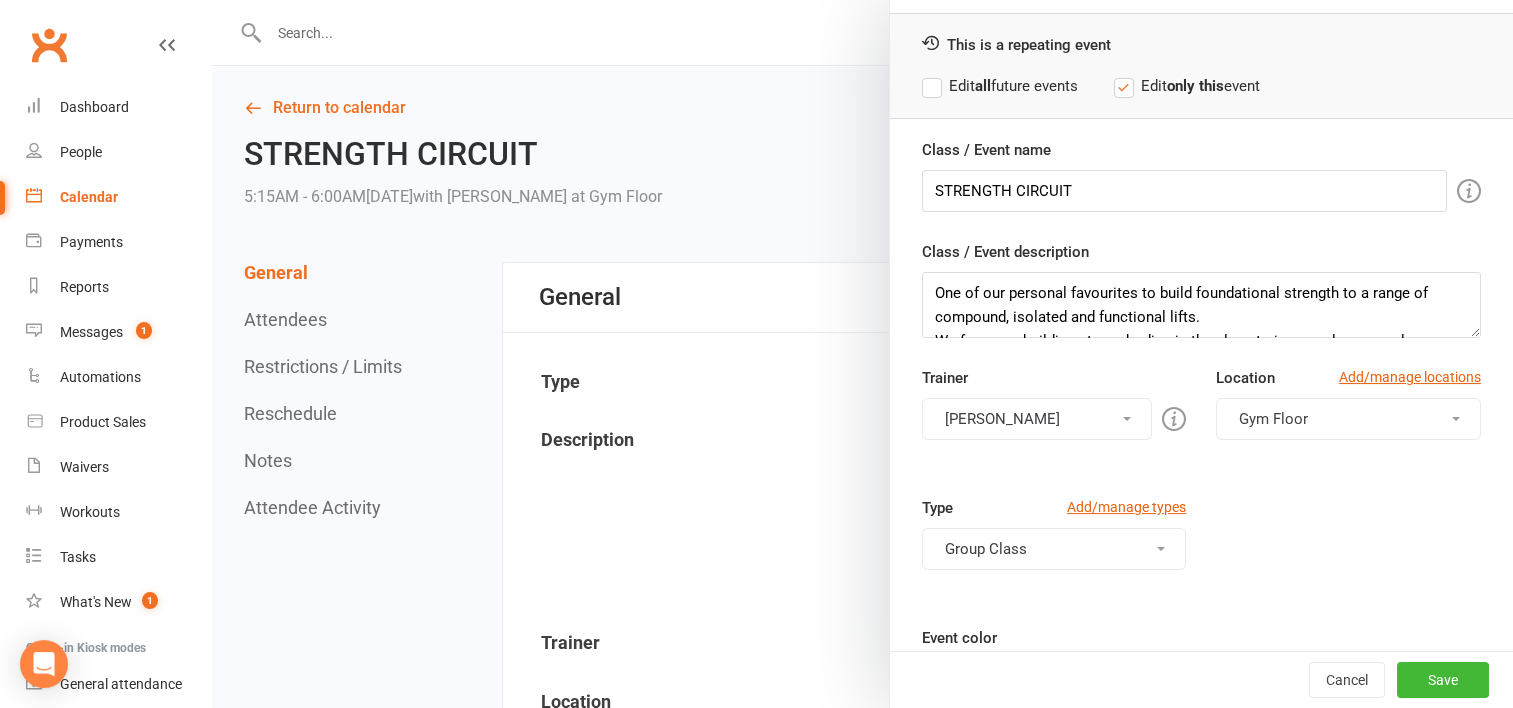 click on "[PERSON_NAME]" at bounding box center (1037, 419) 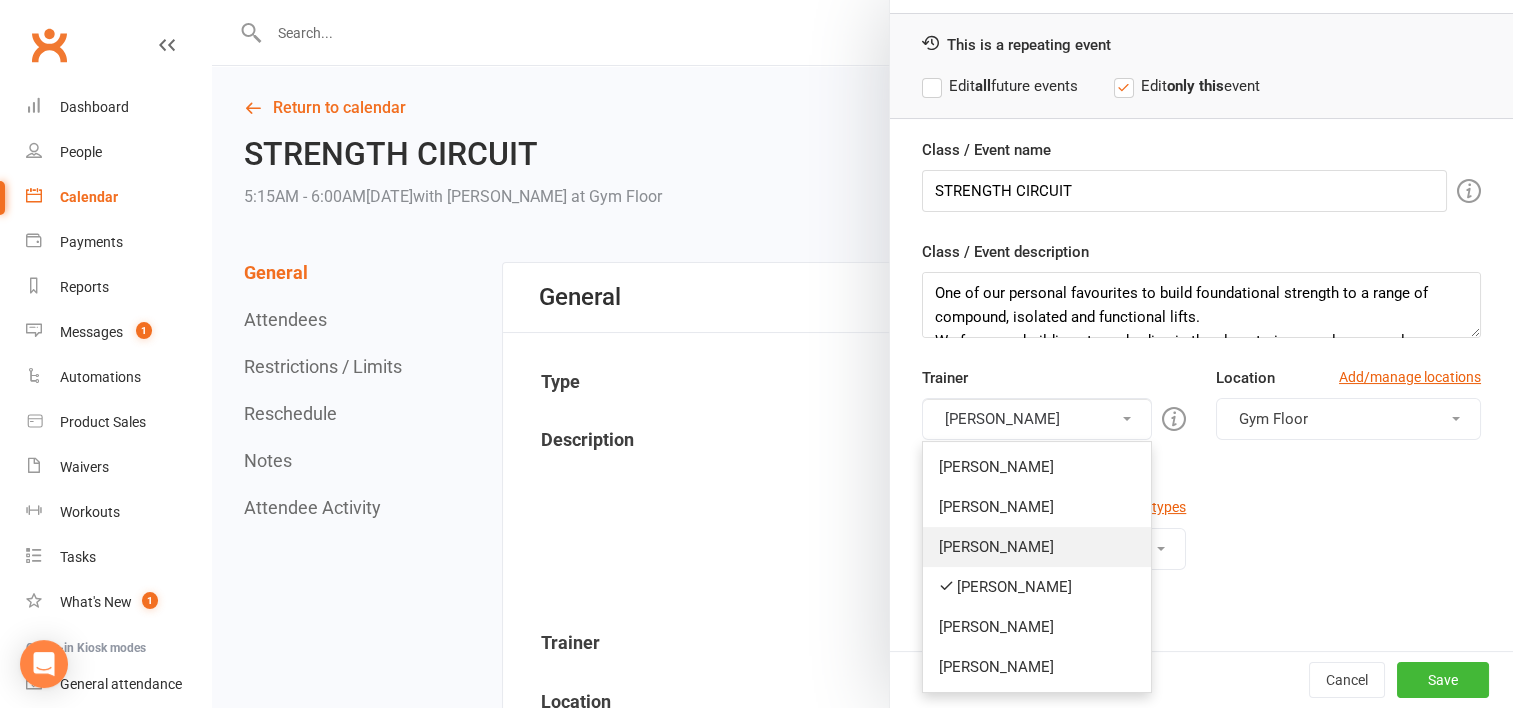 click on "[PERSON_NAME]" at bounding box center [1037, 547] 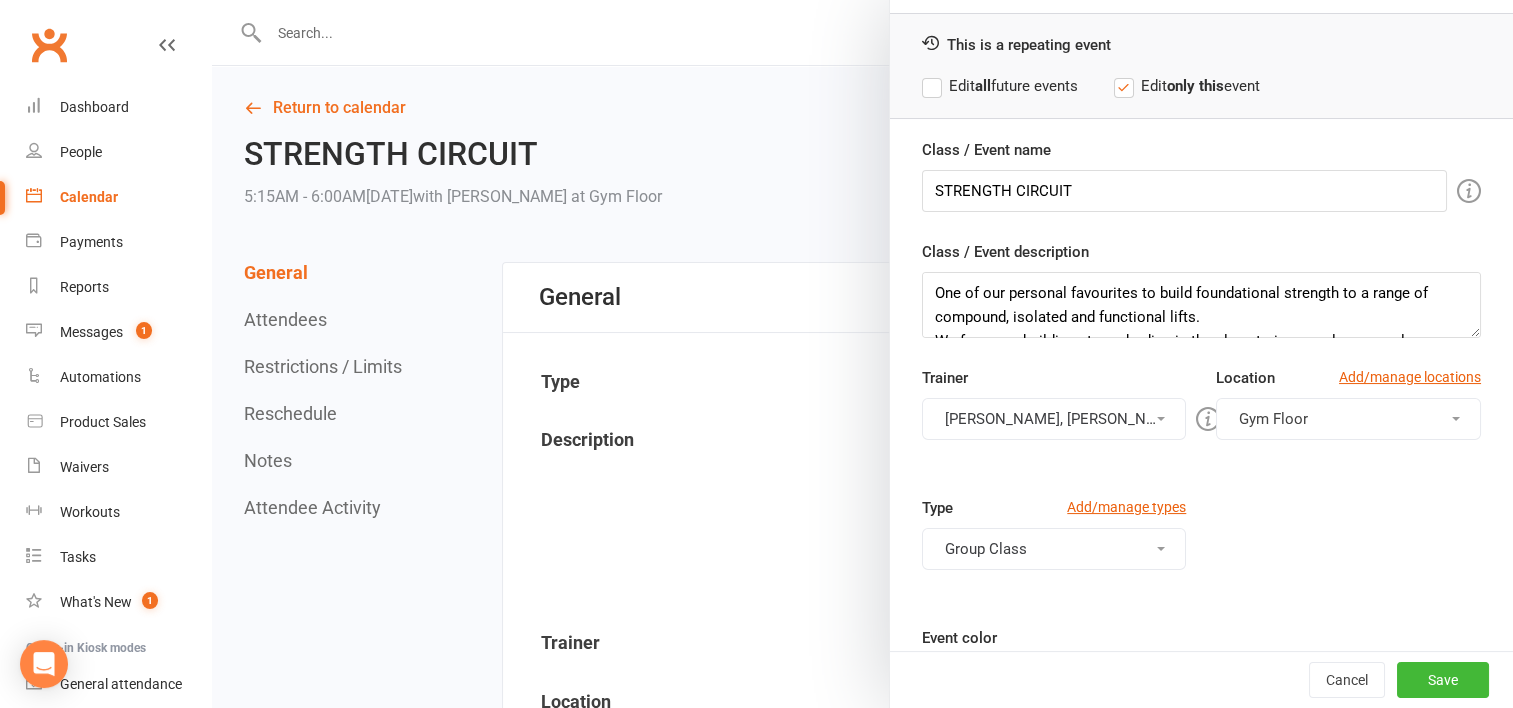 click on "[PERSON_NAME], [PERSON_NAME]" at bounding box center (1054, 419) 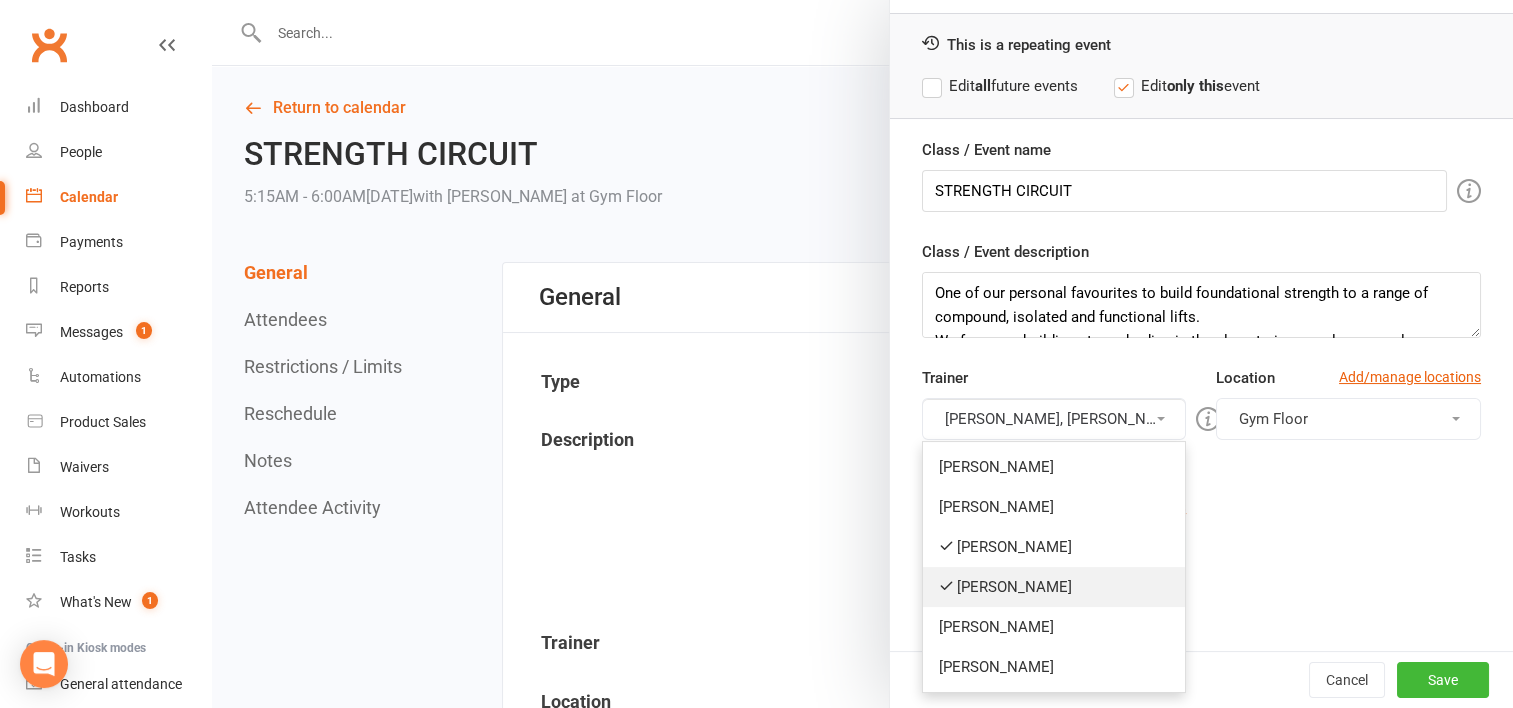 click on "[PERSON_NAME]" at bounding box center [1054, 587] 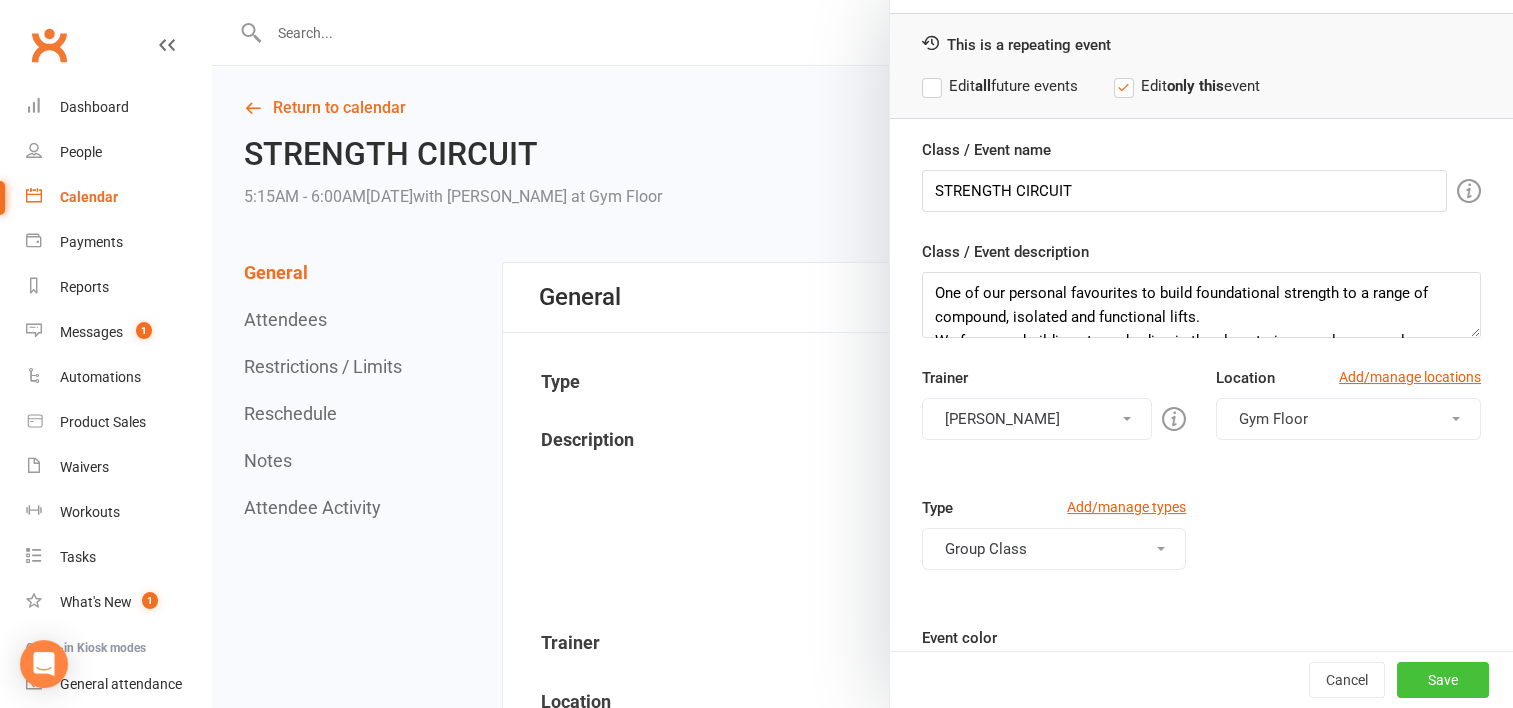 click on "Save" at bounding box center [1443, 680] 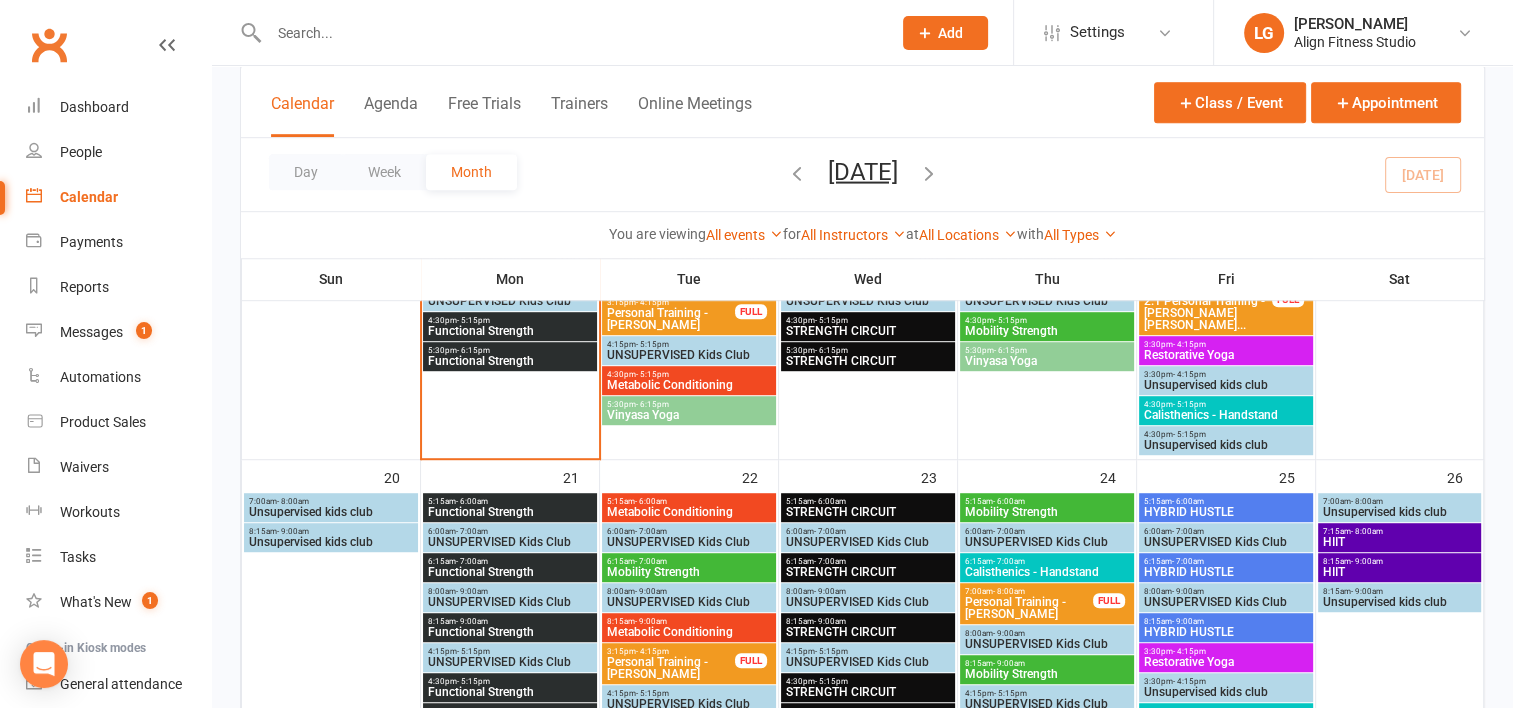 scroll, scrollTop: 1196, scrollLeft: 0, axis: vertical 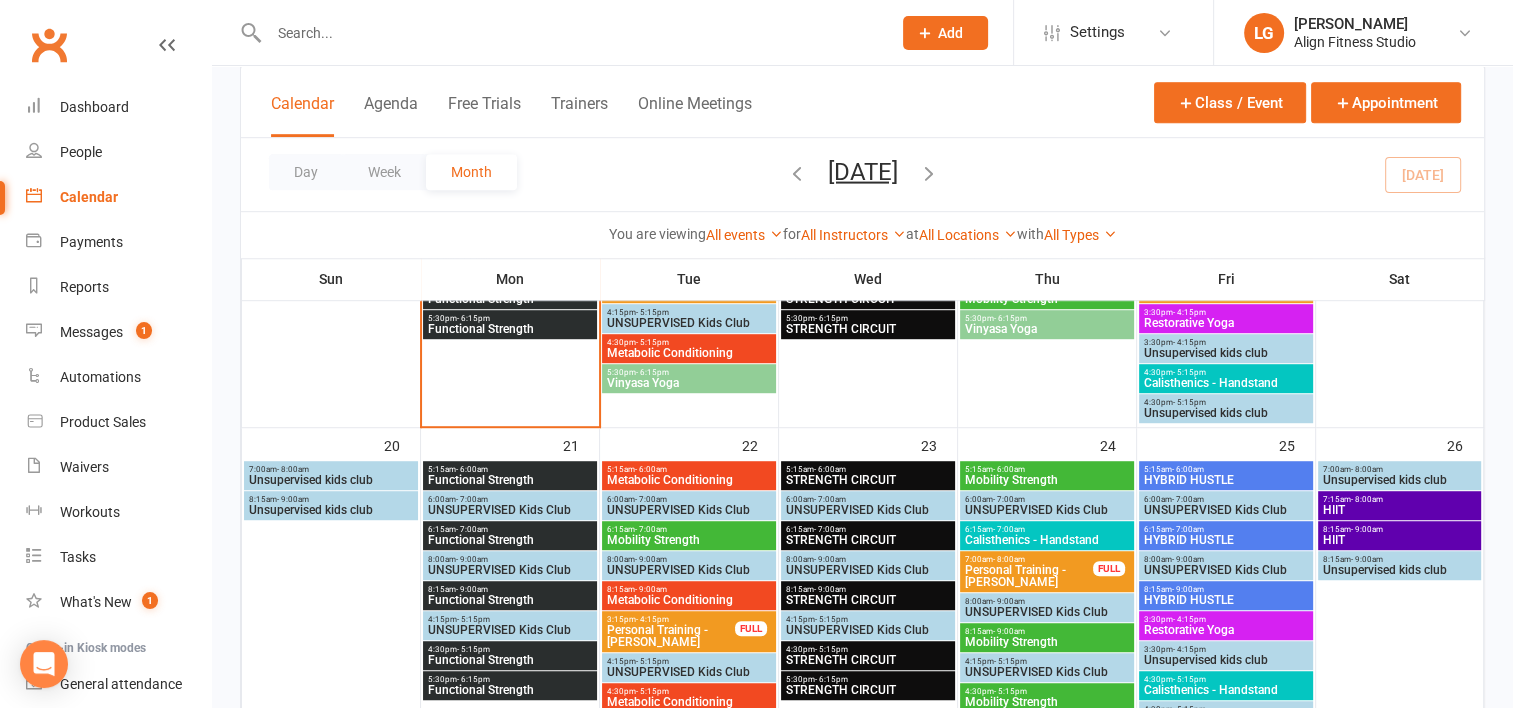 click on "STRENGTH CIRCUIT" at bounding box center (868, 540) 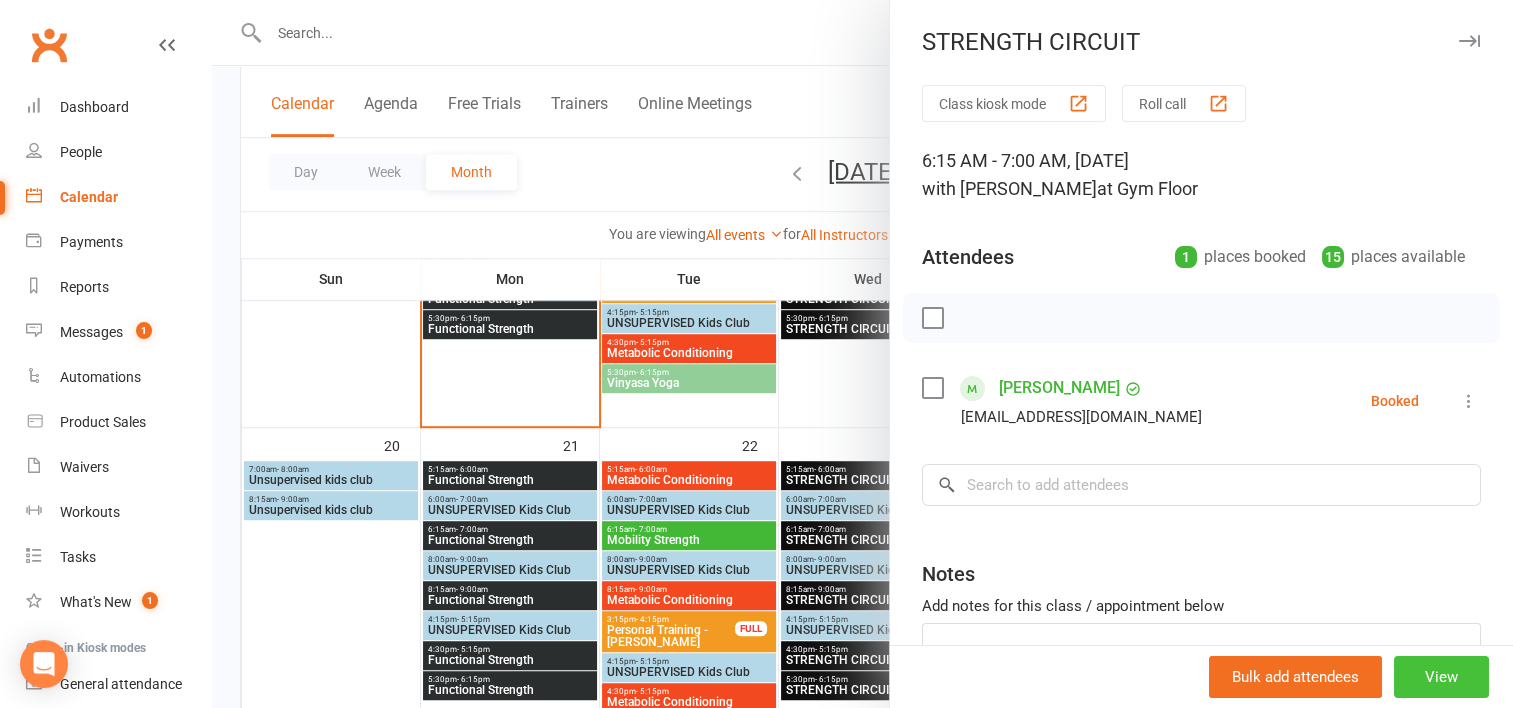 click on "View" at bounding box center (1441, 677) 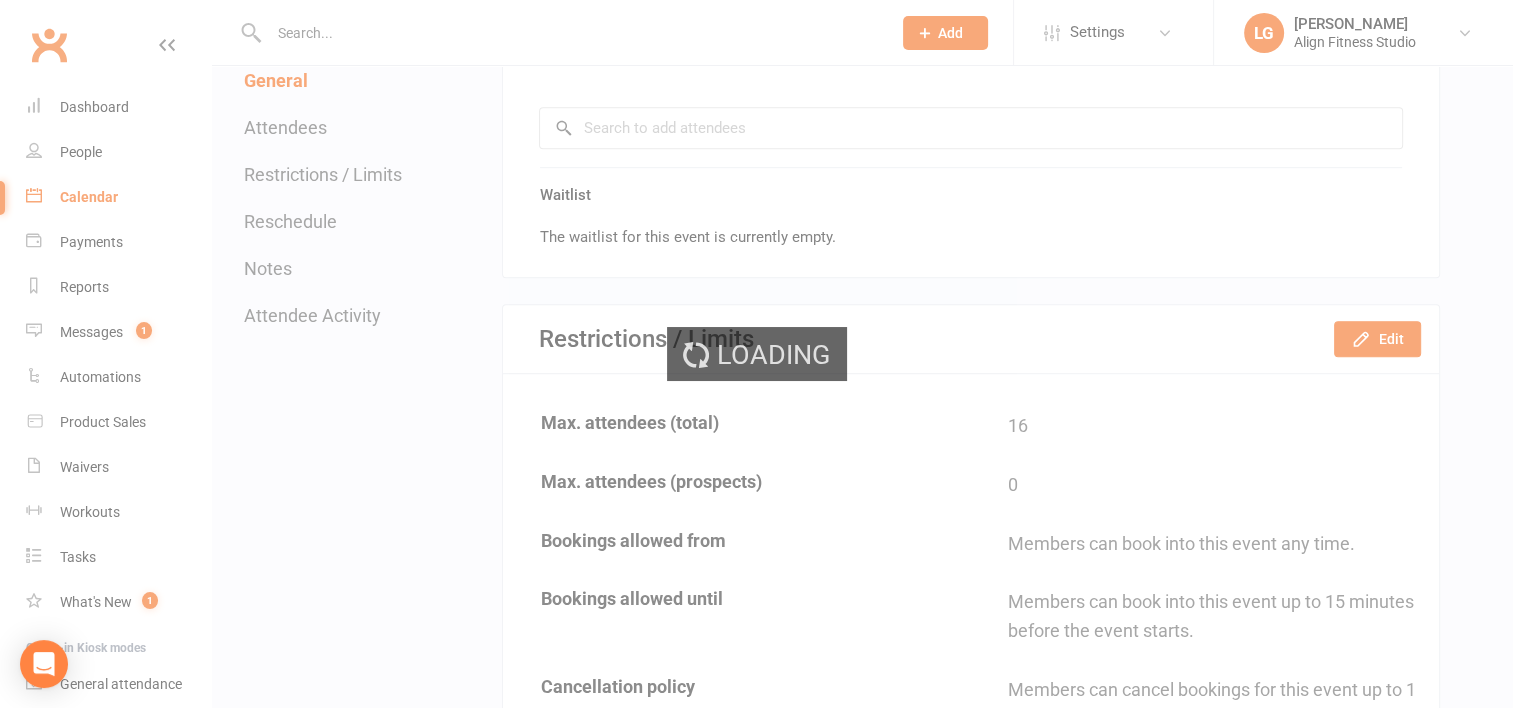 scroll, scrollTop: 0, scrollLeft: 0, axis: both 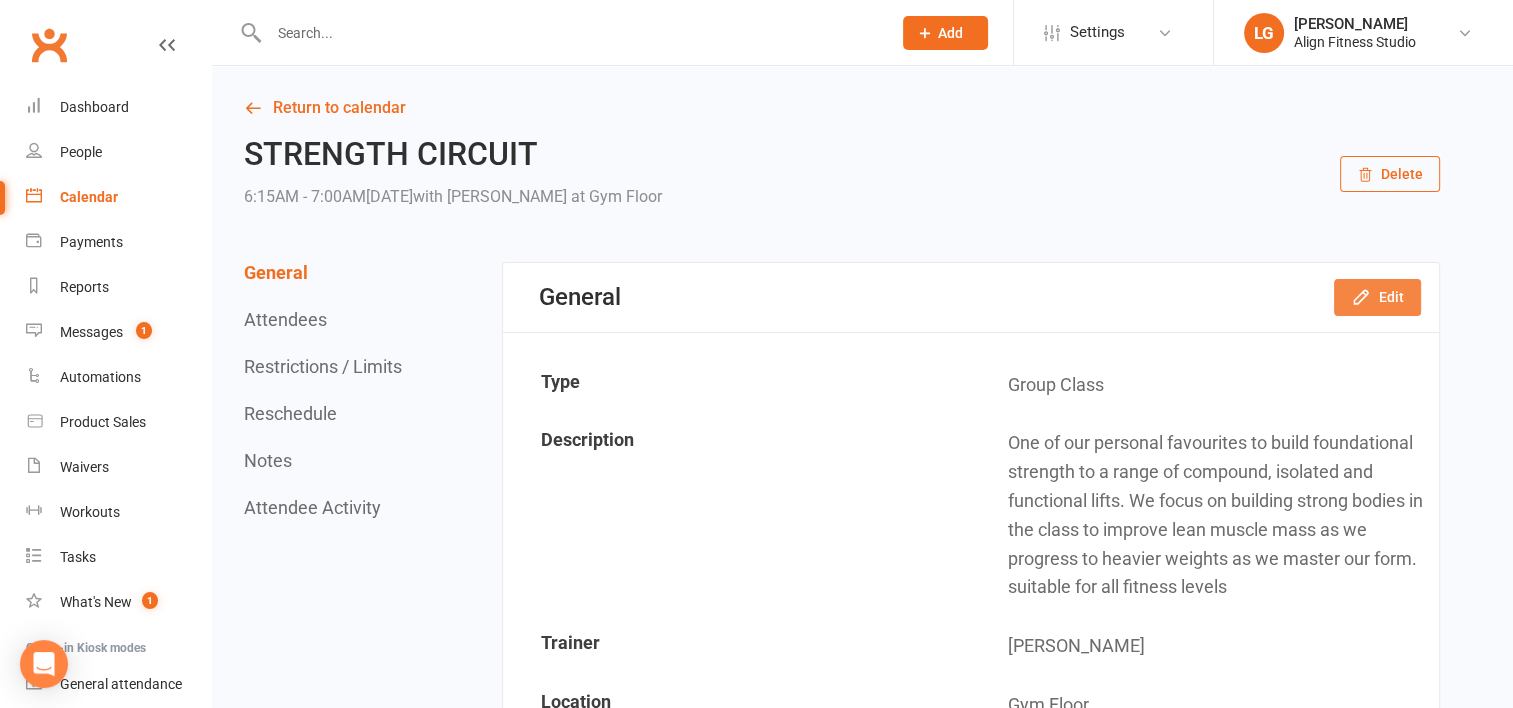 click on "Edit" at bounding box center [1377, 297] 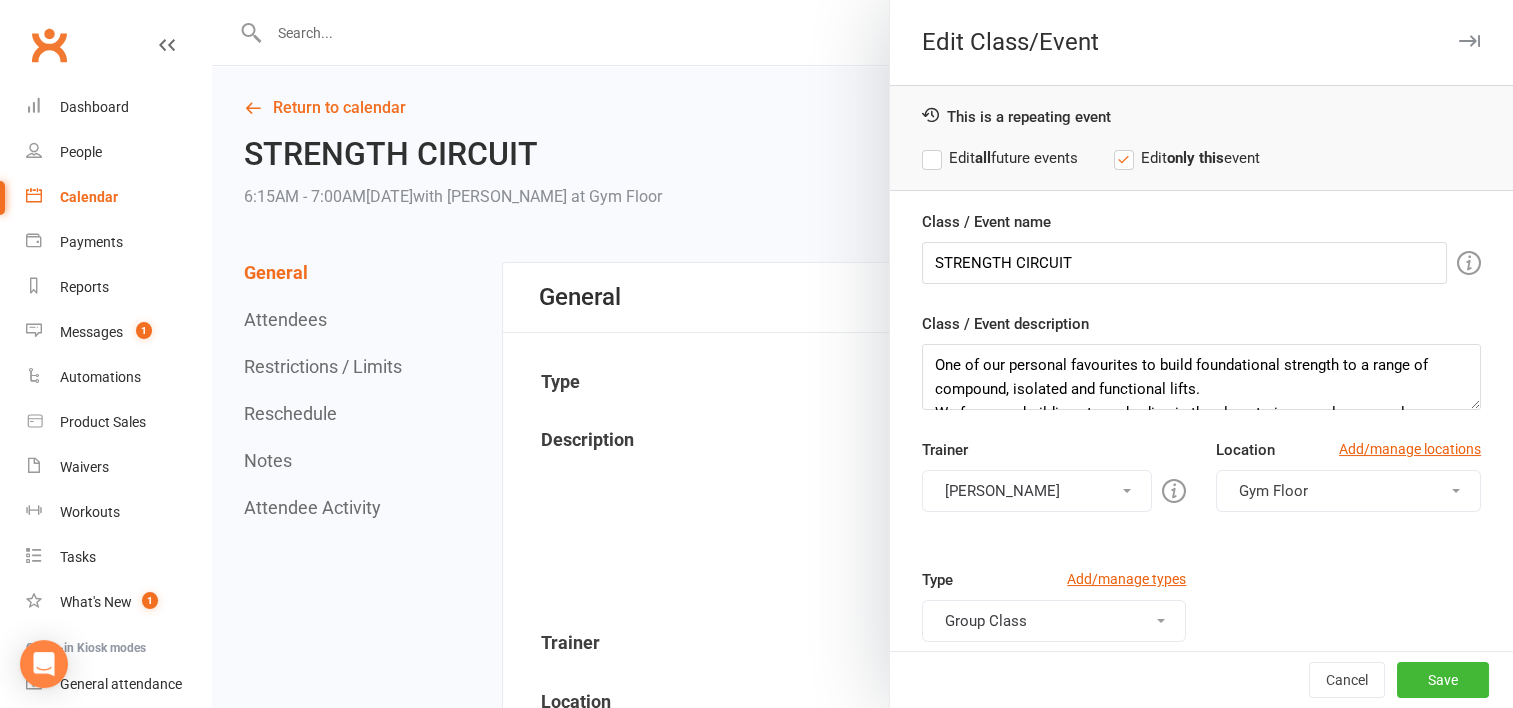 click on "[PERSON_NAME]" at bounding box center (1037, 491) 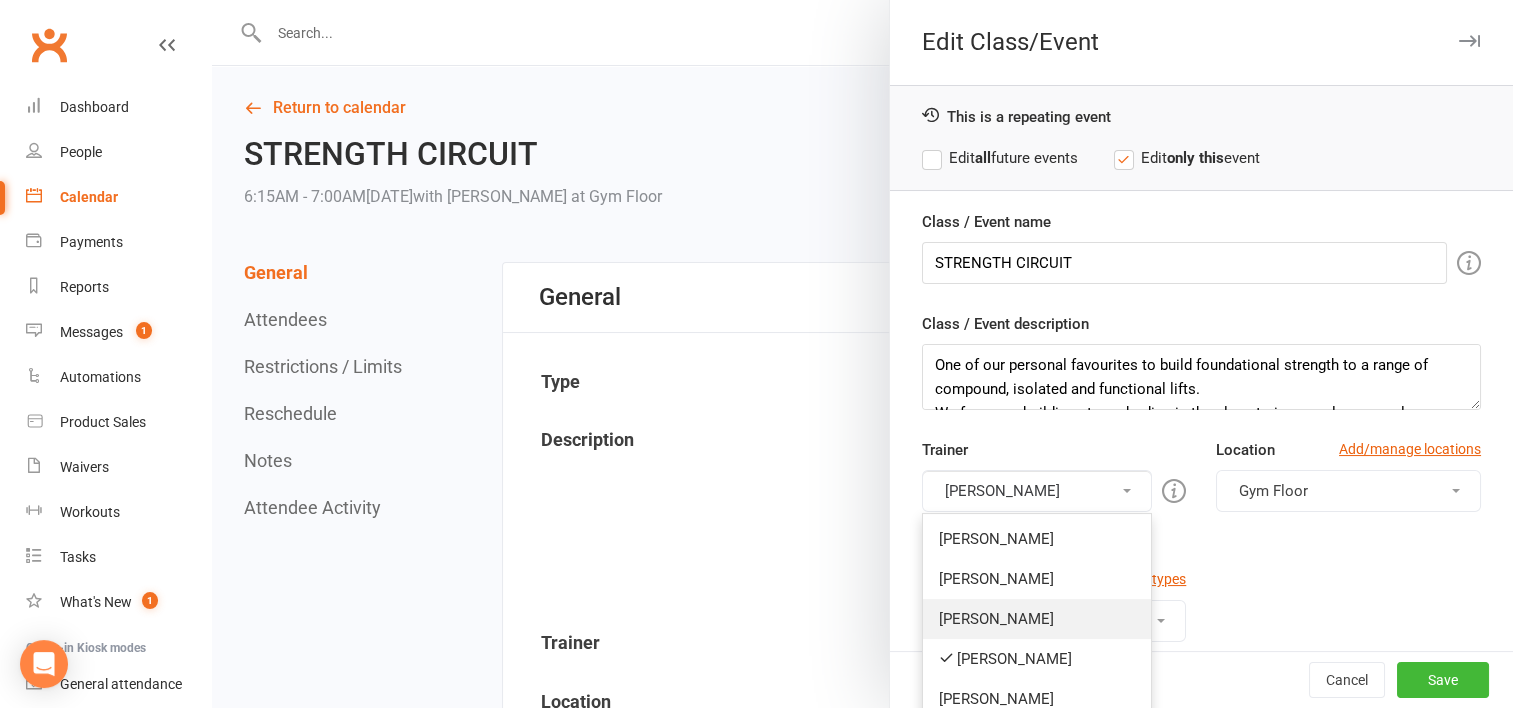 click on "[PERSON_NAME]" at bounding box center [1037, 619] 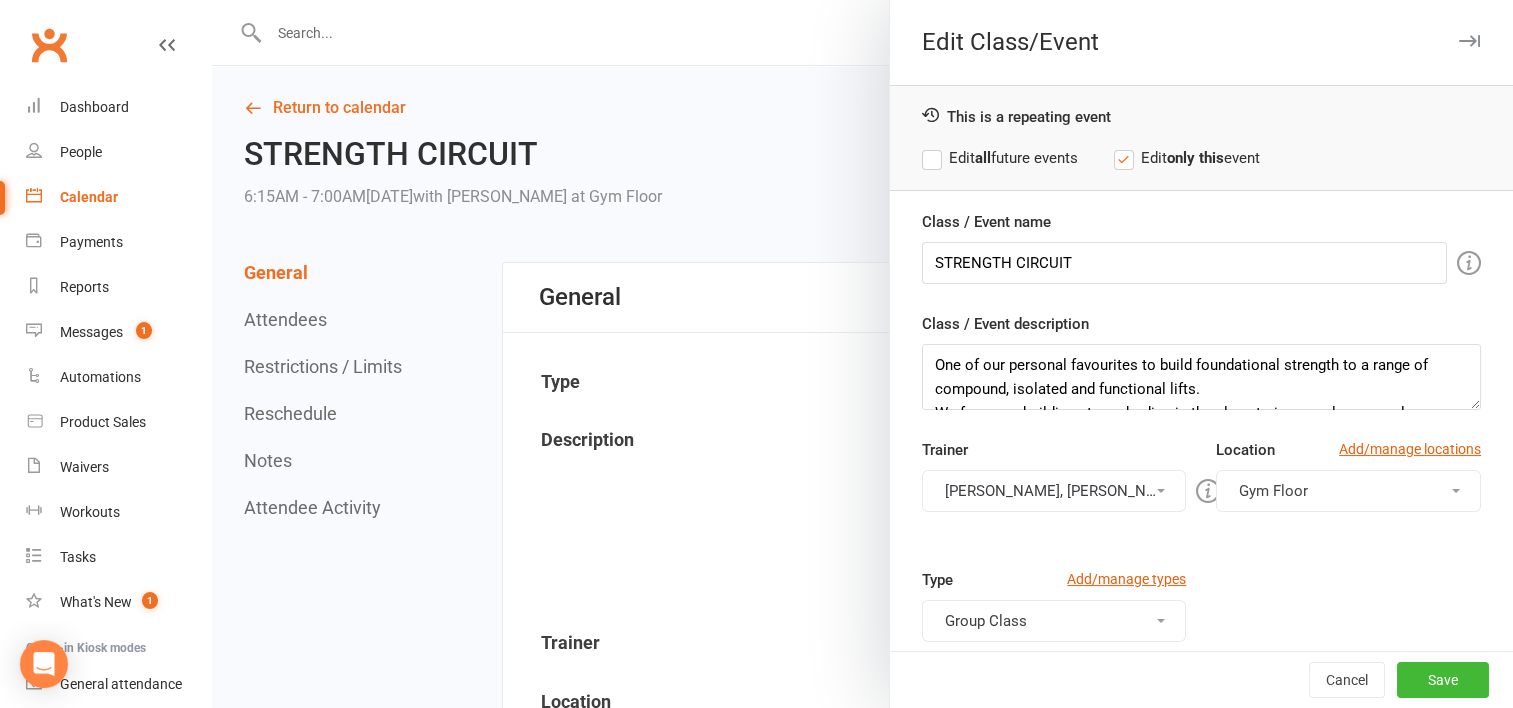 click on "[PERSON_NAME], [PERSON_NAME]" at bounding box center [1054, 491] 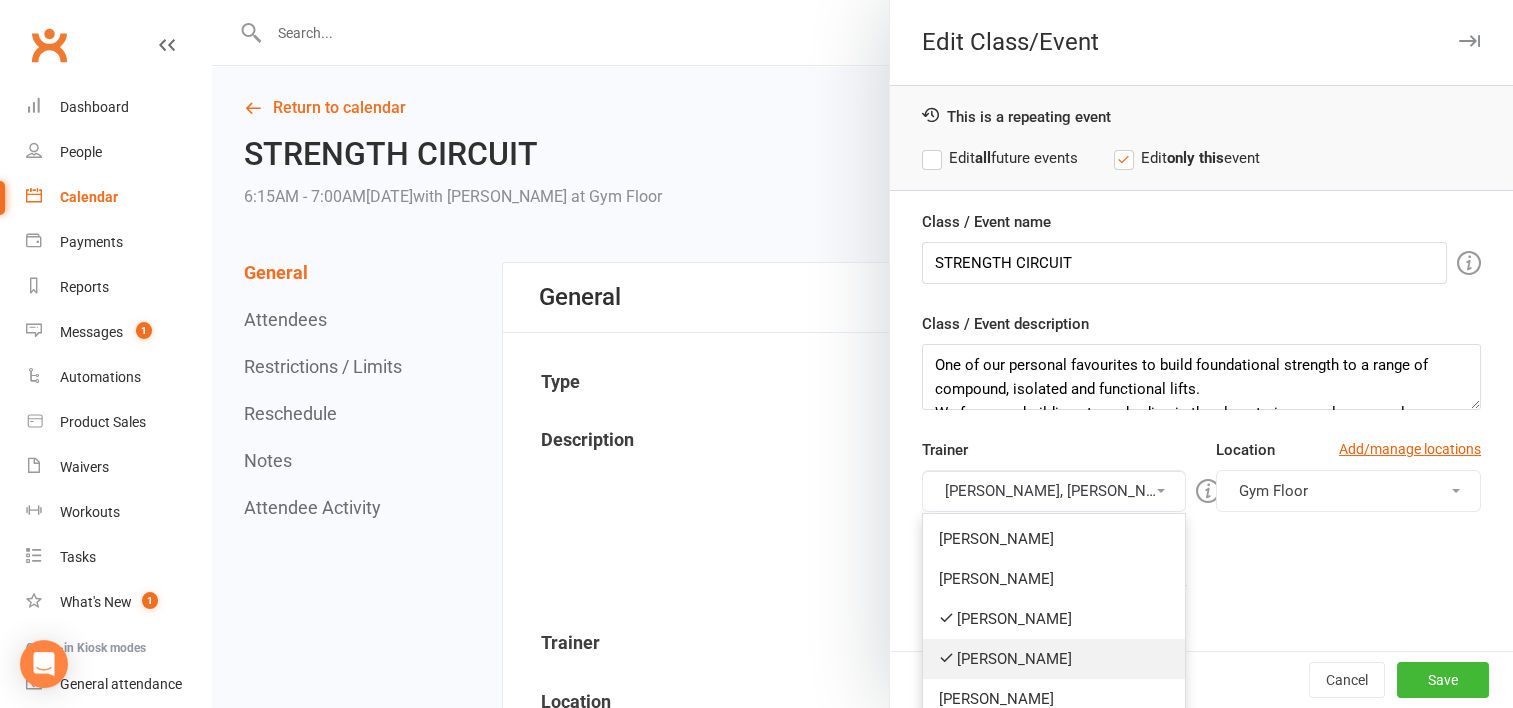 click on "[PERSON_NAME]" at bounding box center [1054, 659] 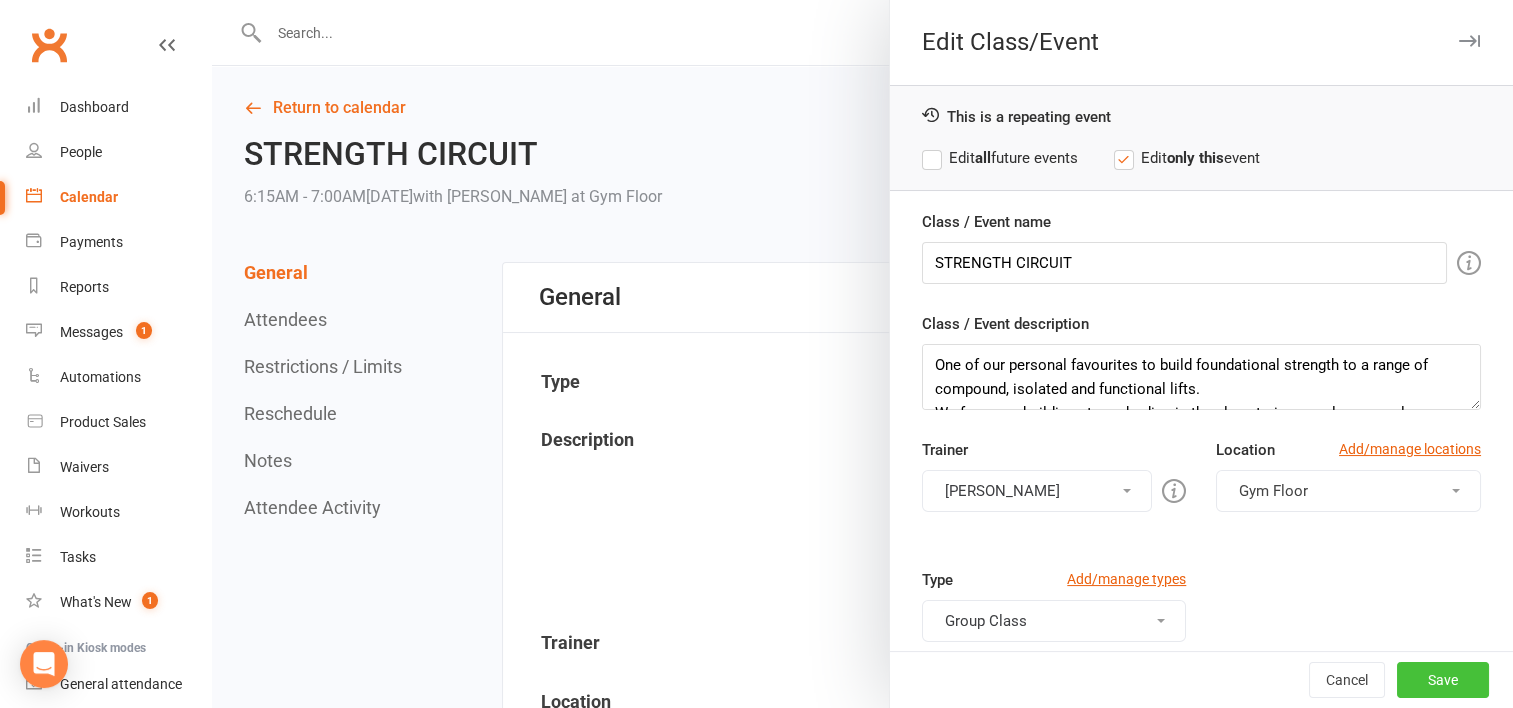 click on "Save" at bounding box center (1443, 680) 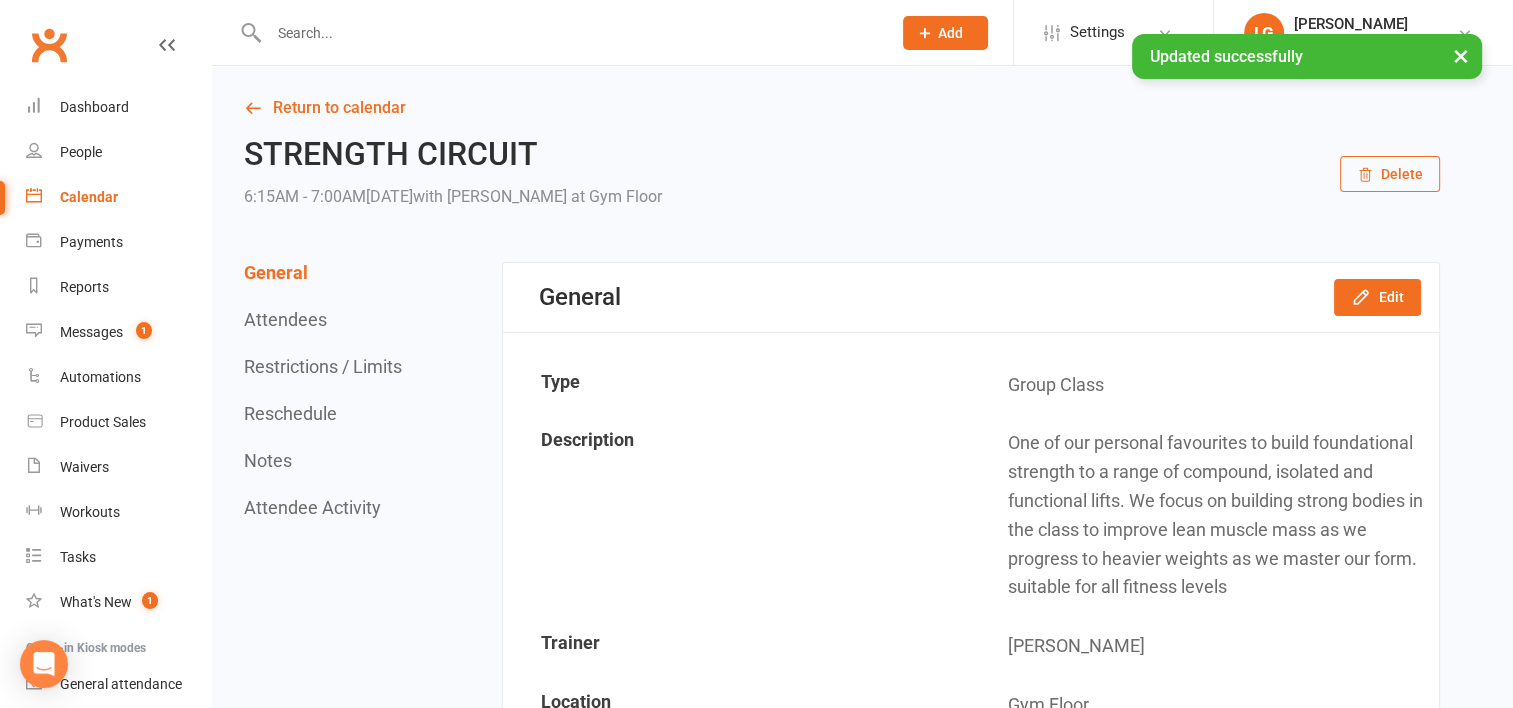 click on "Calendar" at bounding box center [89, 197] 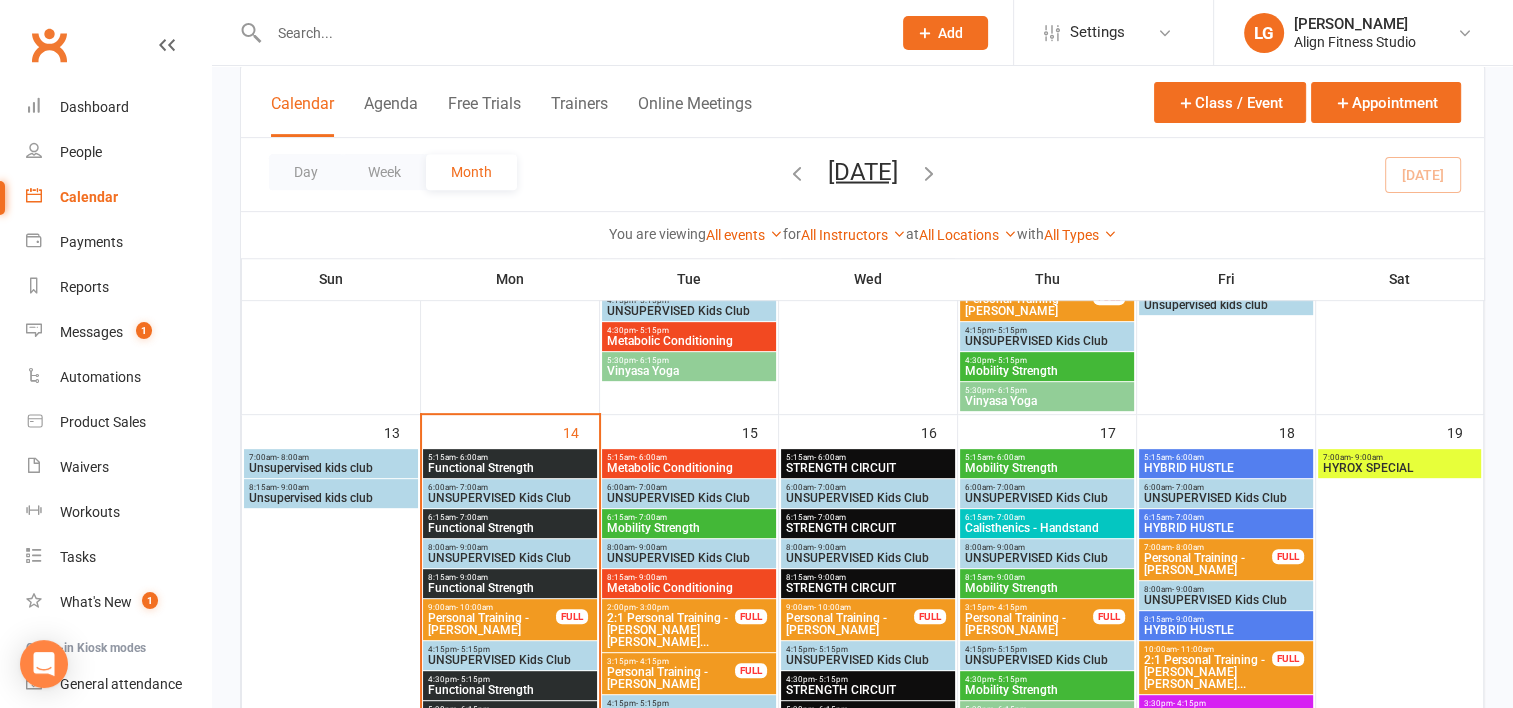 scroll, scrollTop: 807, scrollLeft: 0, axis: vertical 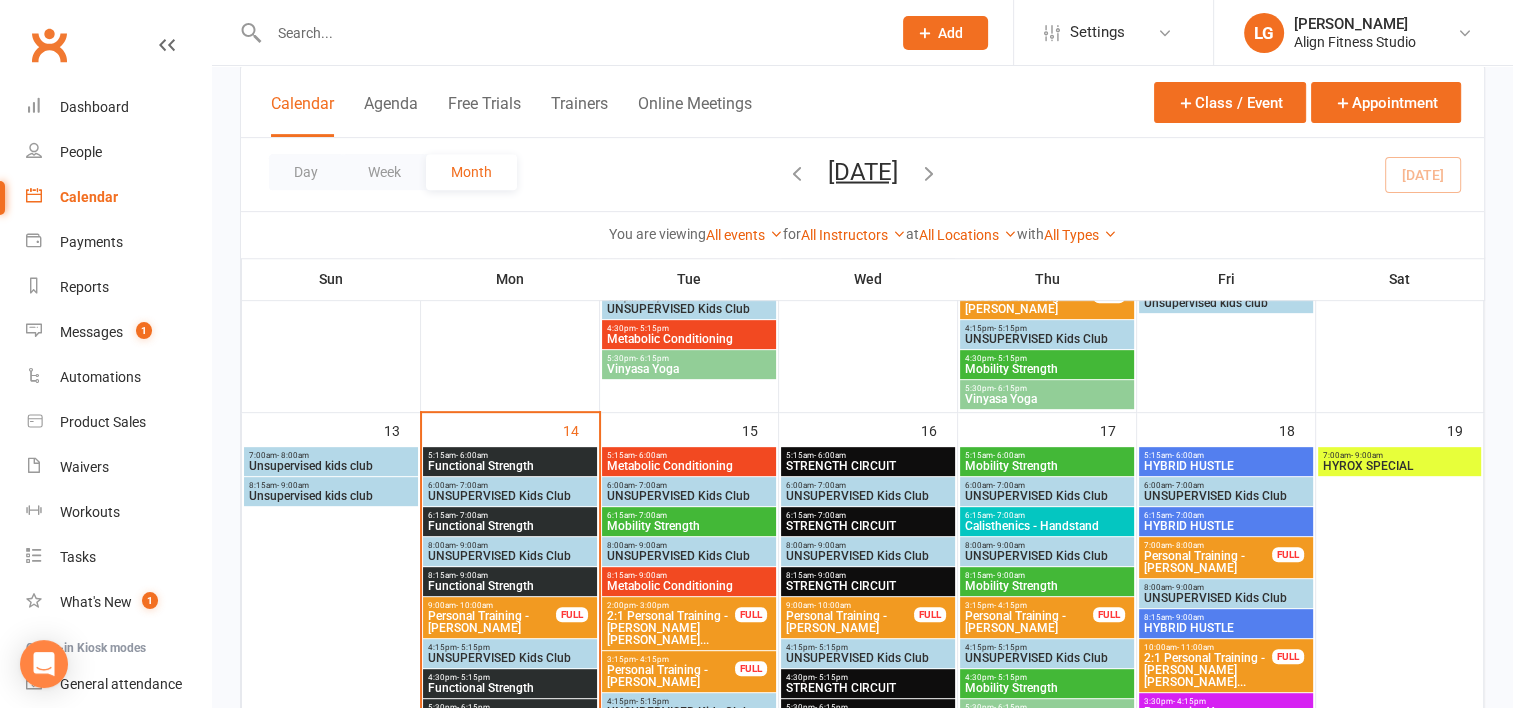 click on "- 9:00am" at bounding box center [830, 575] 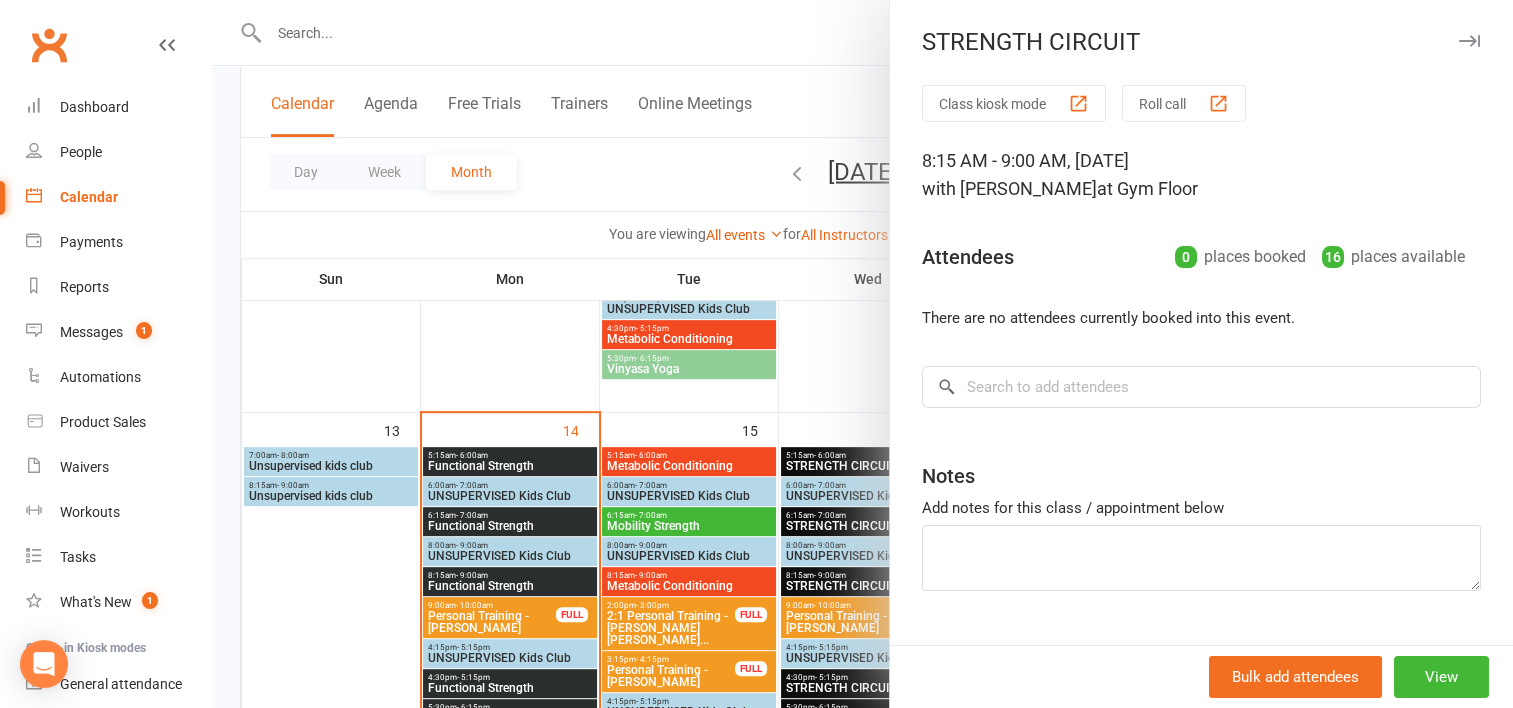 click at bounding box center (862, 354) 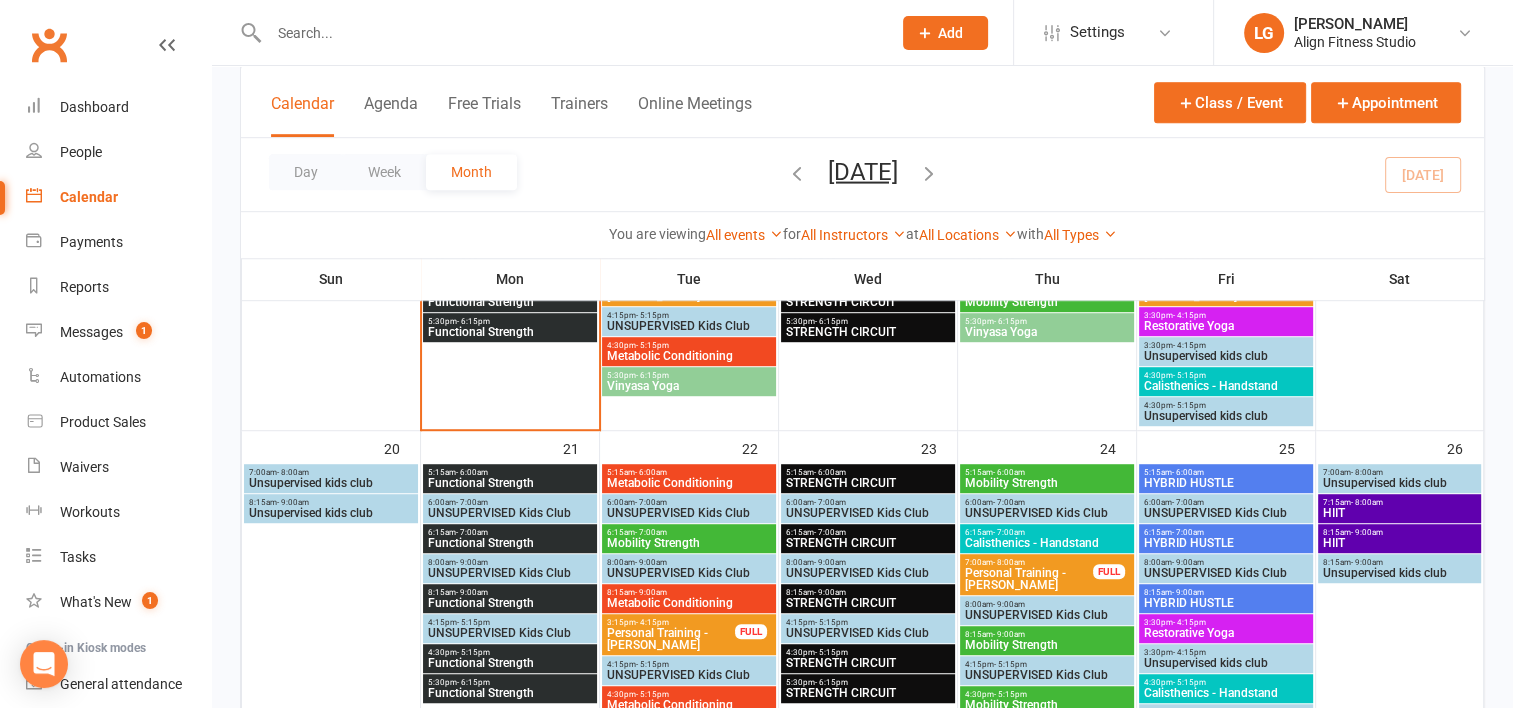 scroll, scrollTop: 1197, scrollLeft: 0, axis: vertical 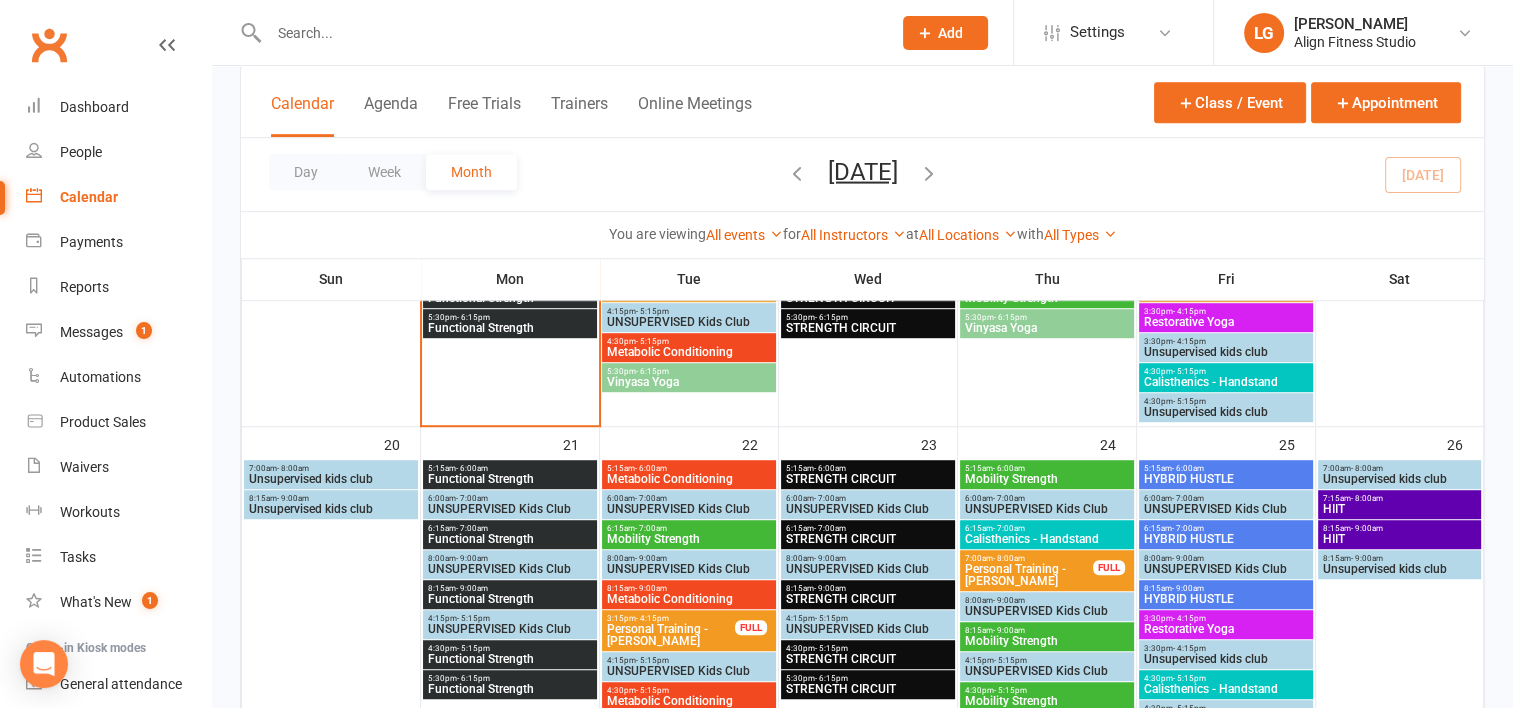 click on "8:15am  - 9:00am" at bounding box center (868, 588) 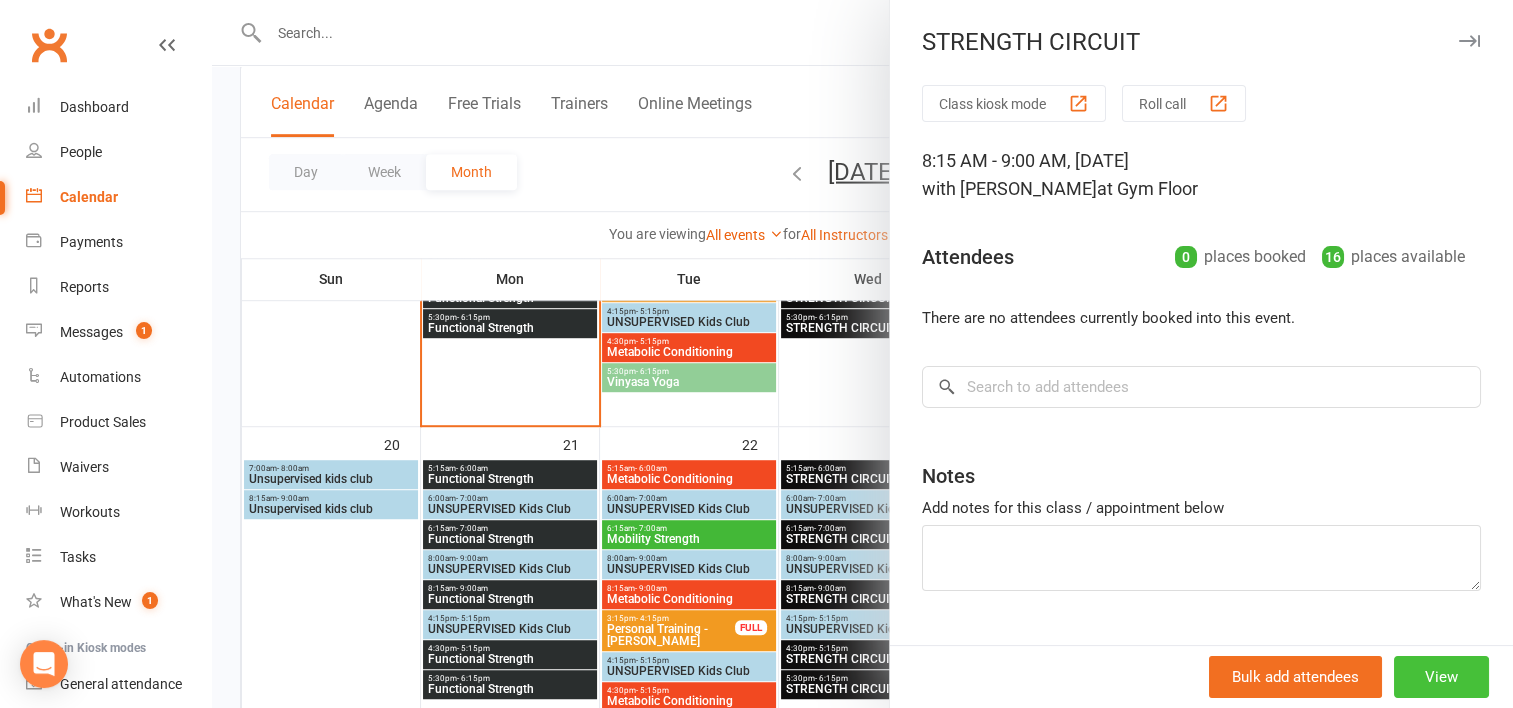 click on "View" at bounding box center [1441, 677] 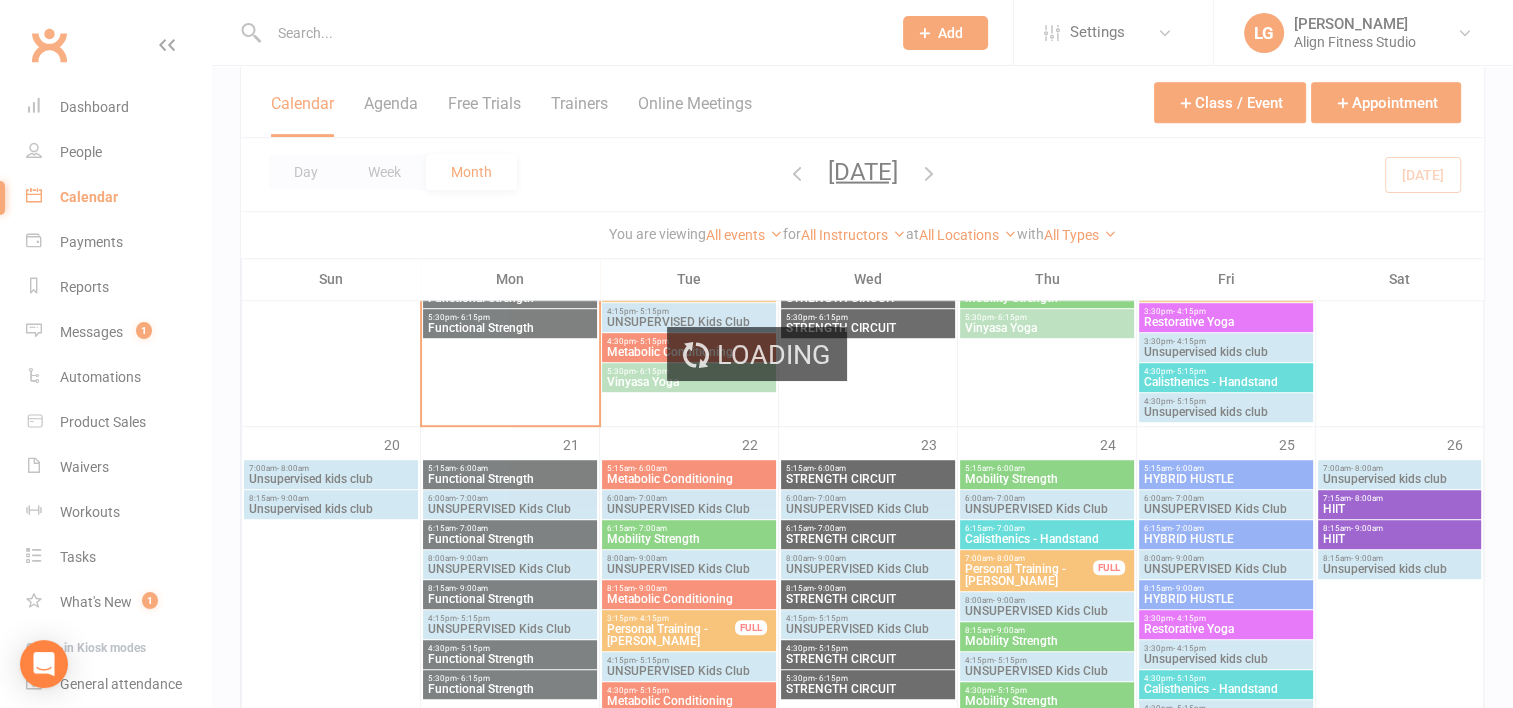 scroll, scrollTop: 0, scrollLeft: 0, axis: both 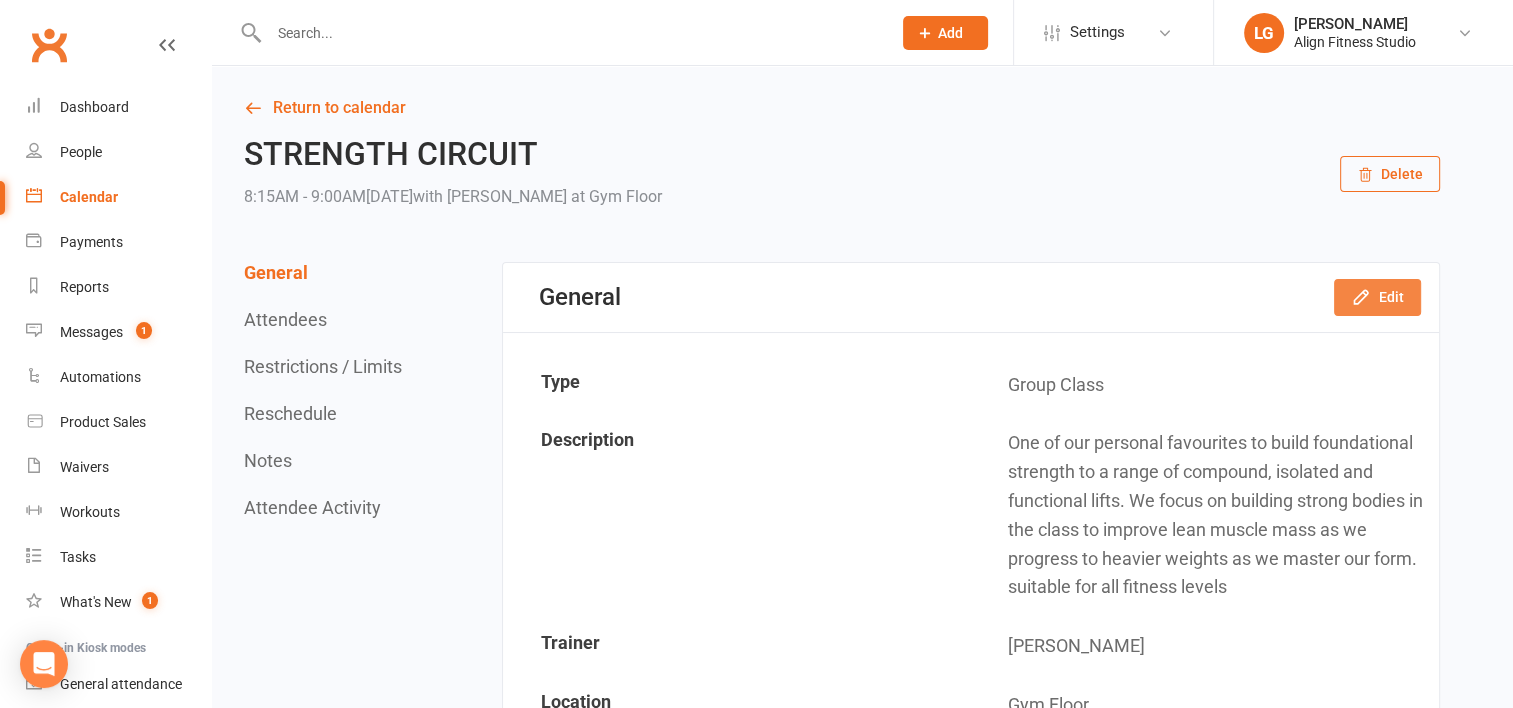 click on "Edit" at bounding box center [1377, 297] 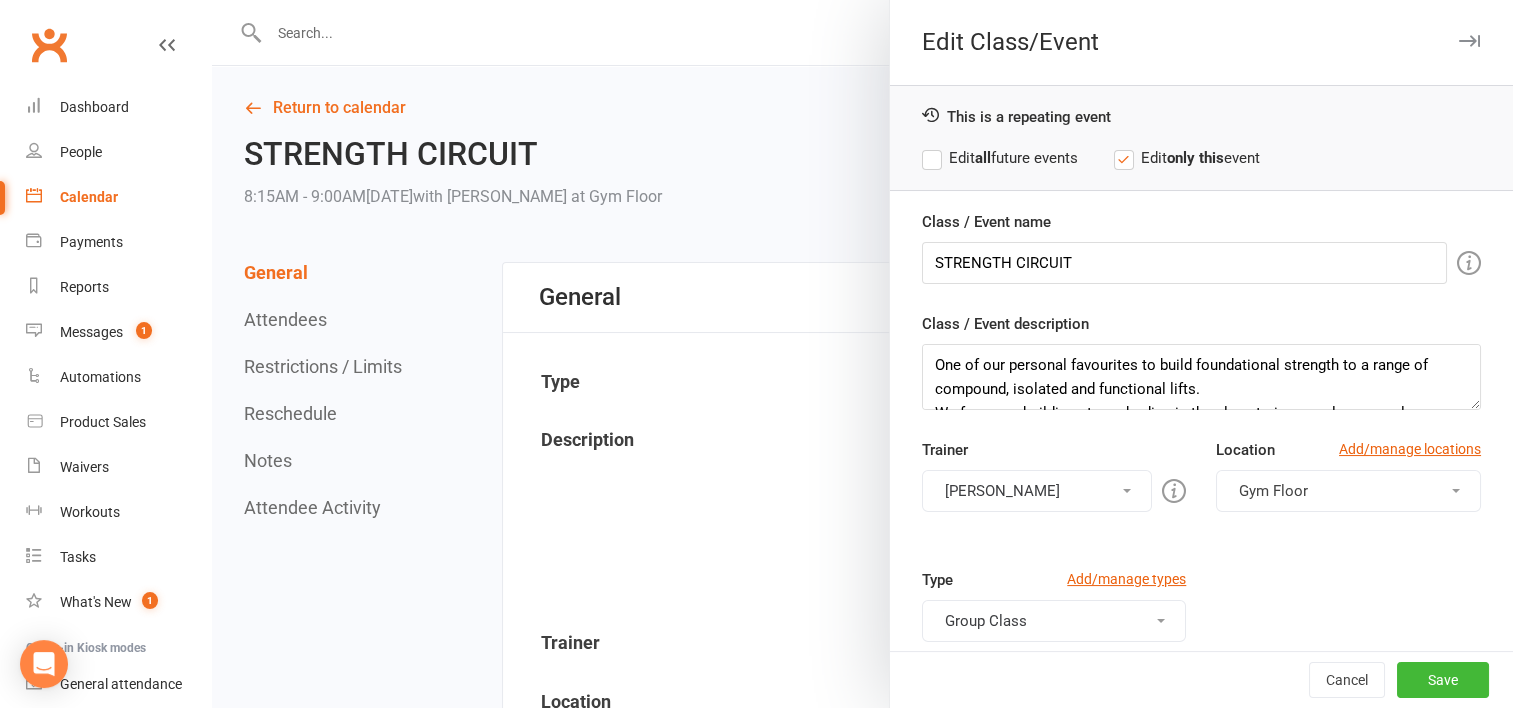 click on "[PERSON_NAME]" at bounding box center [1037, 491] 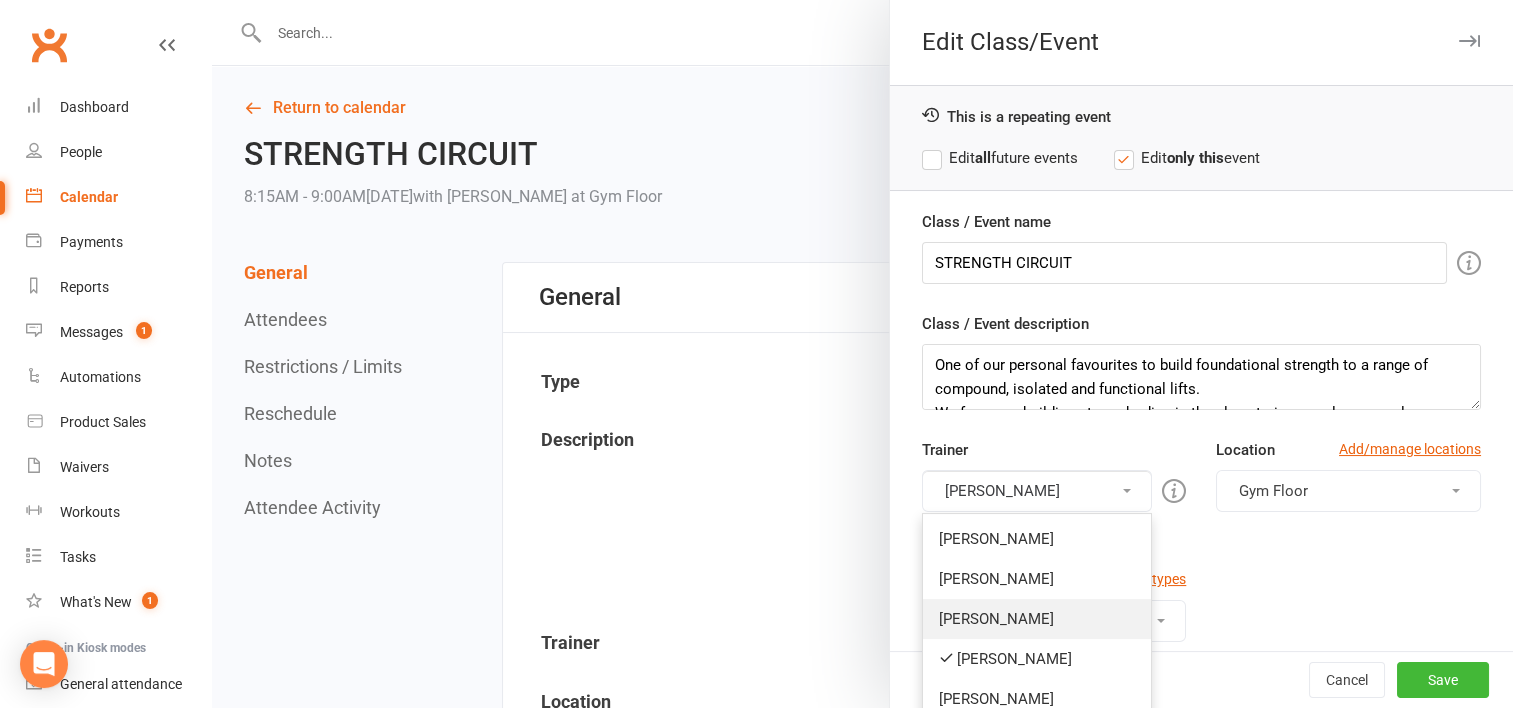 click on "[PERSON_NAME]" at bounding box center (1037, 619) 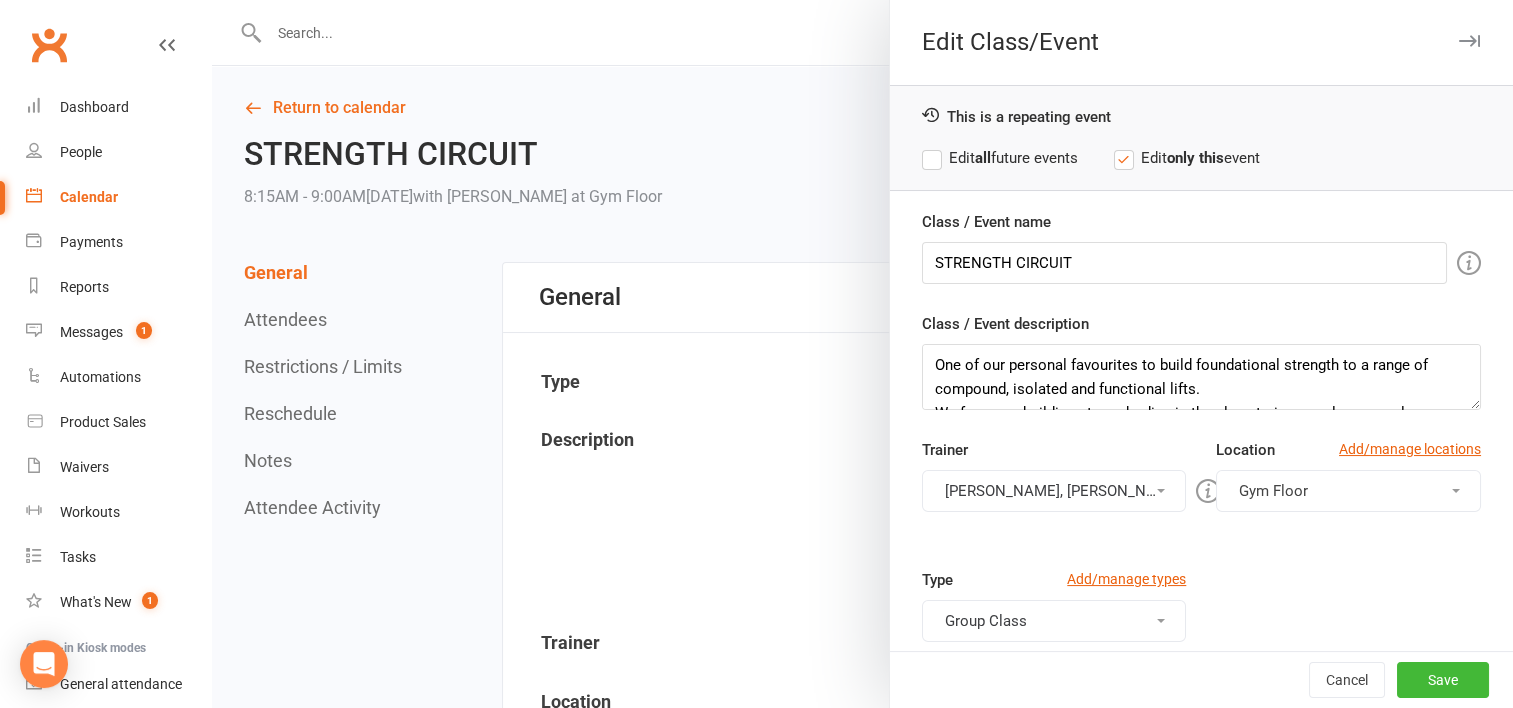 click on "[PERSON_NAME], [PERSON_NAME]" at bounding box center (1054, 491) 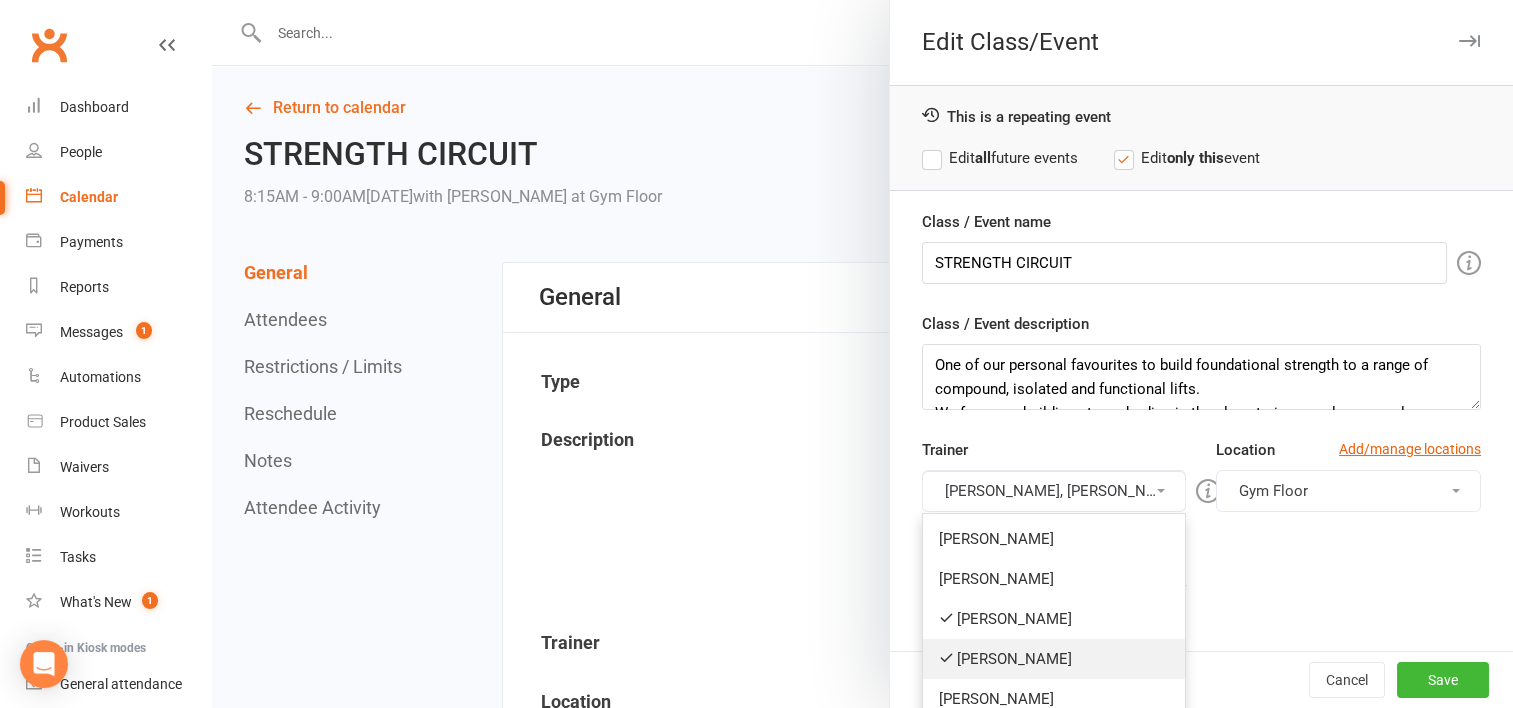 click on "[PERSON_NAME]" at bounding box center [1054, 659] 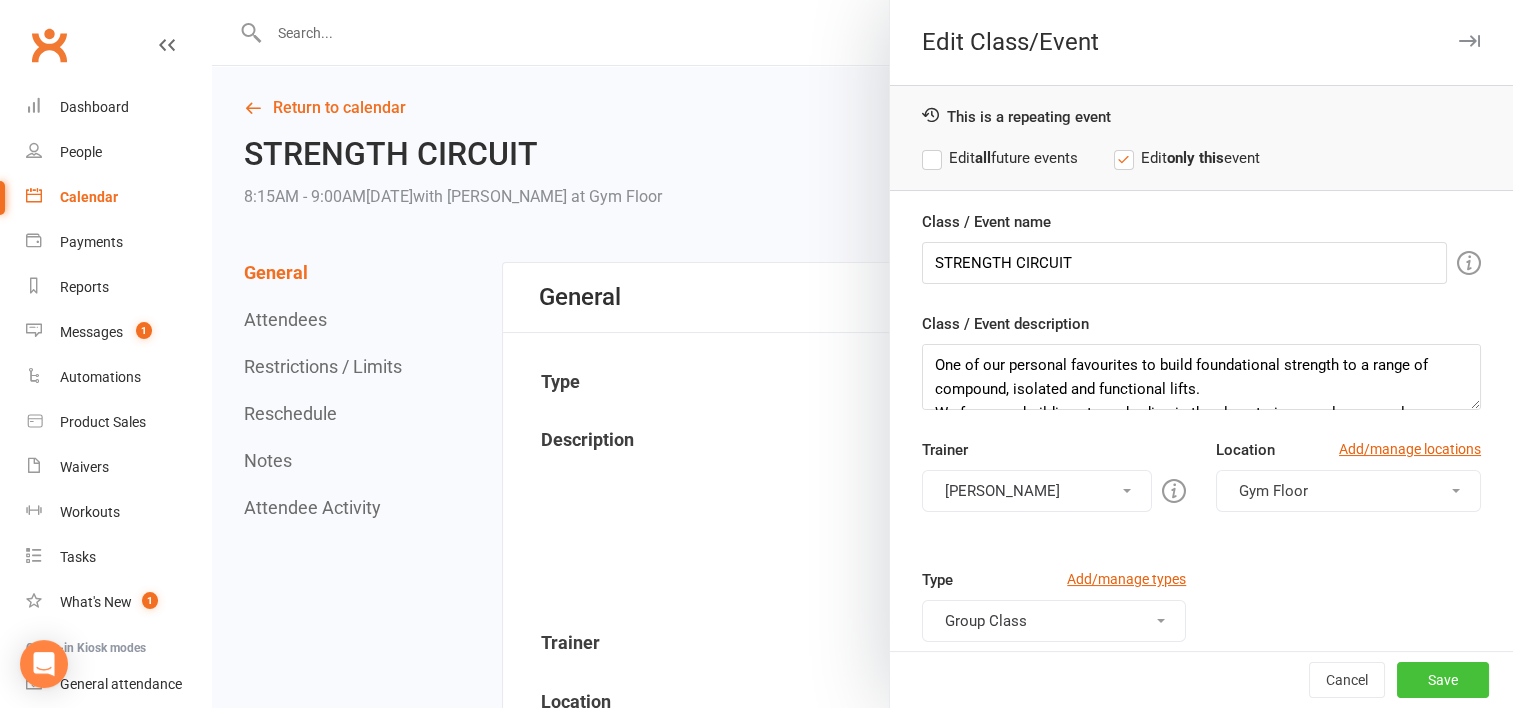 click on "Save" at bounding box center [1443, 680] 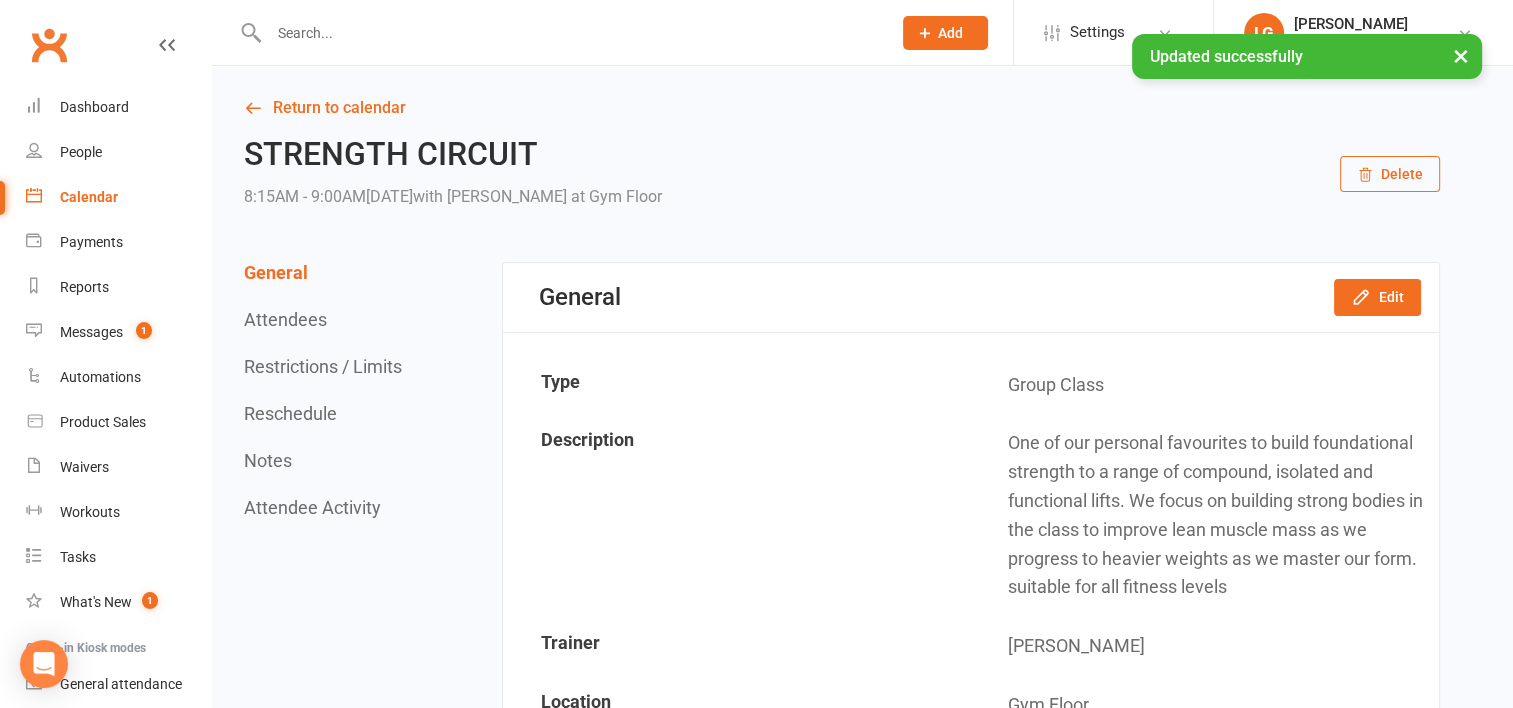 click on "Calendar" at bounding box center [89, 197] 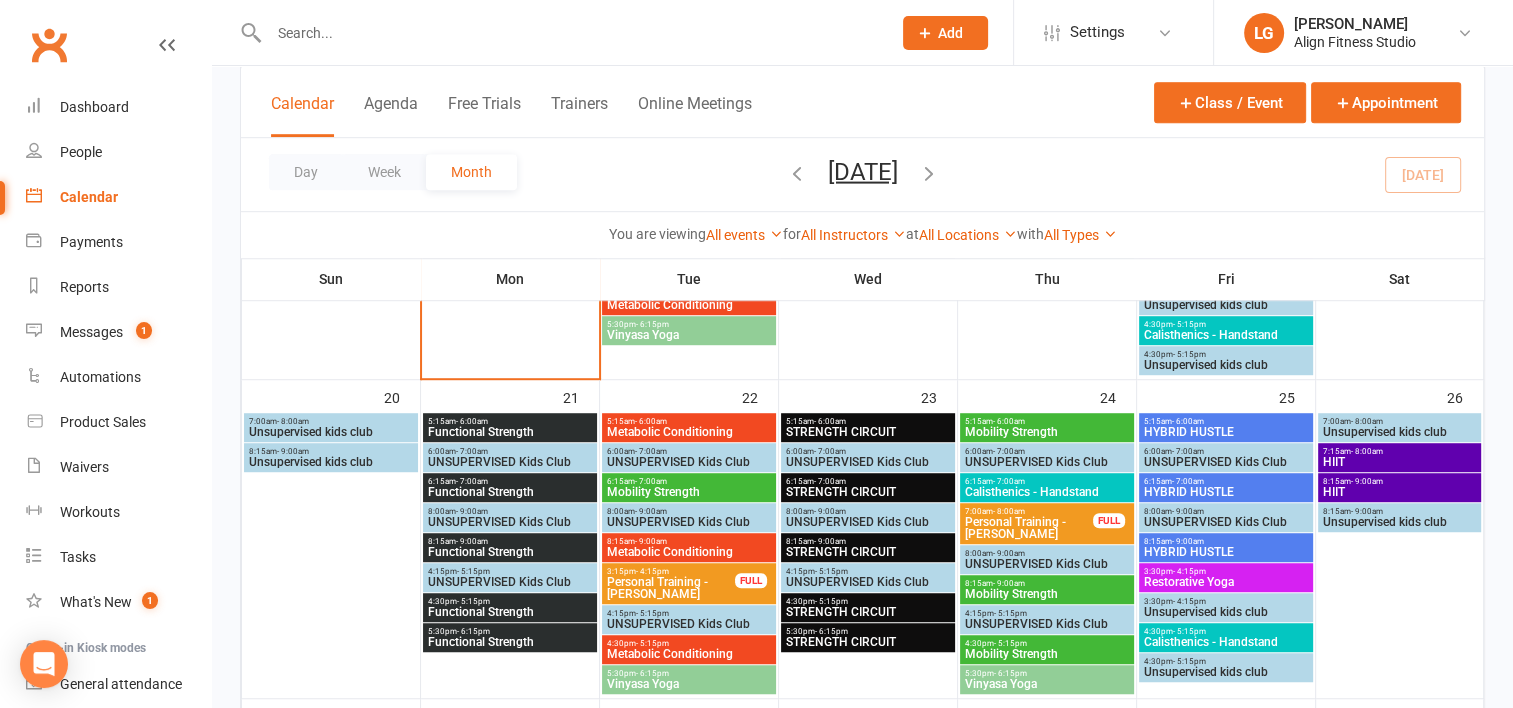 scroll, scrollTop: 1315, scrollLeft: 0, axis: vertical 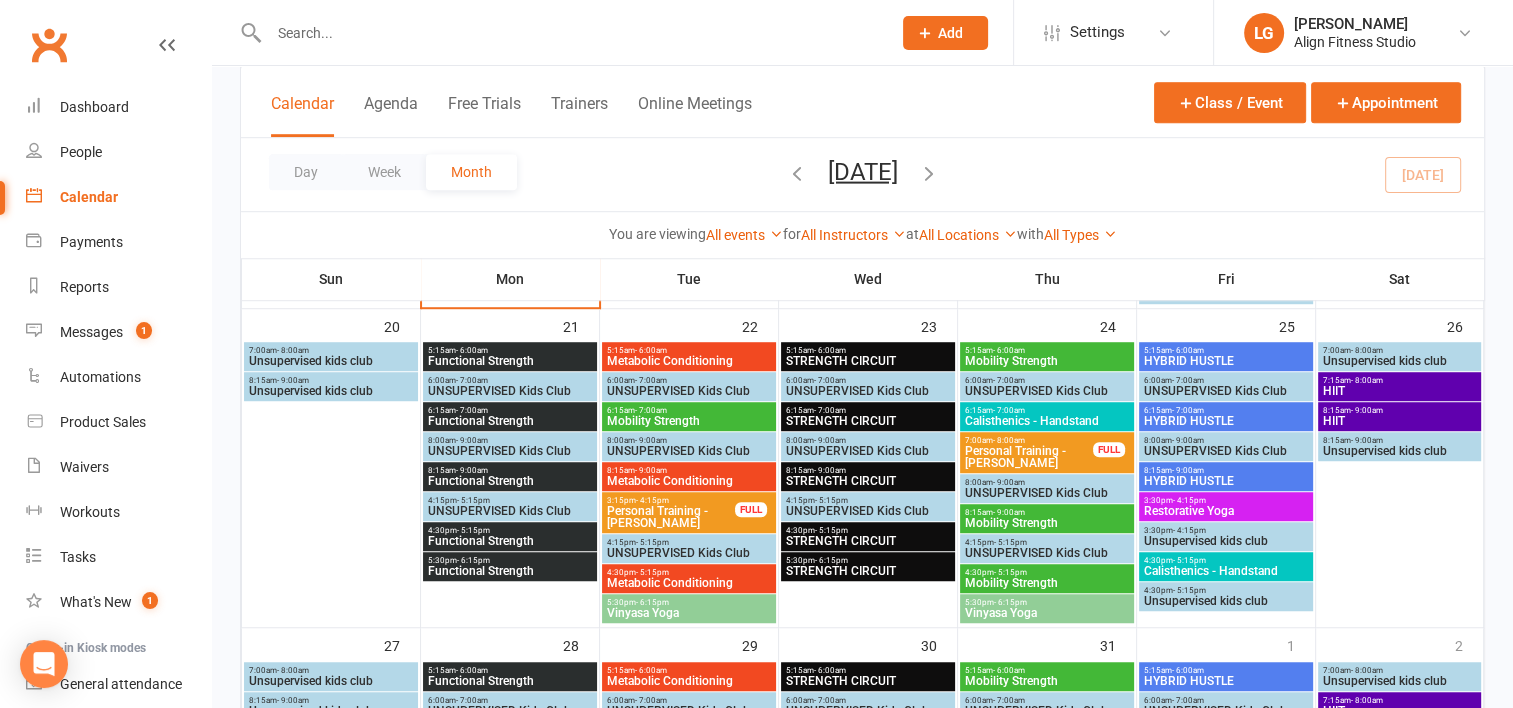 click on "- 8:00am" at bounding box center (1367, 380) 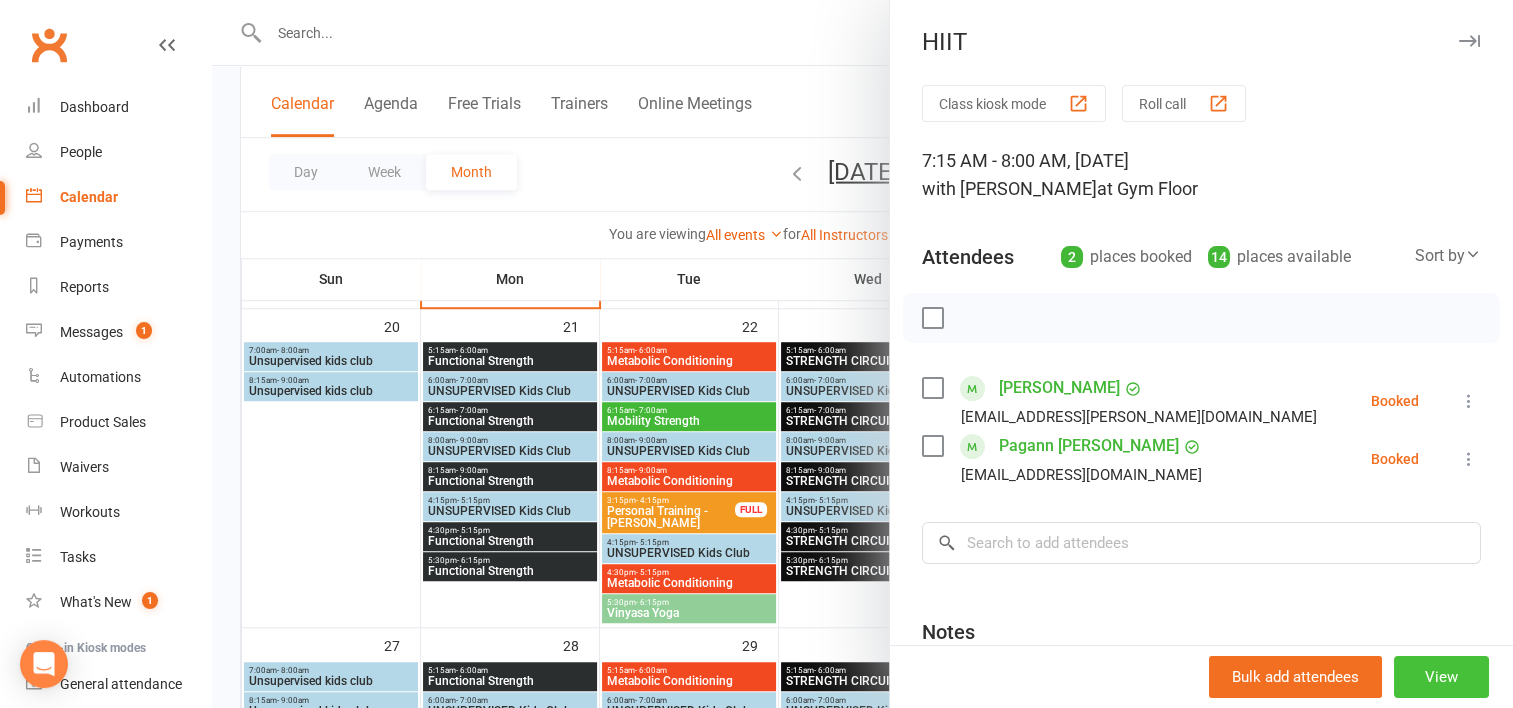 click on "View" at bounding box center (1441, 677) 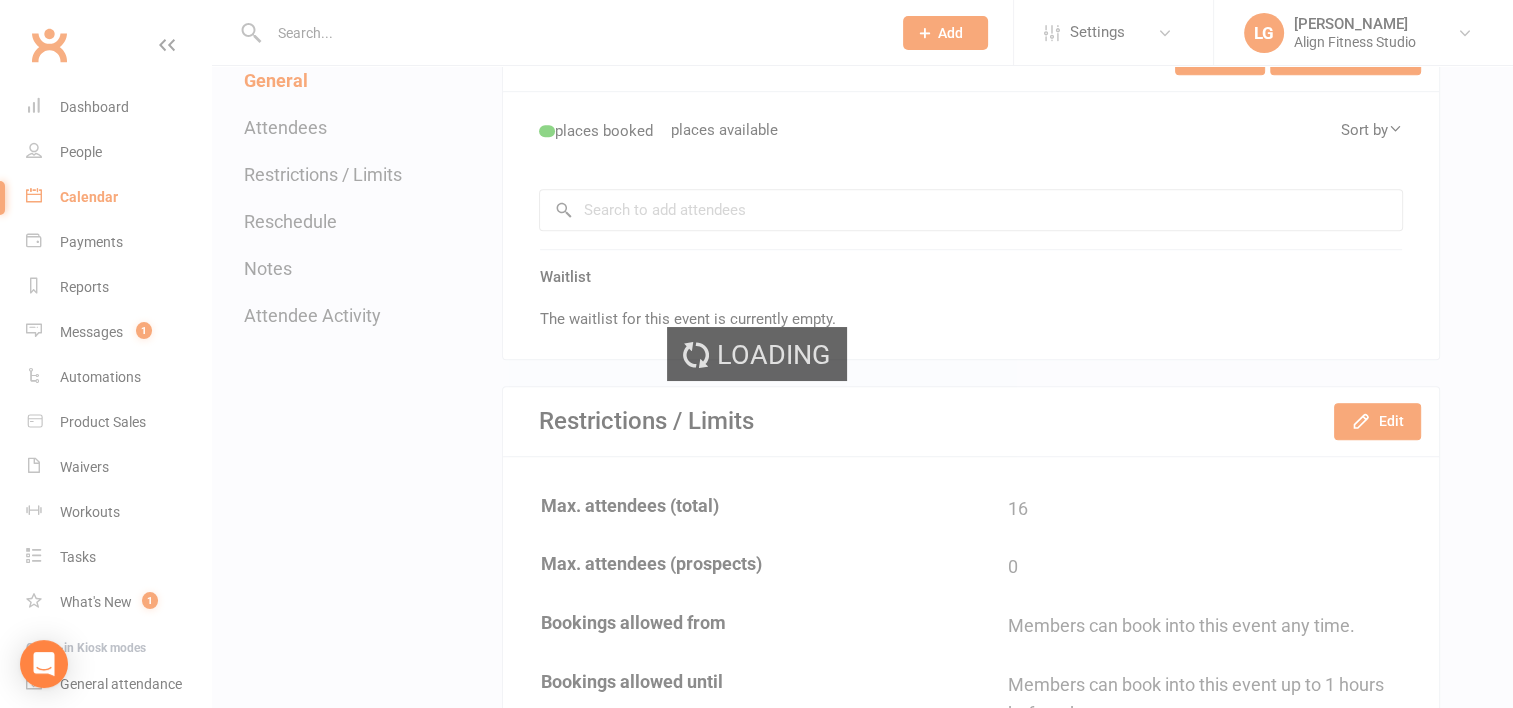 scroll, scrollTop: 0, scrollLeft: 0, axis: both 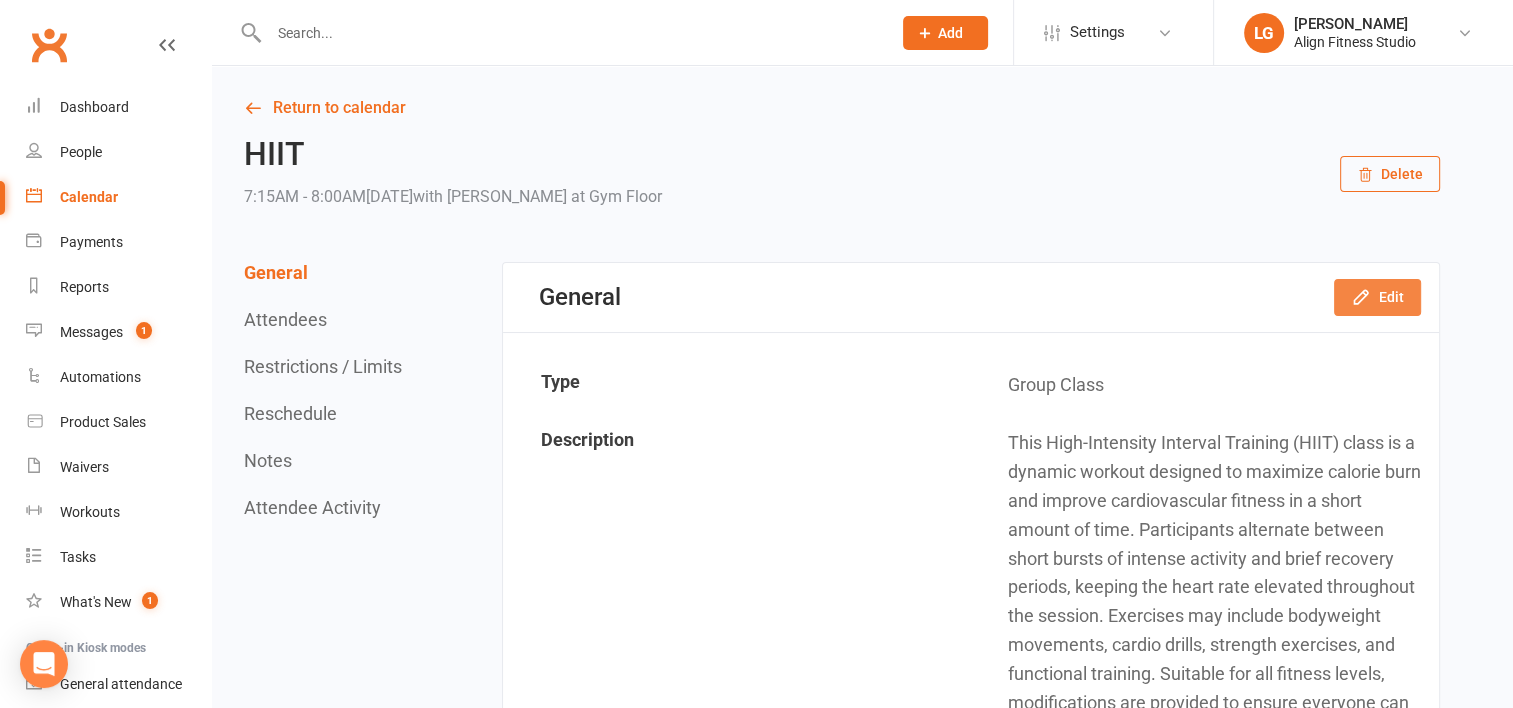 click on "Edit" at bounding box center (1377, 297) 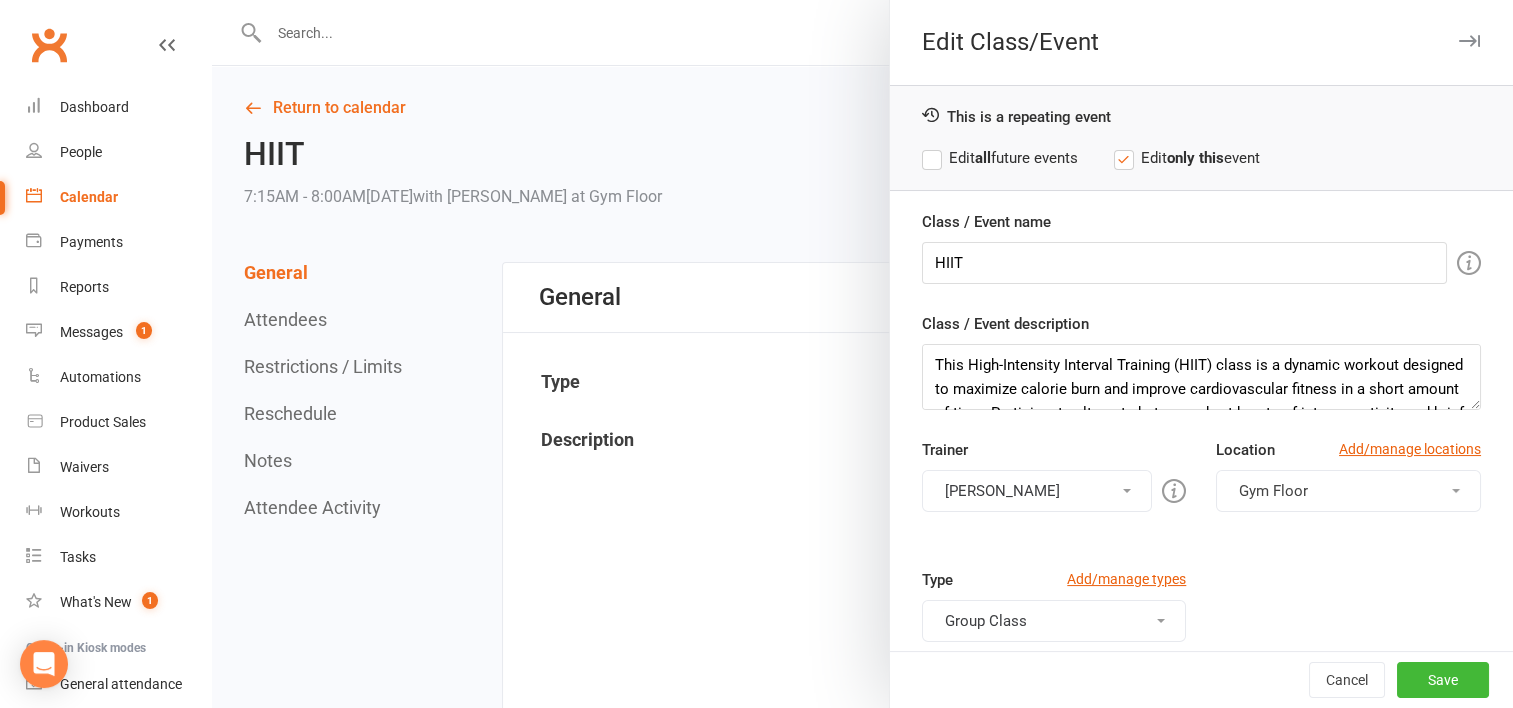 click on "[PERSON_NAME]" at bounding box center (1037, 491) 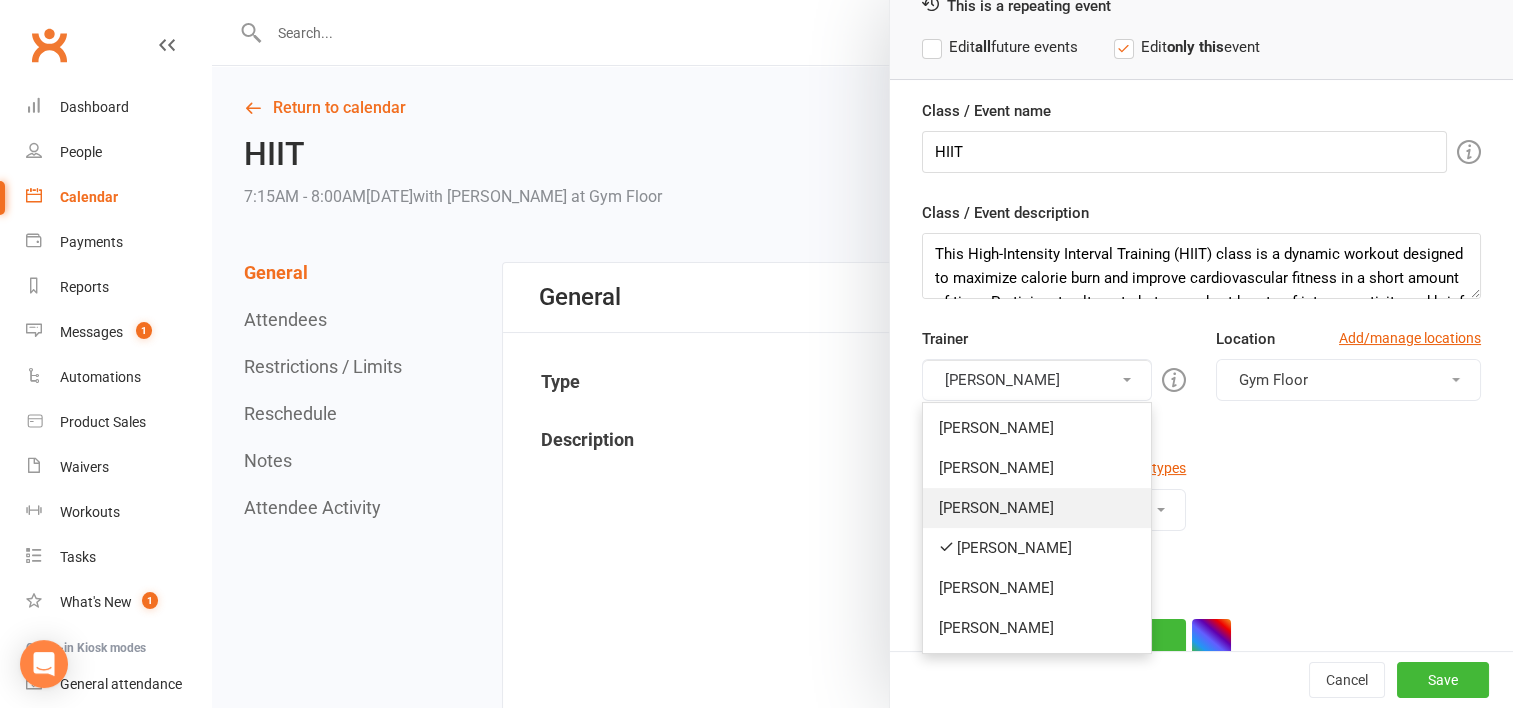 scroll, scrollTop: 116, scrollLeft: 0, axis: vertical 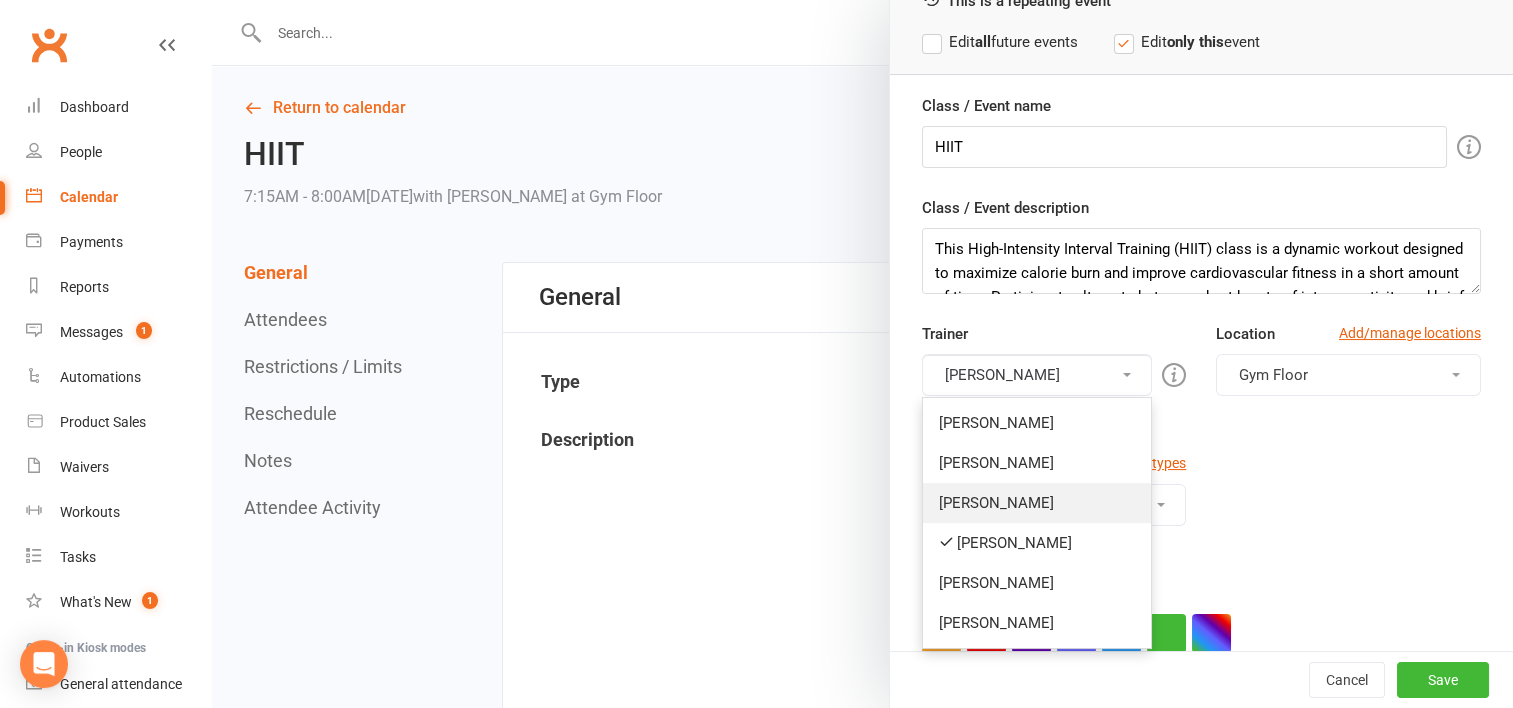 click on "[PERSON_NAME]" at bounding box center (1037, 503) 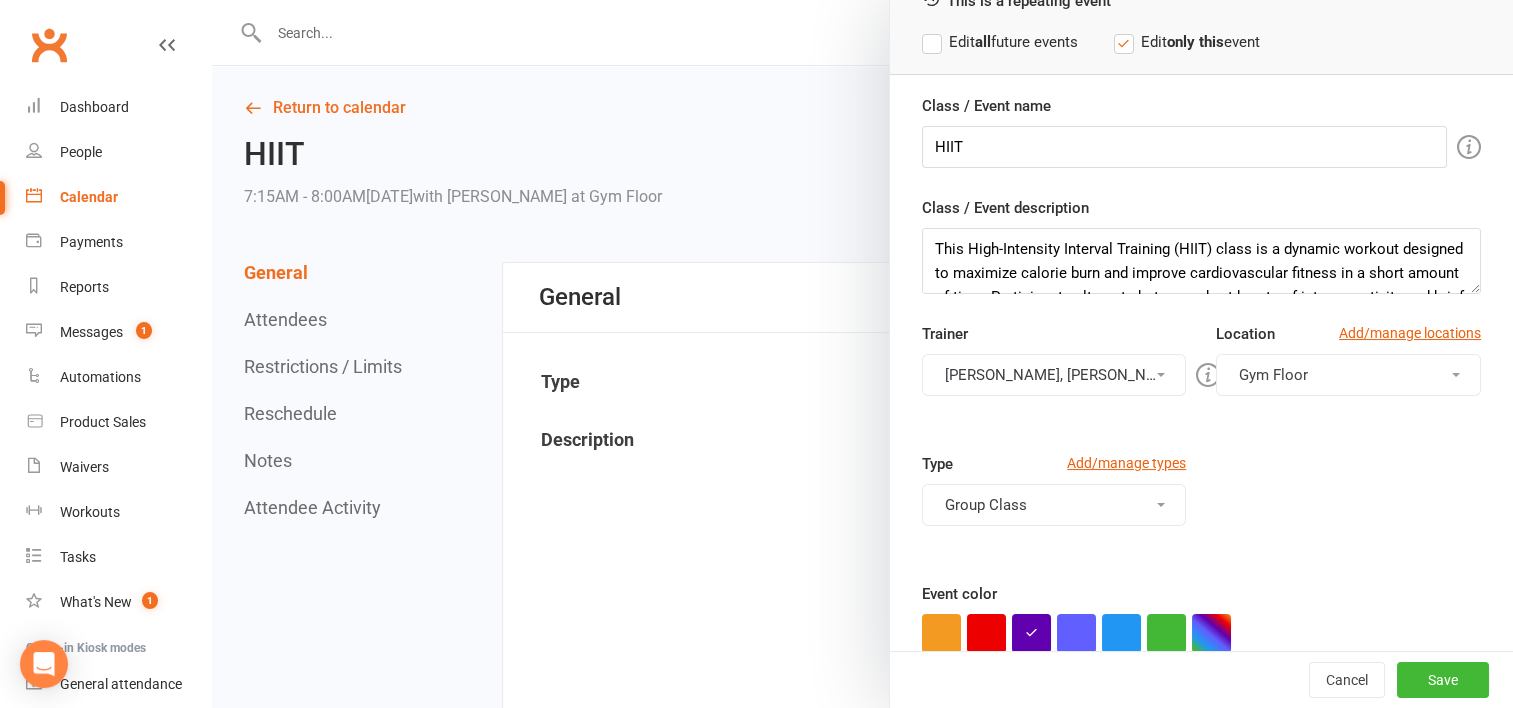 click on "[PERSON_NAME], [PERSON_NAME]" at bounding box center [1054, 375] 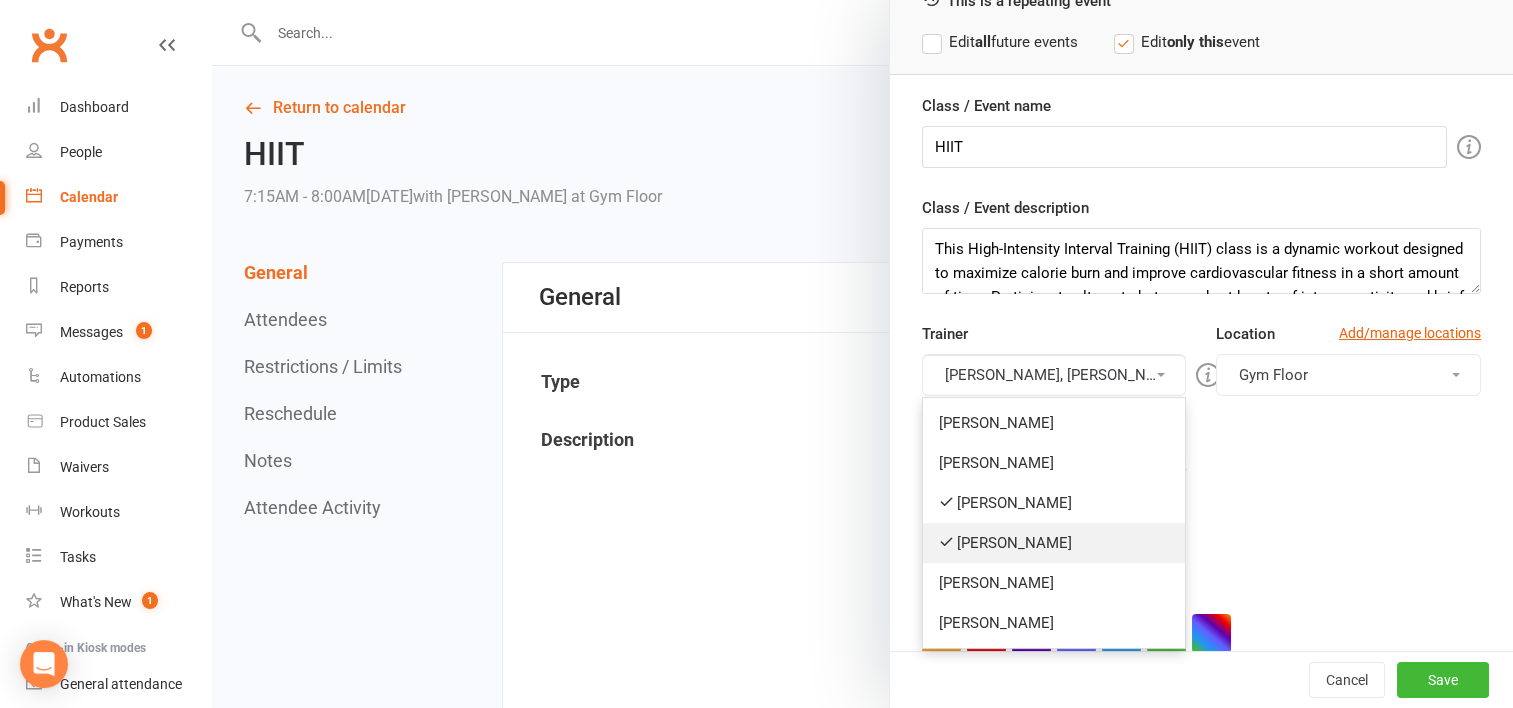 click on "[PERSON_NAME]" at bounding box center [1054, 543] 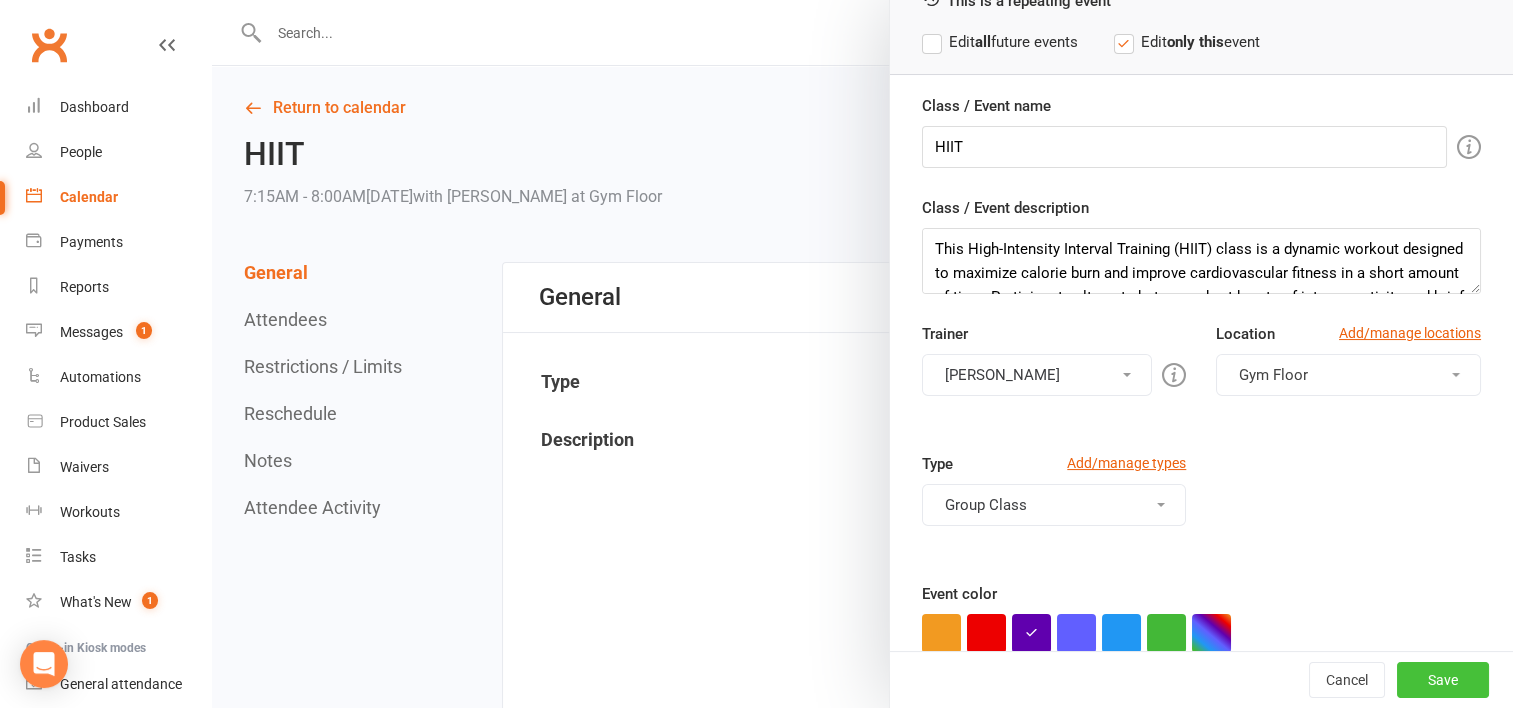 click on "Save" at bounding box center (1443, 680) 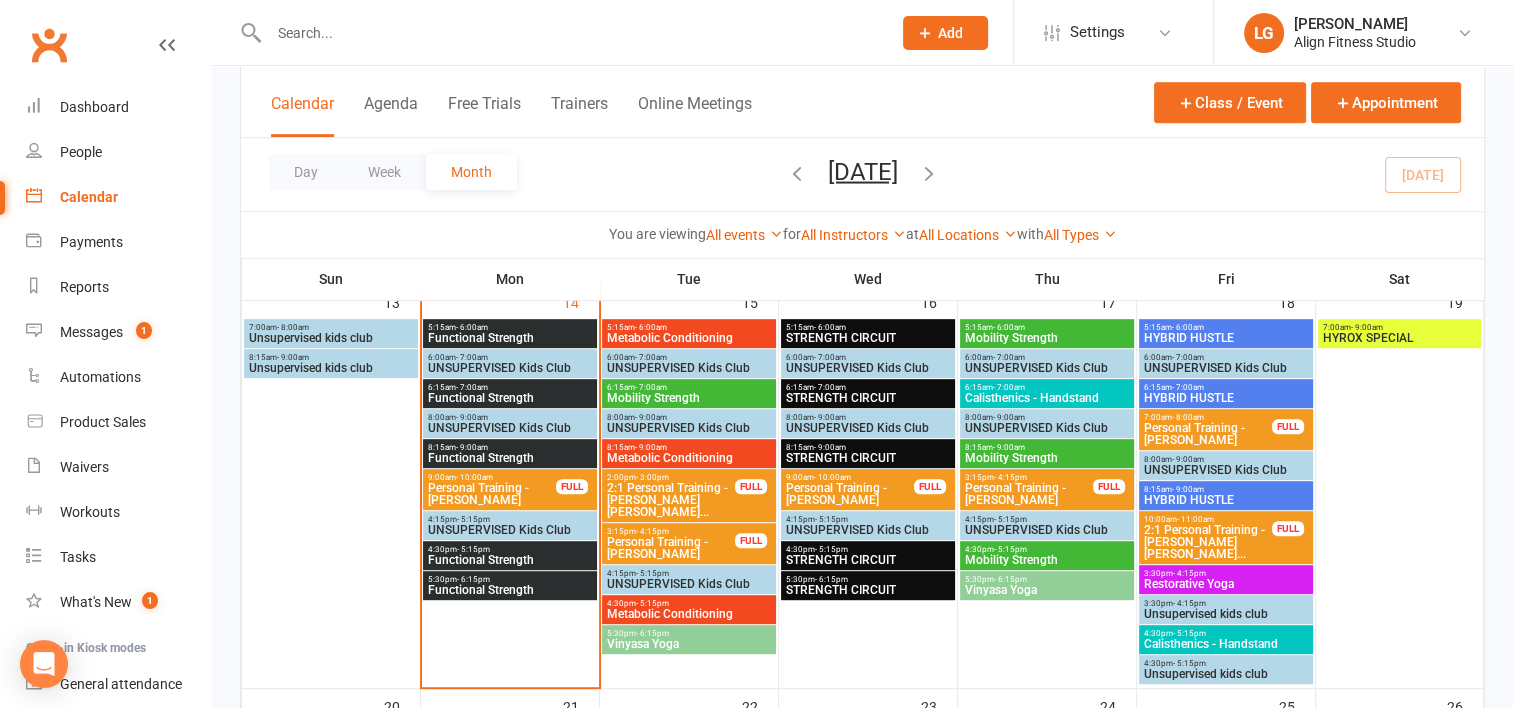 scroll, scrollTop: 1239, scrollLeft: 0, axis: vertical 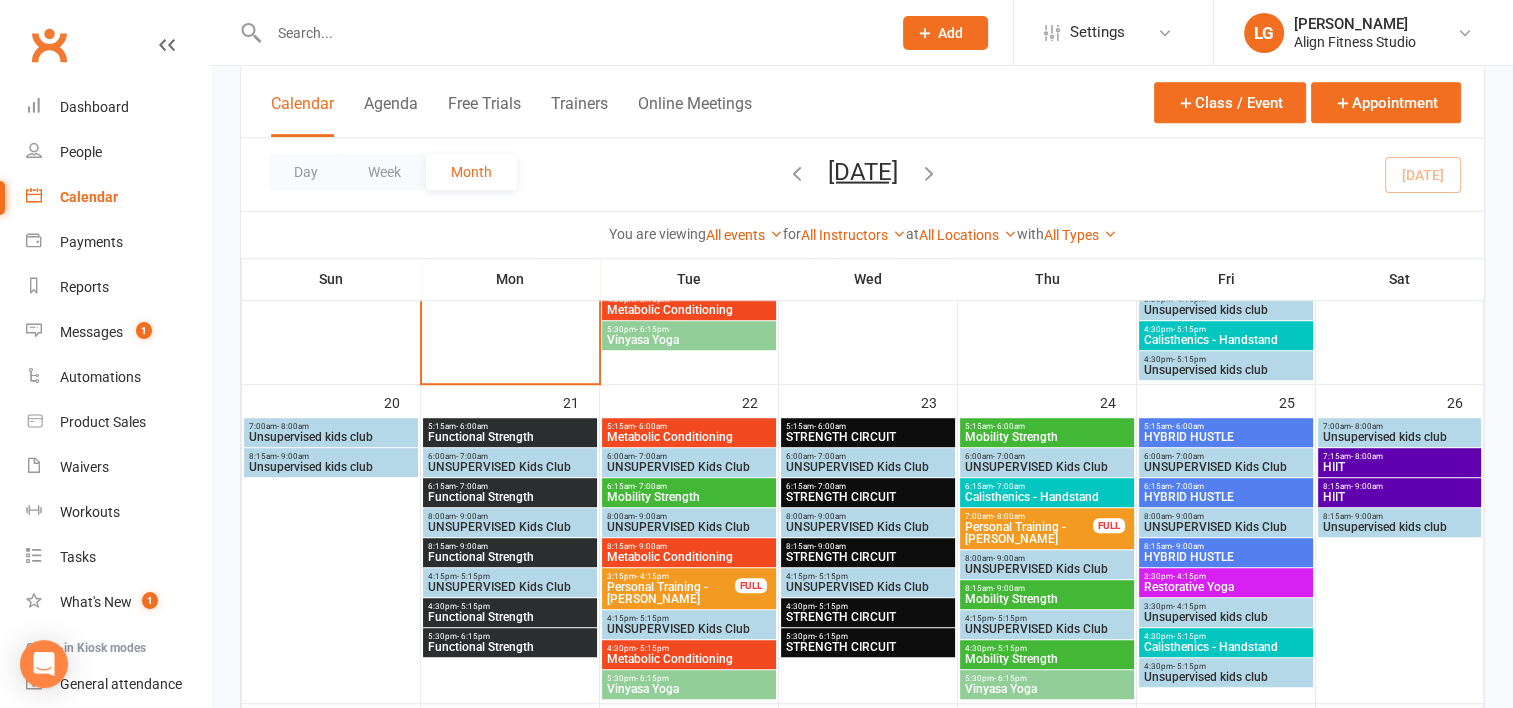 click on "HIIT" at bounding box center [1400, 497] 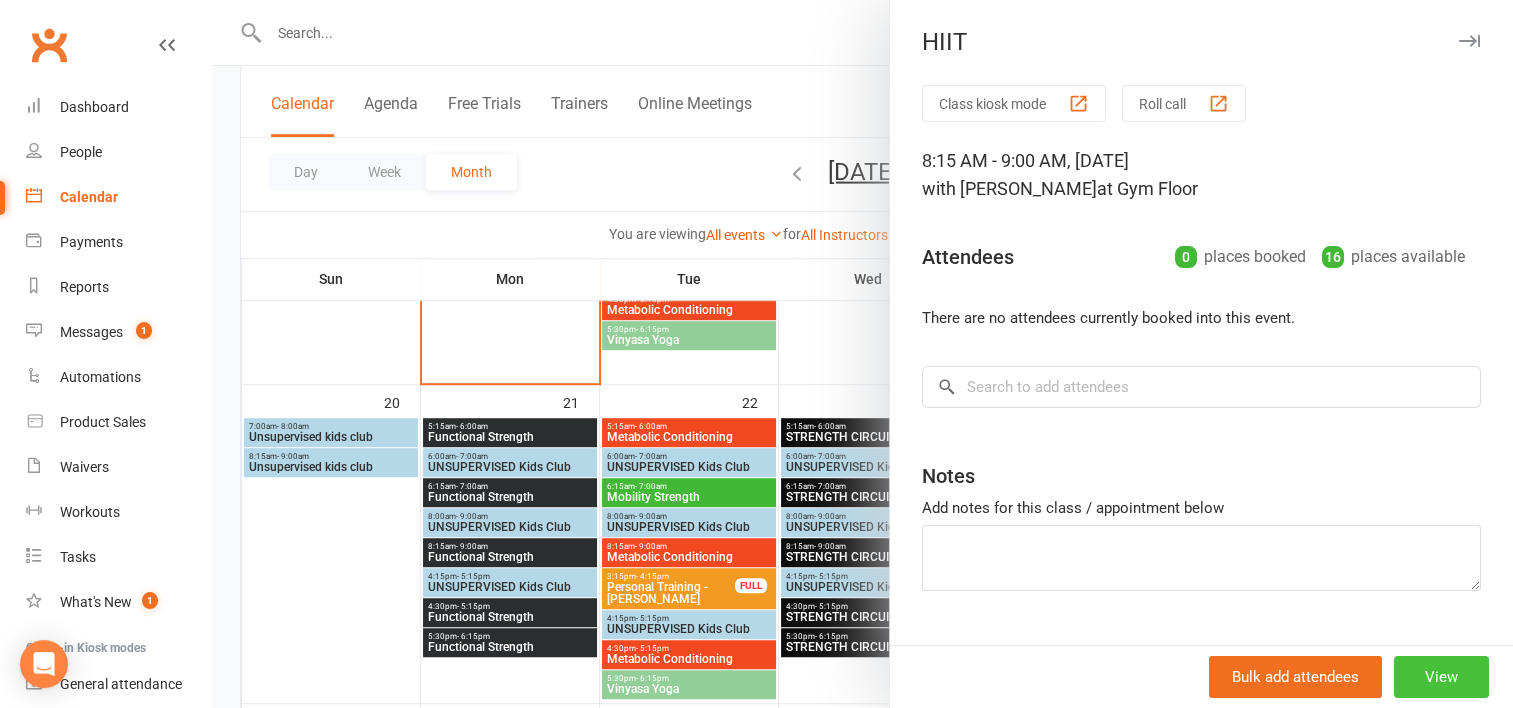 click on "View" at bounding box center (1441, 677) 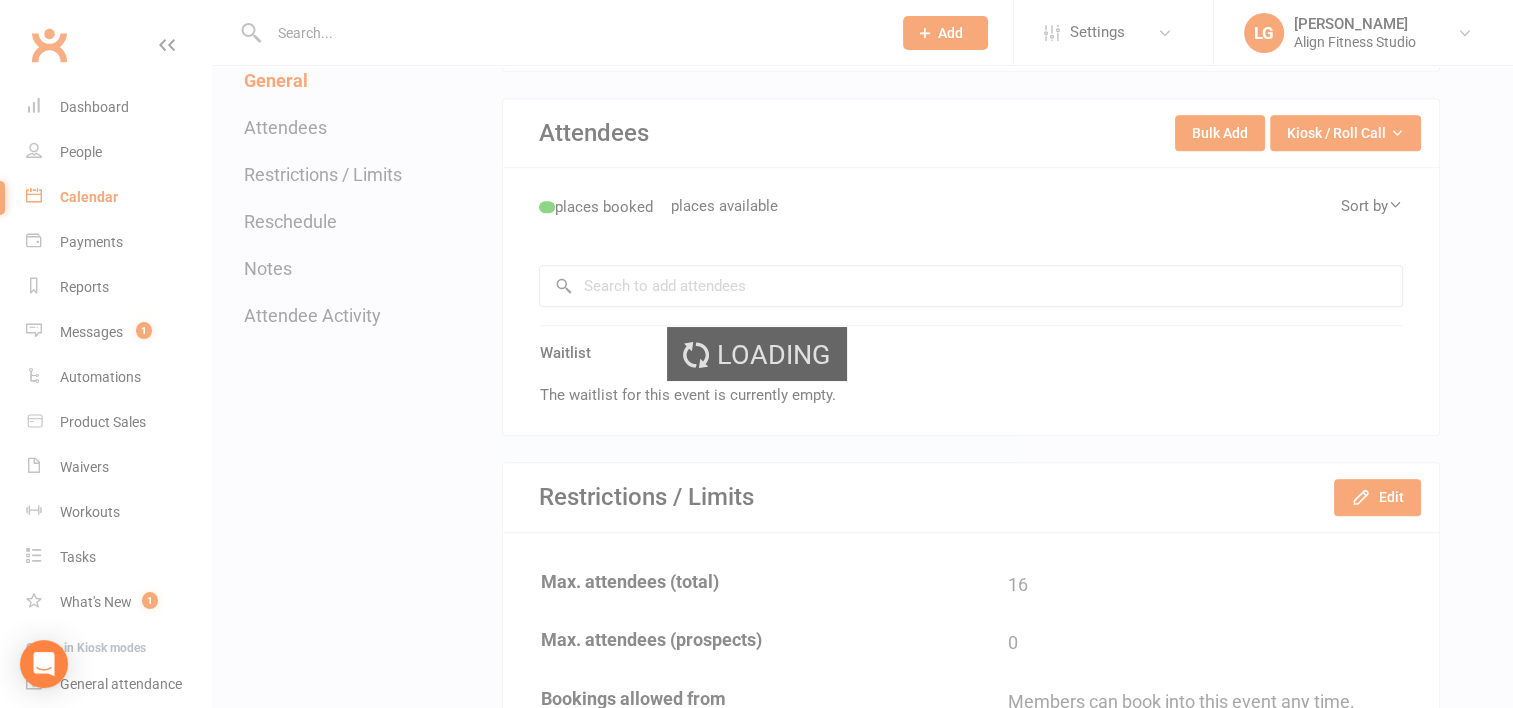 scroll, scrollTop: 0, scrollLeft: 0, axis: both 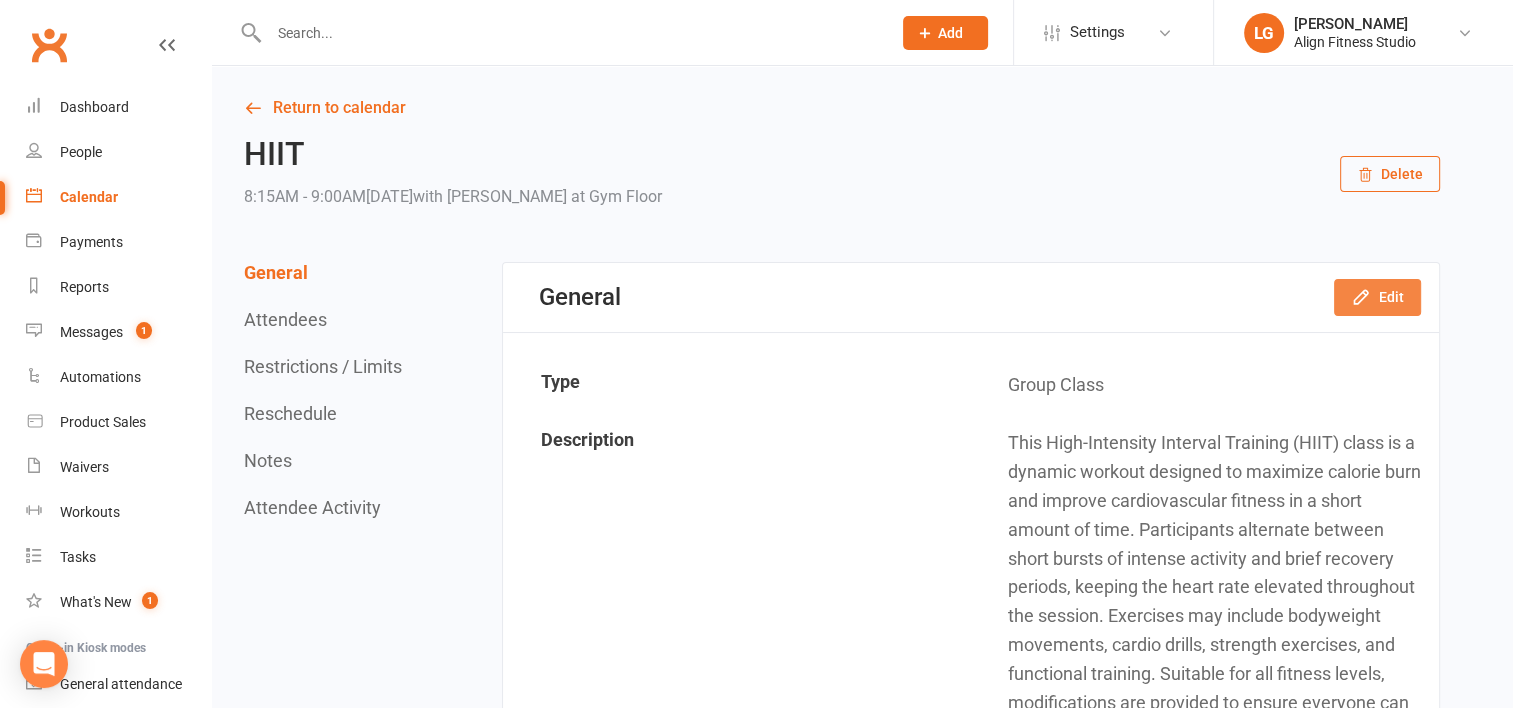 click on "Edit" at bounding box center [1377, 297] 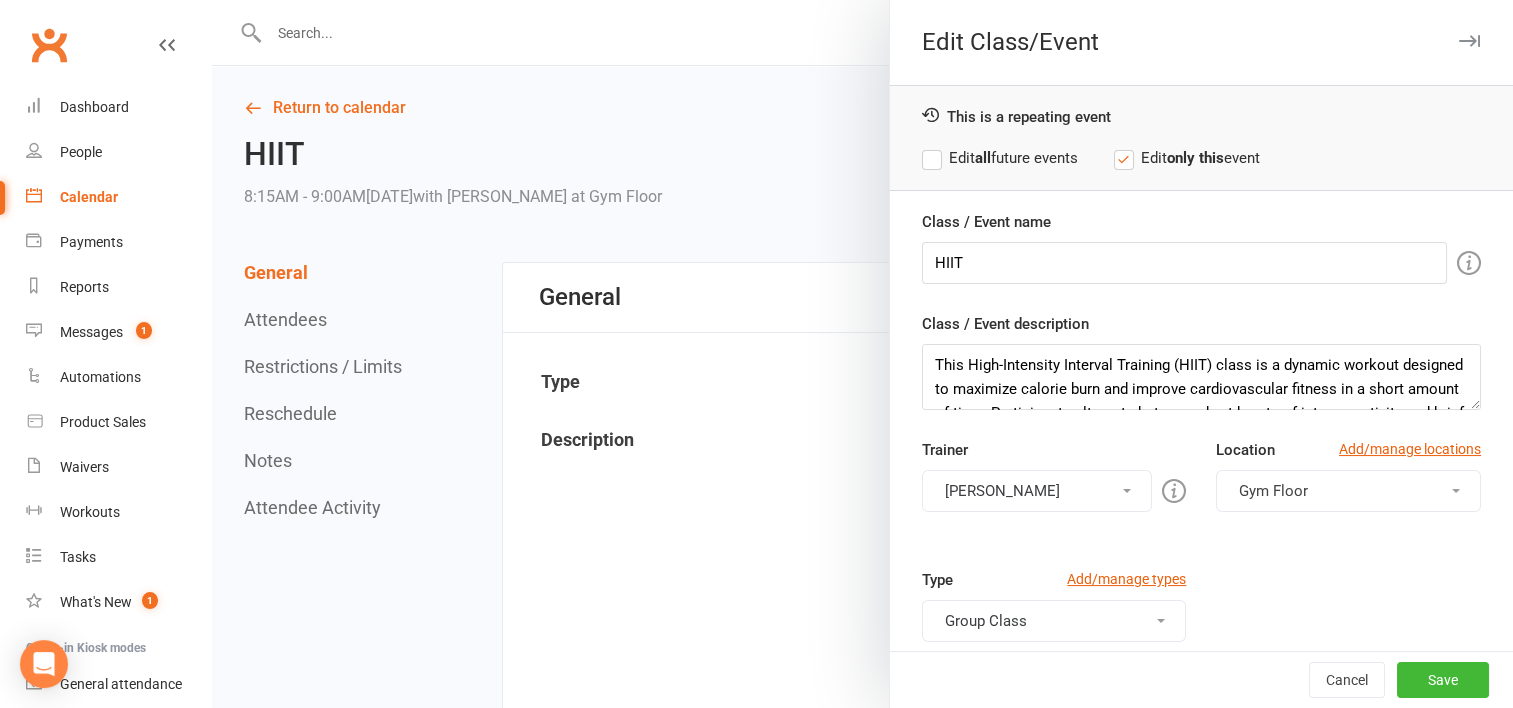 click on "[PERSON_NAME]" at bounding box center (1037, 491) 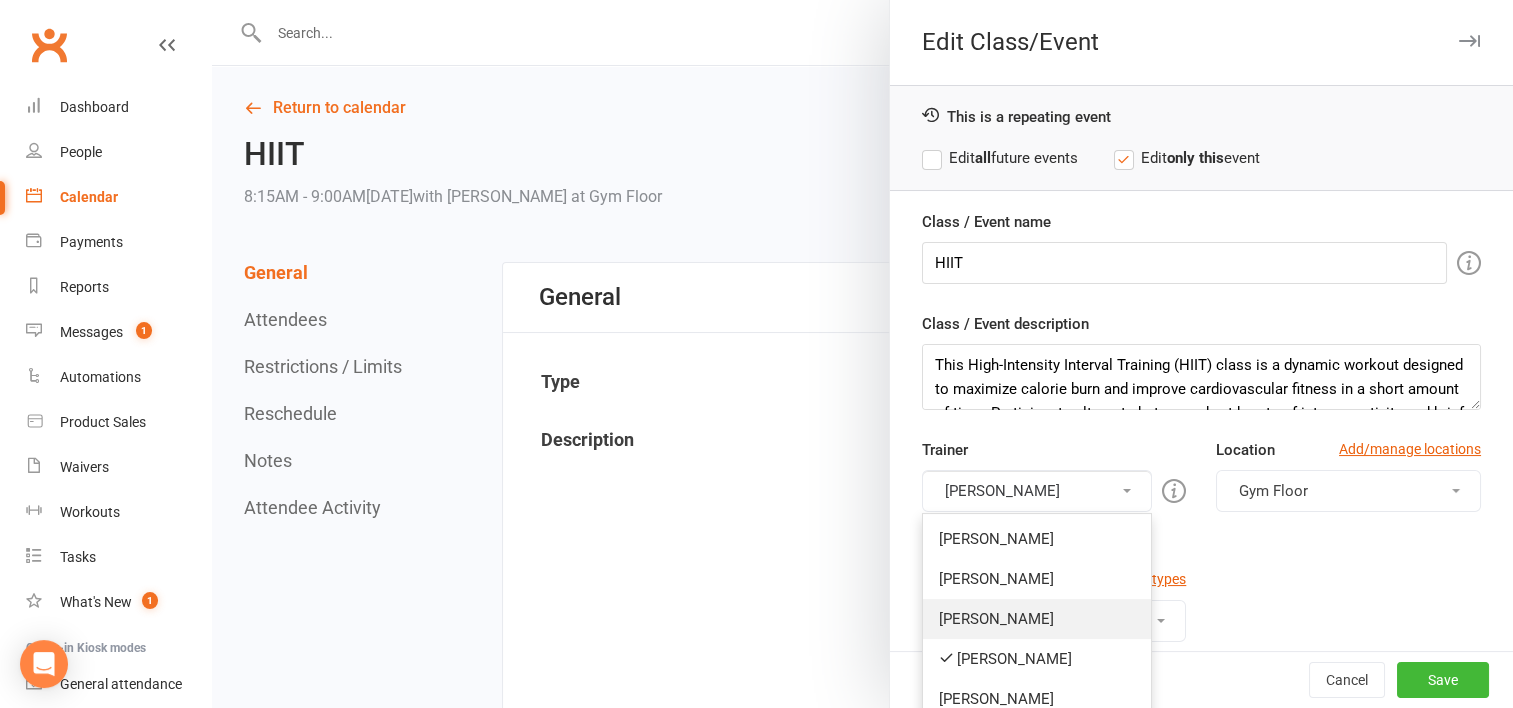 scroll, scrollTop: 120, scrollLeft: 0, axis: vertical 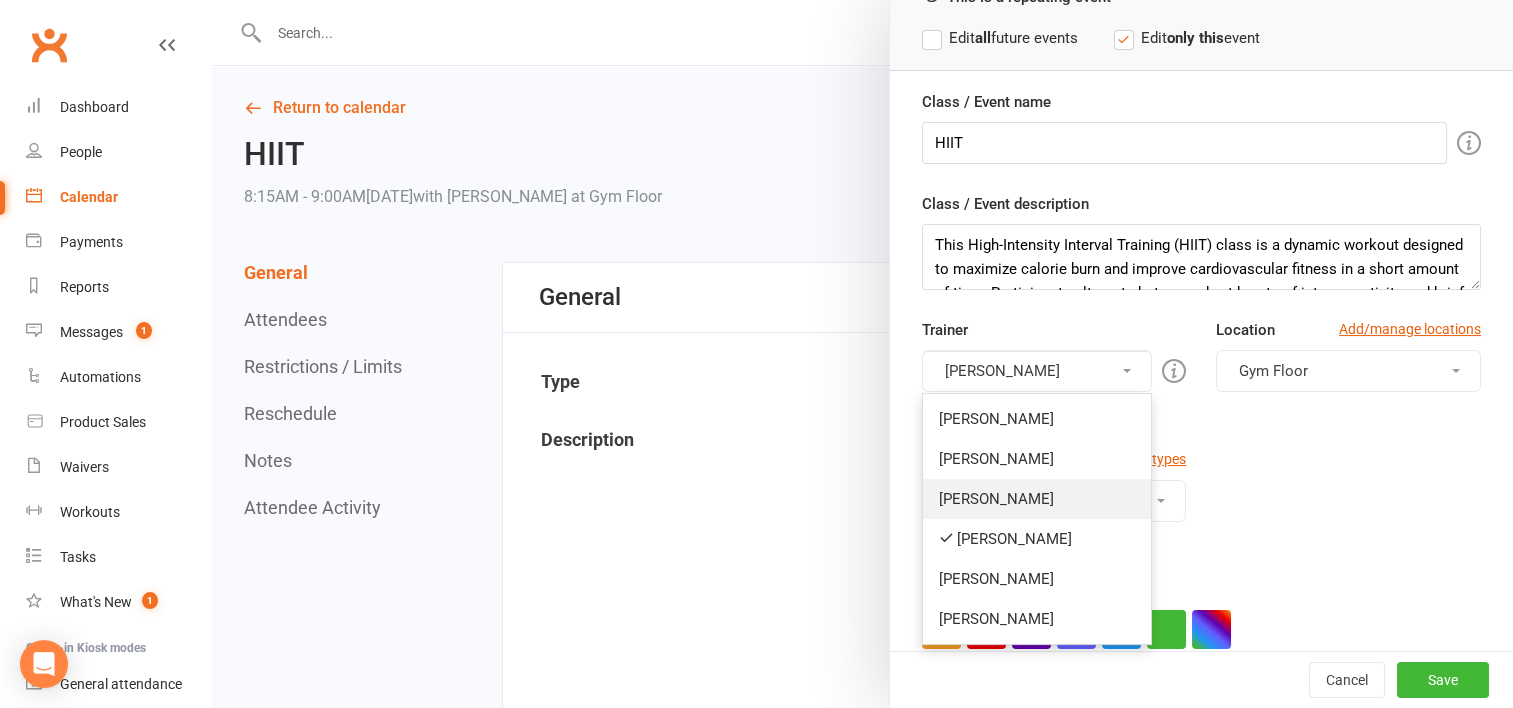 click on "[PERSON_NAME]" at bounding box center [1037, 499] 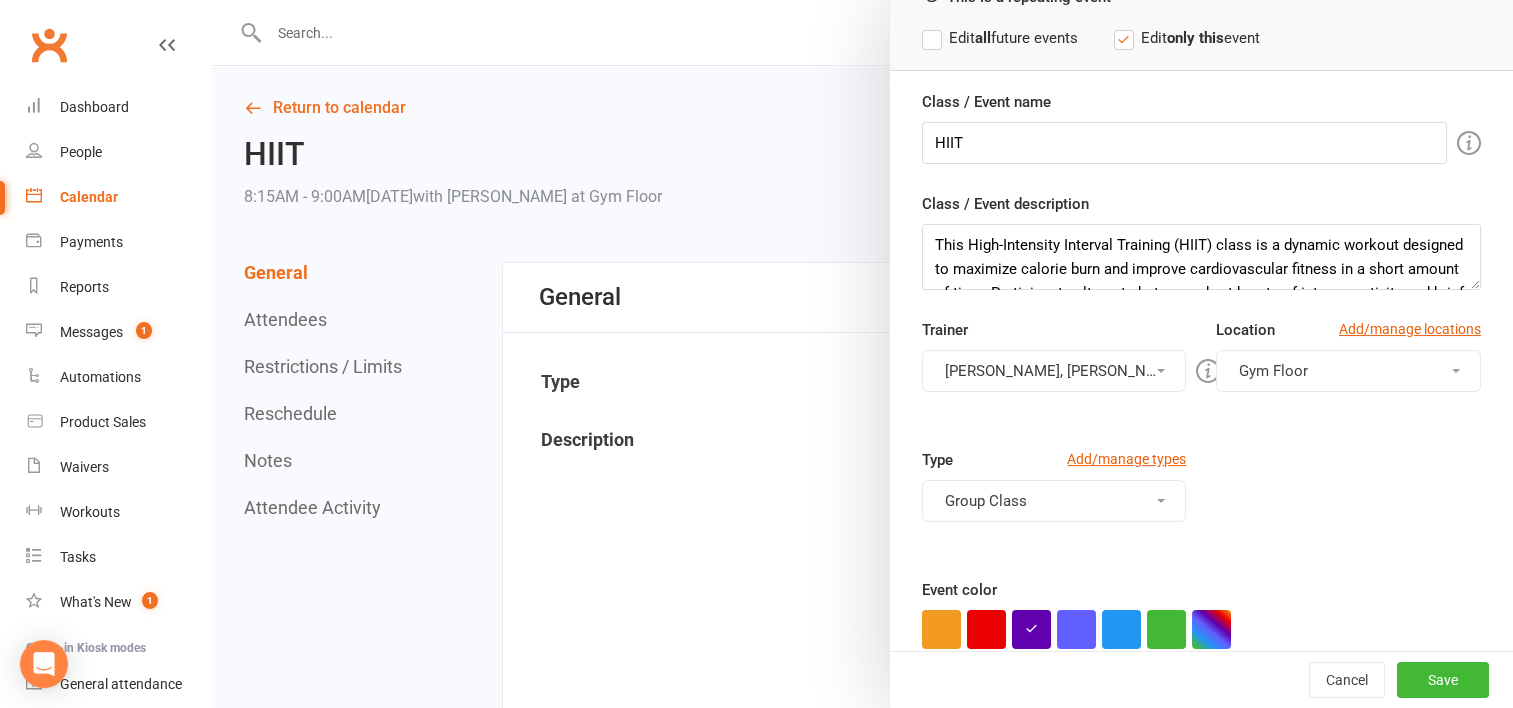 click on "[PERSON_NAME], [PERSON_NAME]" at bounding box center [1054, 371] 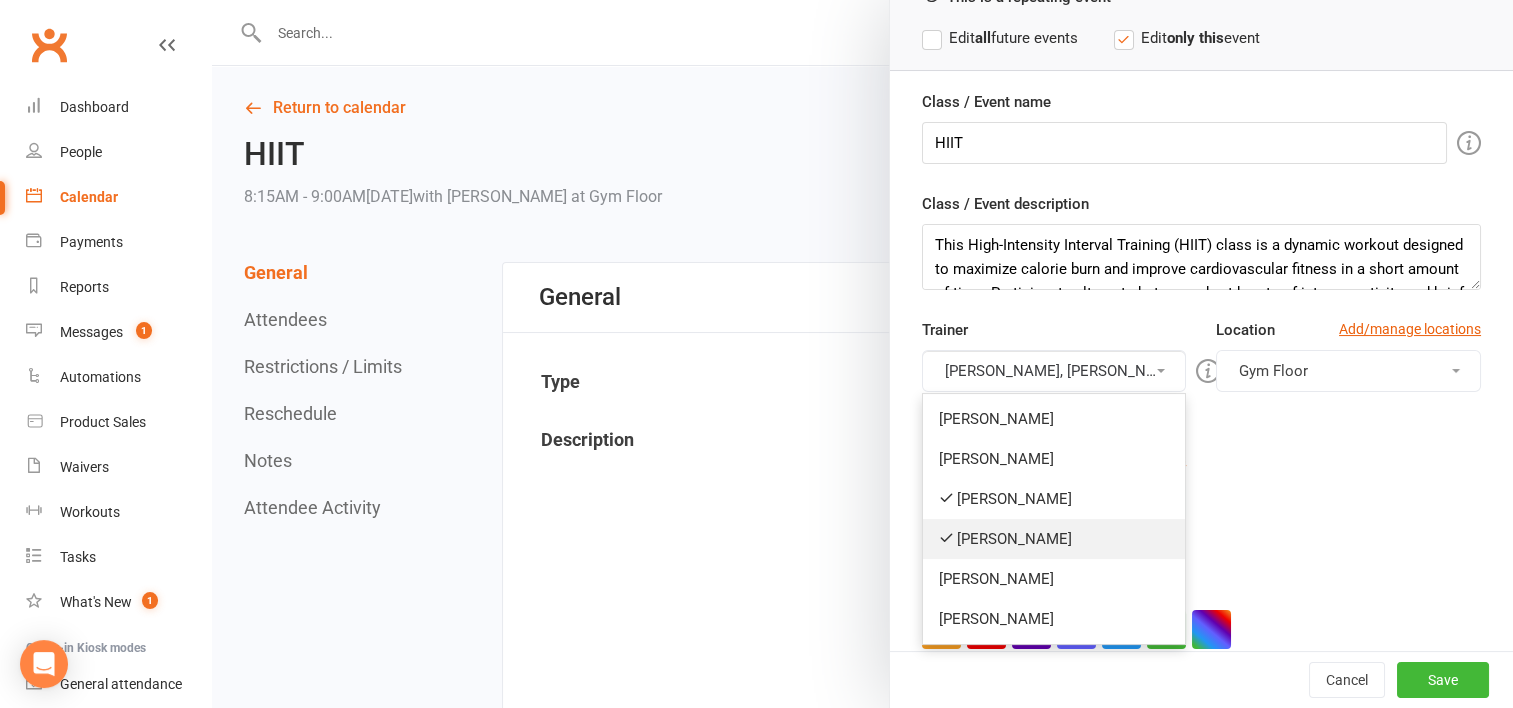 click on "[PERSON_NAME]" at bounding box center [1054, 539] 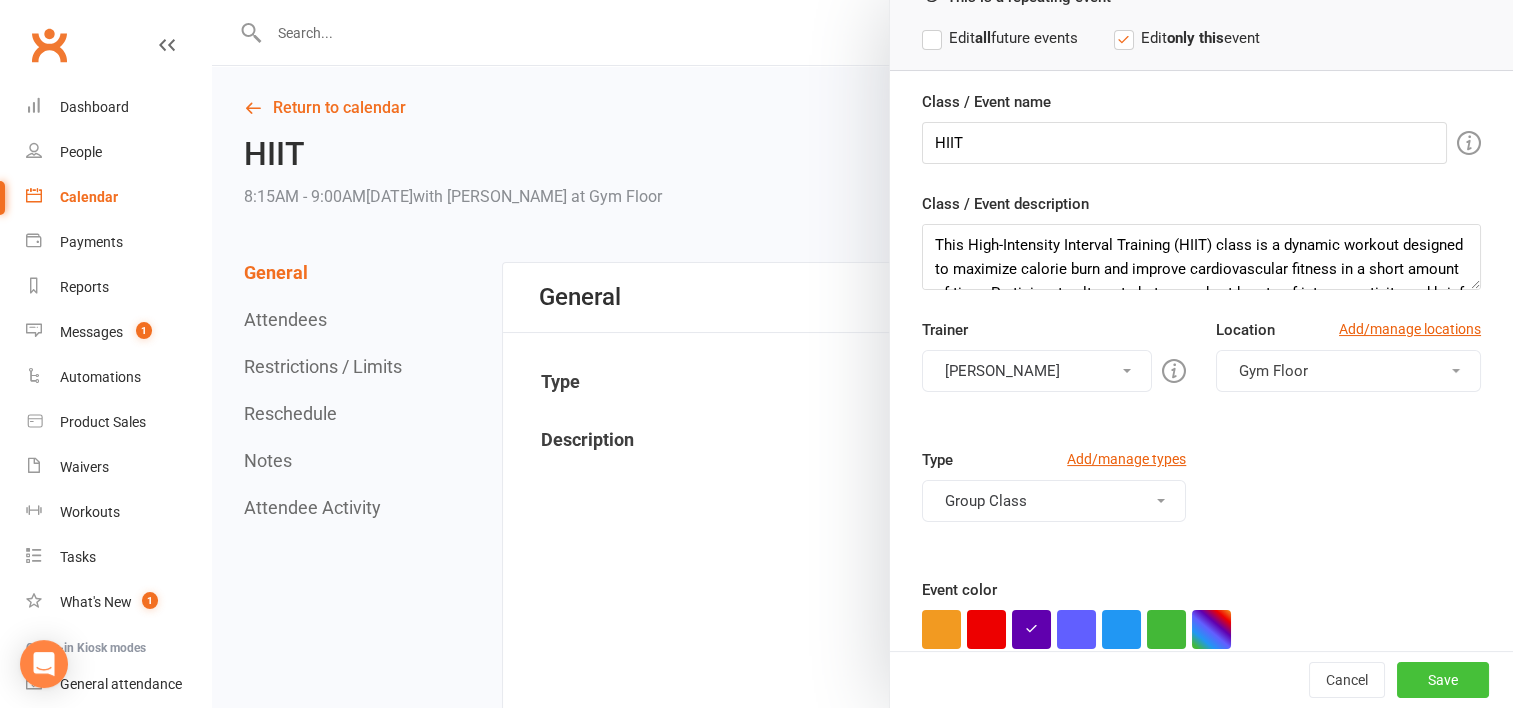 click on "Save" at bounding box center [1443, 680] 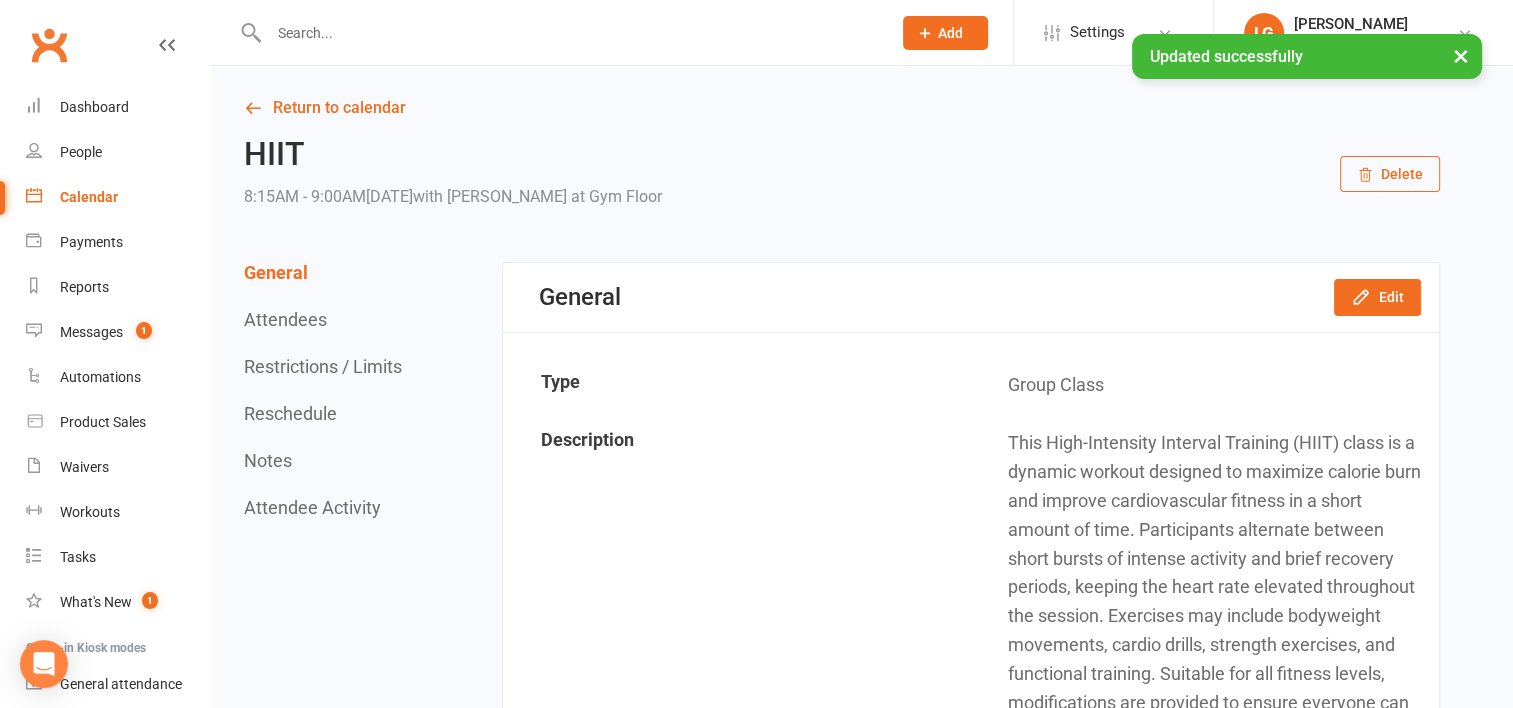 click on "Calendar" at bounding box center [89, 197] 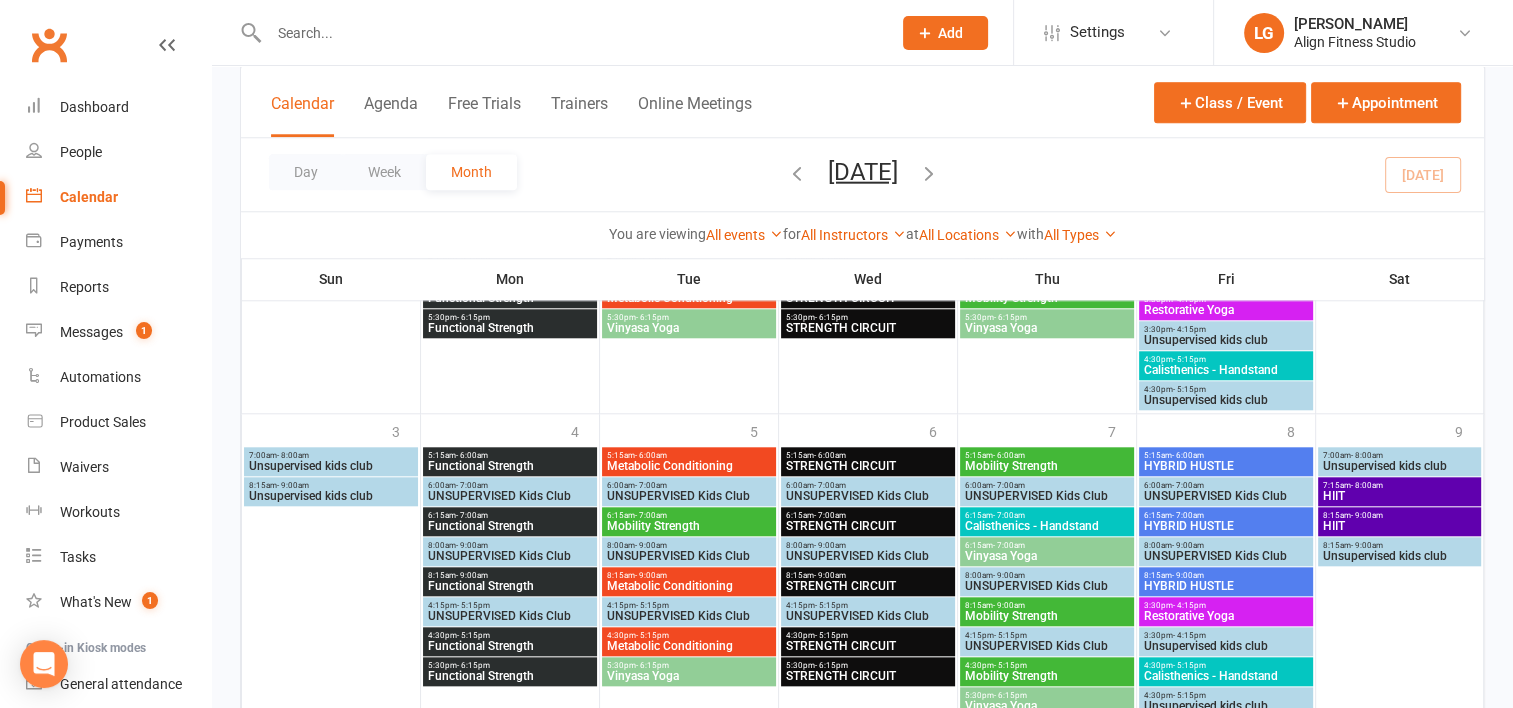scroll, scrollTop: 1946, scrollLeft: 0, axis: vertical 